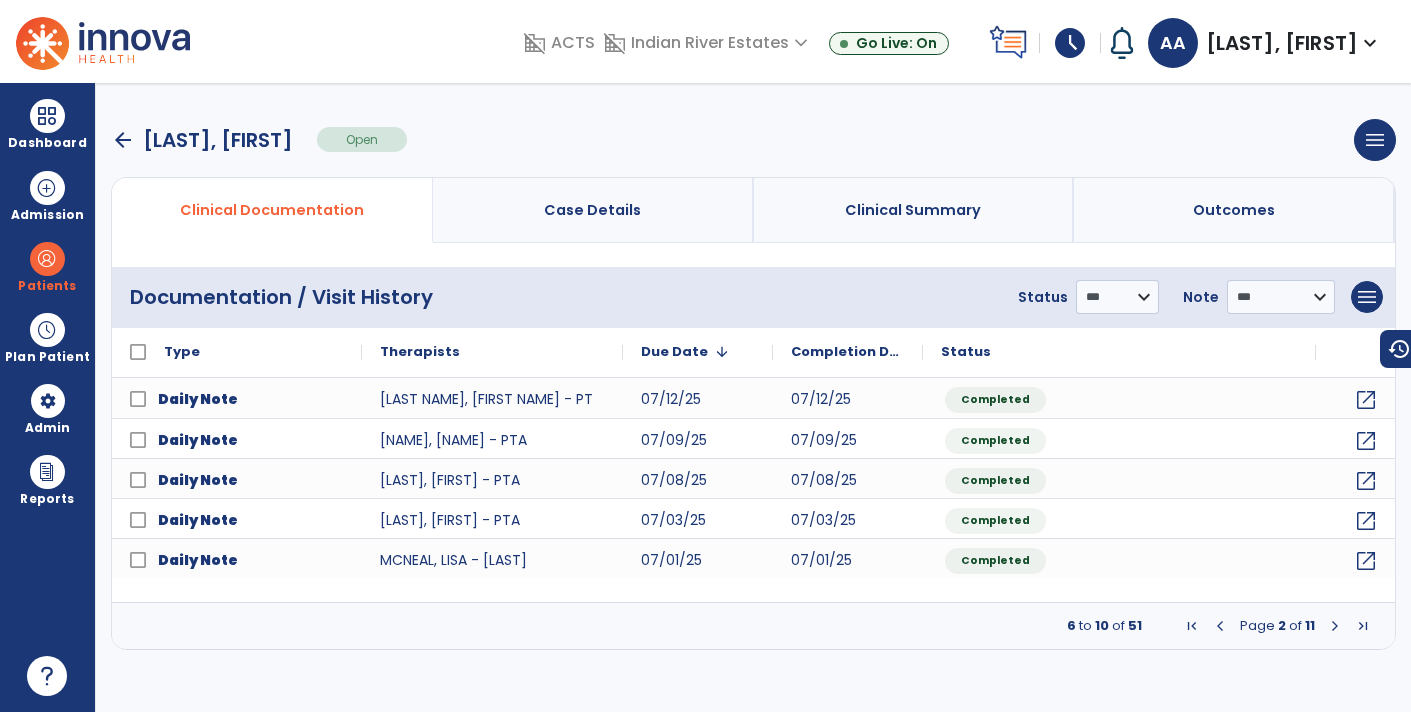 scroll, scrollTop: 0, scrollLeft: 0, axis: both 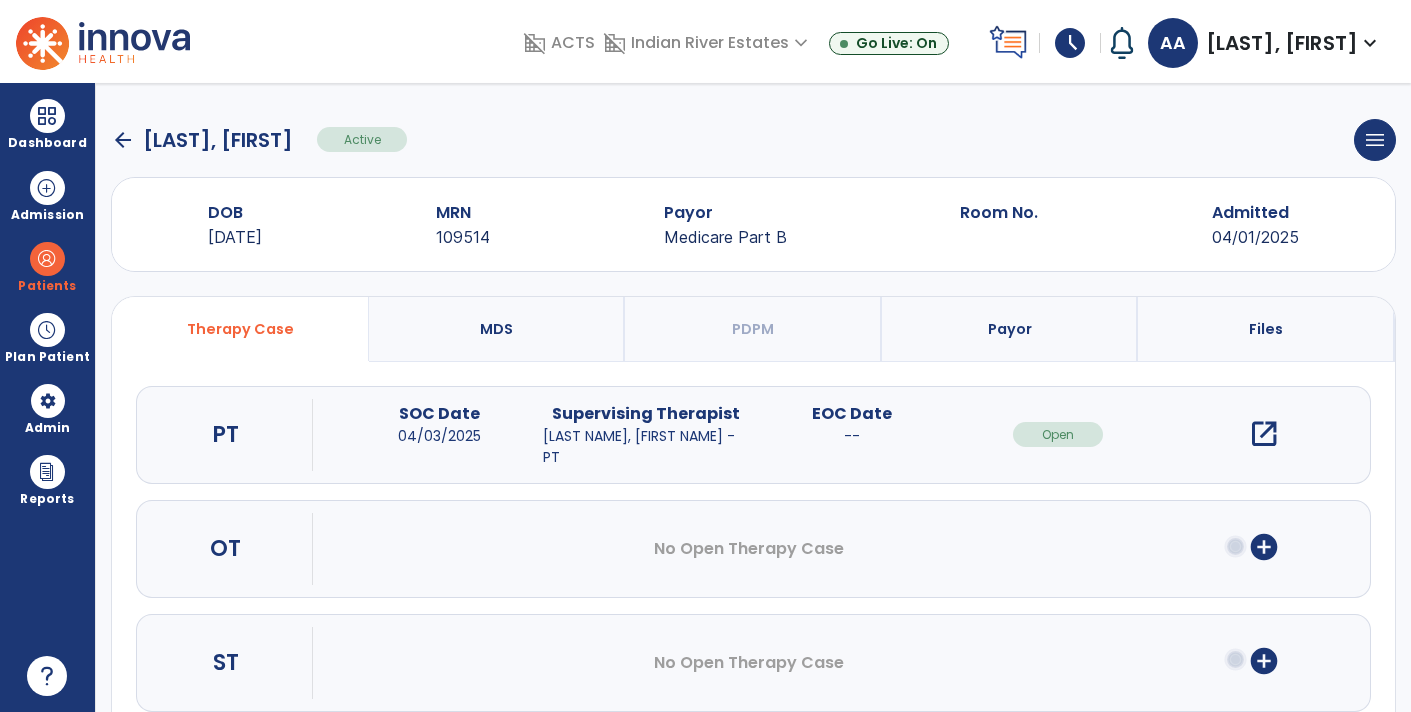 click on "open_in_new" at bounding box center [1264, 434] 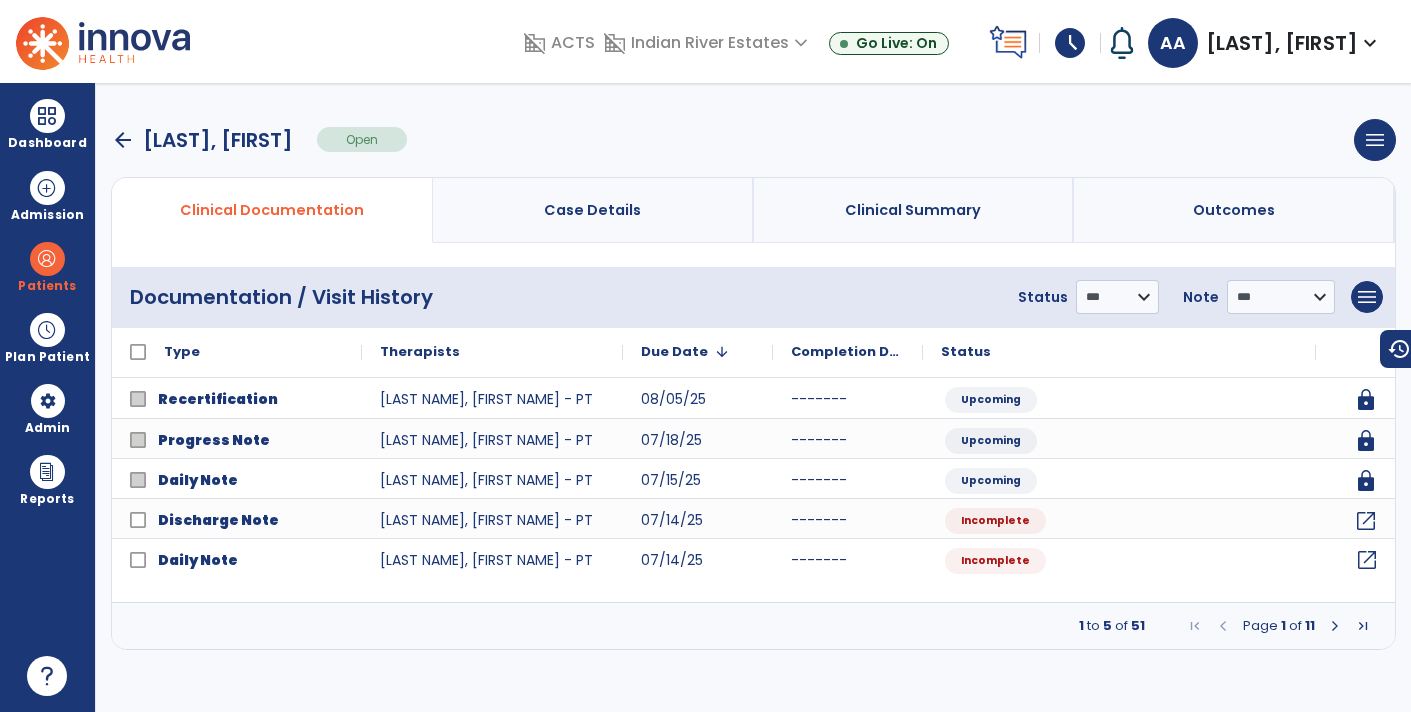 click on "open_in_new" 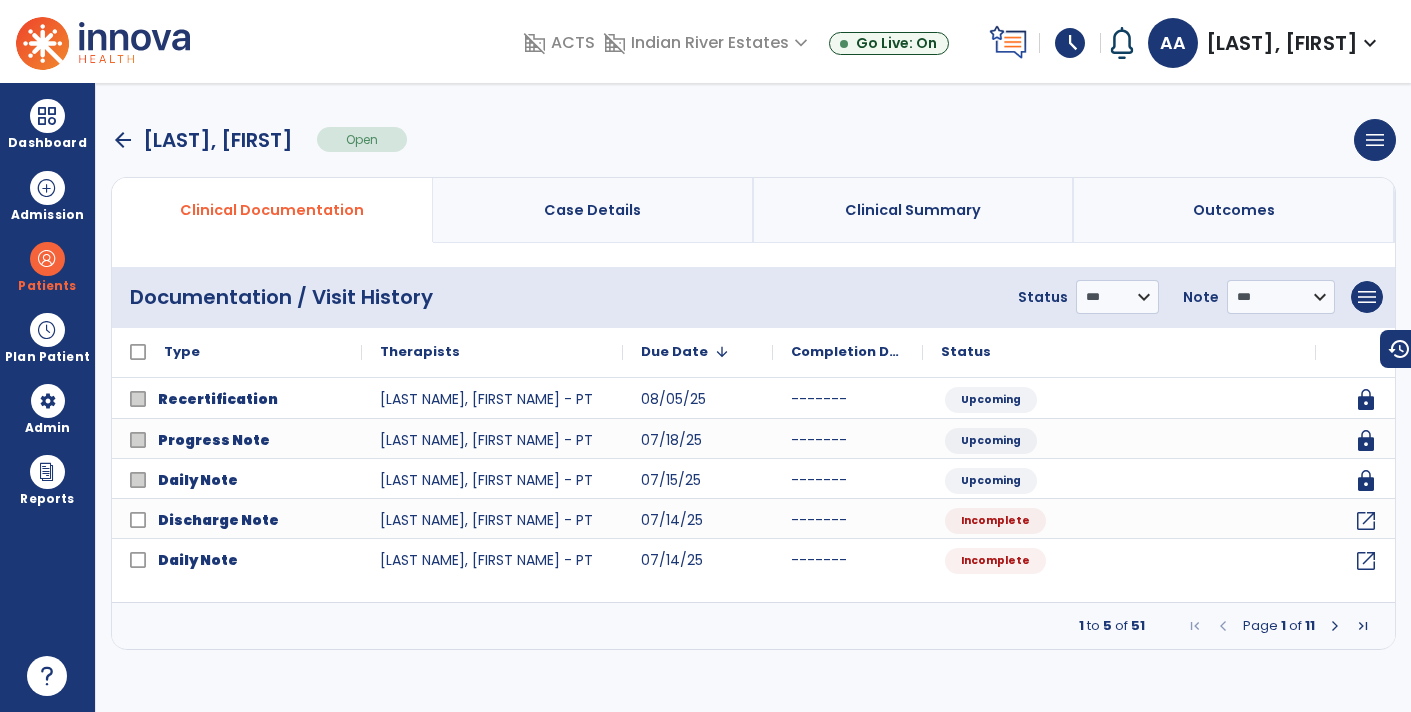 select on "*" 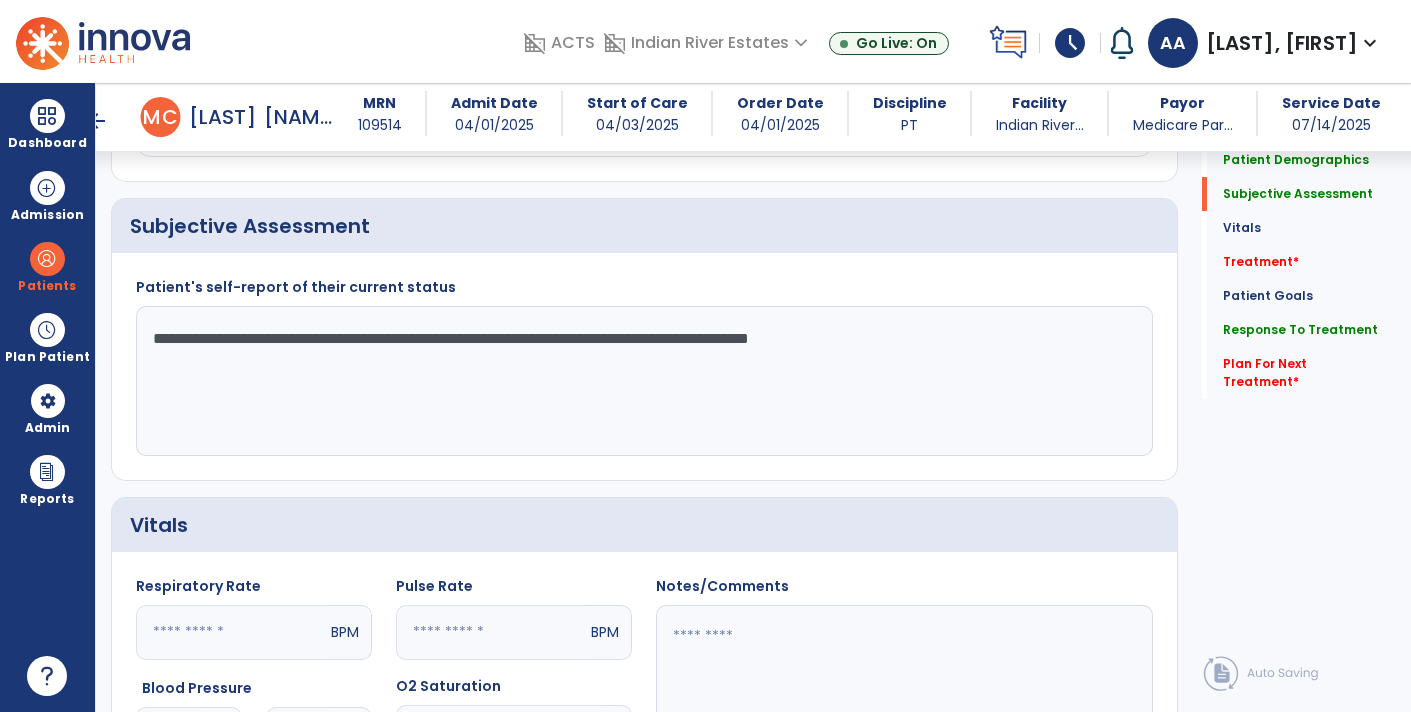 scroll, scrollTop: 442, scrollLeft: 0, axis: vertical 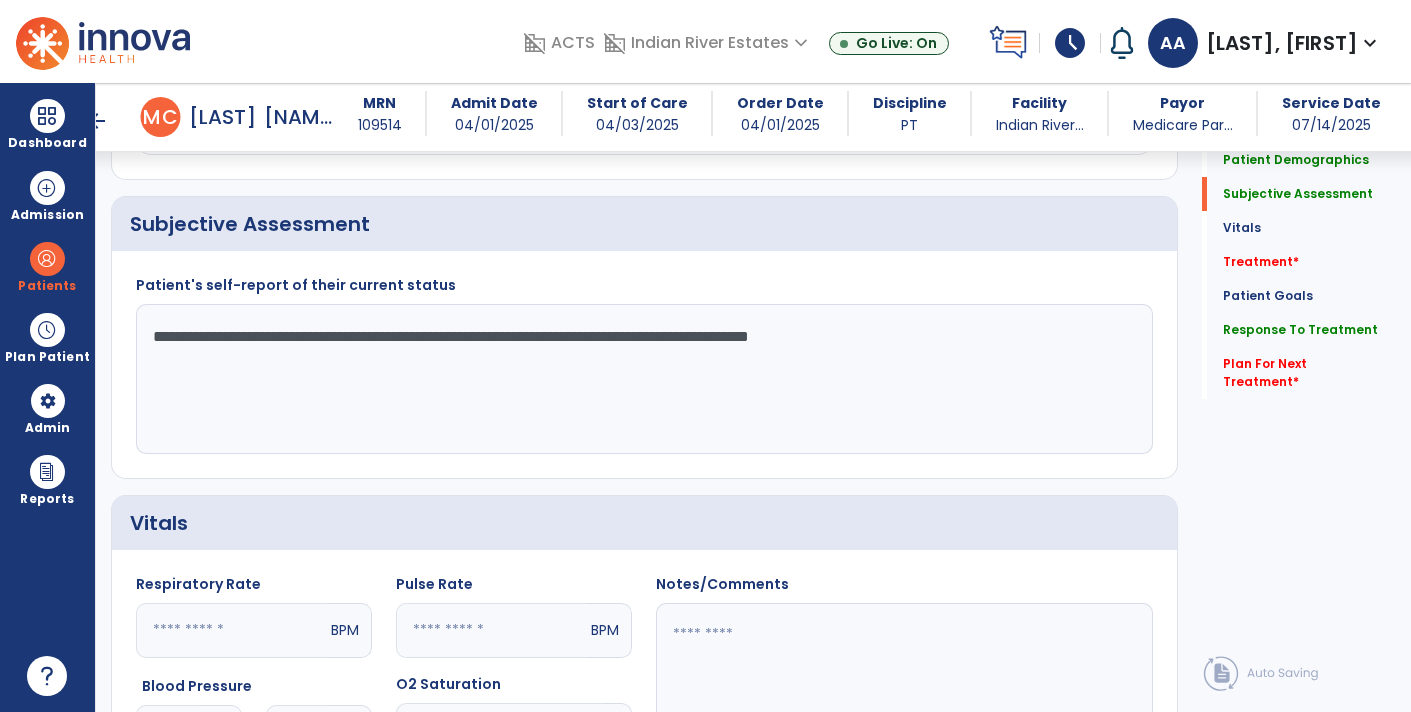 click on "**********" 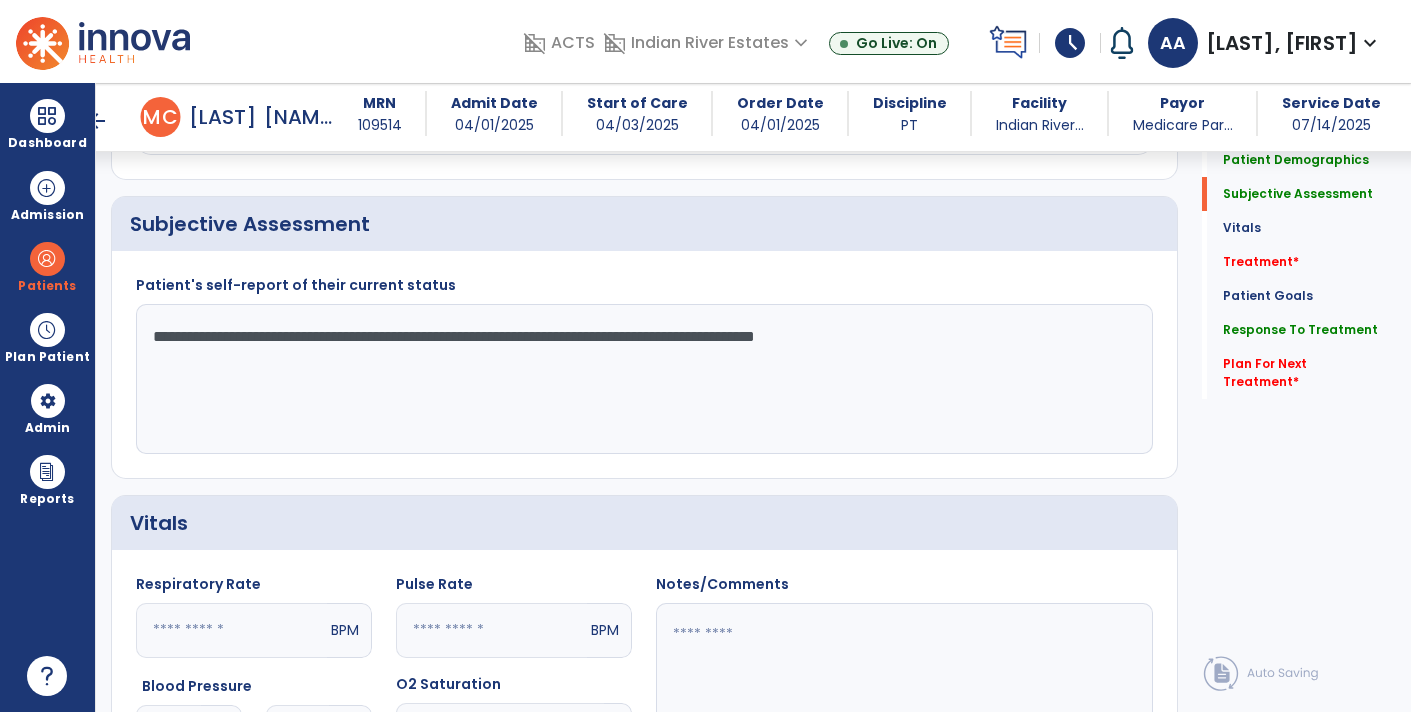 click on "**********" 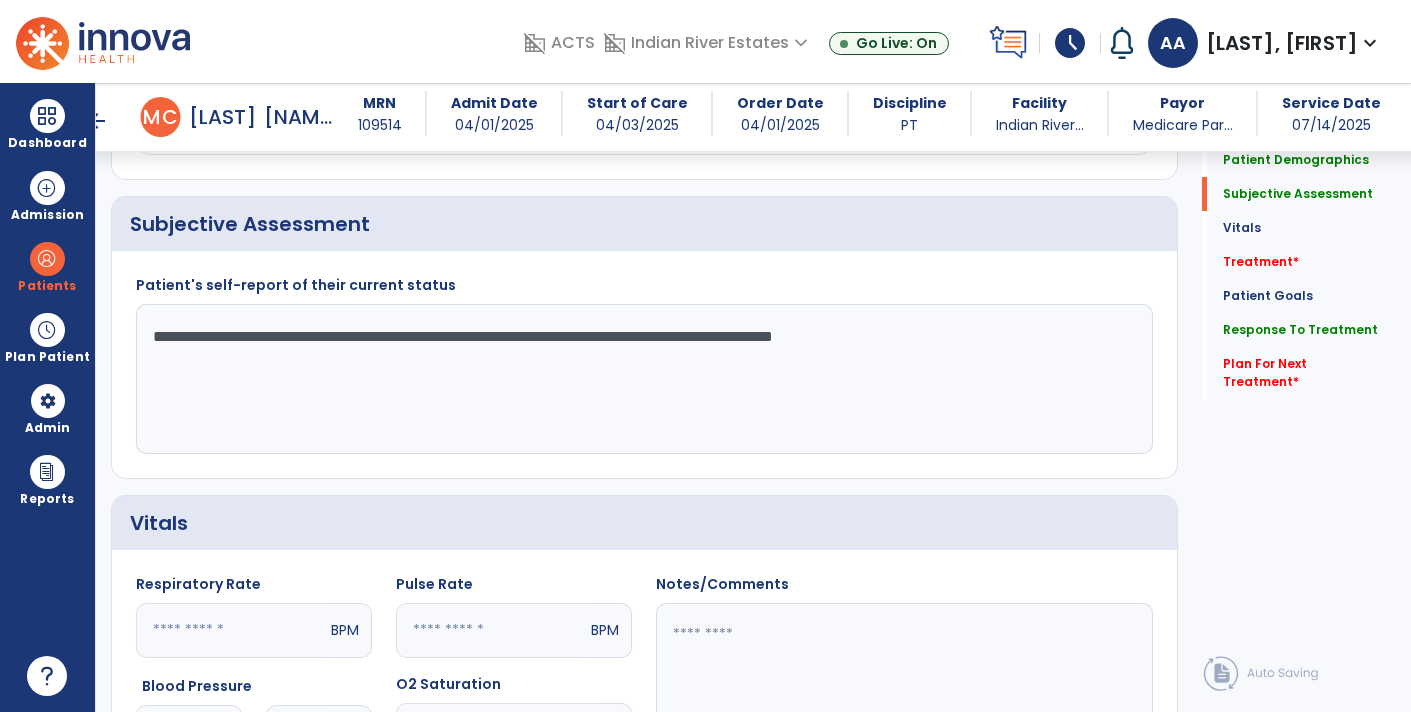 click on "**********" 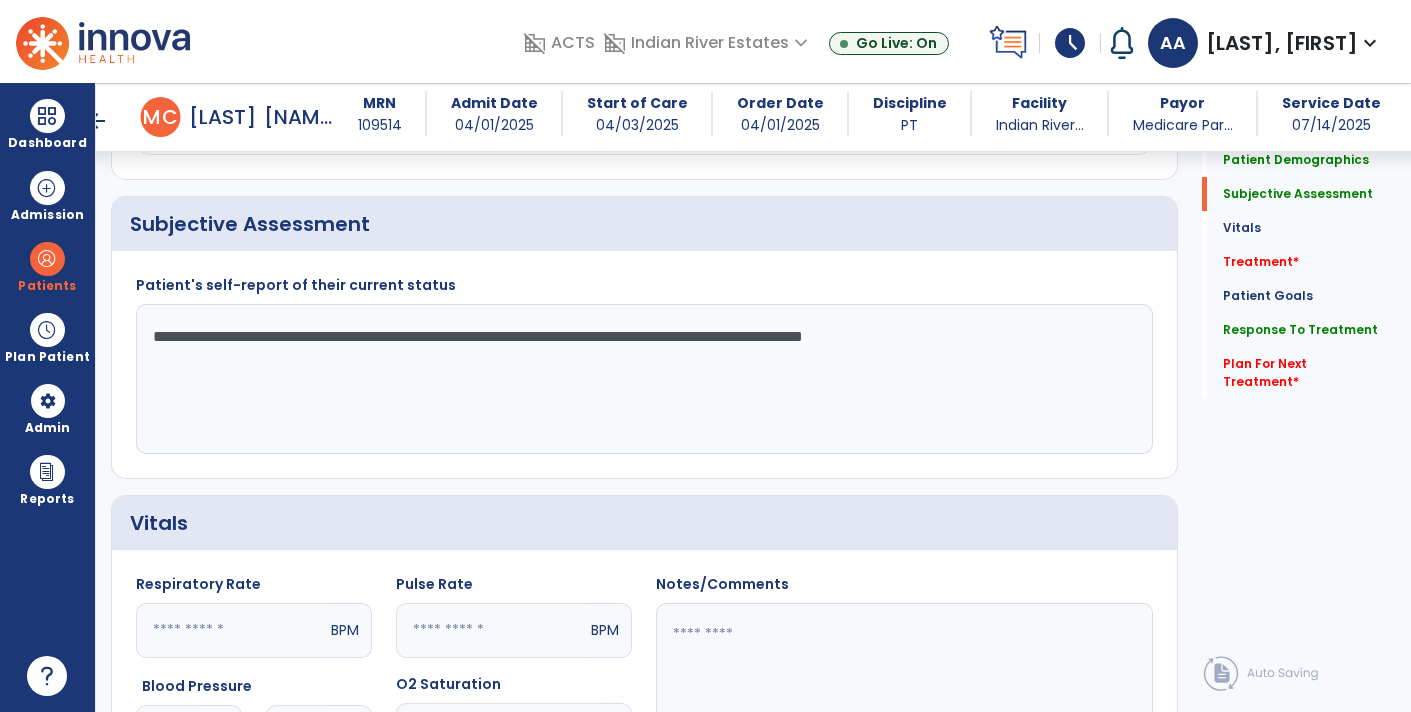 click on "**********" 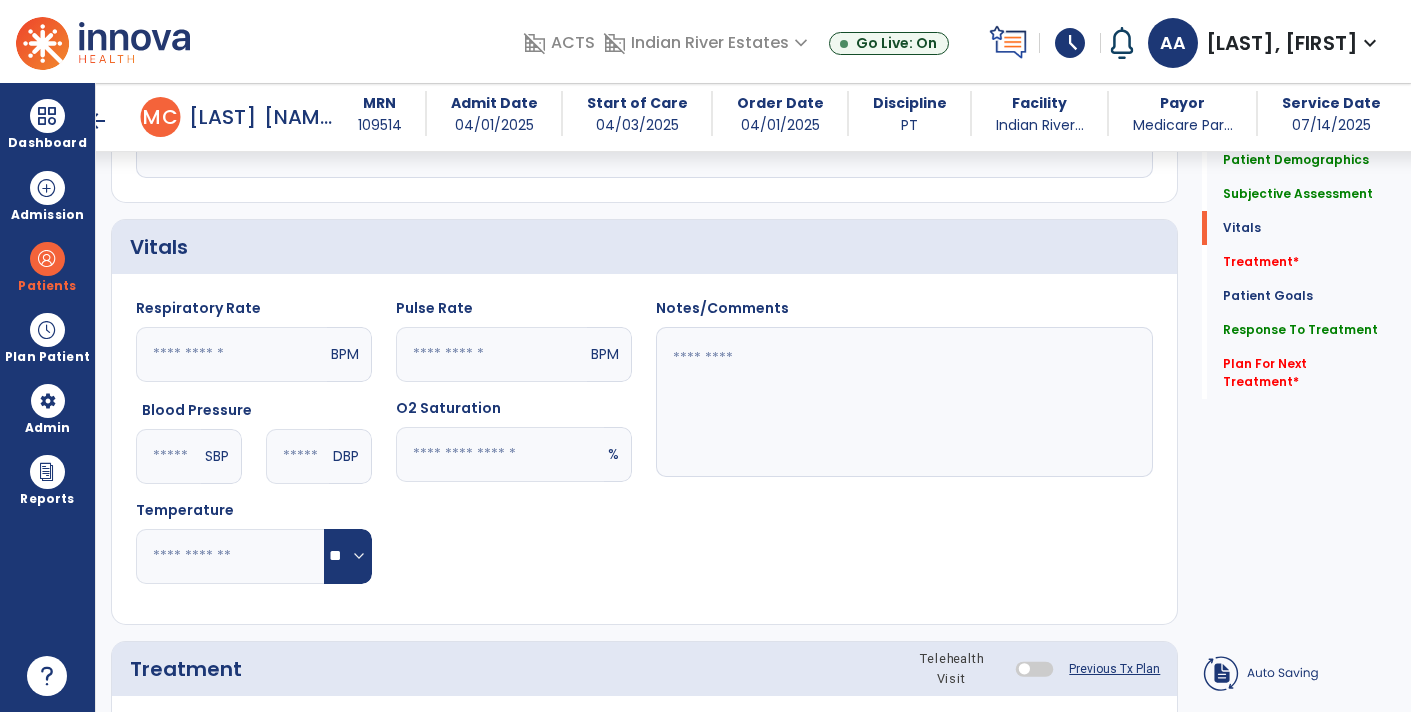 scroll, scrollTop: 706, scrollLeft: 0, axis: vertical 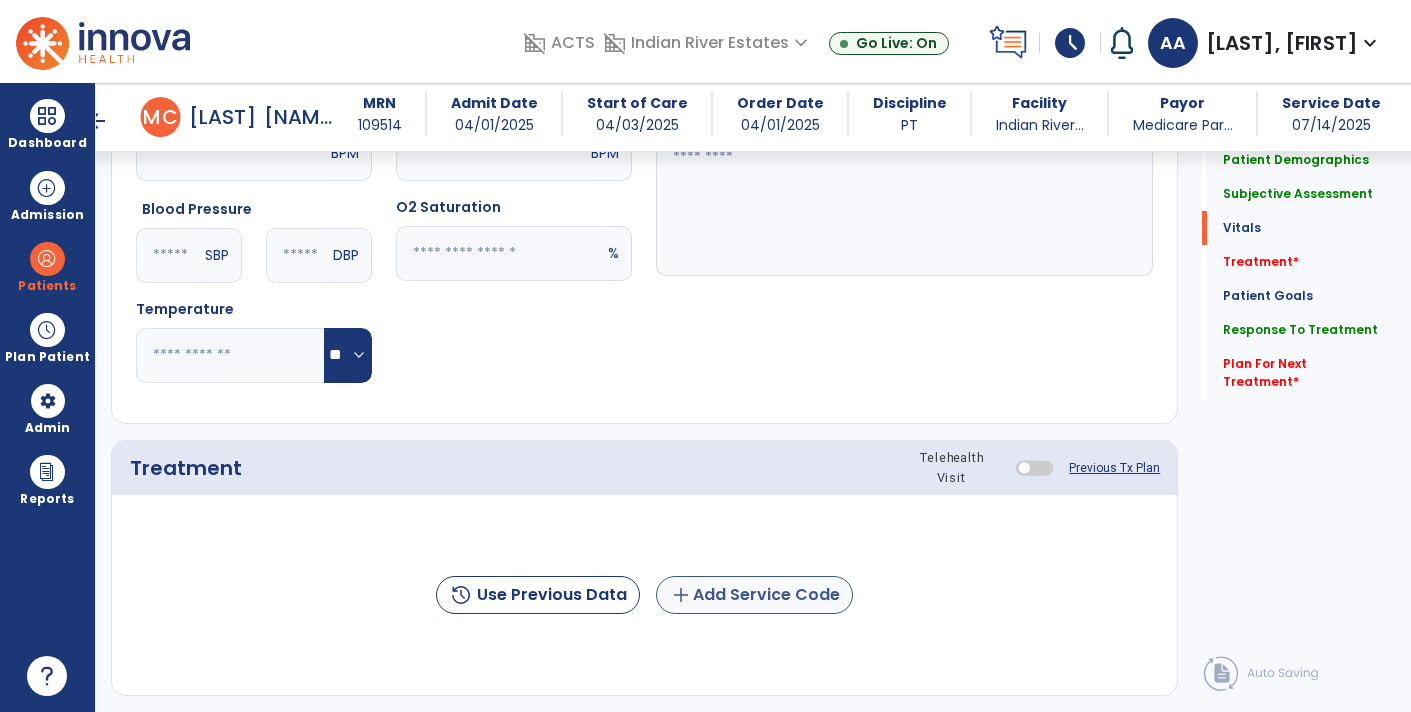 type on "**********" 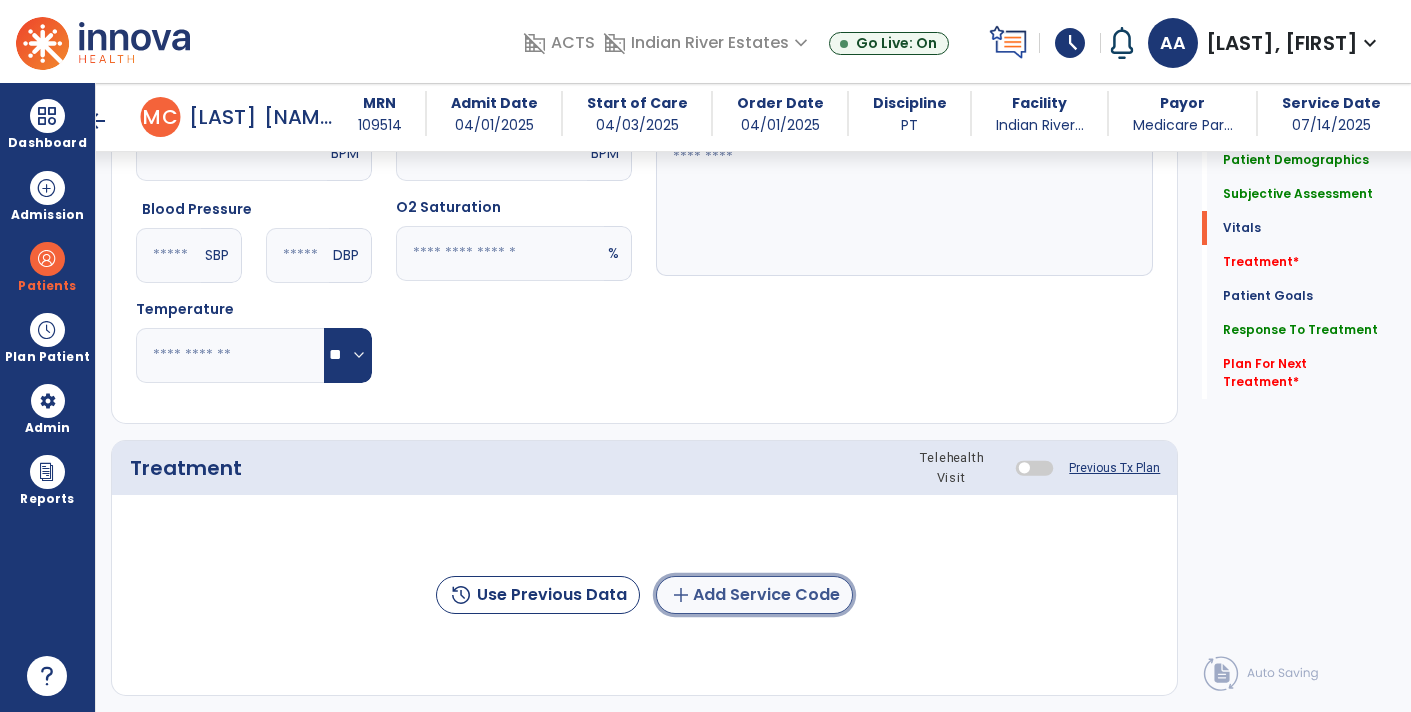 click on "add  Add Service Code" 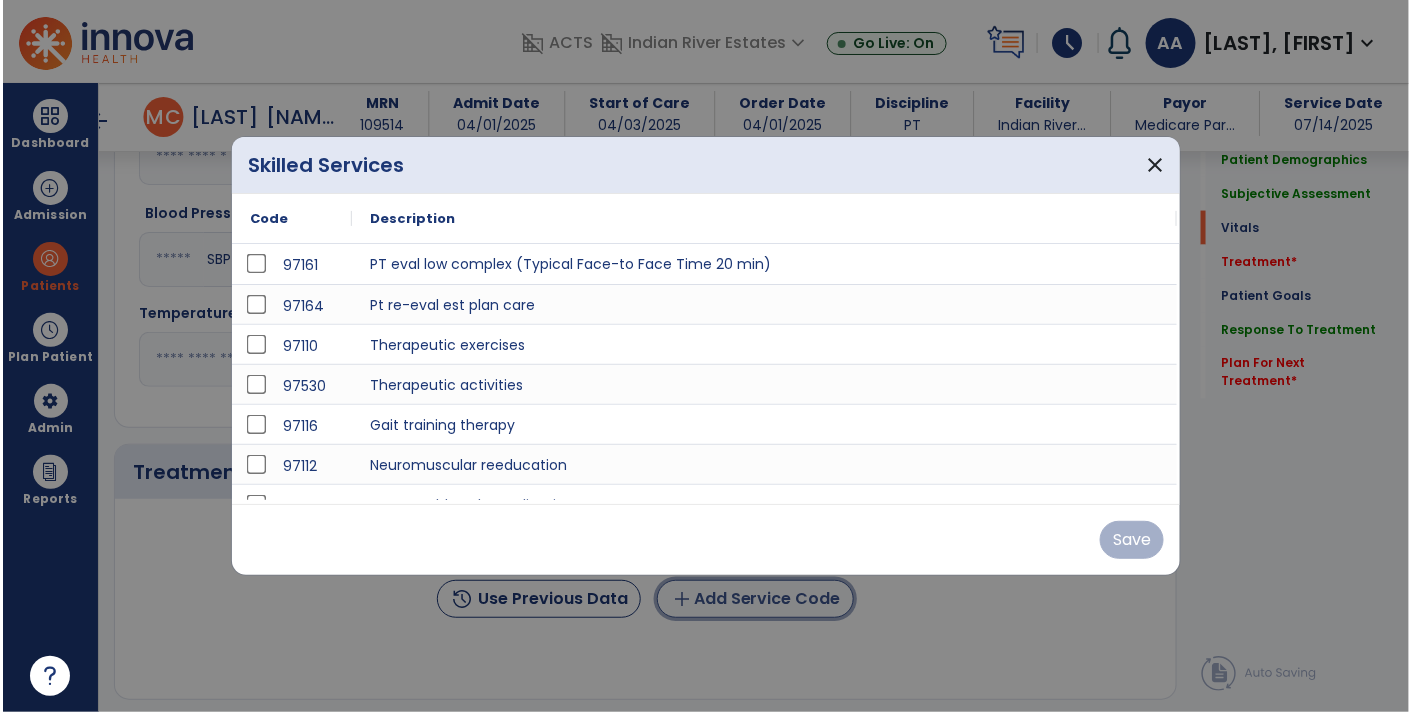 scroll, scrollTop: 919, scrollLeft: 0, axis: vertical 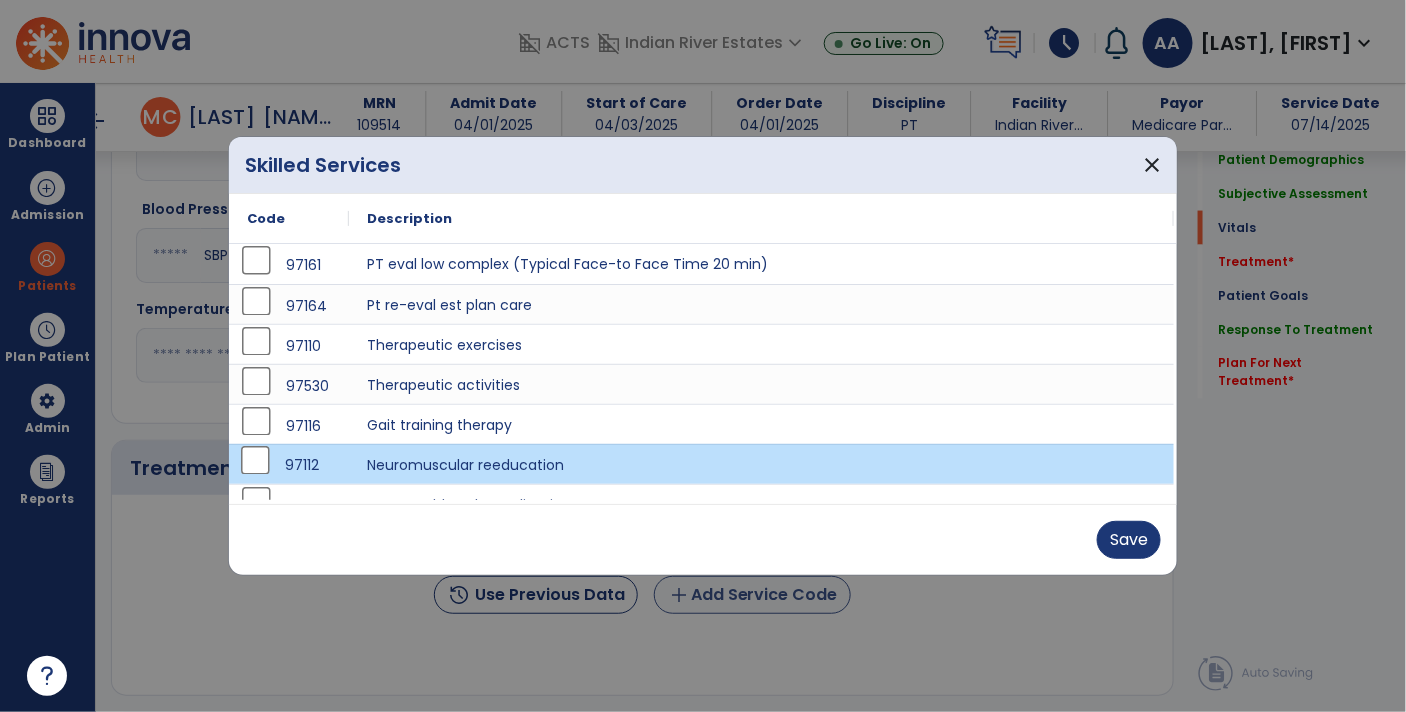 click on "97116" at bounding box center [289, 426] 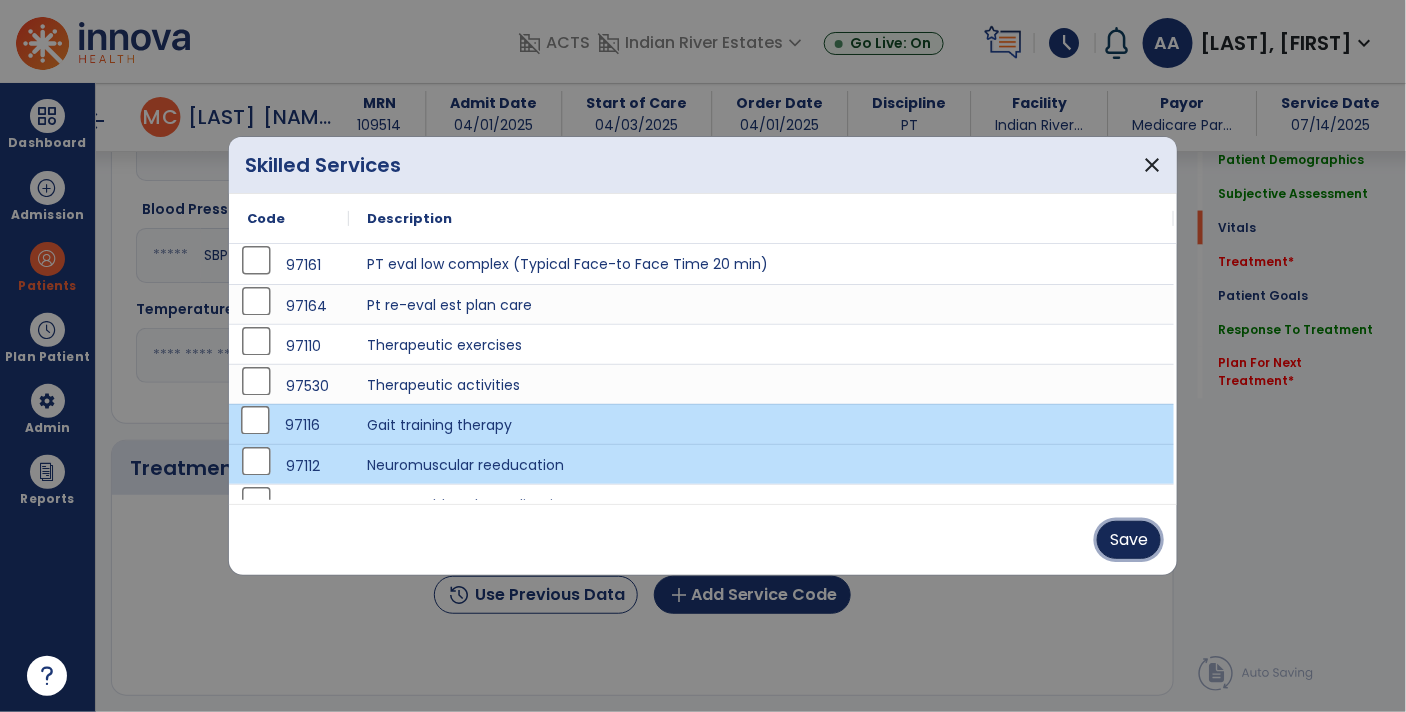 click on "Save" at bounding box center (1129, 540) 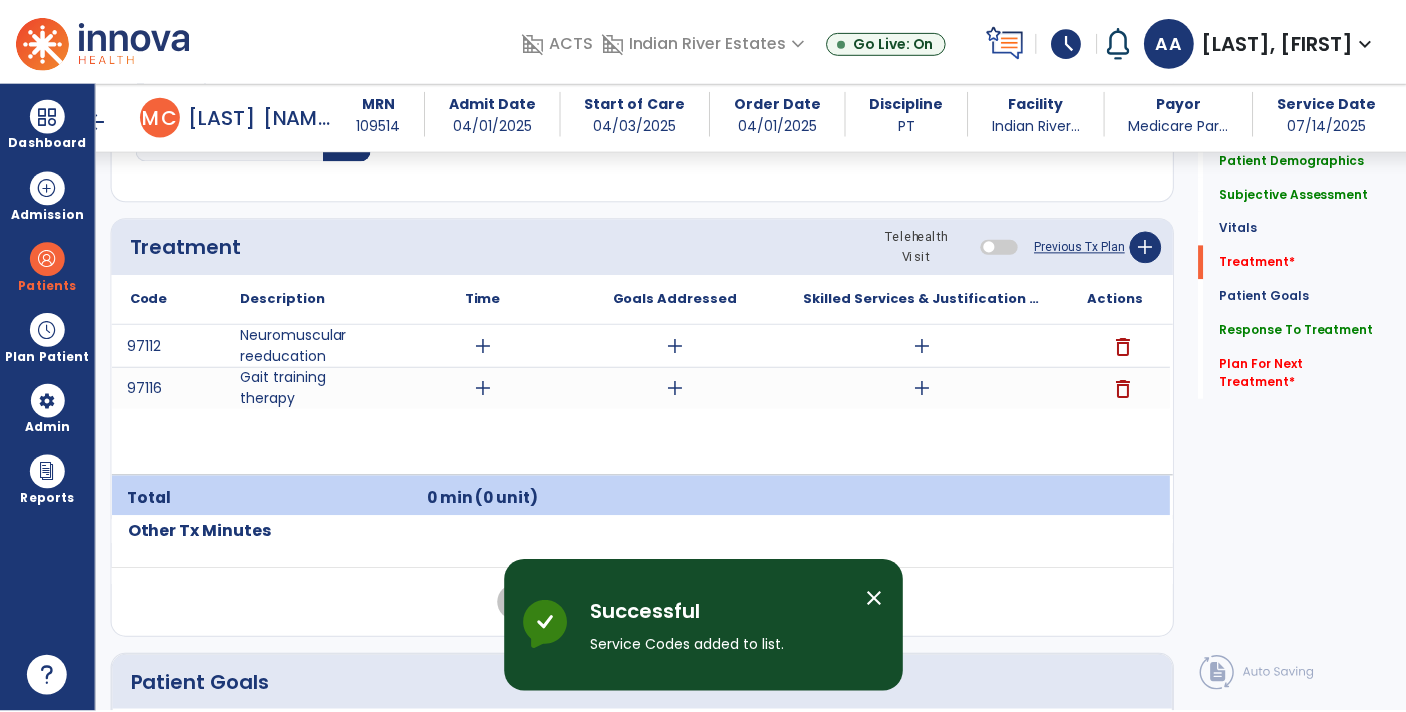 scroll, scrollTop: 1128, scrollLeft: 0, axis: vertical 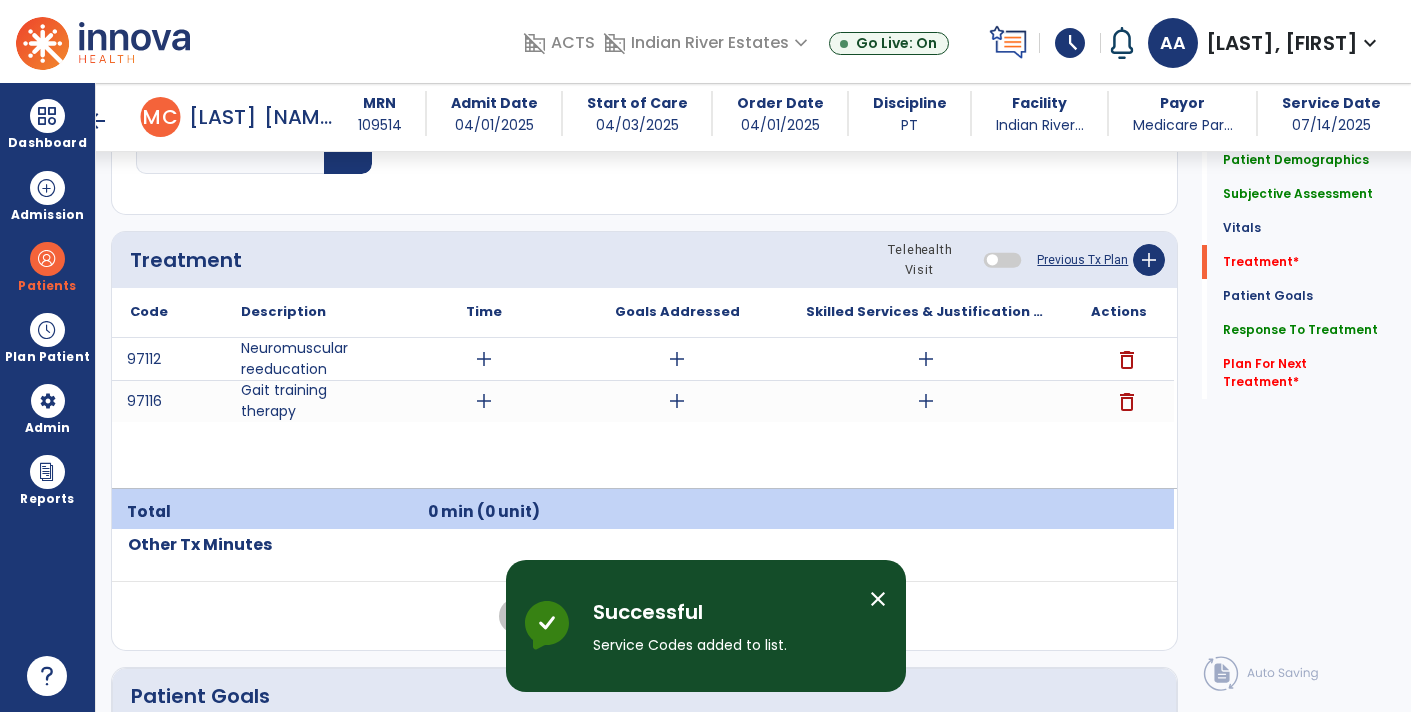 click on "add" at bounding box center [484, 359] 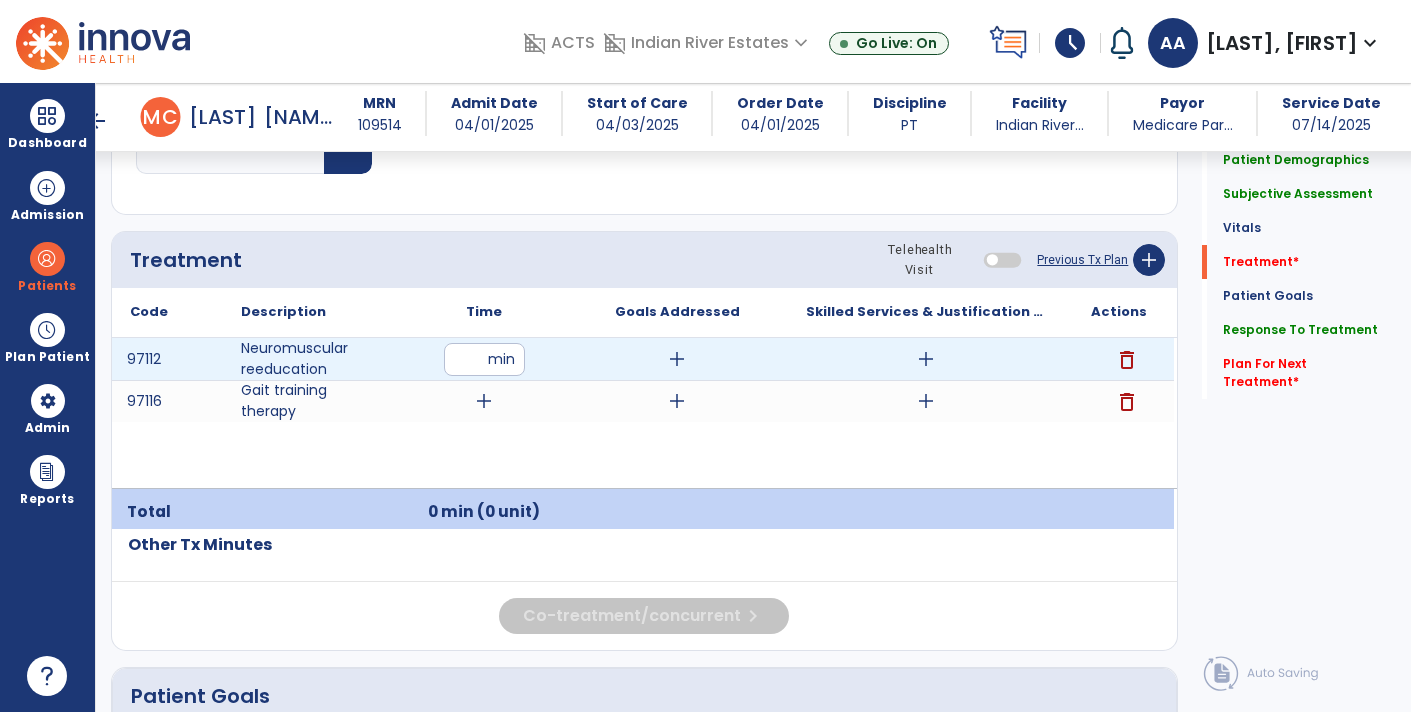 type on "**" 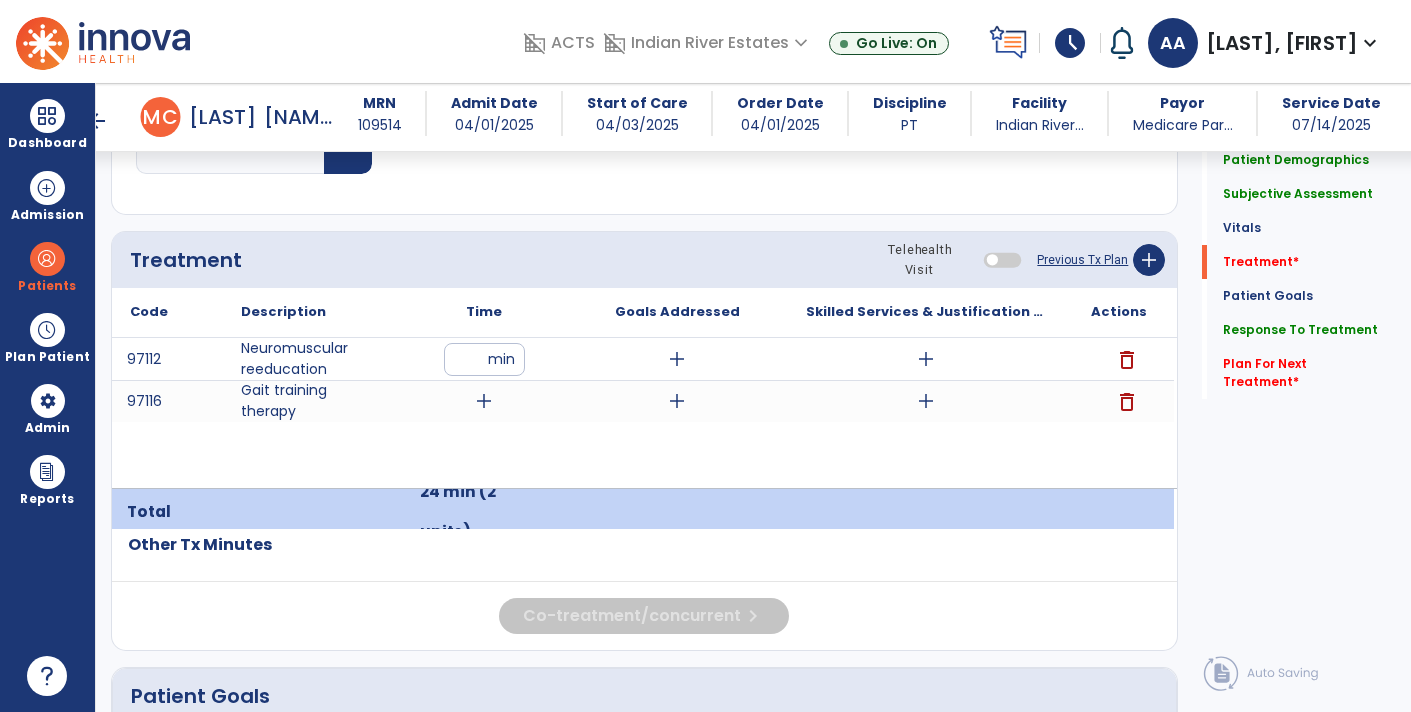 click on "add" at bounding box center [484, 401] 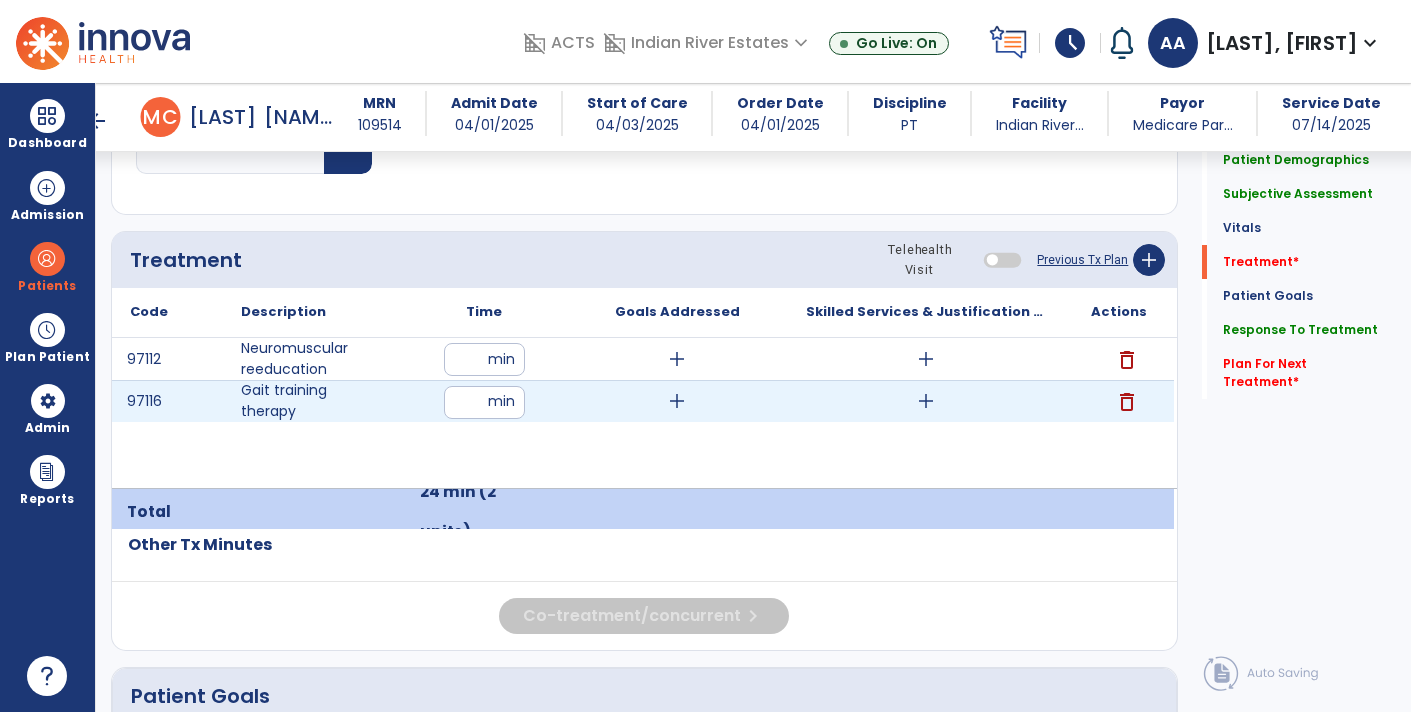 type on "**" 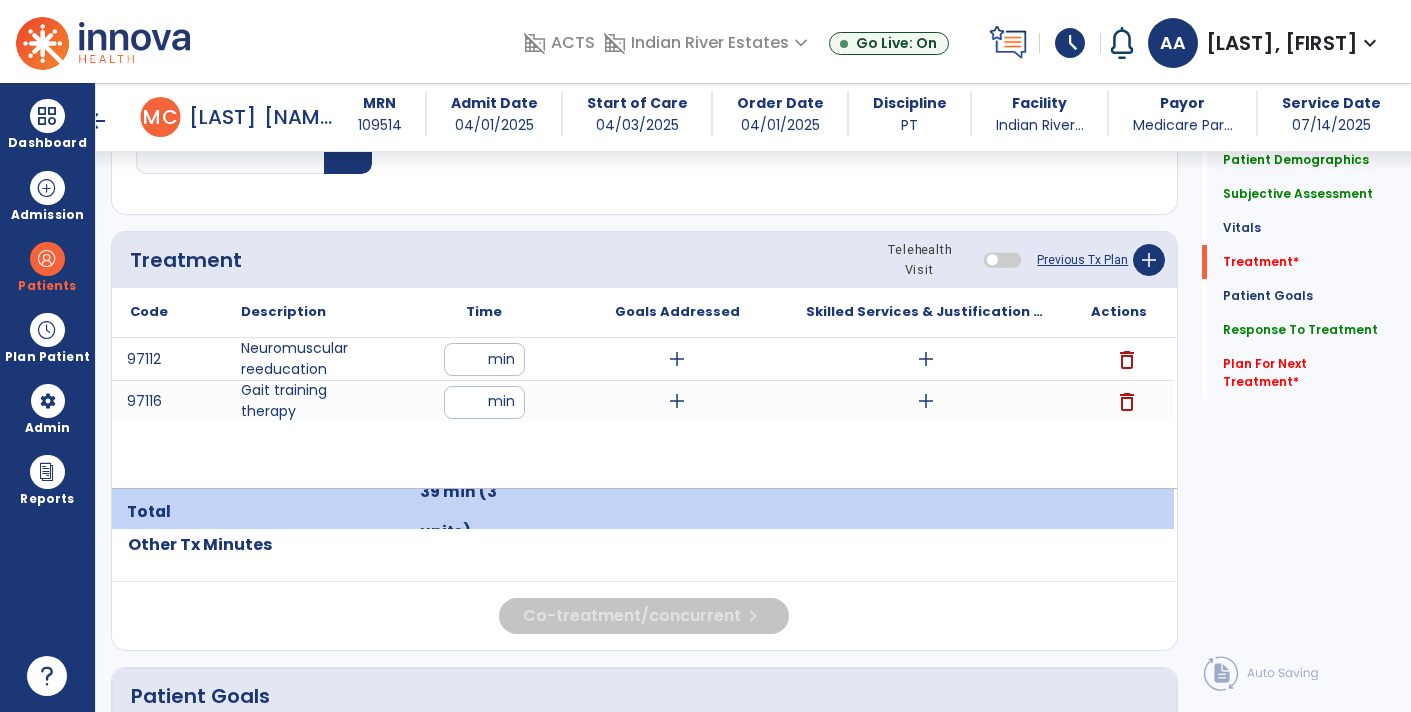 click on "add" at bounding box center [926, 359] 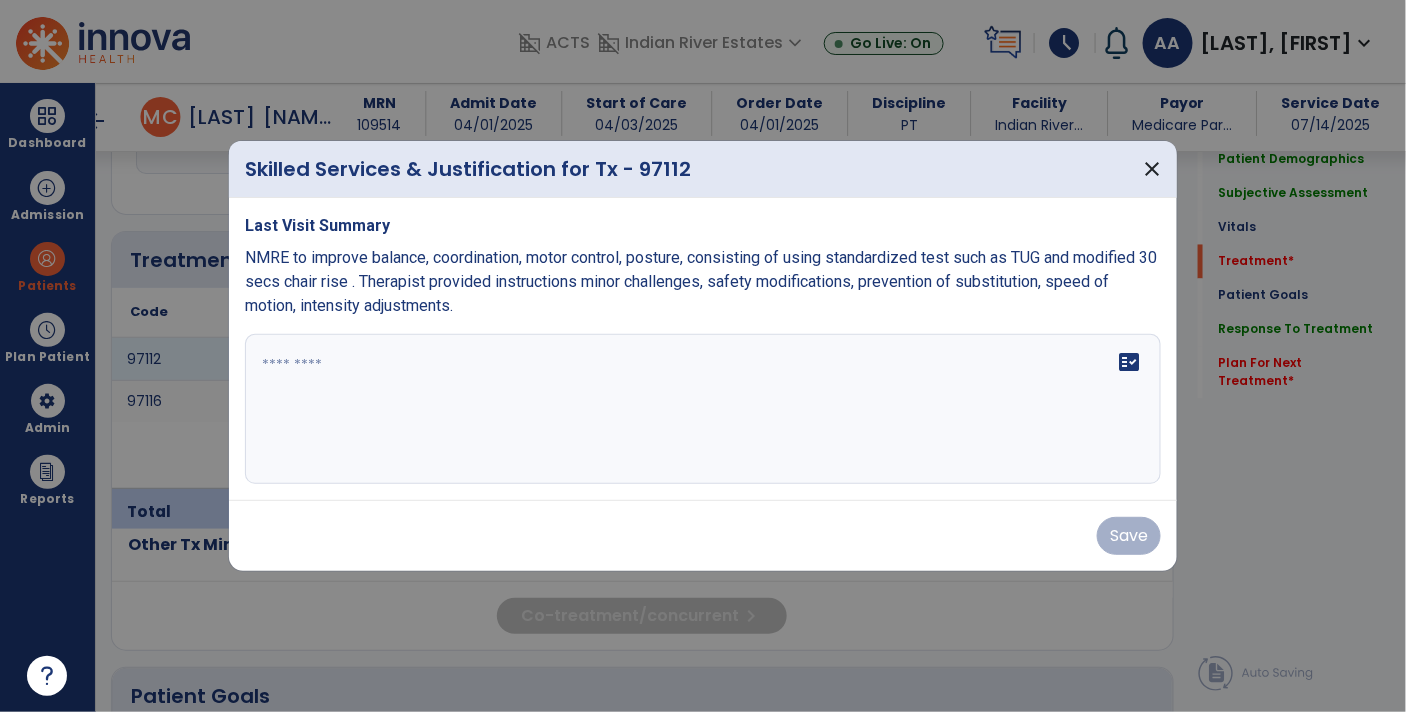 scroll, scrollTop: 1128, scrollLeft: 0, axis: vertical 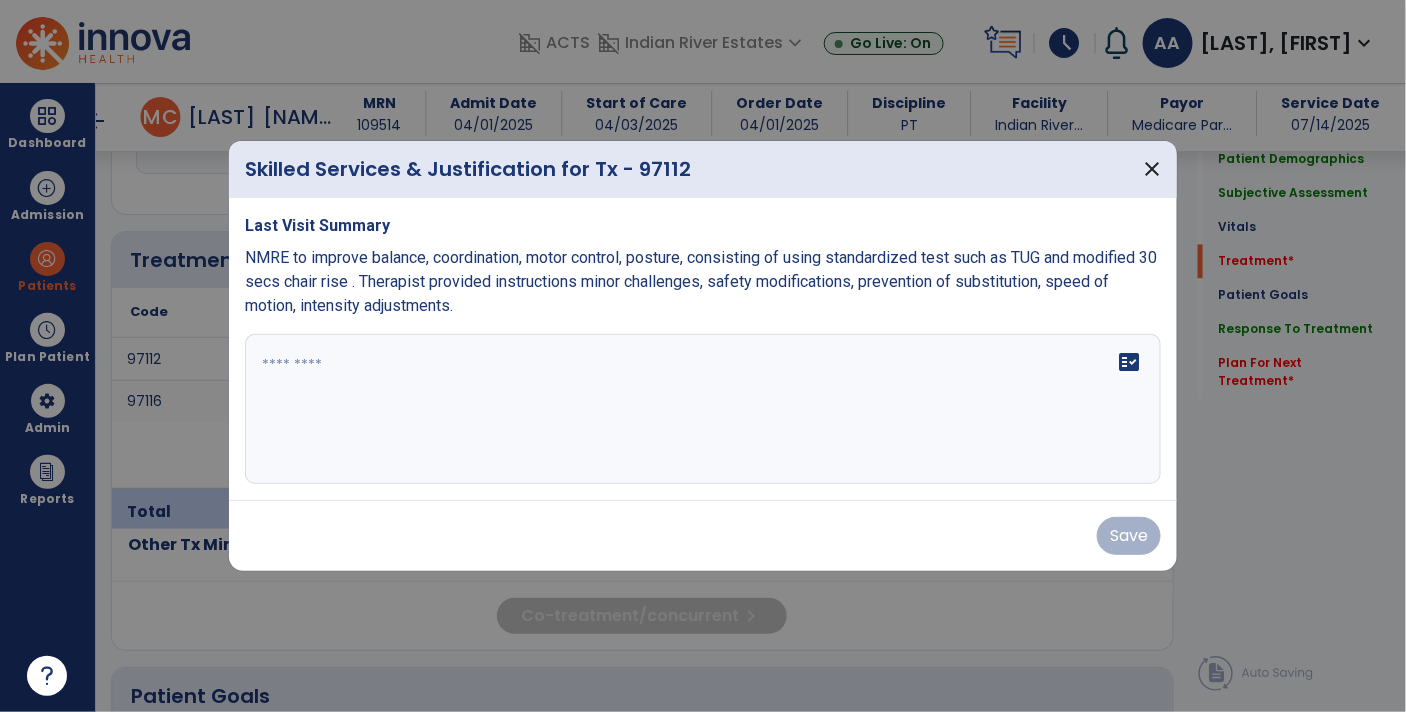 click on "NMRE to  improve balance, coordination, motor control, posture, consisting of using standardized test such as TUG and  modified 30 secs chair rise . Therapist provided instructions  minor challenges, safety modifications, prevention of substitution, speed of motion, intensity adjustments." at bounding box center (701, 281) 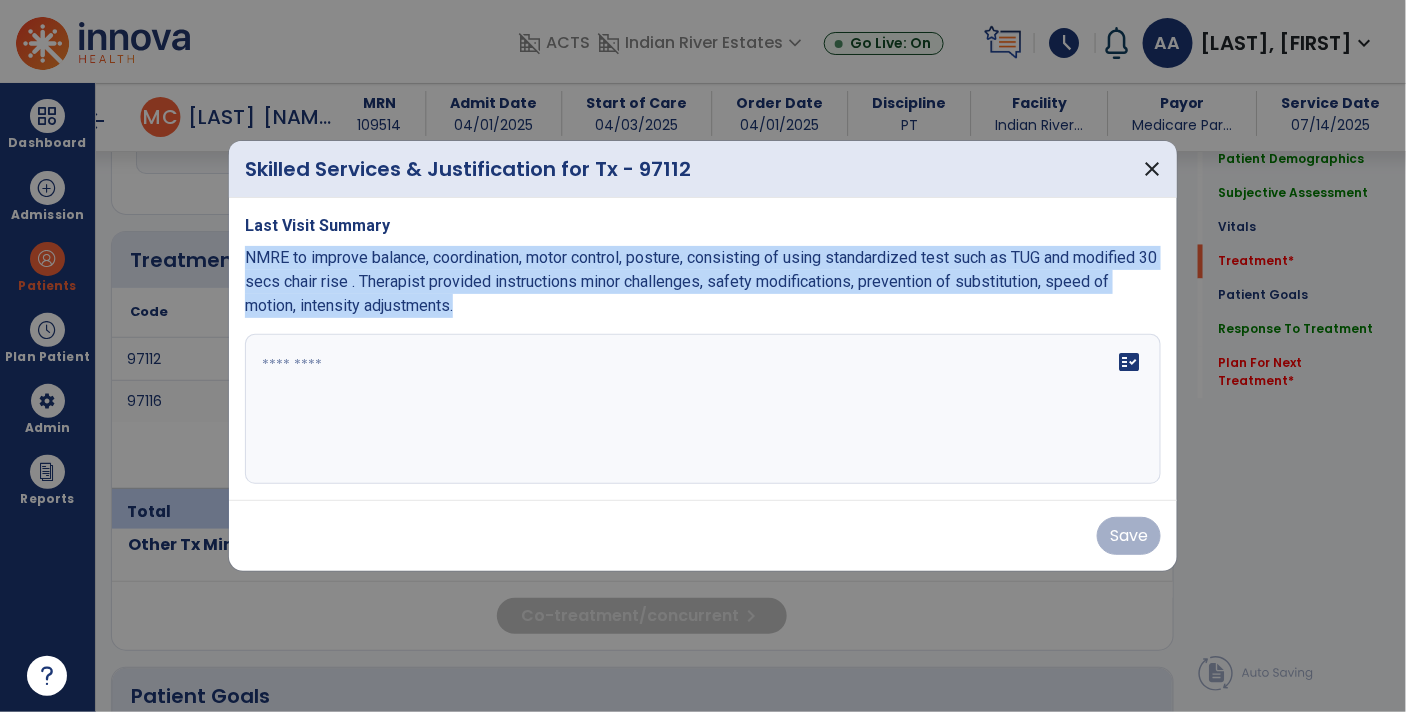 drag, startPoint x: 243, startPoint y: 251, endPoint x: 466, endPoint y: 305, distance: 229.44498 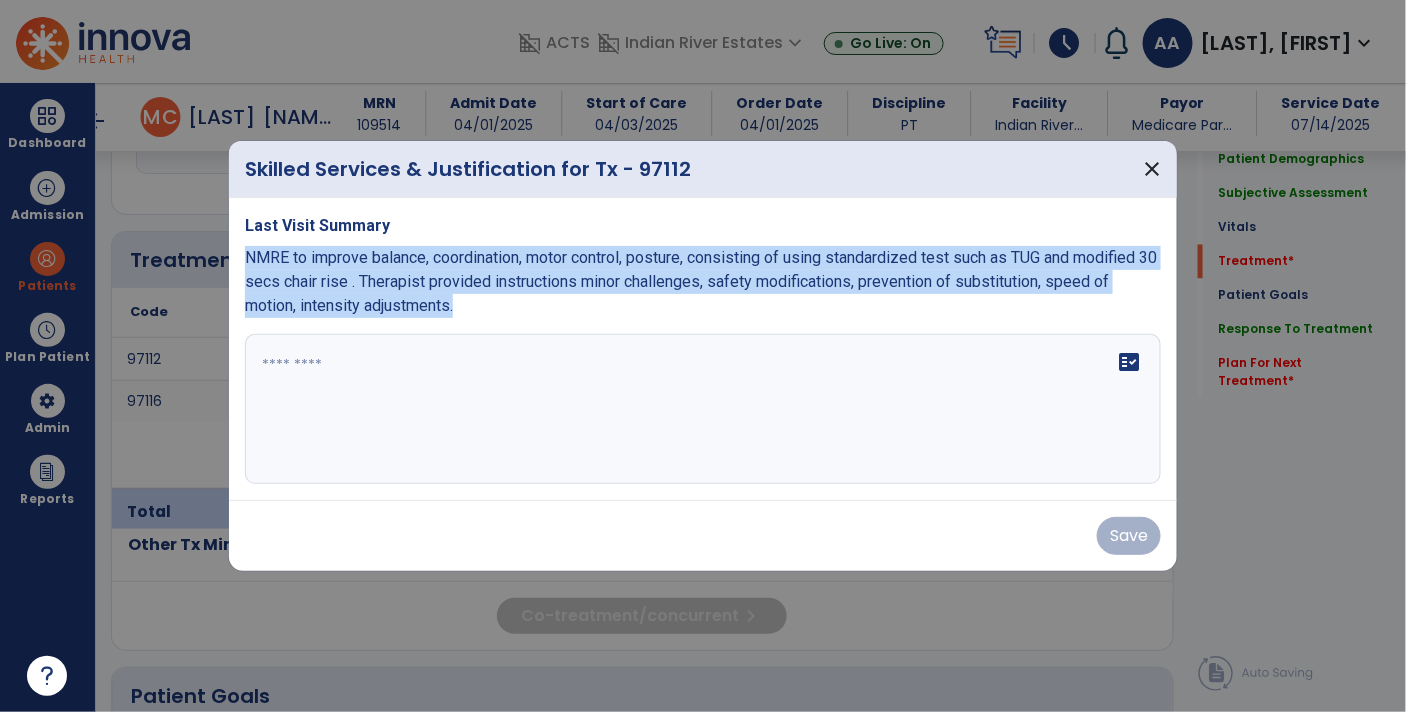 click on "Last Visit Summary NMRE to  improve balance, coordination, motor control, posture, consisting of using standardized test such as TUG and  modified 30 secs chair rise . Therapist provided instructions  minor challenges, safety modifications, prevention of substitution, speed of motion, intensity adjustments.    fact_check" at bounding box center [703, 349] 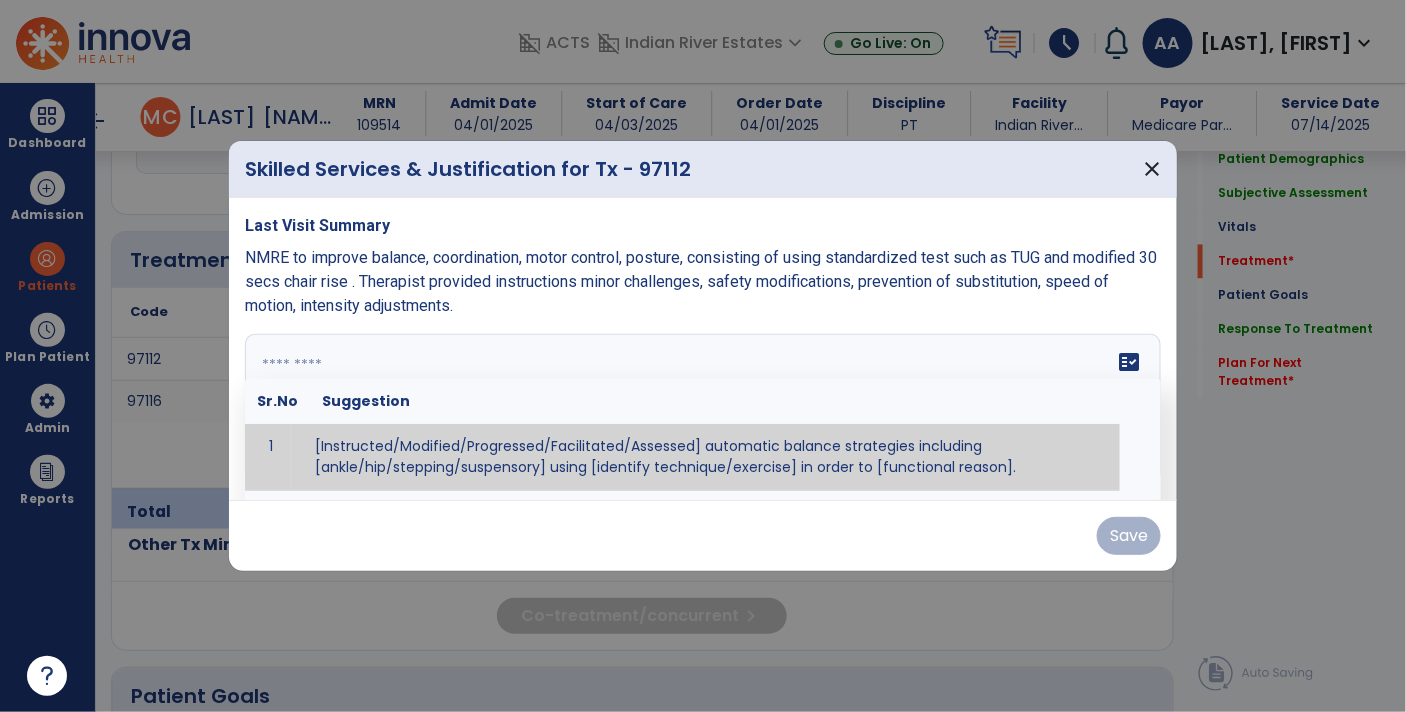 click on "fact_check  Sr.No Suggestion 1 [Instructed/Modified/Progressed/Facilitated/Assessed] automatic balance strategies including [ankle/hip/stepping/suspensory] using [identify technique/exercise] in order to [functional reason]. 2 [Instructed/Modified/Progressed/Facilitated/Assessed] sensory integration techniques including [visual inhibition/somatosensory inhibition/visual excitatory/somatosensory excitatory/vestibular excitatory] using [identify technique/exercise] in order to [functional reason]. 3 [Instructed/Modified/Progressed/Facilitated/Assessed] visual input including [oculomotor exercises, smooth pursuits, saccades, visual field, other] in order to [functional reasons]. 4 [Instructed/Modified/Progressed/Assessed] somatosensory techniques including [joint compression, proprioceptive activities, other] in order to [functional reasons]. 5 [Instructed/Modified/Progressed/Assessed] vestibular techniques including [gaze stabilization, Brandt-Darhoff, Epley, other] in order to [functional reasons]. 6 7" at bounding box center (703, 409) 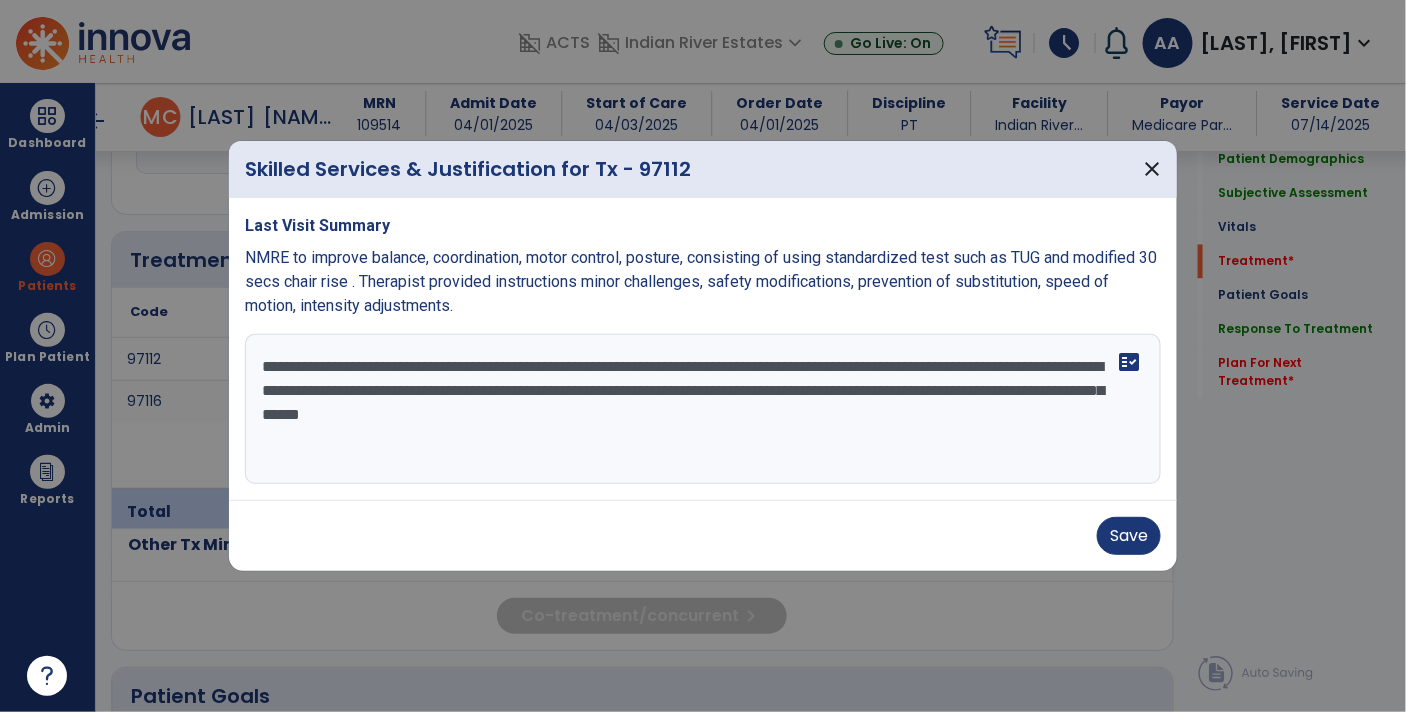 click on "**********" at bounding box center [703, 409] 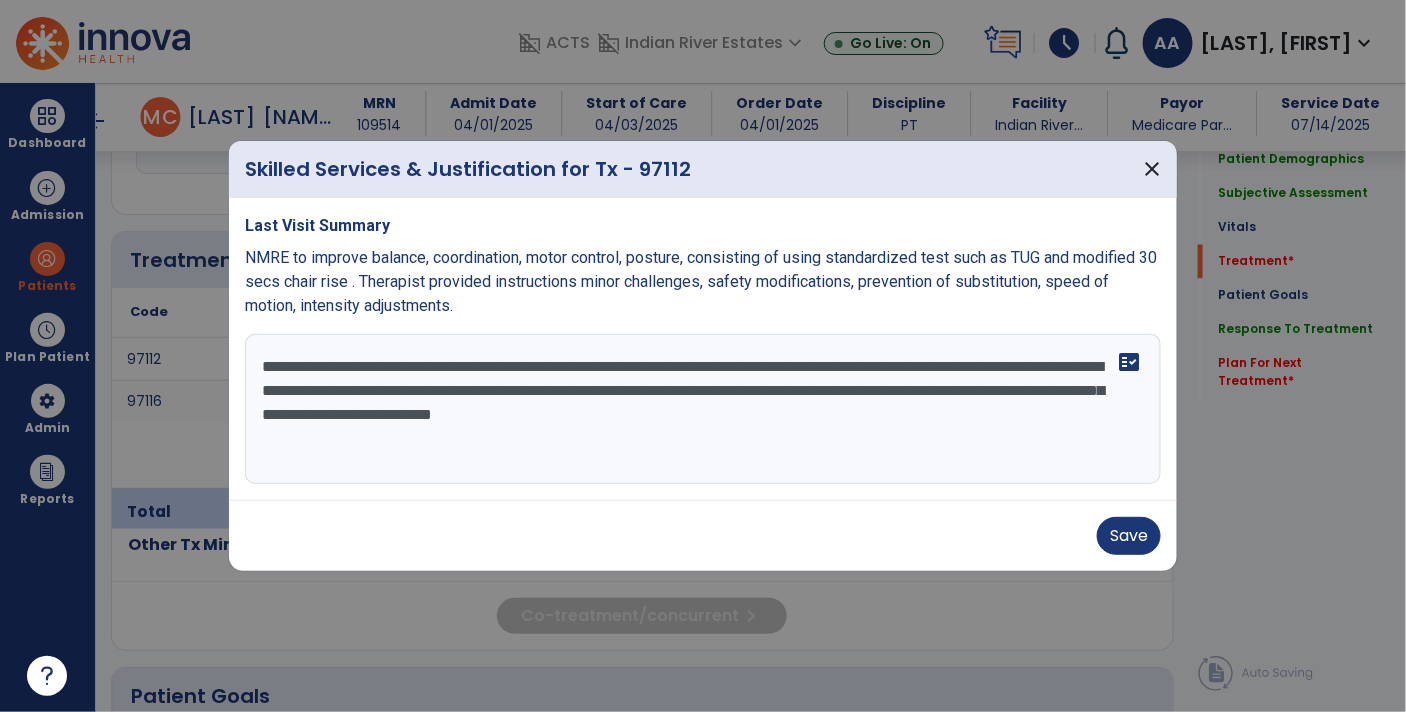 click on "**********" at bounding box center (703, 409) 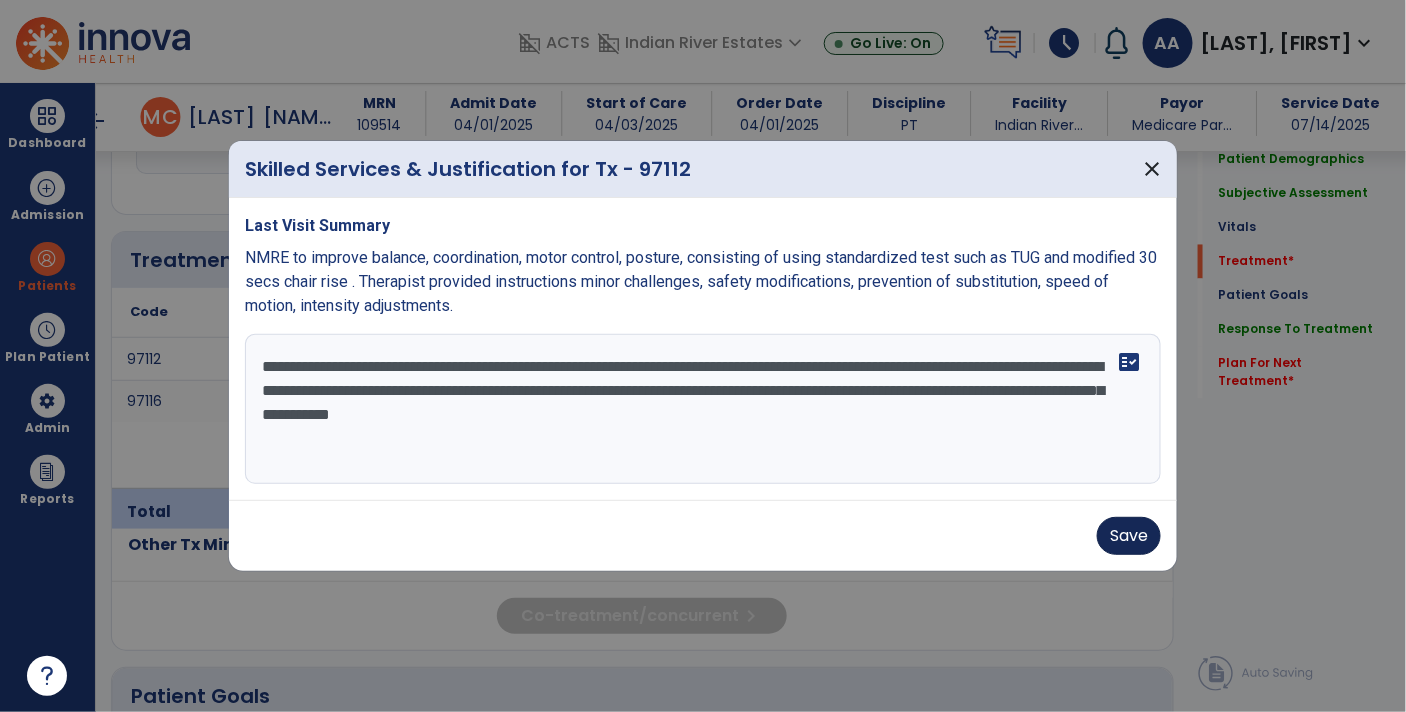 type on "**********" 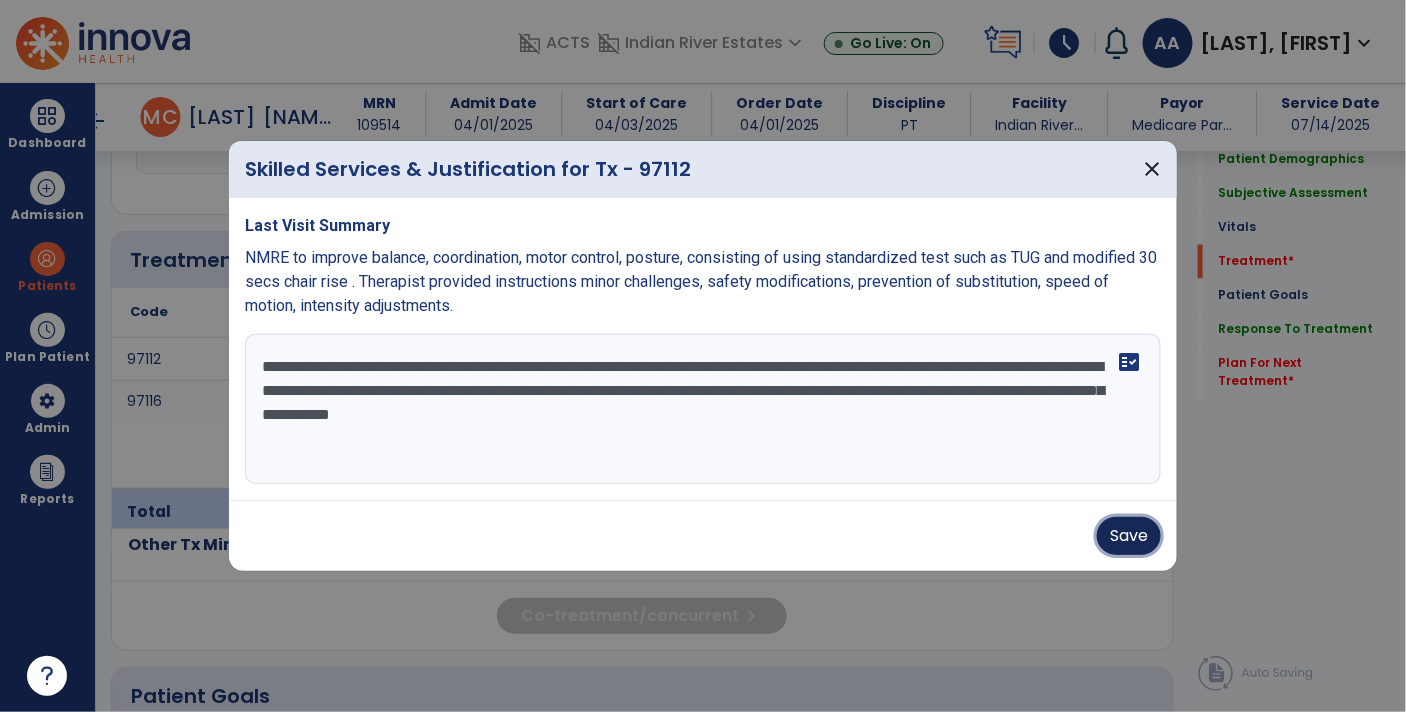 click on "Save" at bounding box center (1129, 536) 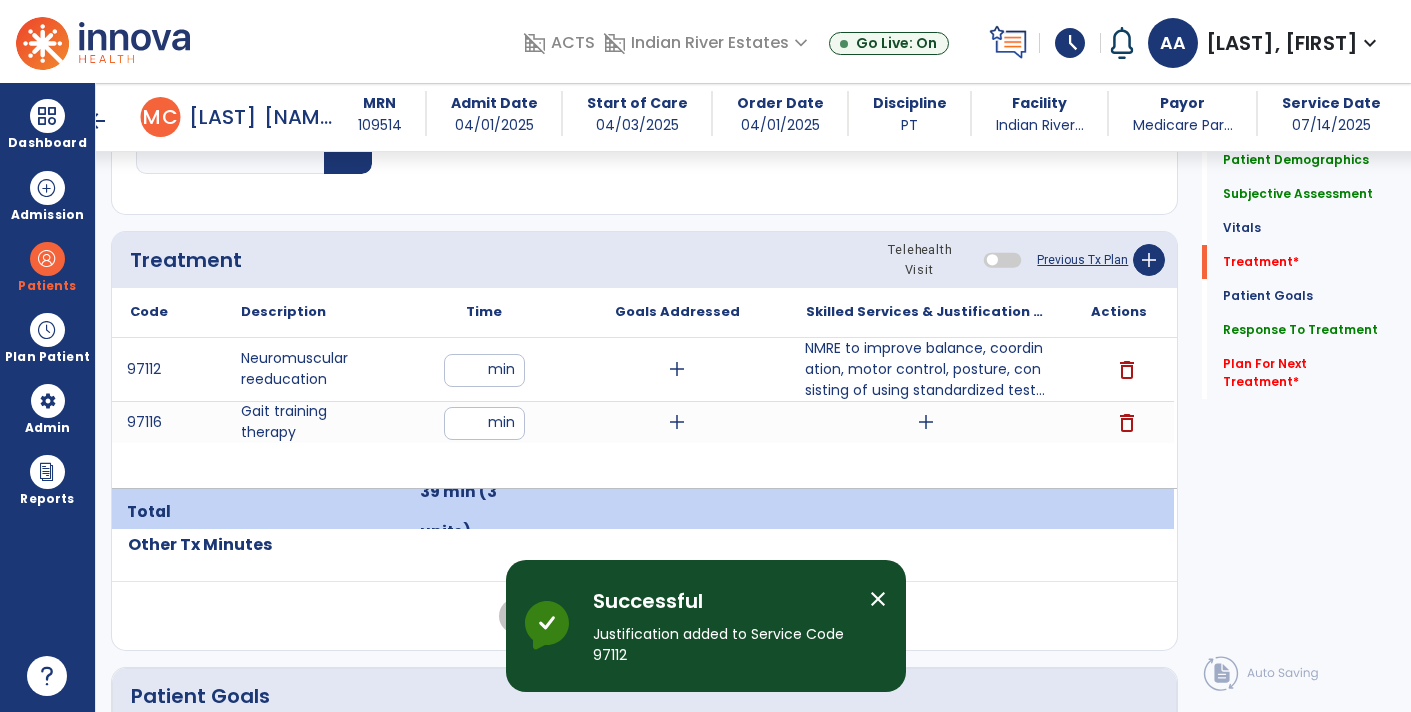 click on "add" at bounding box center (926, 422) 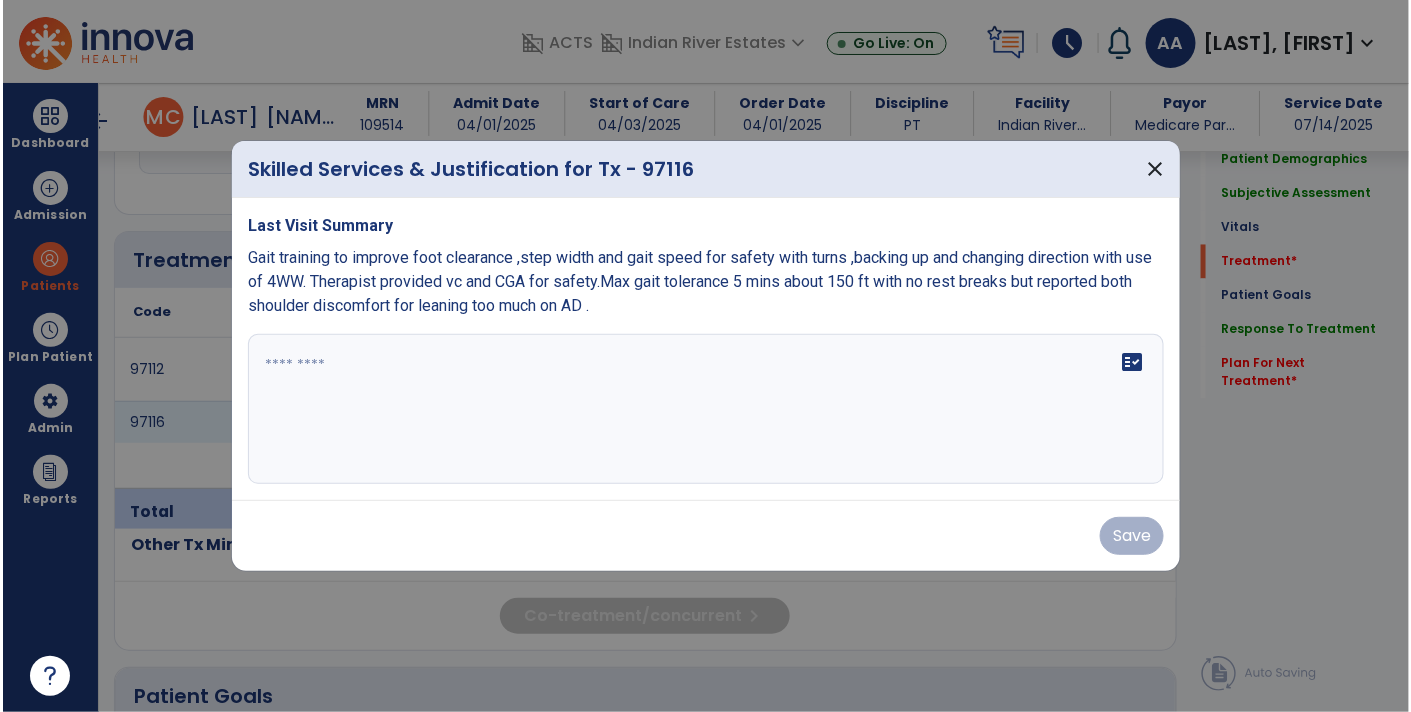 scroll, scrollTop: 1128, scrollLeft: 0, axis: vertical 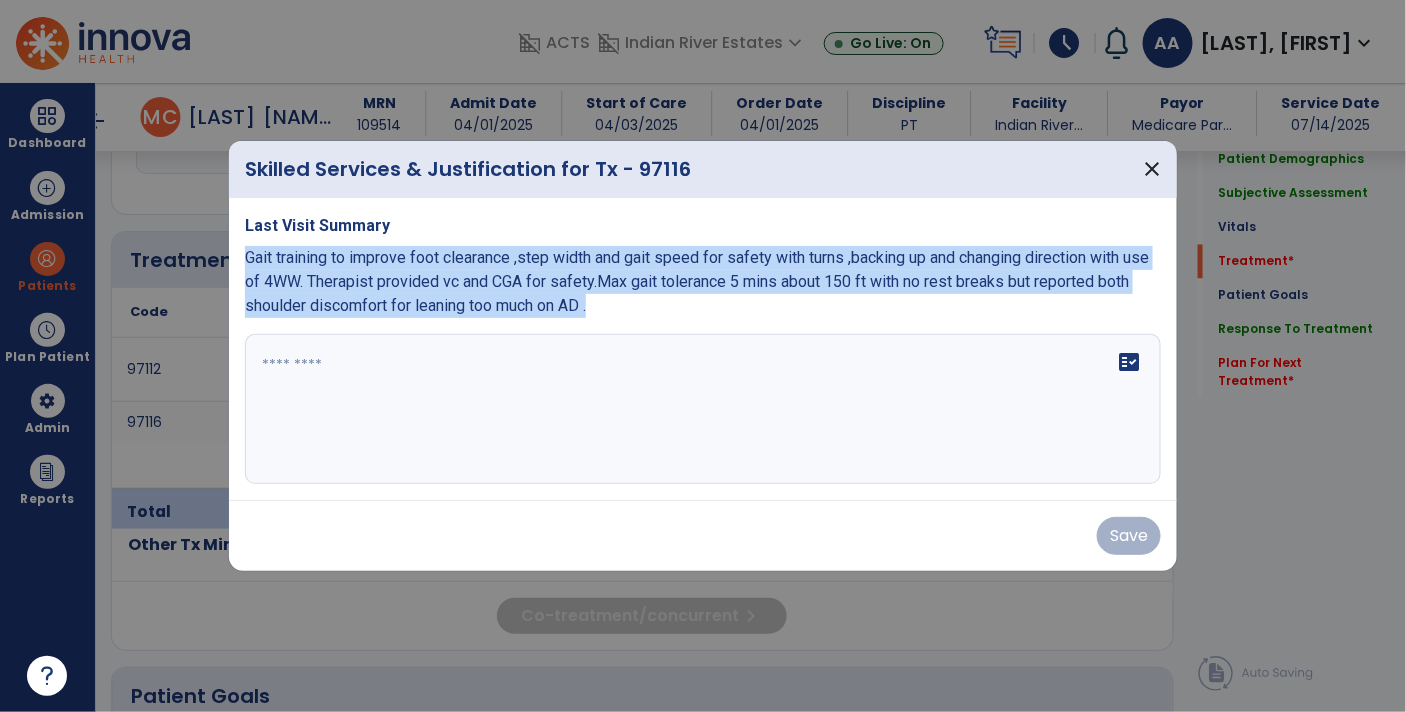 drag, startPoint x: 240, startPoint y: 252, endPoint x: 385, endPoint y: 328, distance: 163.71011 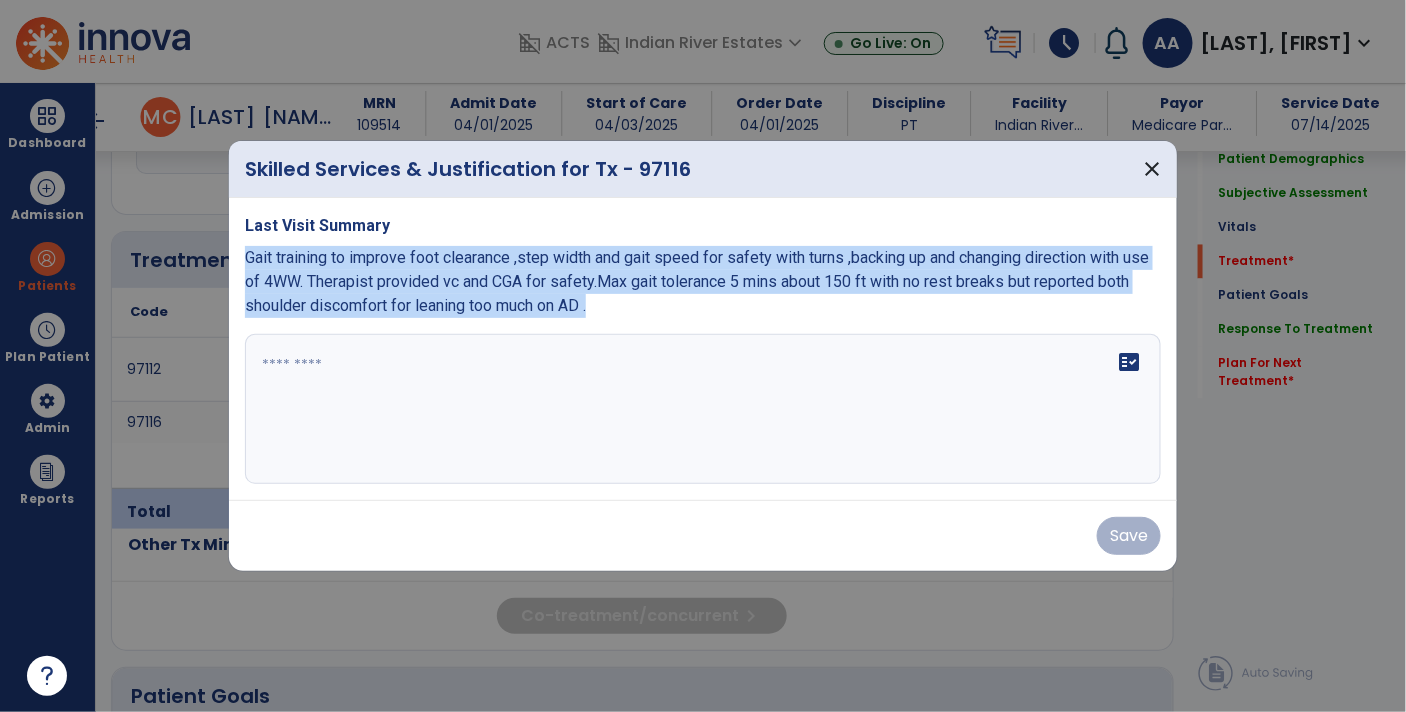 click on "Last Visit Summary Gait training to improve foot clearance ,step width and gait speed for safety  with turns ,backing up and changing direction with use of 4WW. Therapist provided vc and CGA for safety.Max gait tolerance 5 mins about 150 ft with no rest breaks but reported both shoulder discomfort for leaning too much on AD .   fact_check" at bounding box center (703, 349) 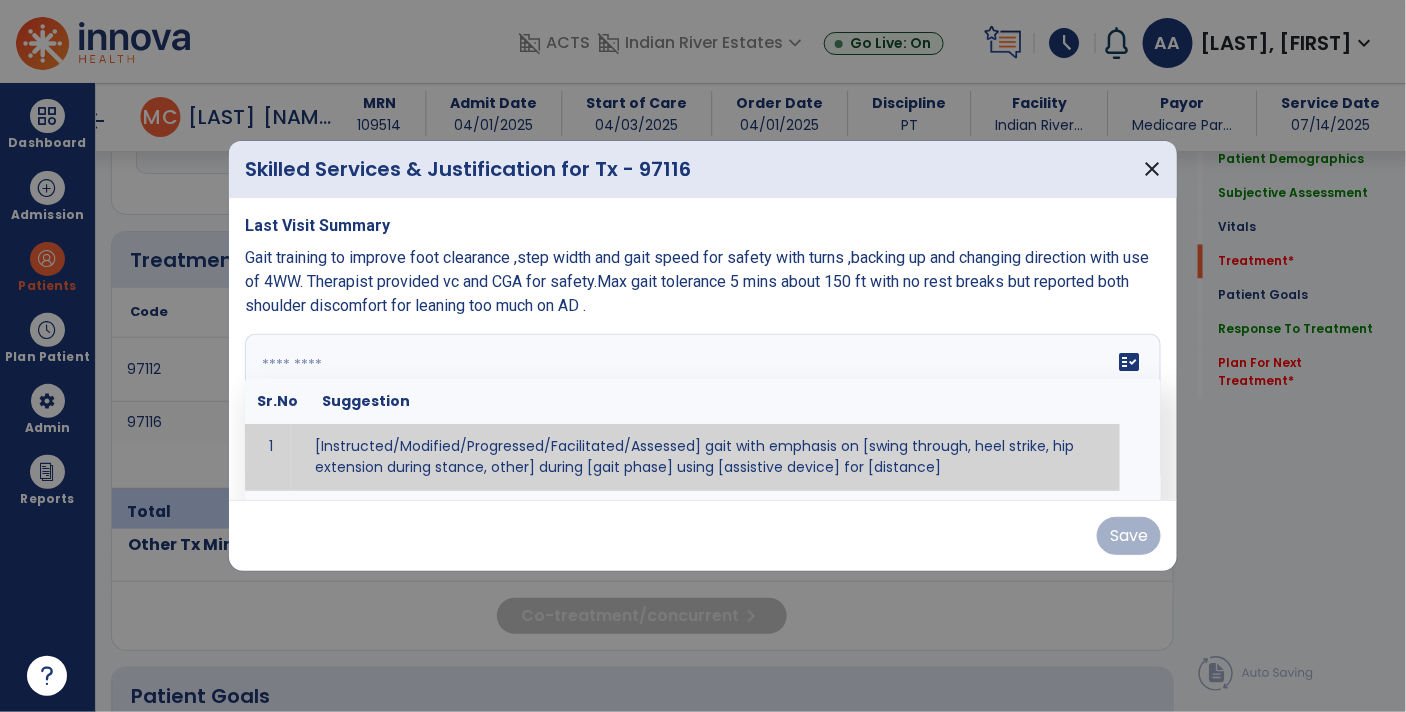 paste on "**********" 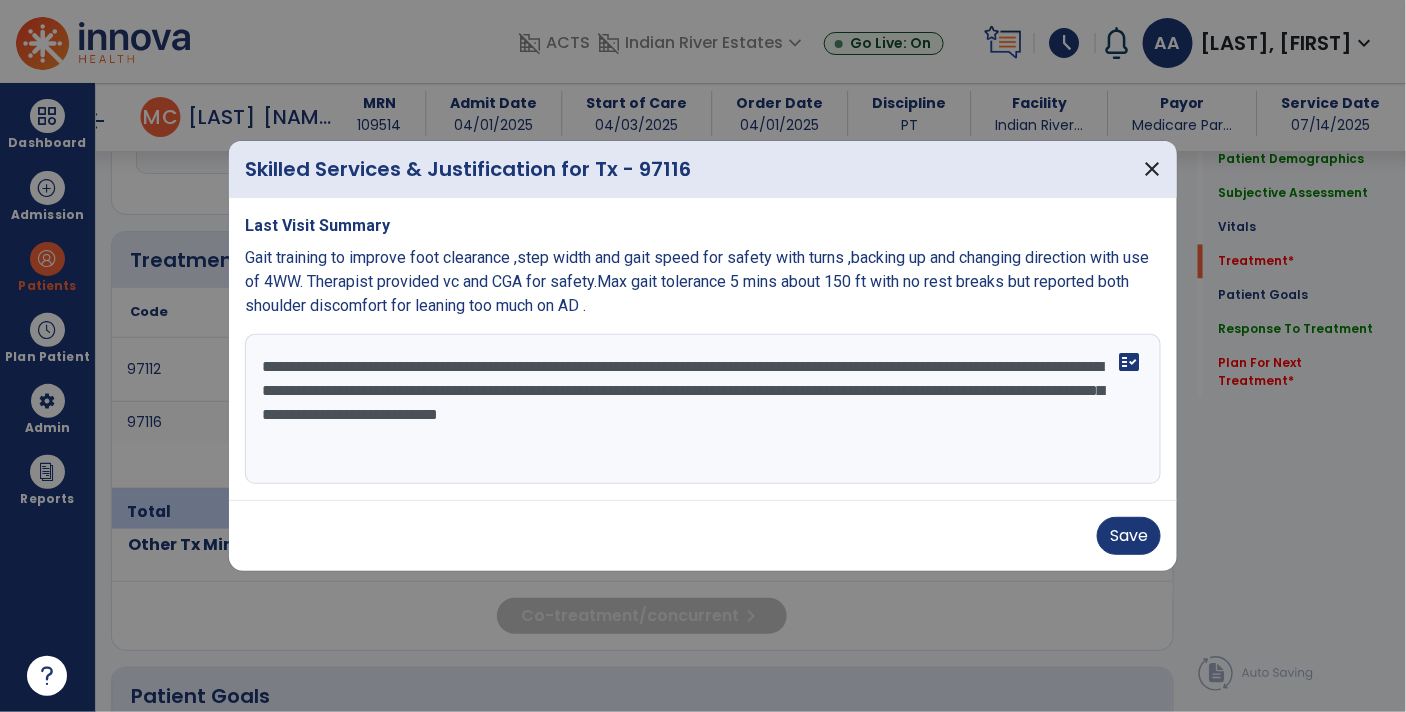 click on "**********" at bounding box center (703, 409) 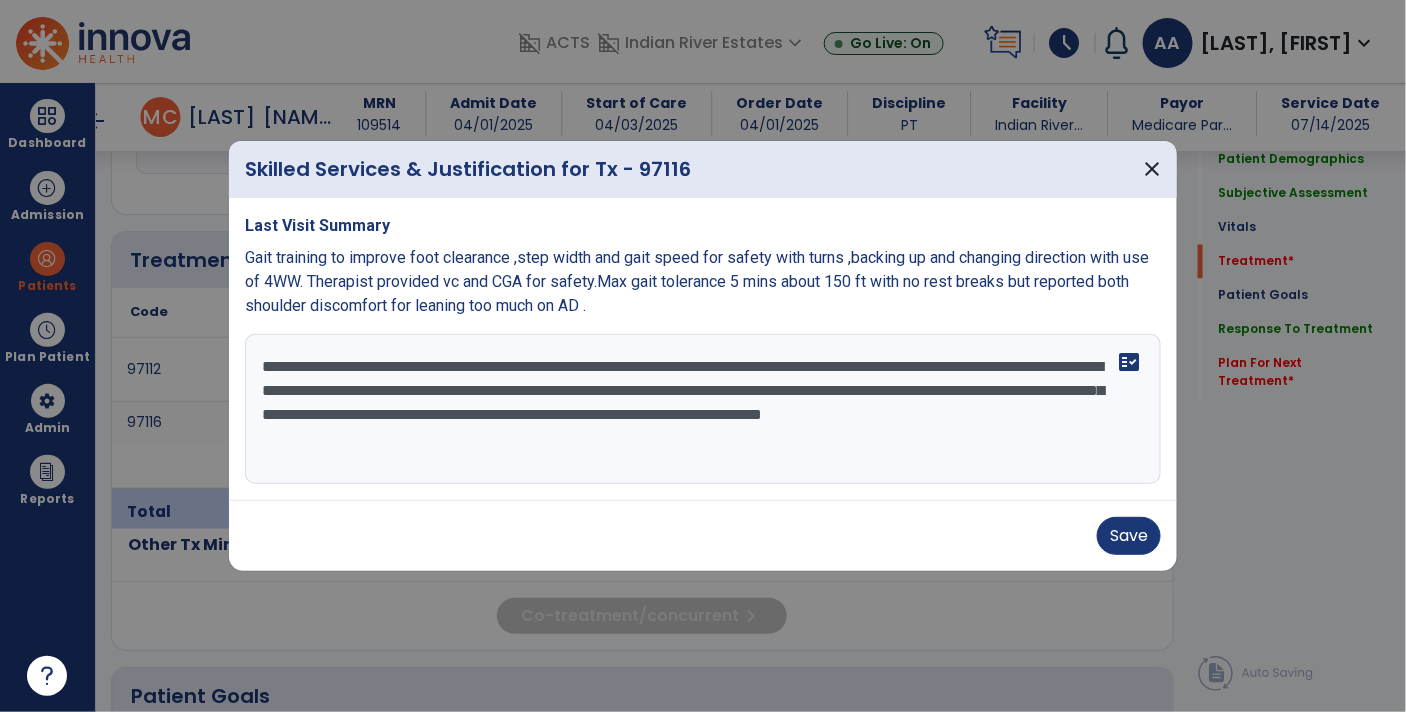 click on "**********" at bounding box center (703, 409) 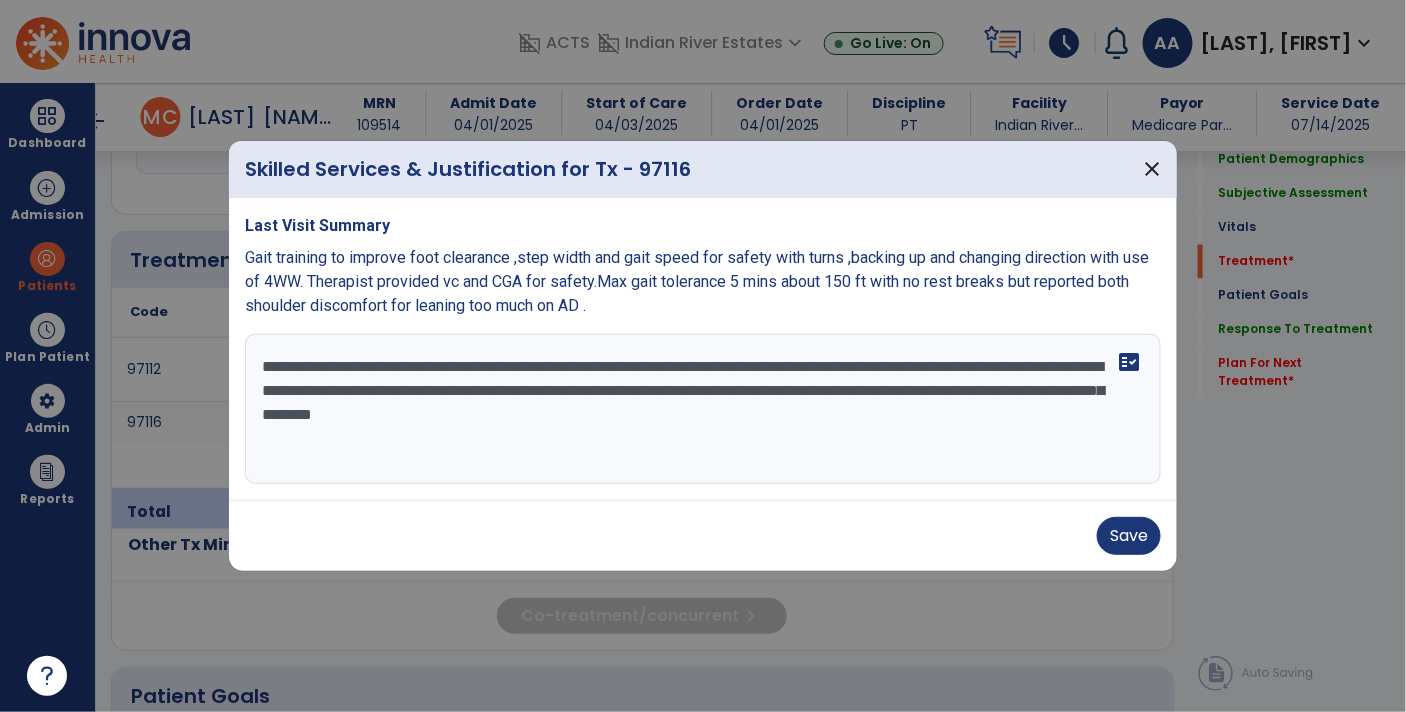 type on "**********" 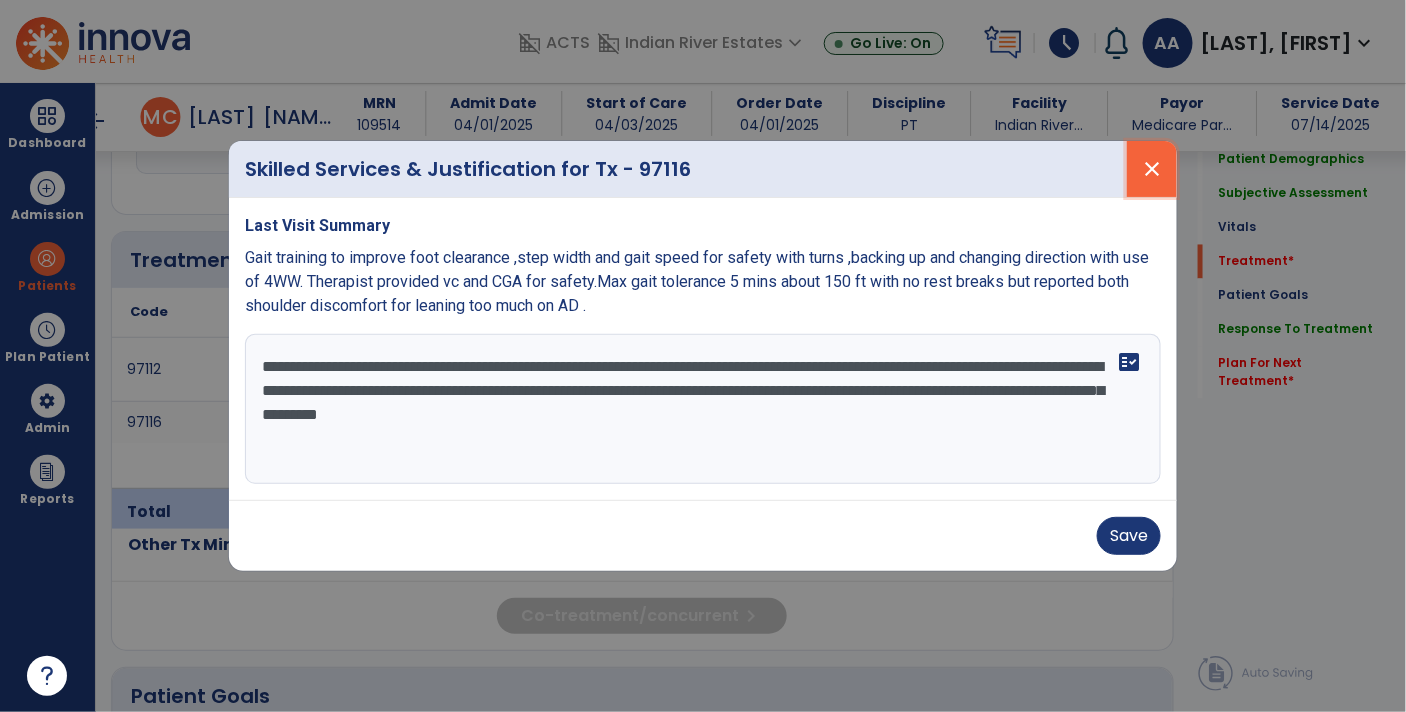 click on "close" at bounding box center [1152, 169] 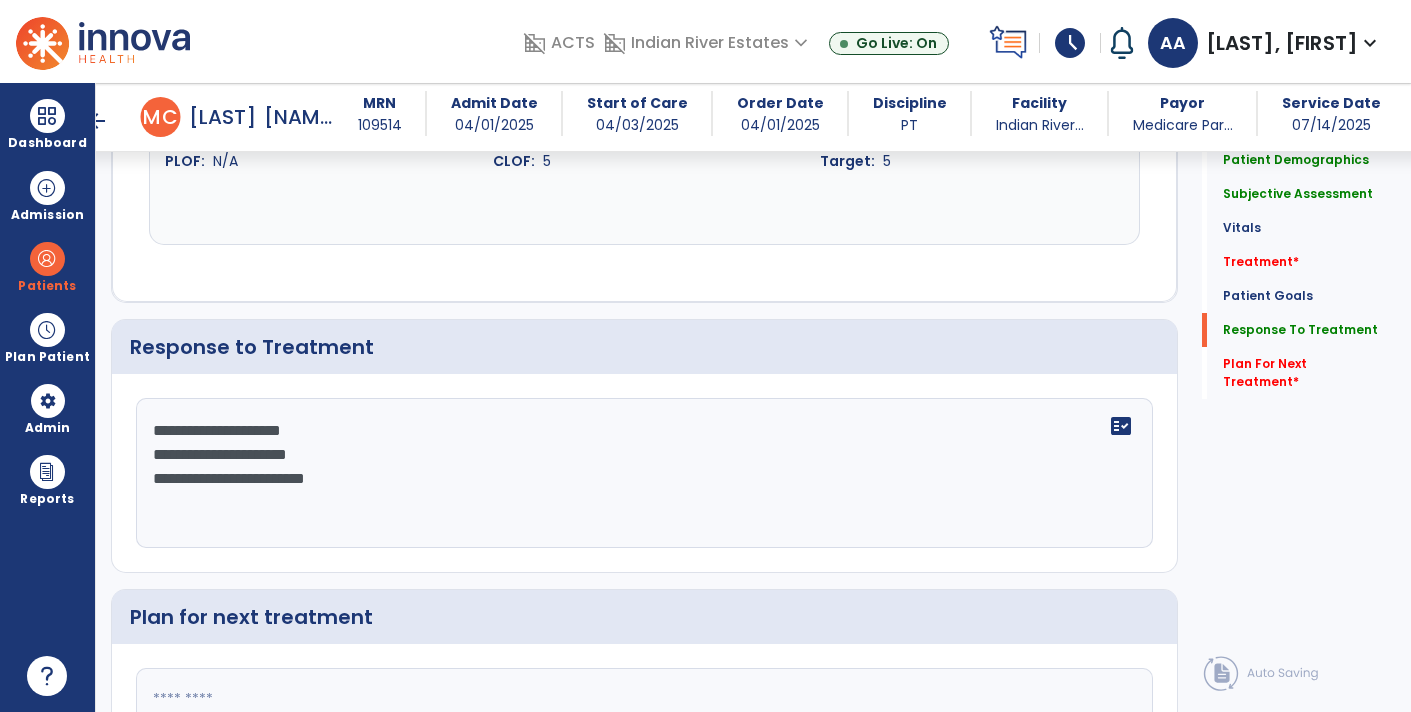 scroll, scrollTop: 3727, scrollLeft: 0, axis: vertical 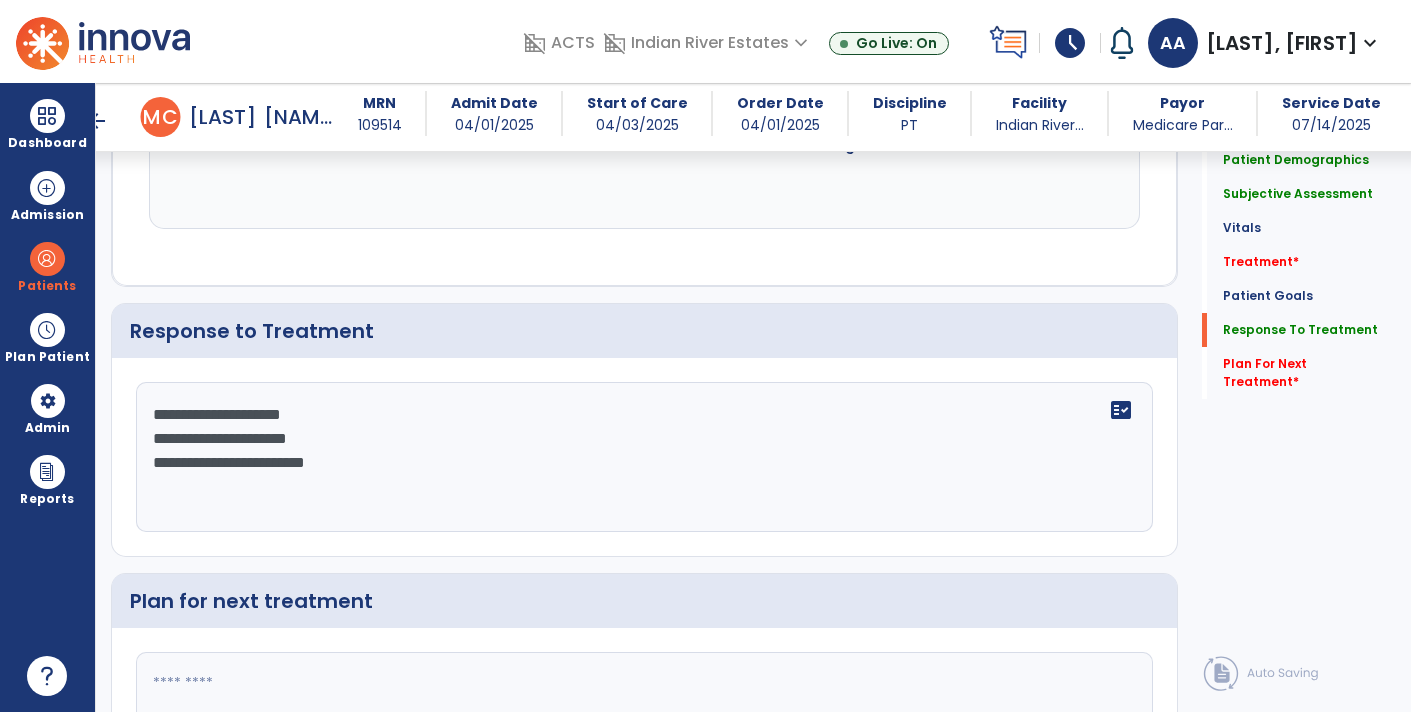 click on "**********" 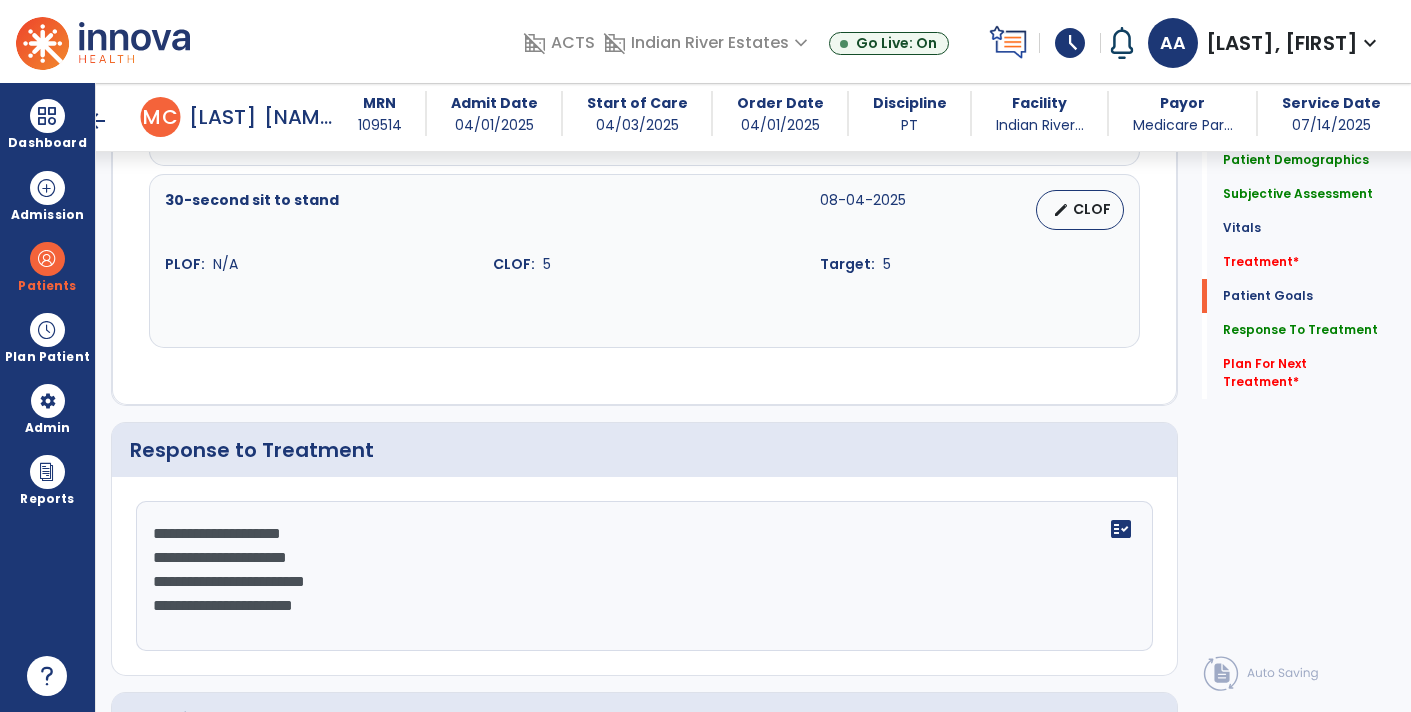scroll, scrollTop: 3636, scrollLeft: 0, axis: vertical 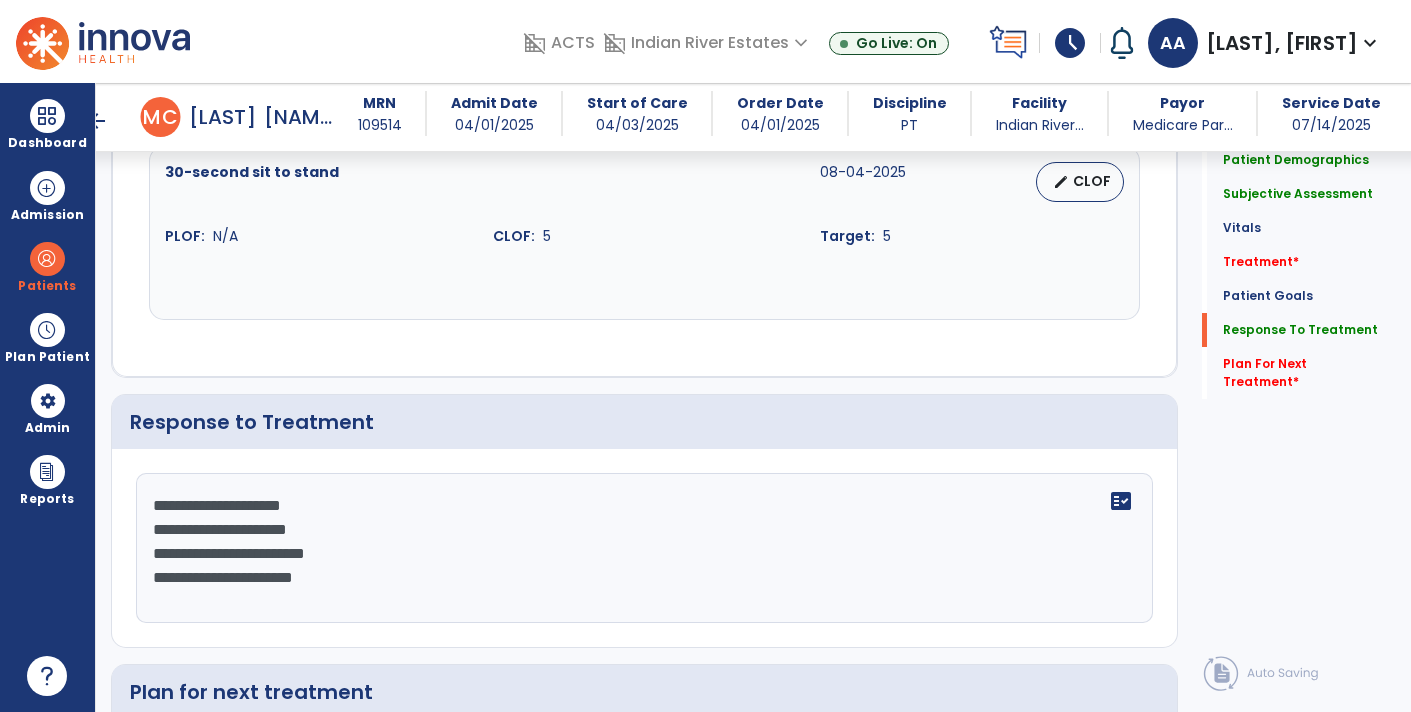 click on "**********" 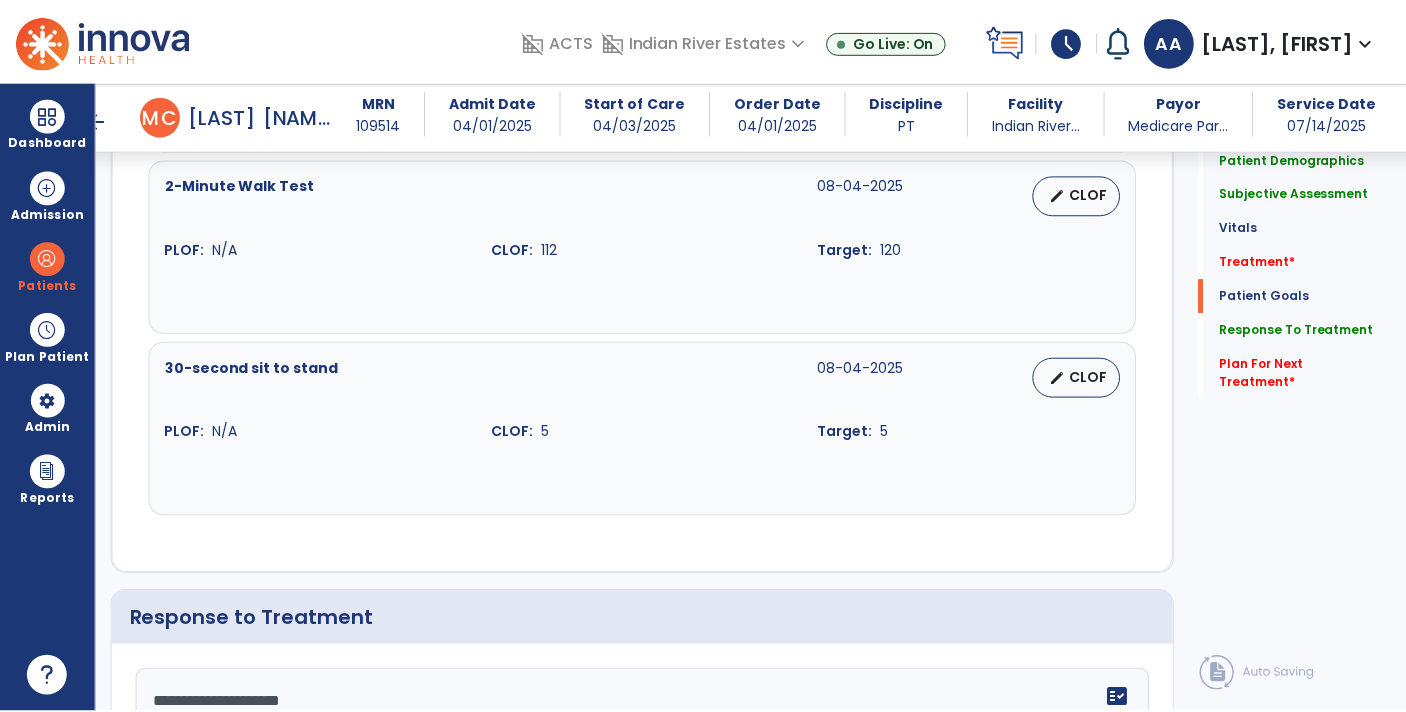 scroll, scrollTop: 3439, scrollLeft: 0, axis: vertical 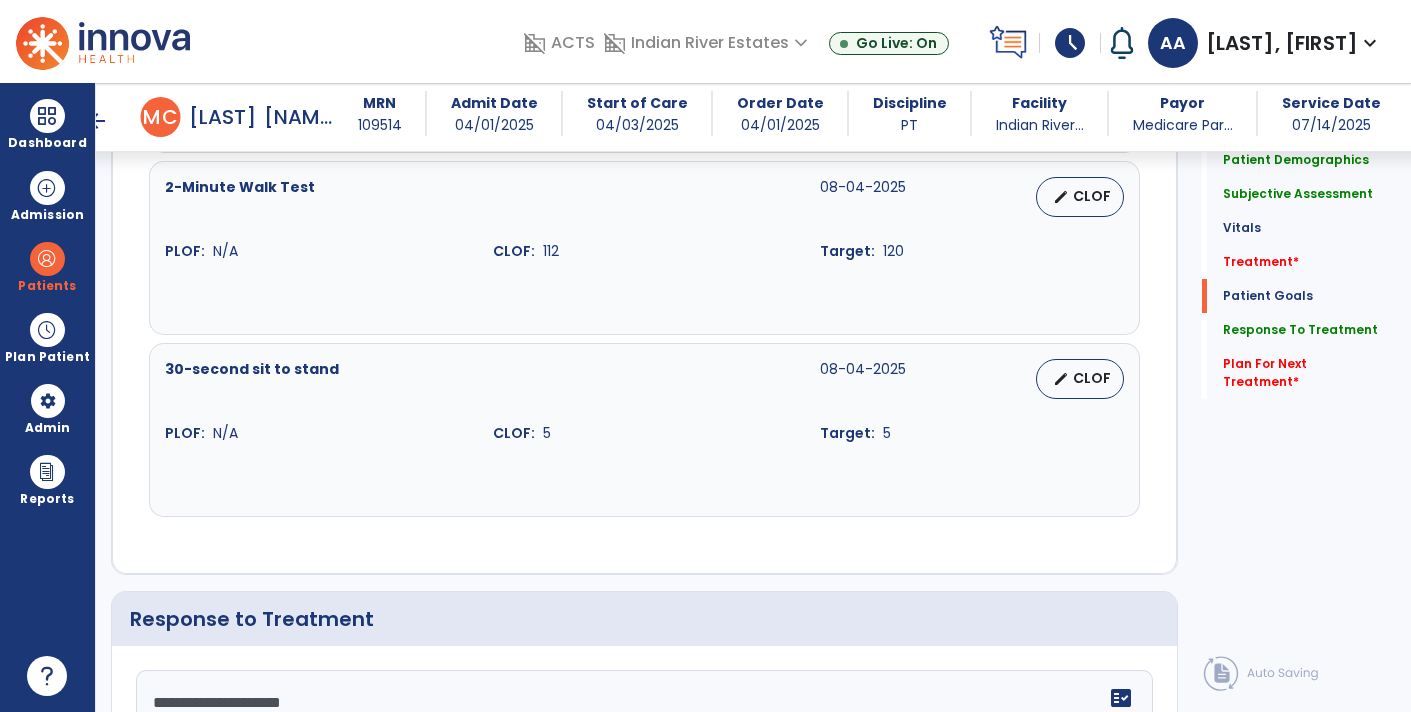 type on "**********" 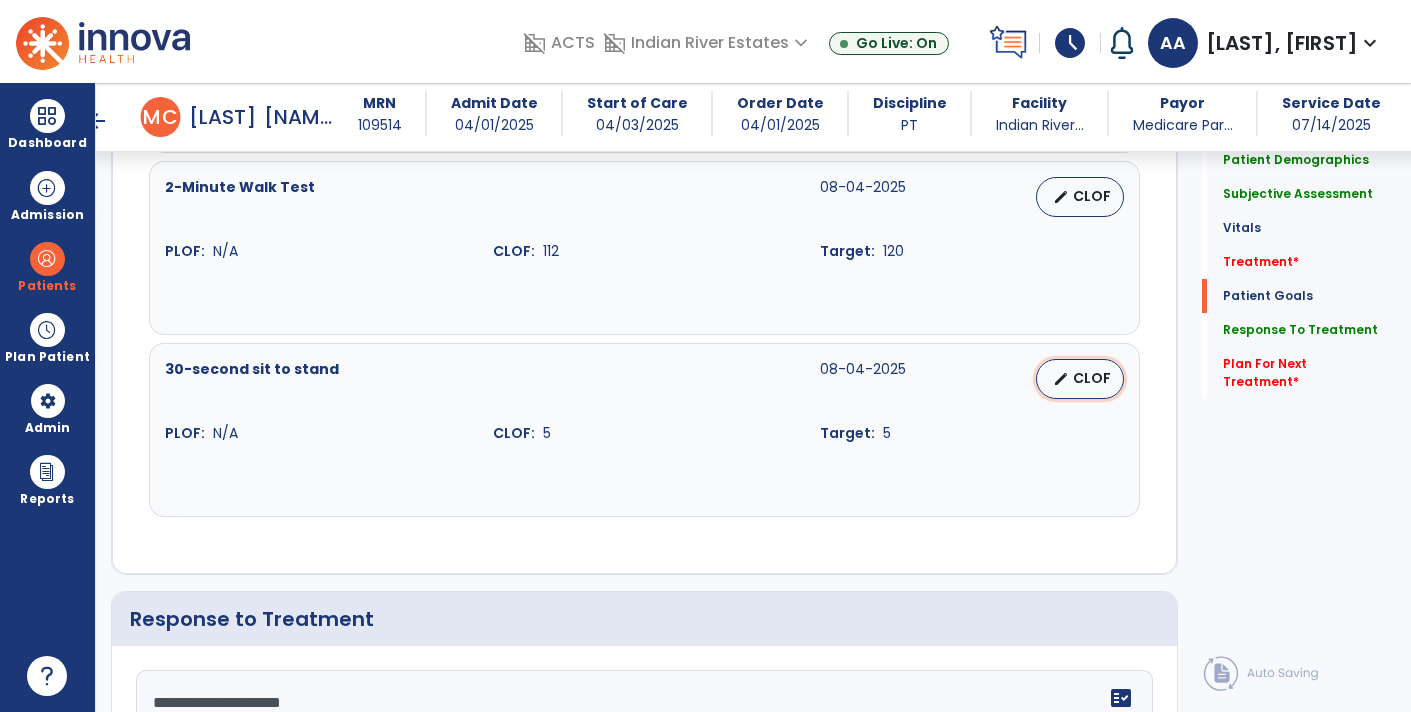 click on "CLOF" at bounding box center (1092, 378) 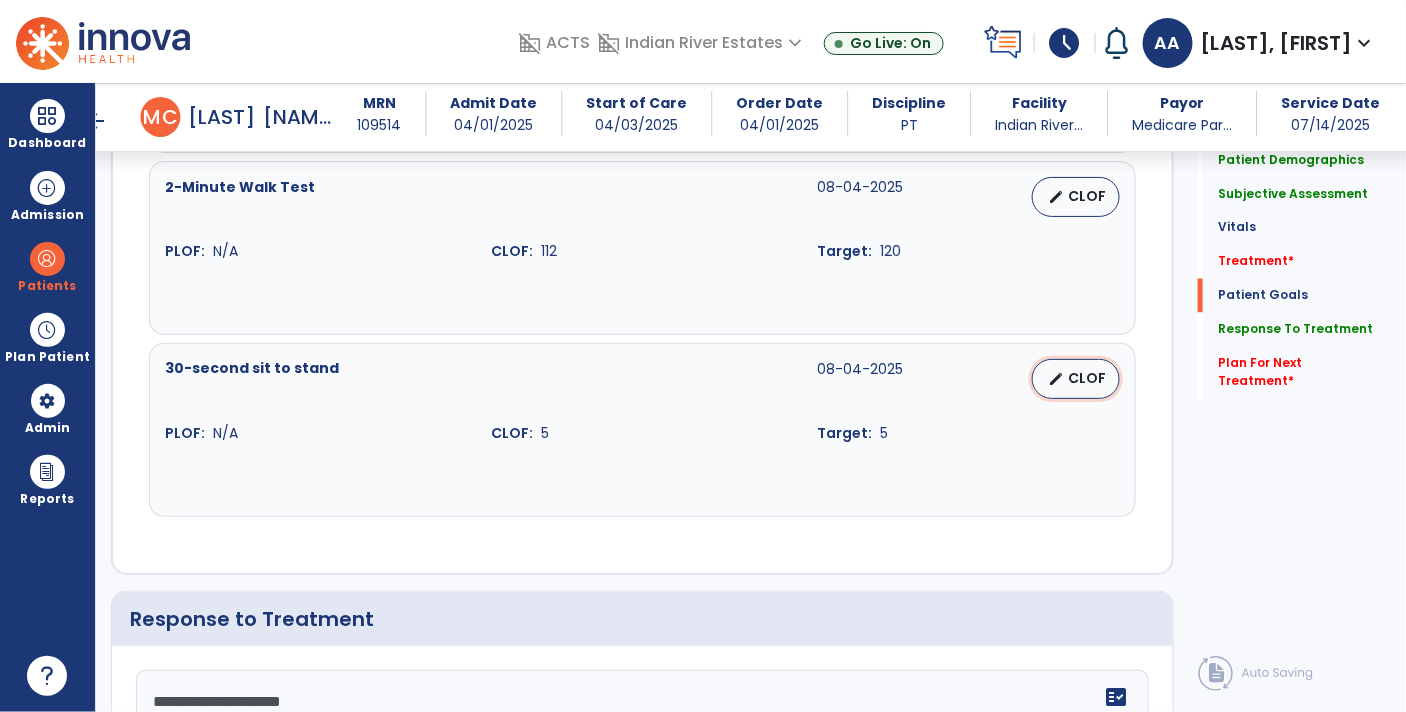 select on "**********" 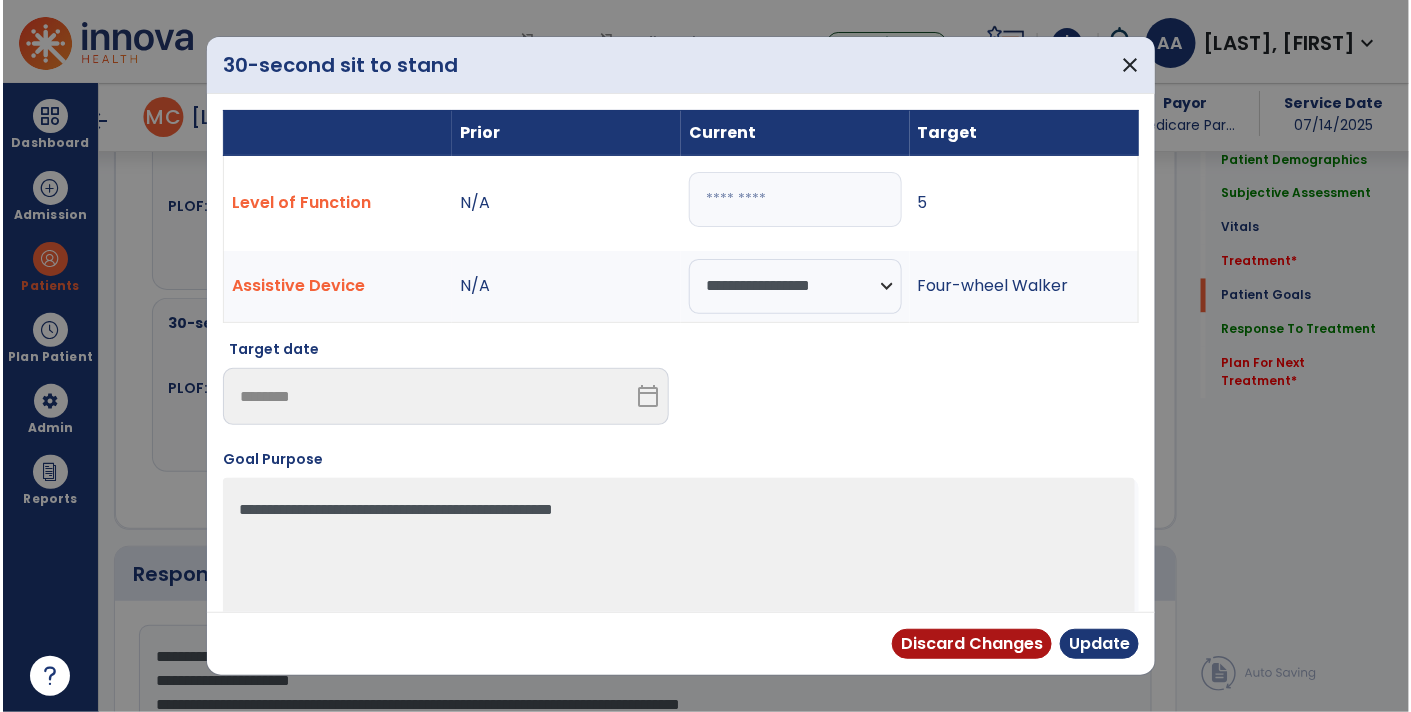scroll, scrollTop: 3481, scrollLeft: 0, axis: vertical 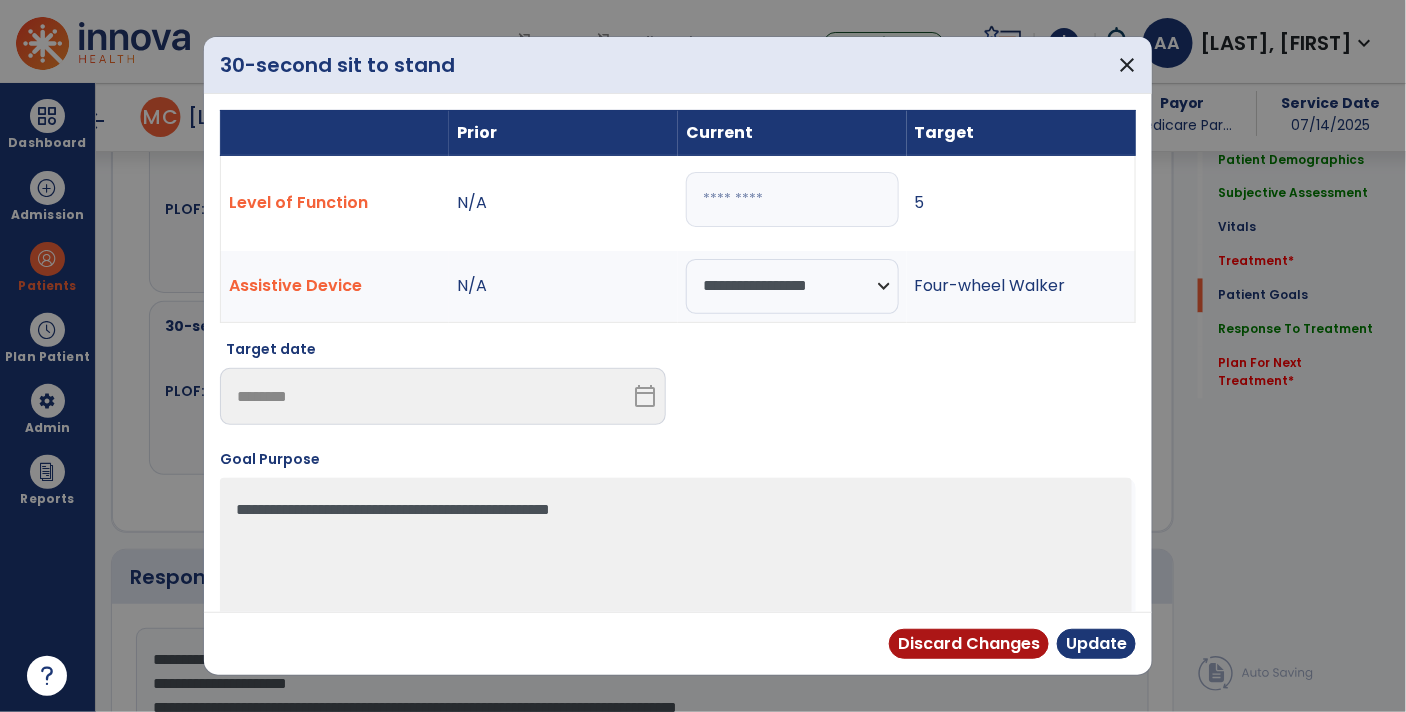 click on "*" at bounding box center (792, 199) 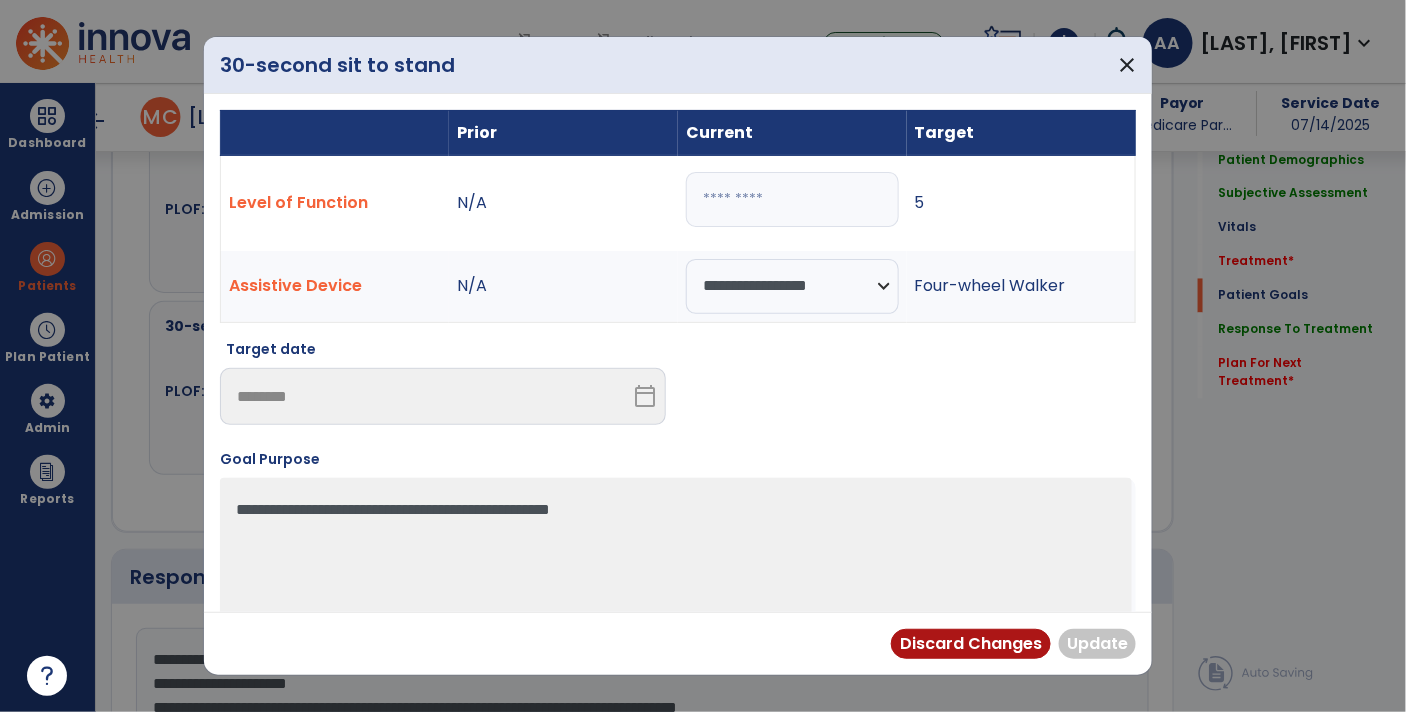 type on "*" 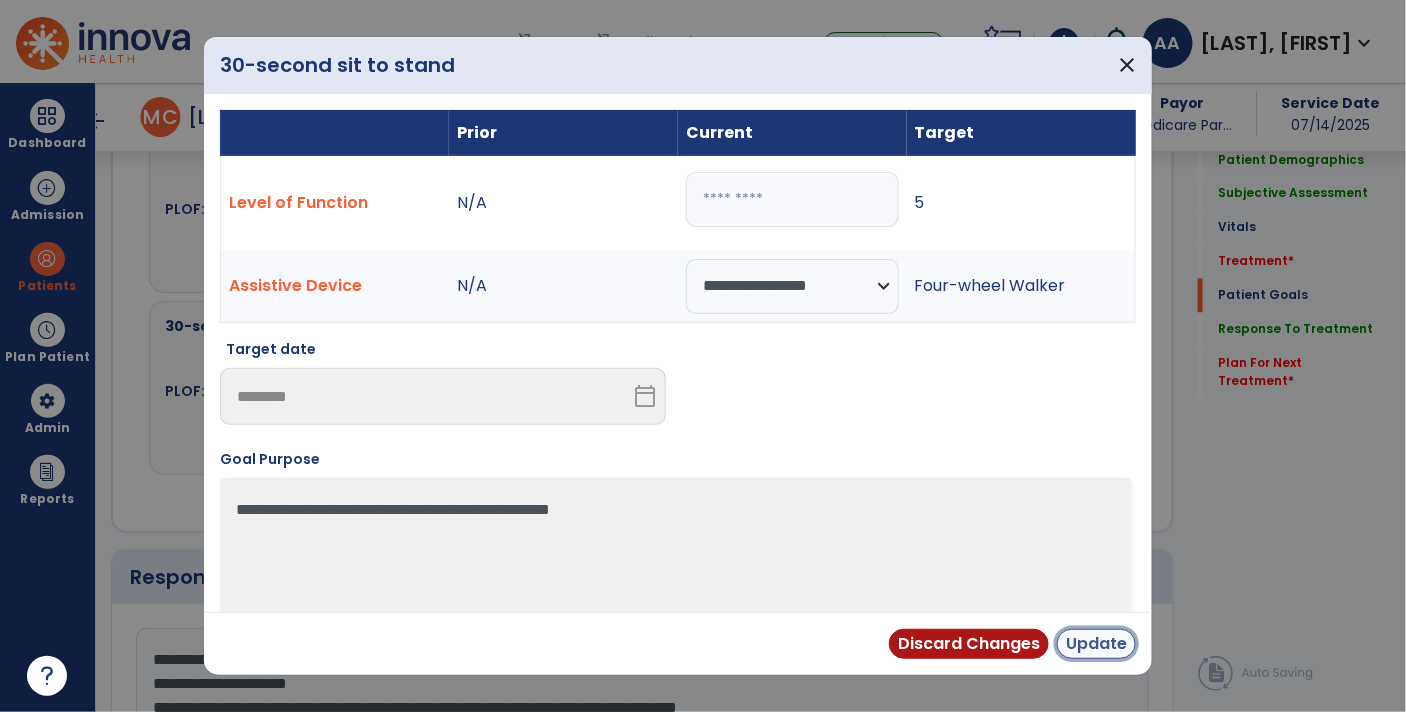 click on "Update" at bounding box center [1096, 644] 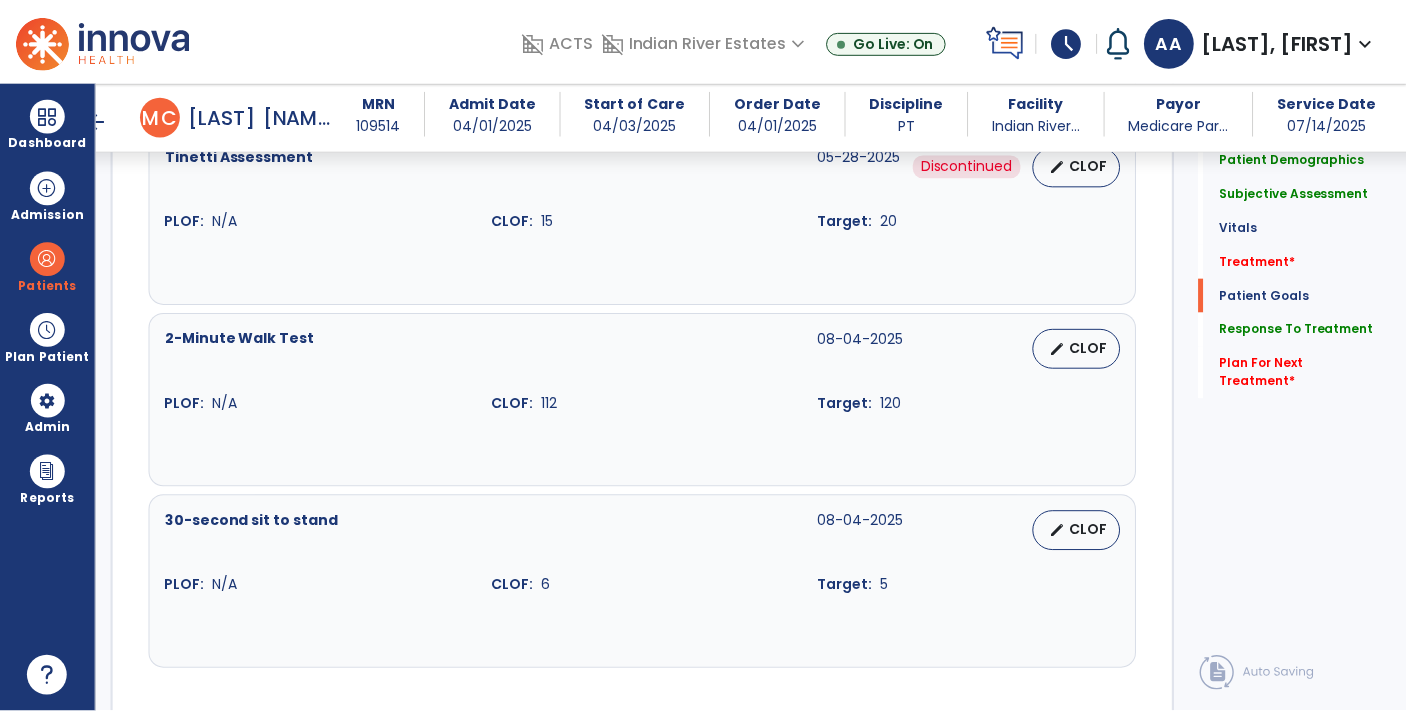 scroll, scrollTop: 3304, scrollLeft: 0, axis: vertical 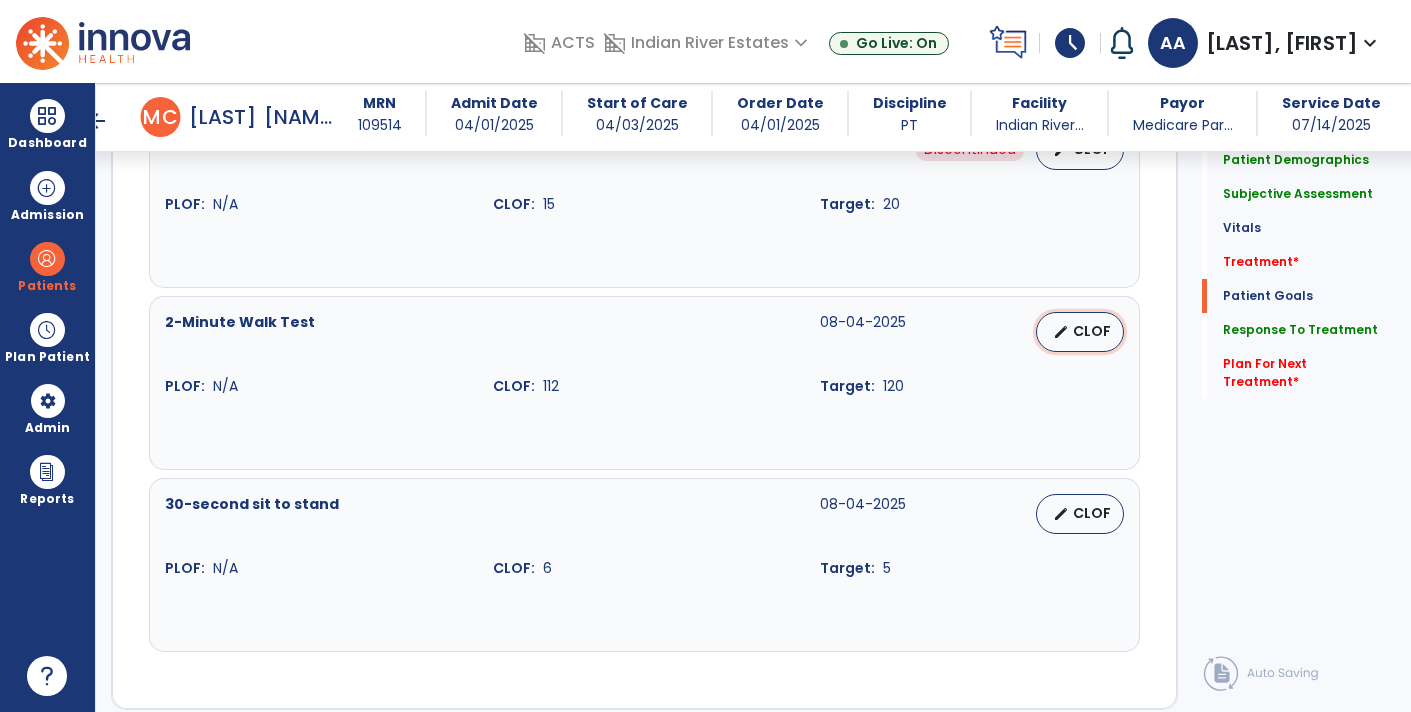 click on "CLOF" at bounding box center [1092, 331] 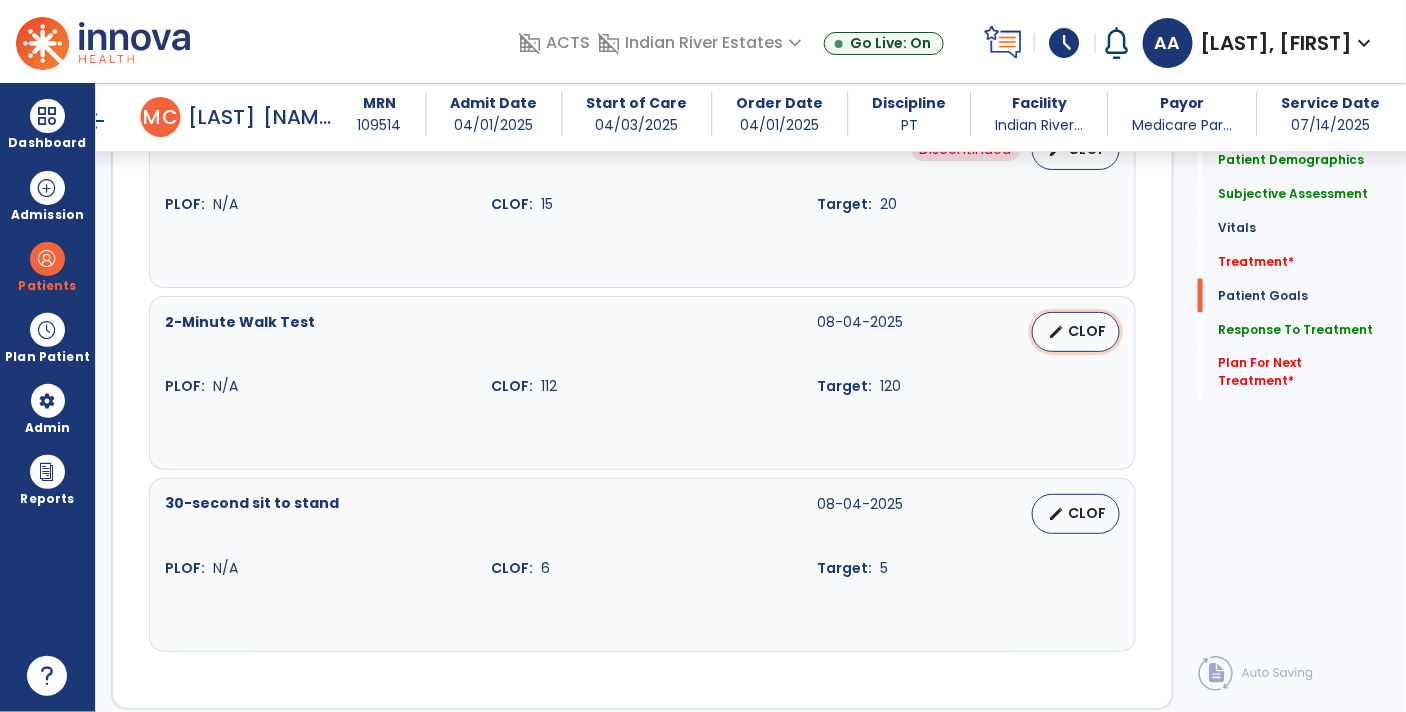 select on "**********" 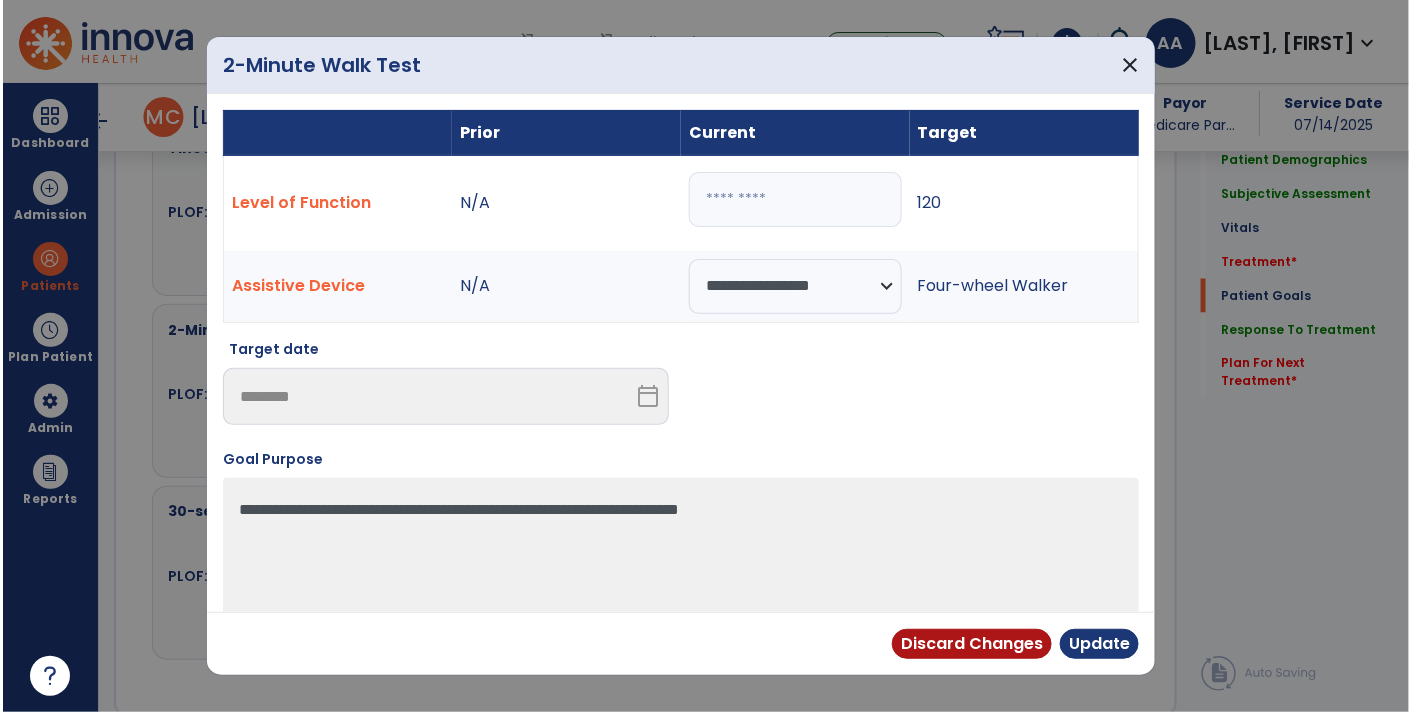 scroll, scrollTop: 3346, scrollLeft: 0, axis: vertical 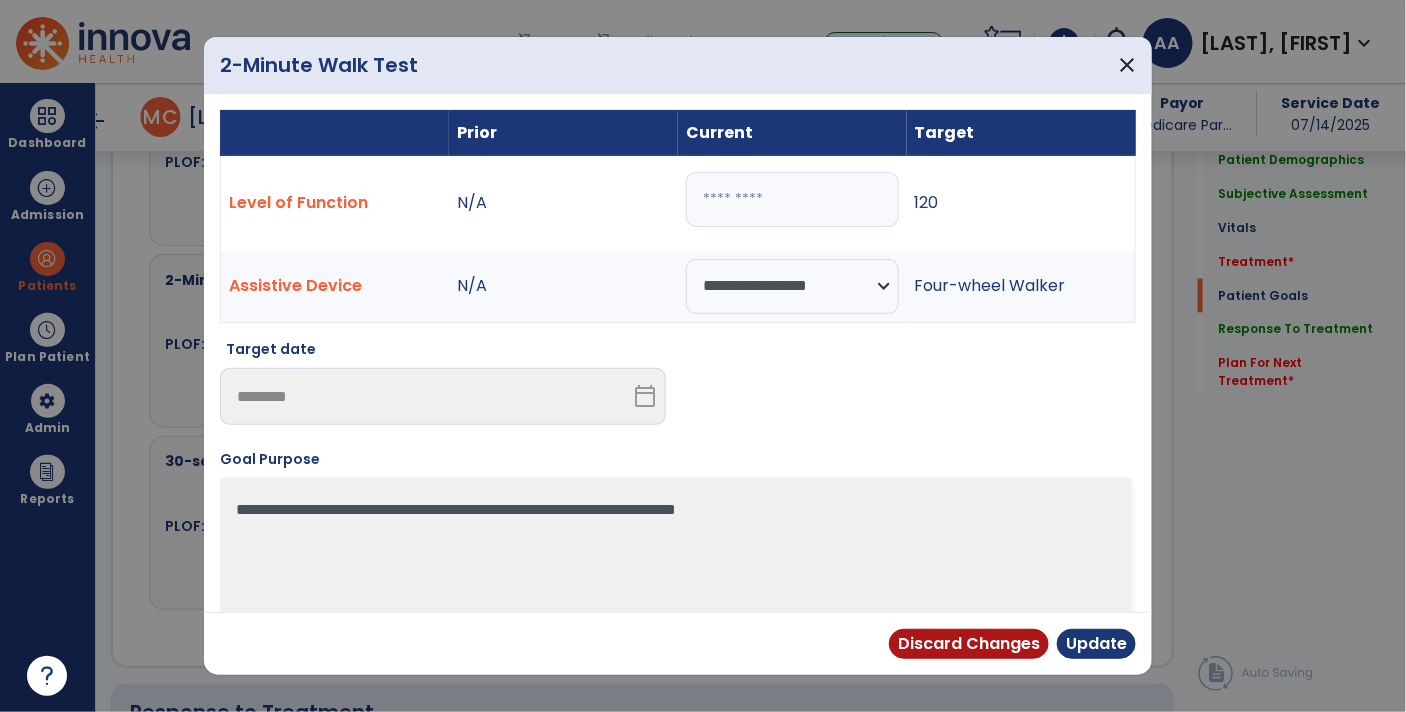 click on "***" at bounding box center (792, 199) 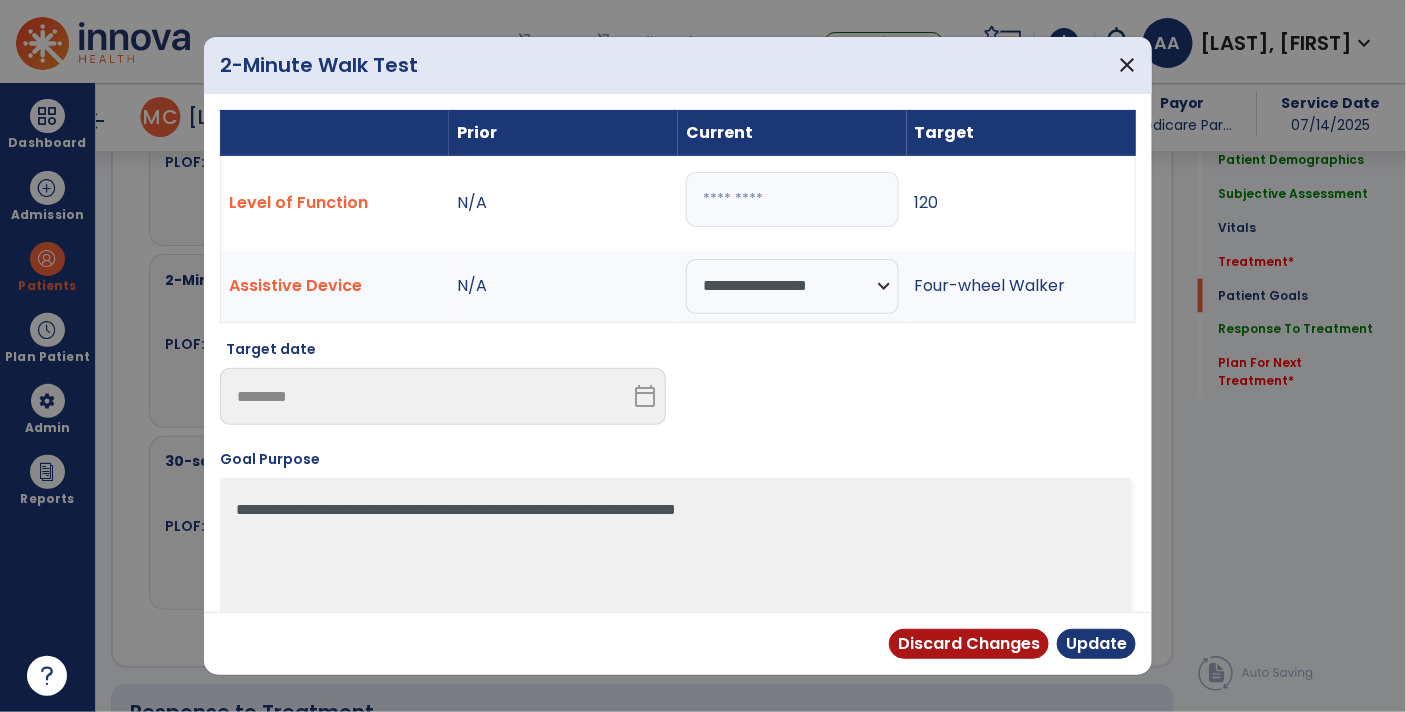 type on "*" 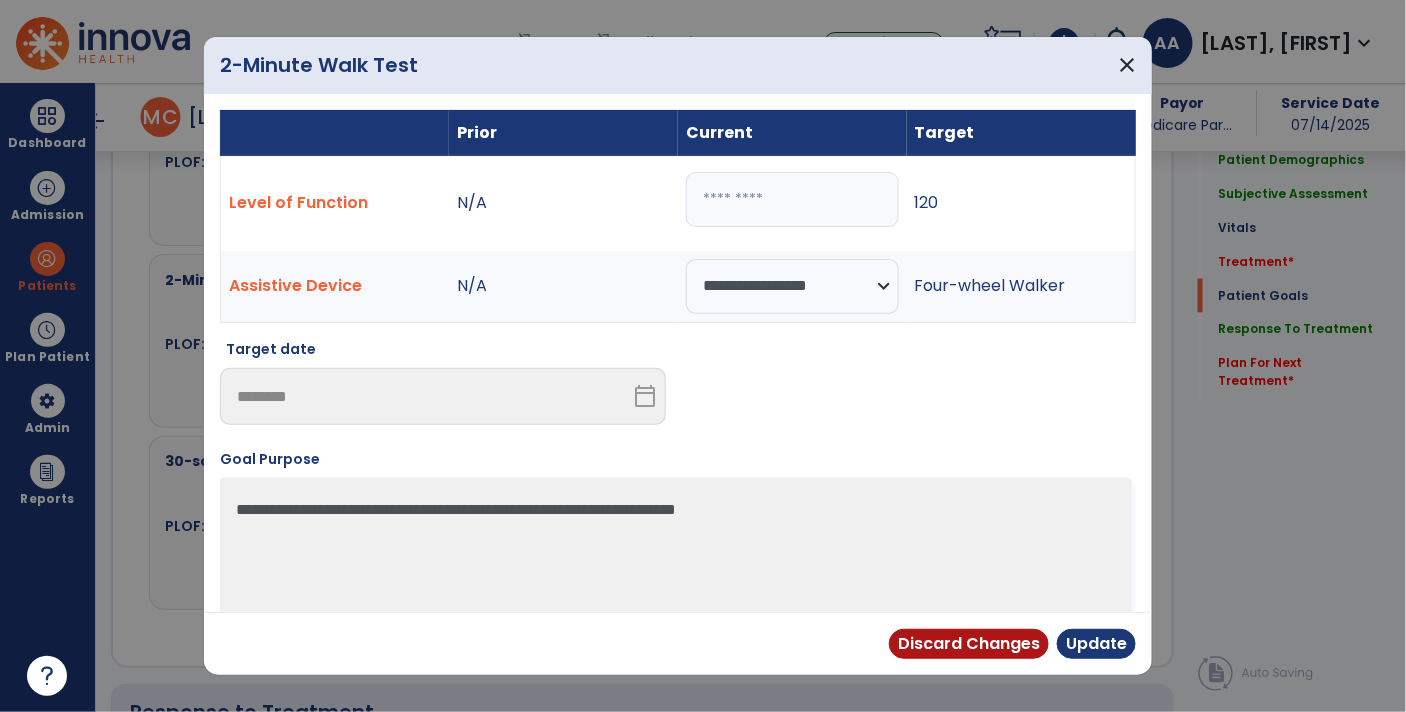 type on "***" 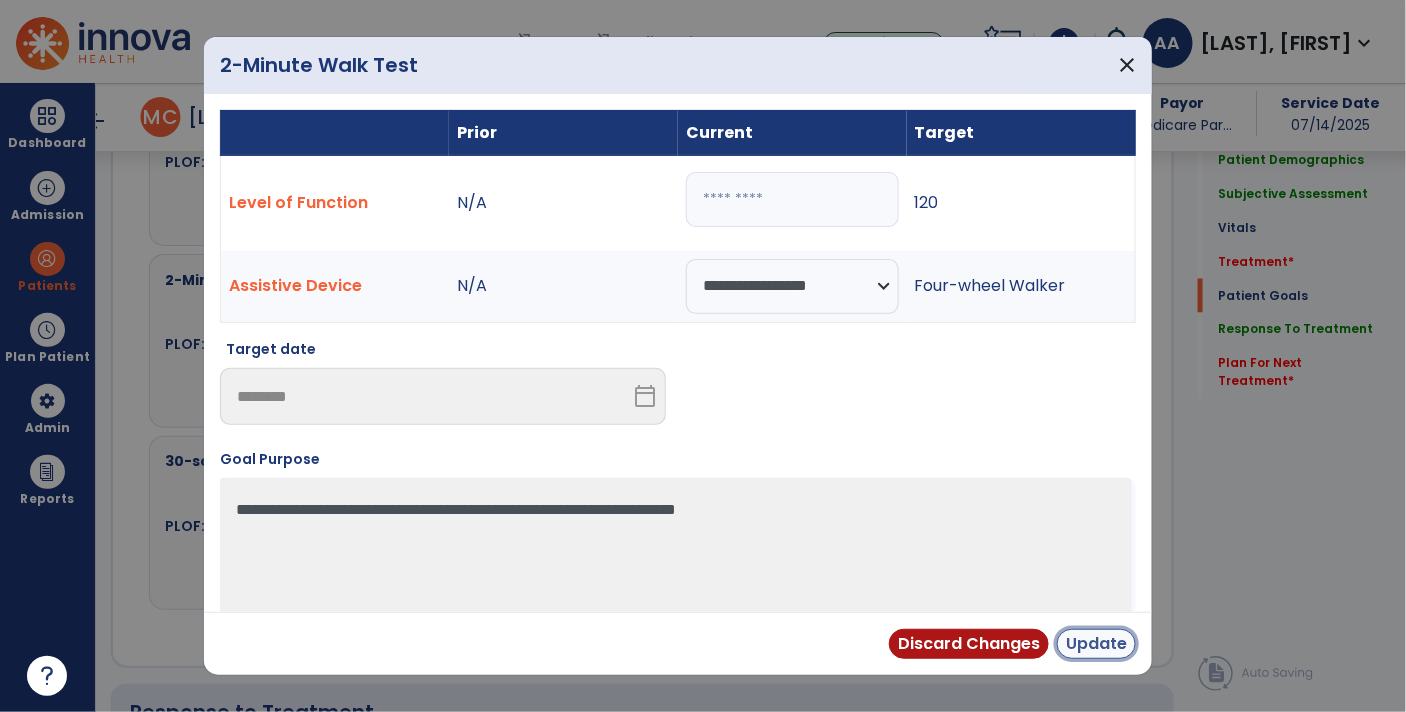 click on "Update" at bounding box center [1096, 644] 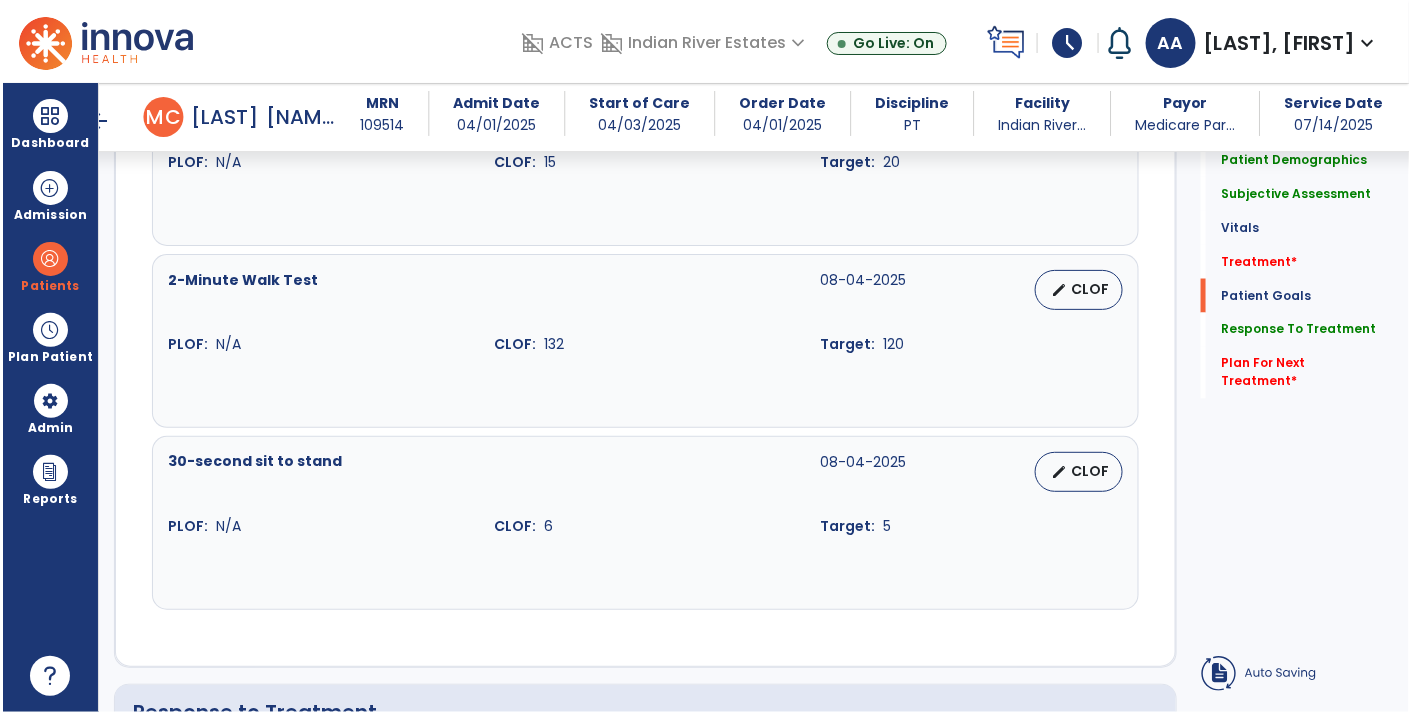 scroll, scrollTop: 3304, scrollLeft: 0, axis: vertical 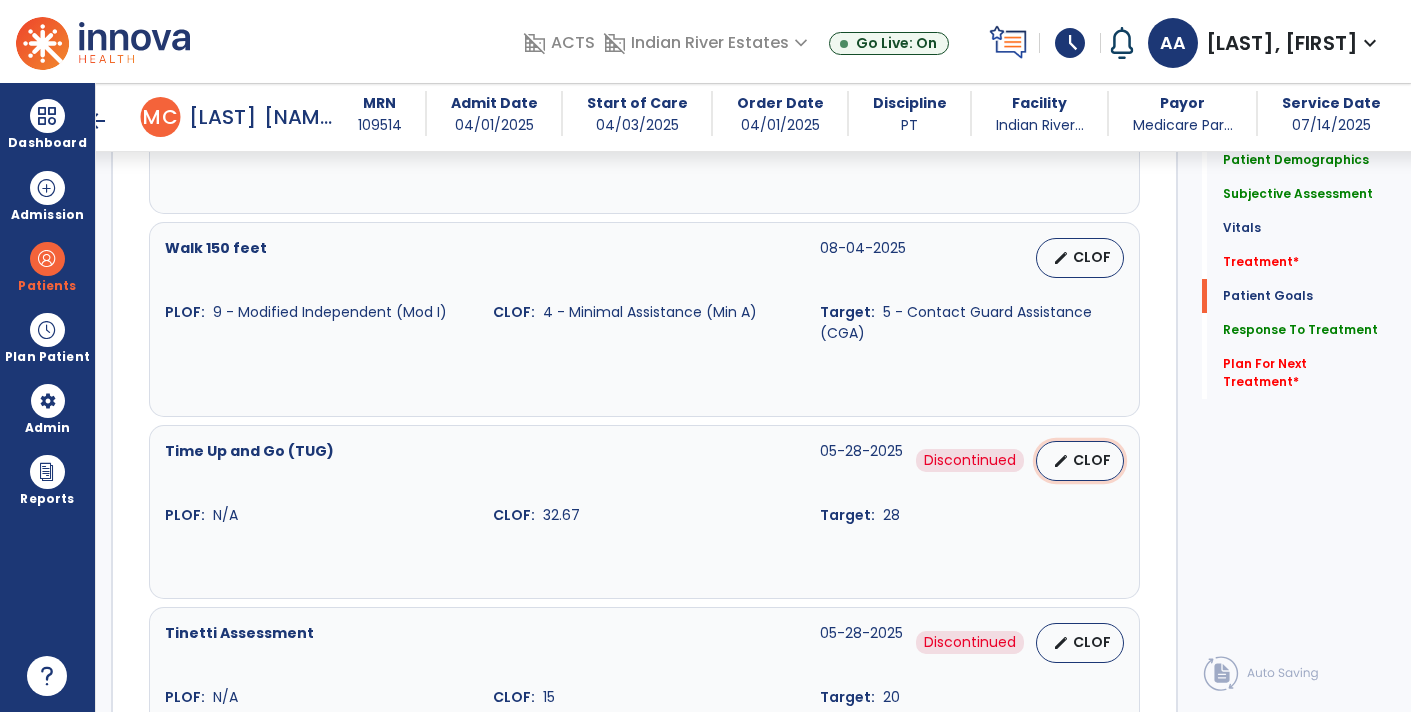 click on "CLOF" at bounding box center (1092, 460) 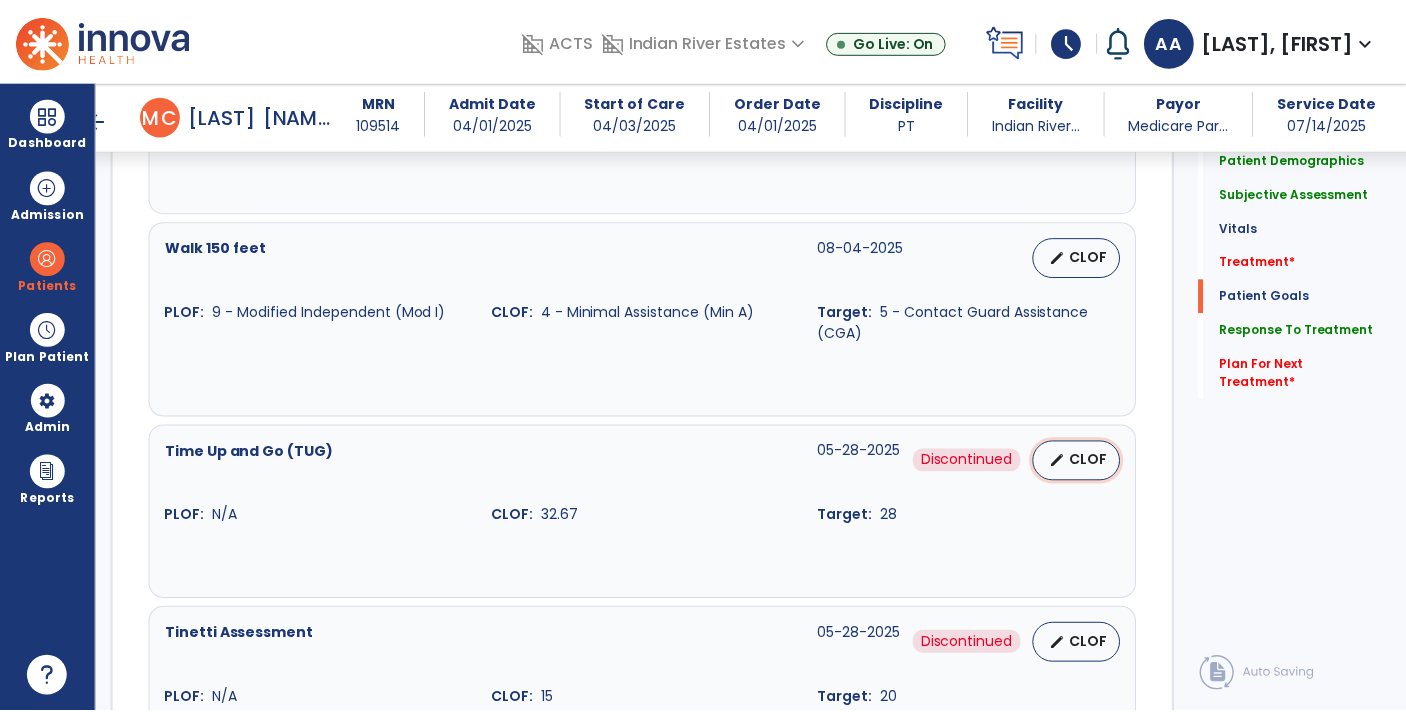 select on "**********" 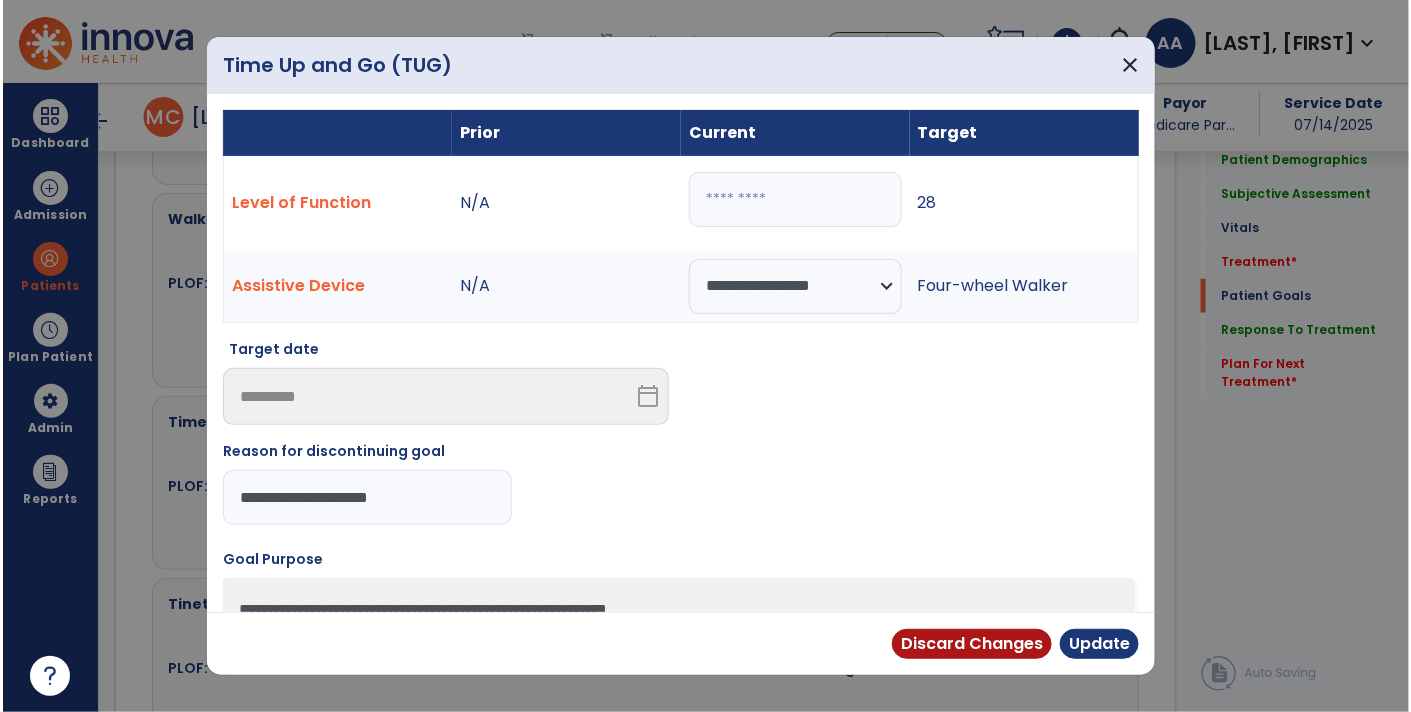 scroll, scrollTop: 2832, scrollLeft: 0, axis: vertical 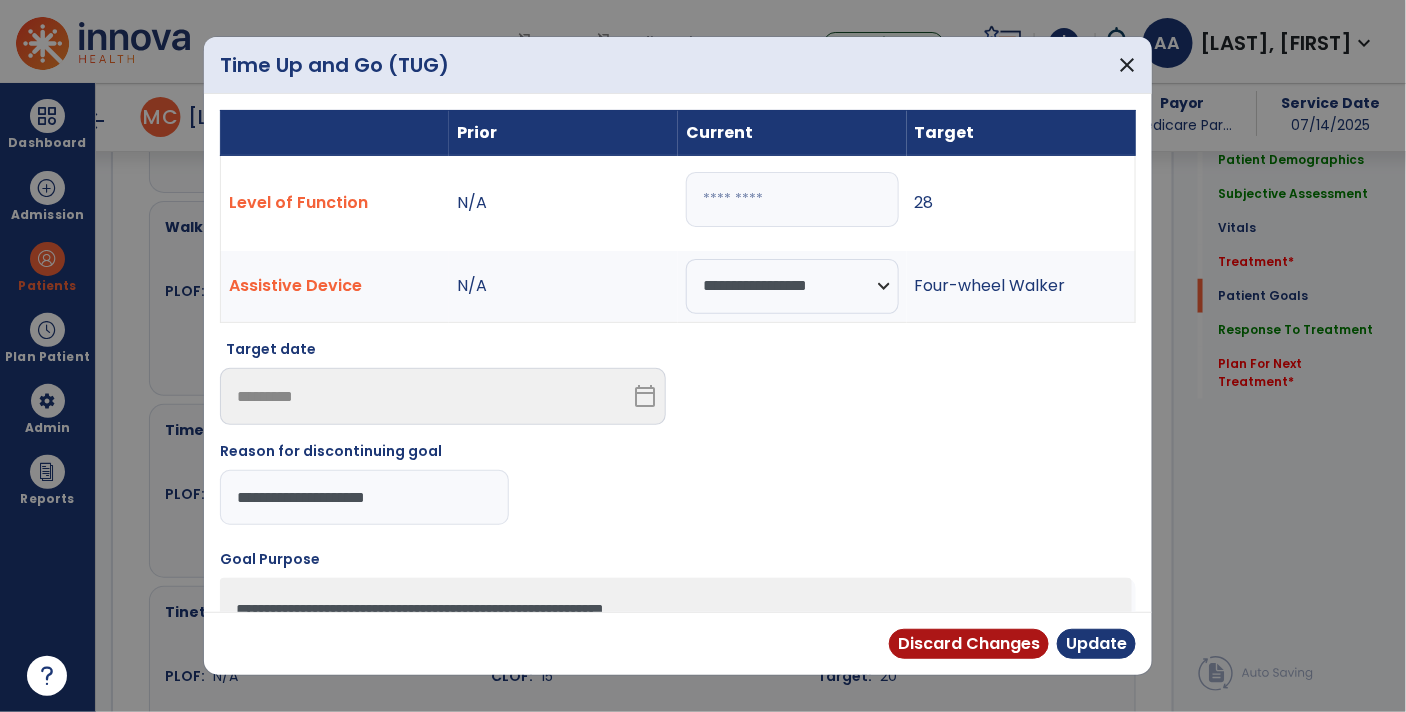 click on "*****" at bounding box center (792, 199) 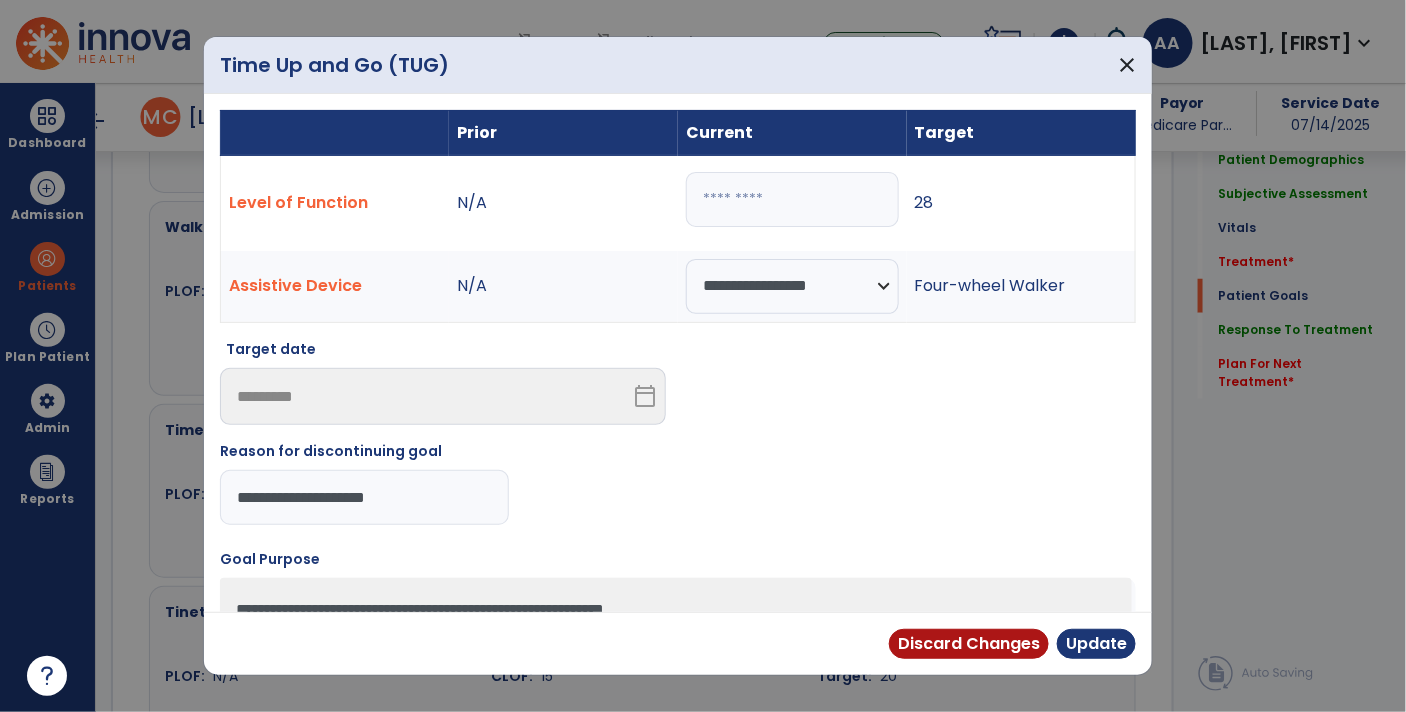 type on "**" 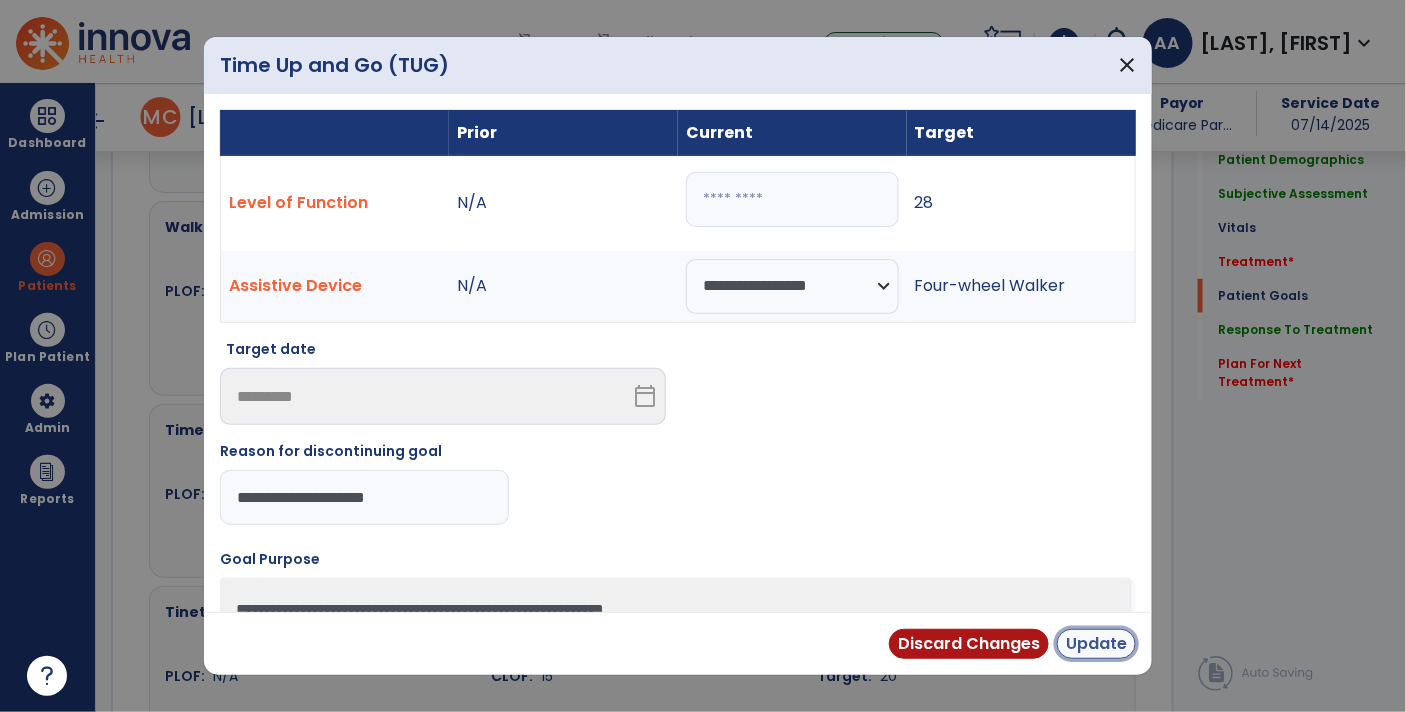 click on "Update" at bounding box center (1096, 644) 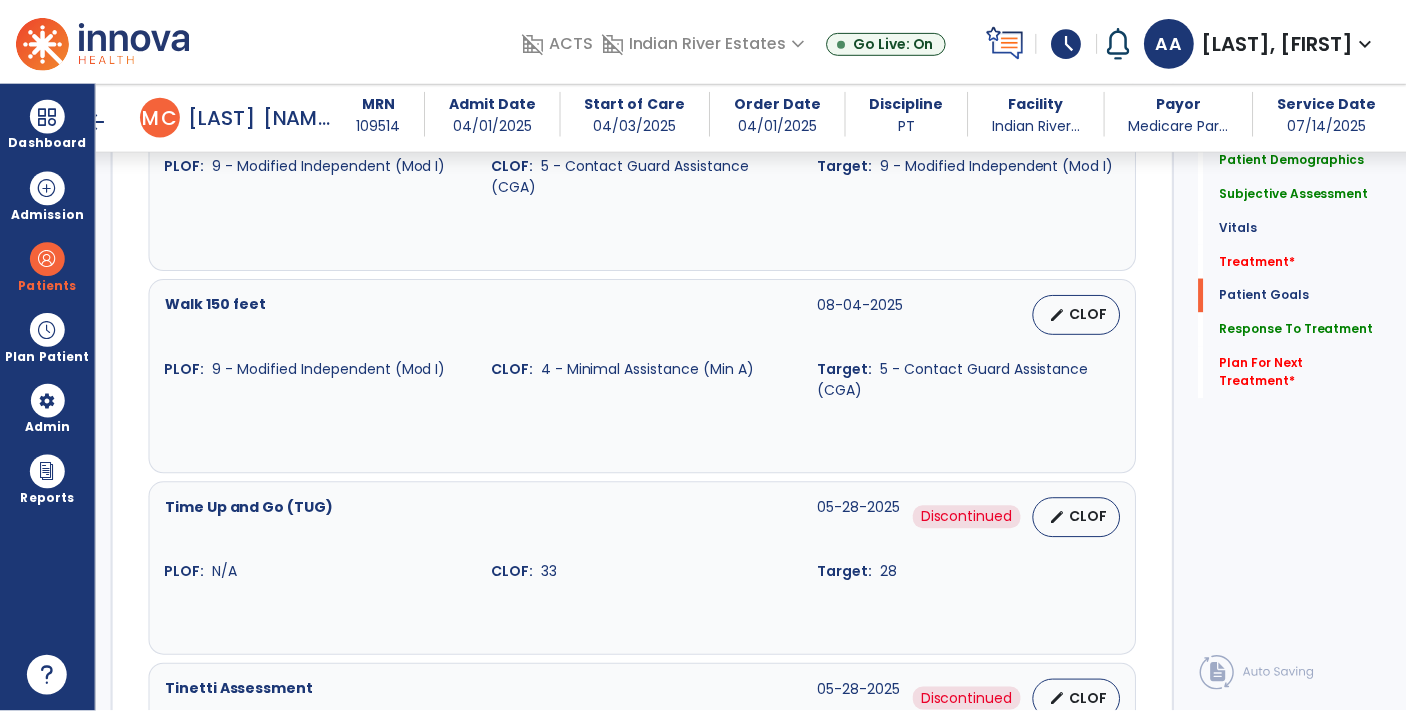 scroll, scrollTop: 2755, scrollLeft: 0, axis: vertical 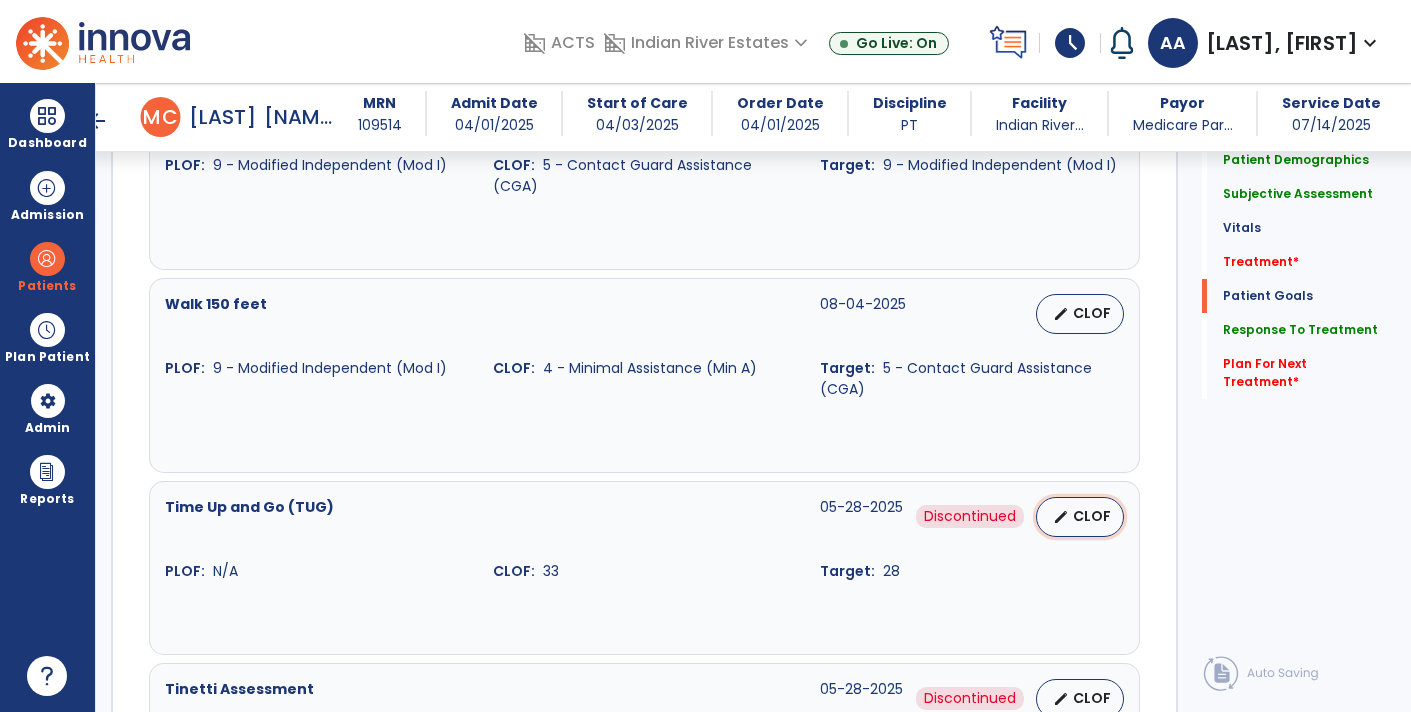 click on "CLOF" at bounding box center (1092, 516) 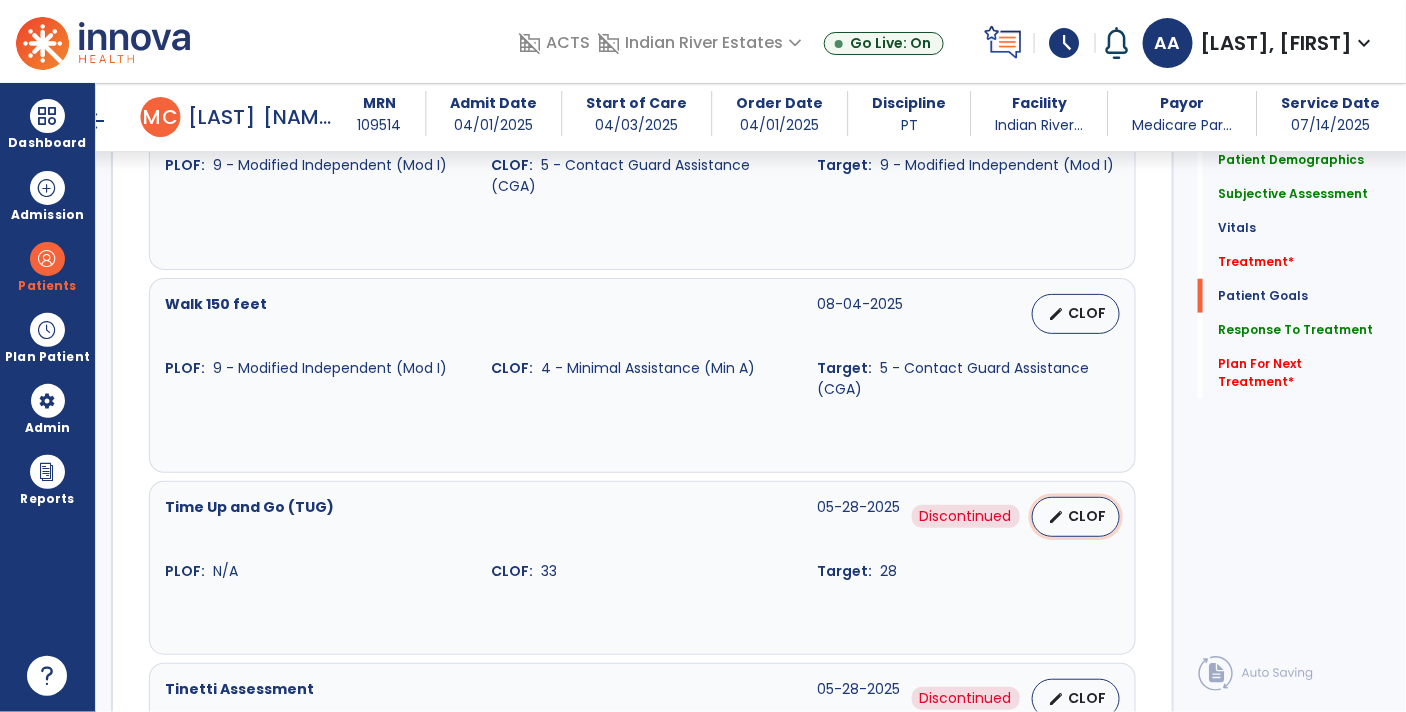 select on "**********" 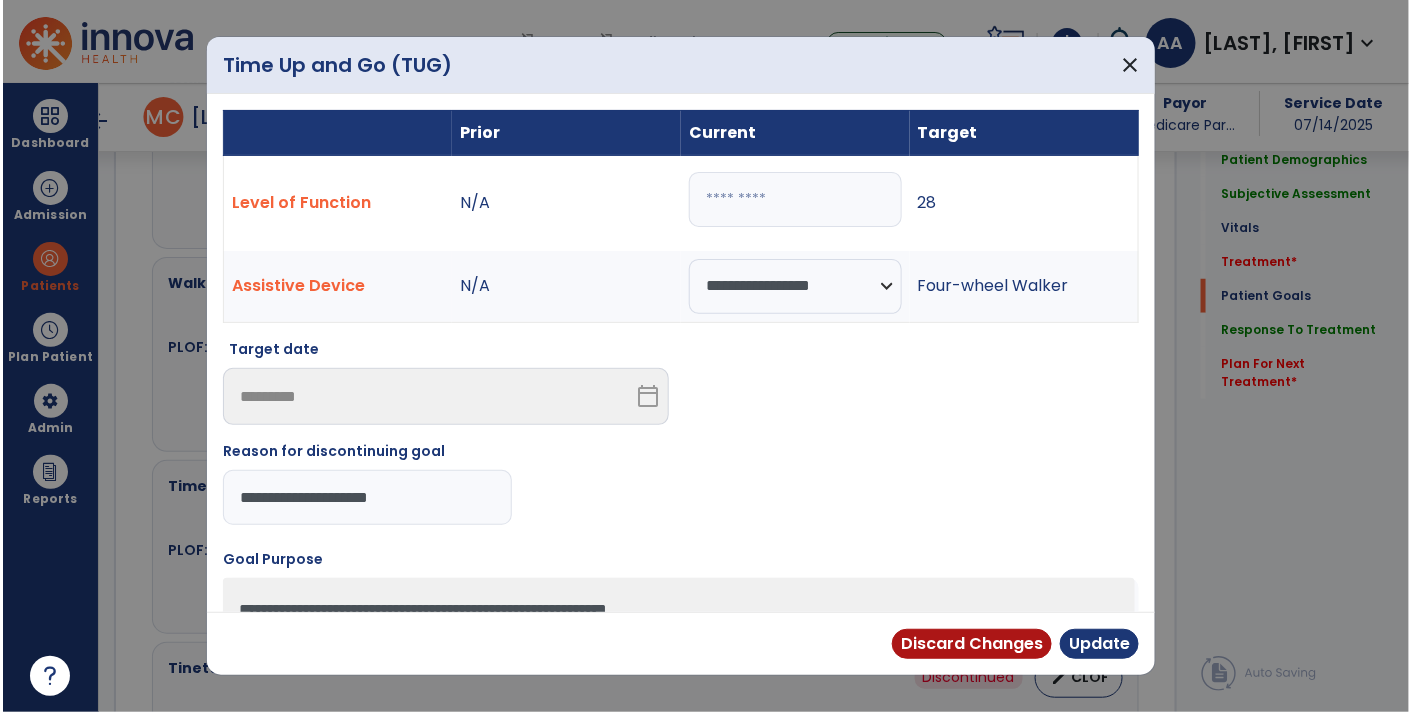 scroll, scrollTop: 2775, scrollLeft: 0, axis: vertical 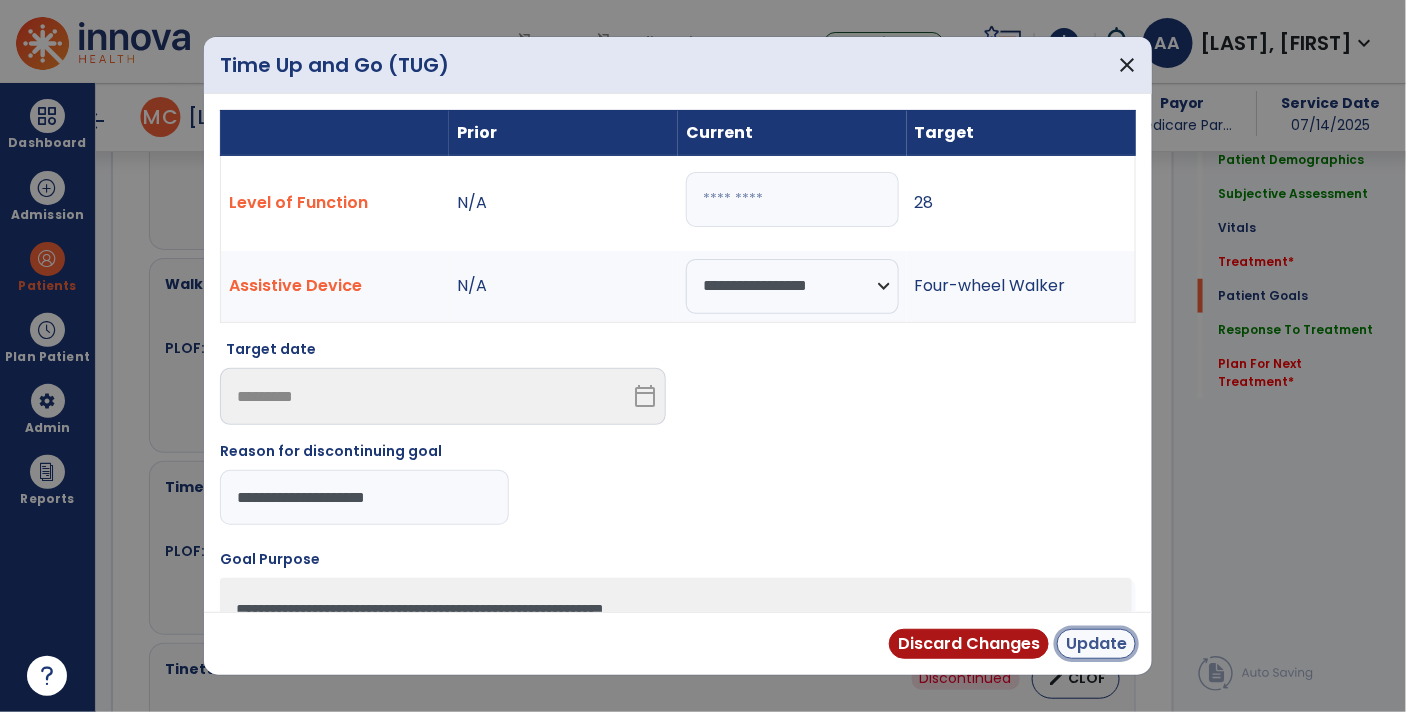 click on "Update" at bounding box center (1096, 644) 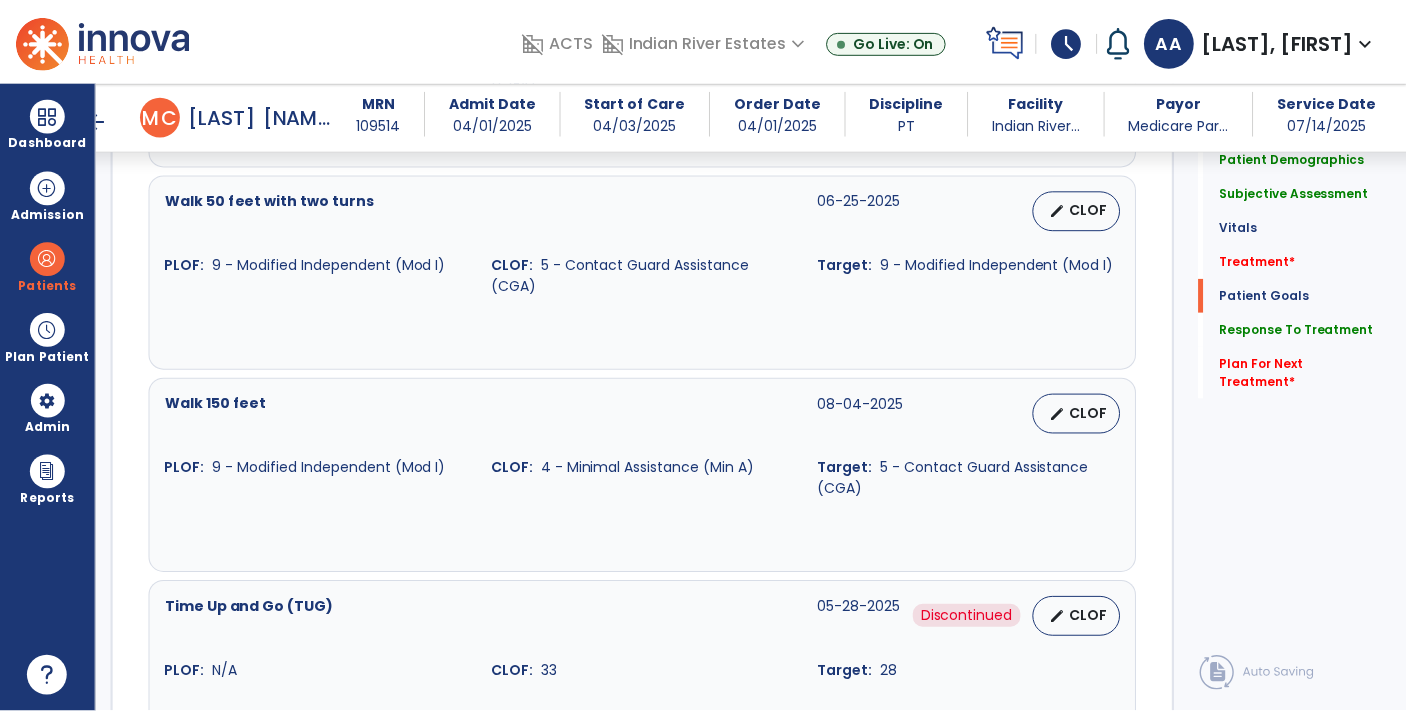 scroll, scrollTop: 2653, scrollLeft: 0, axis: vertical 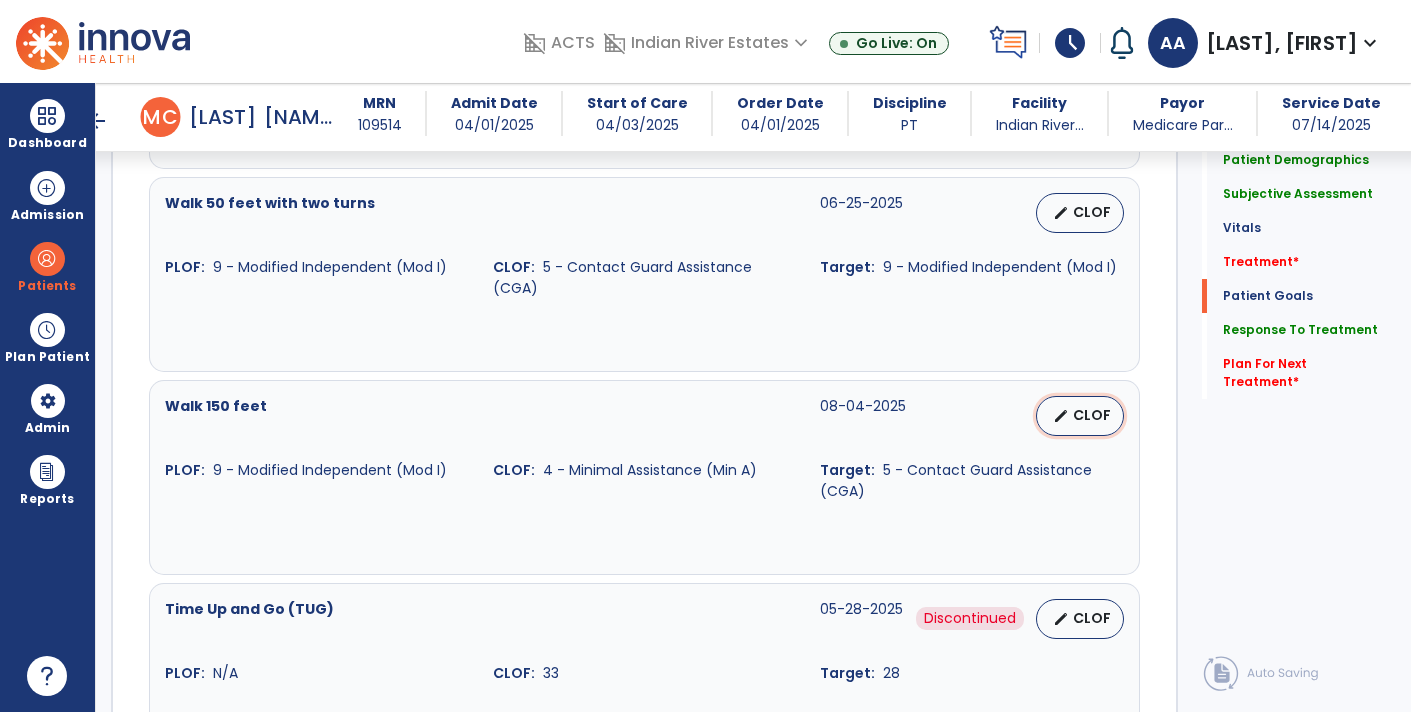click on "CLOF" at bounding box center (1092, 415) 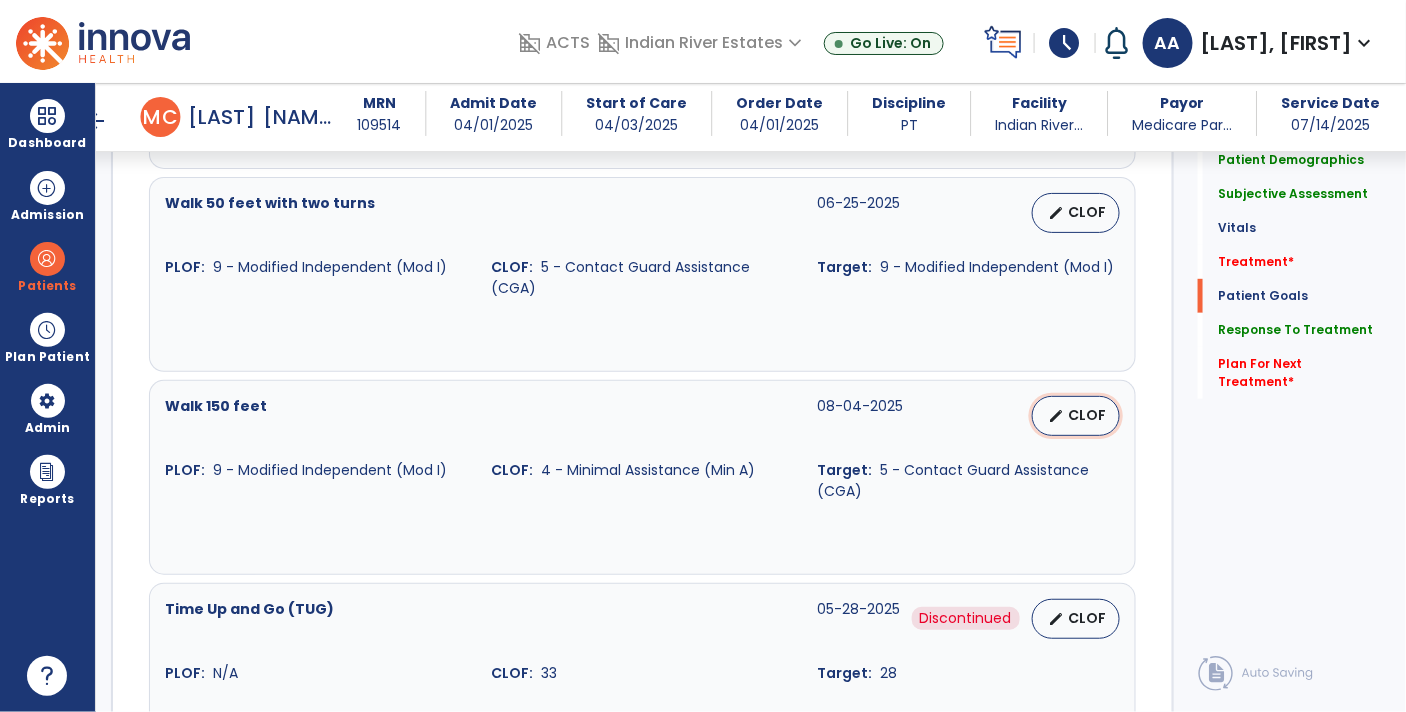 select on "**********" 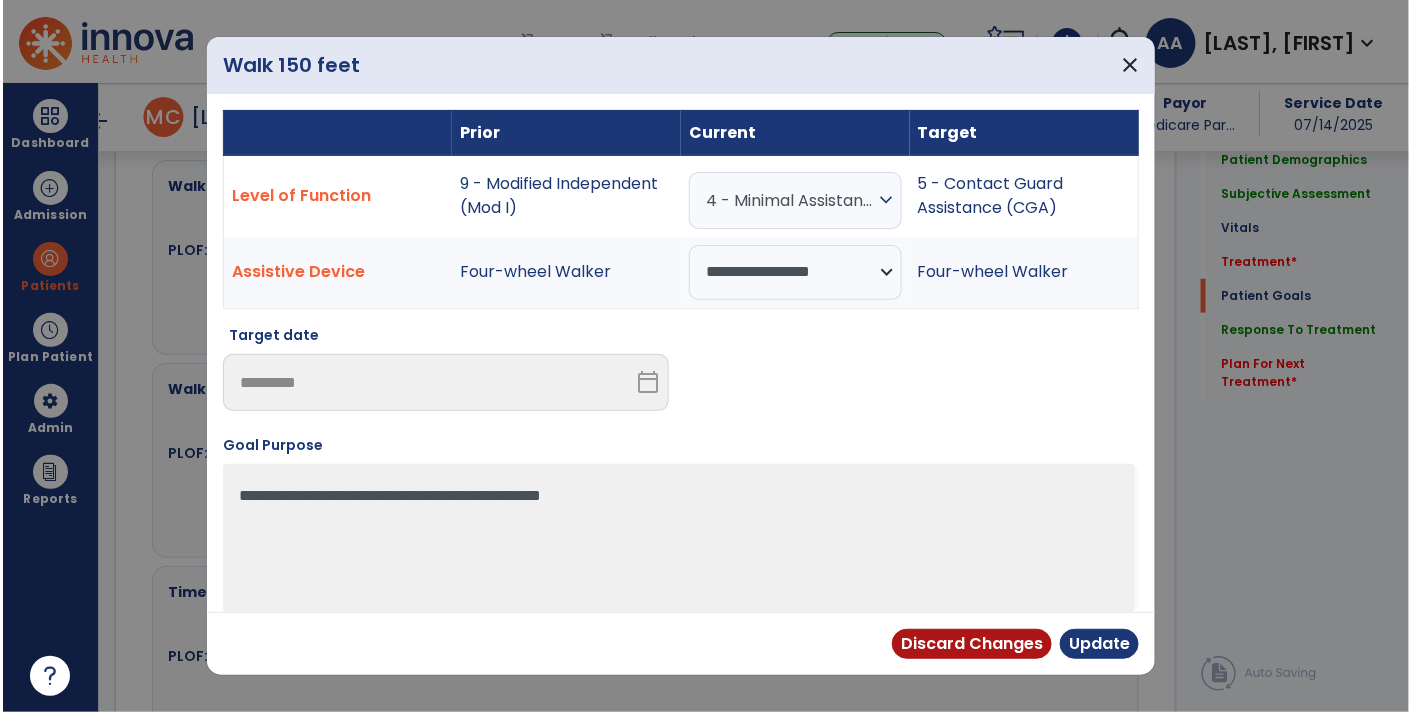 scroll, scrollTop: 2675, scrollLeft: 0, axis: vertical 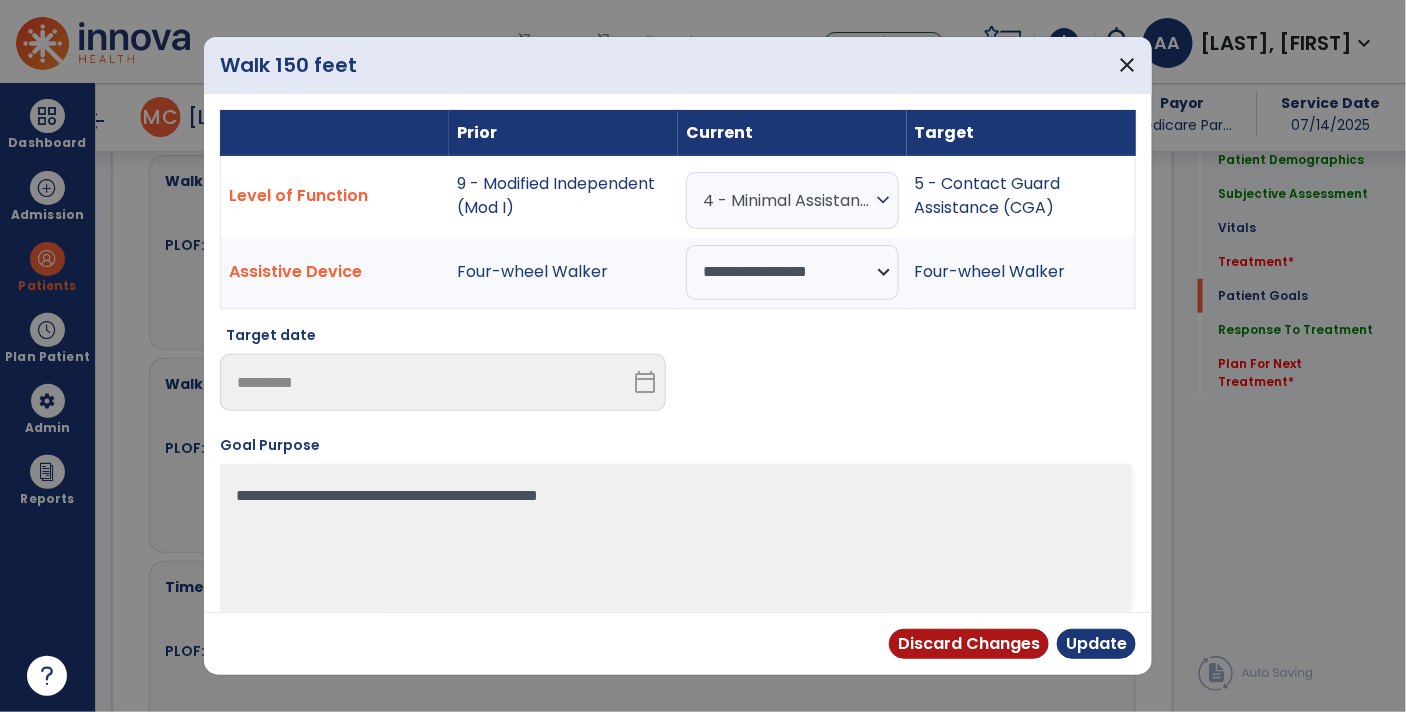 click on "4 - Minimal Assistance (Min A)" at bounding box center [787, 200] 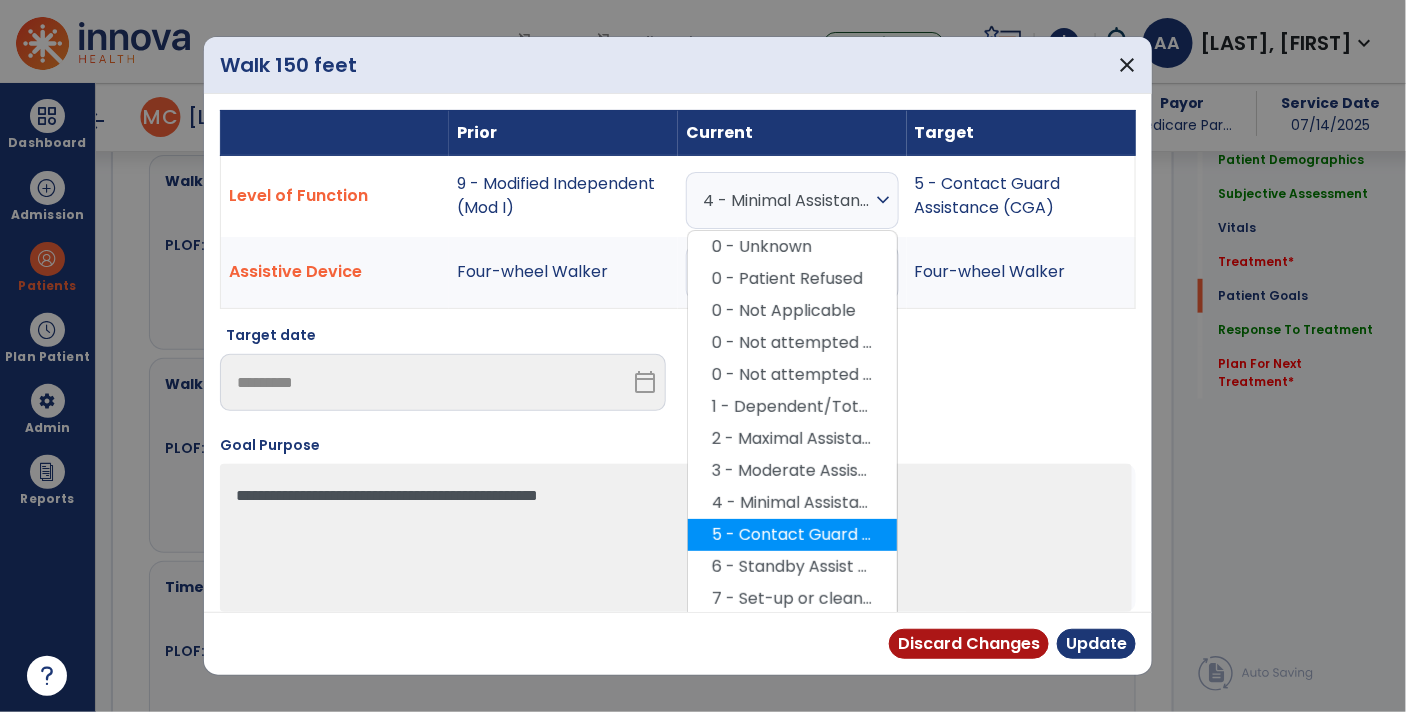click on "5 - Contact Guard Assistance (CGA)" at bounding box center (792, 535) 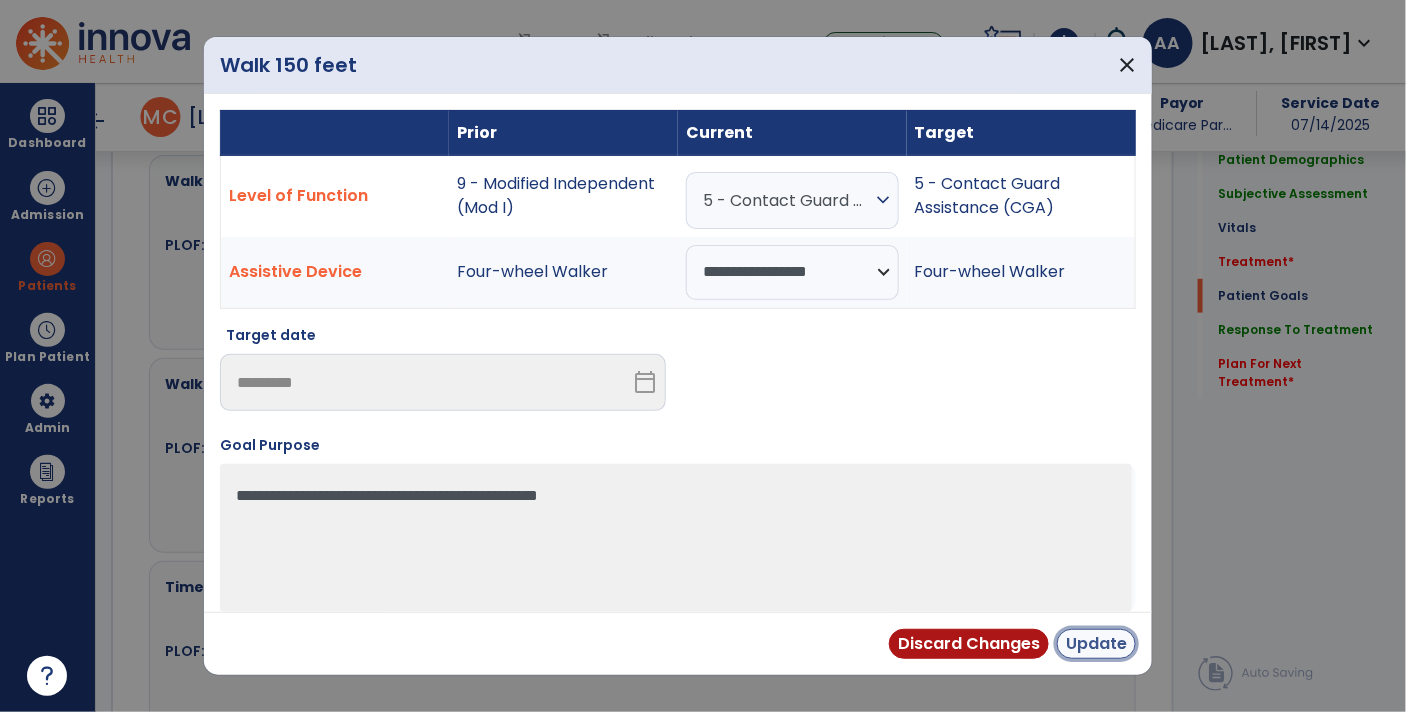 click on "Update" at bounding box center (1096, 644) 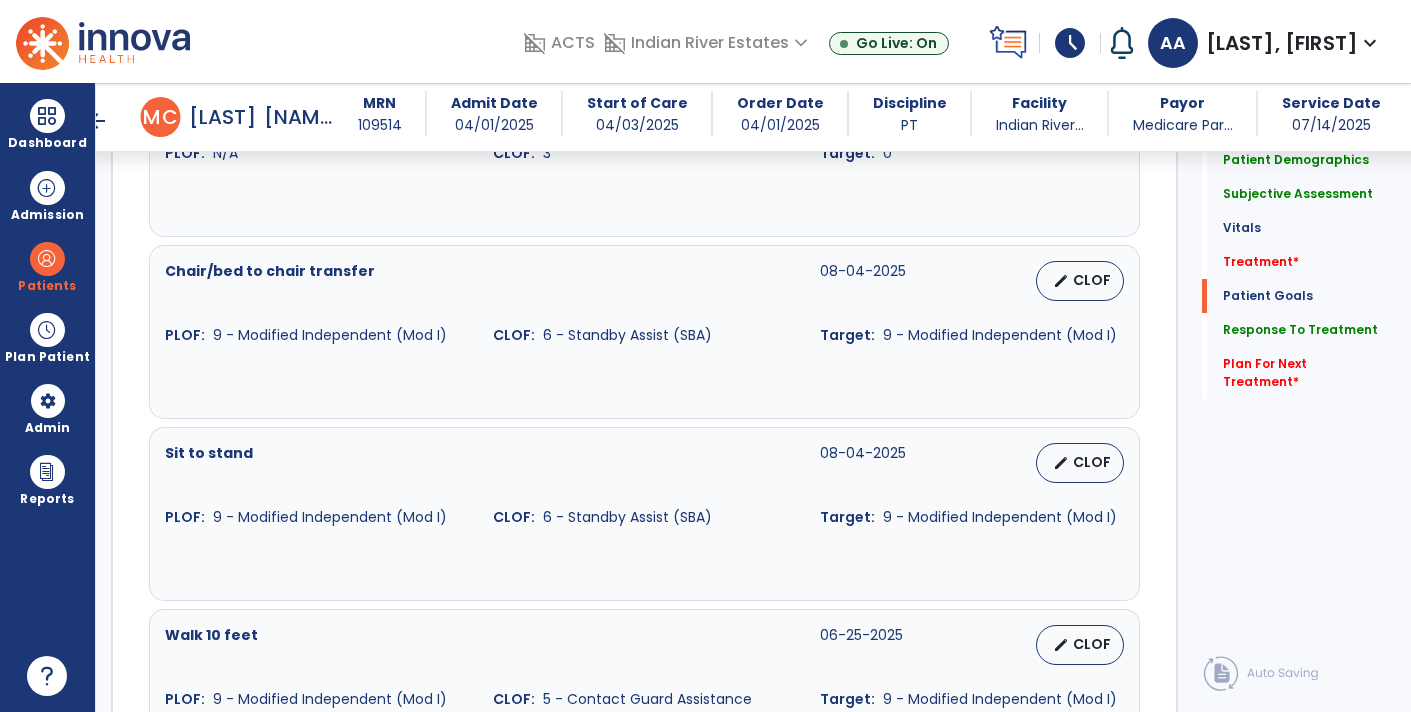 scroll, scrollTop: 2015, scrollLeft: 0, axis: vertical 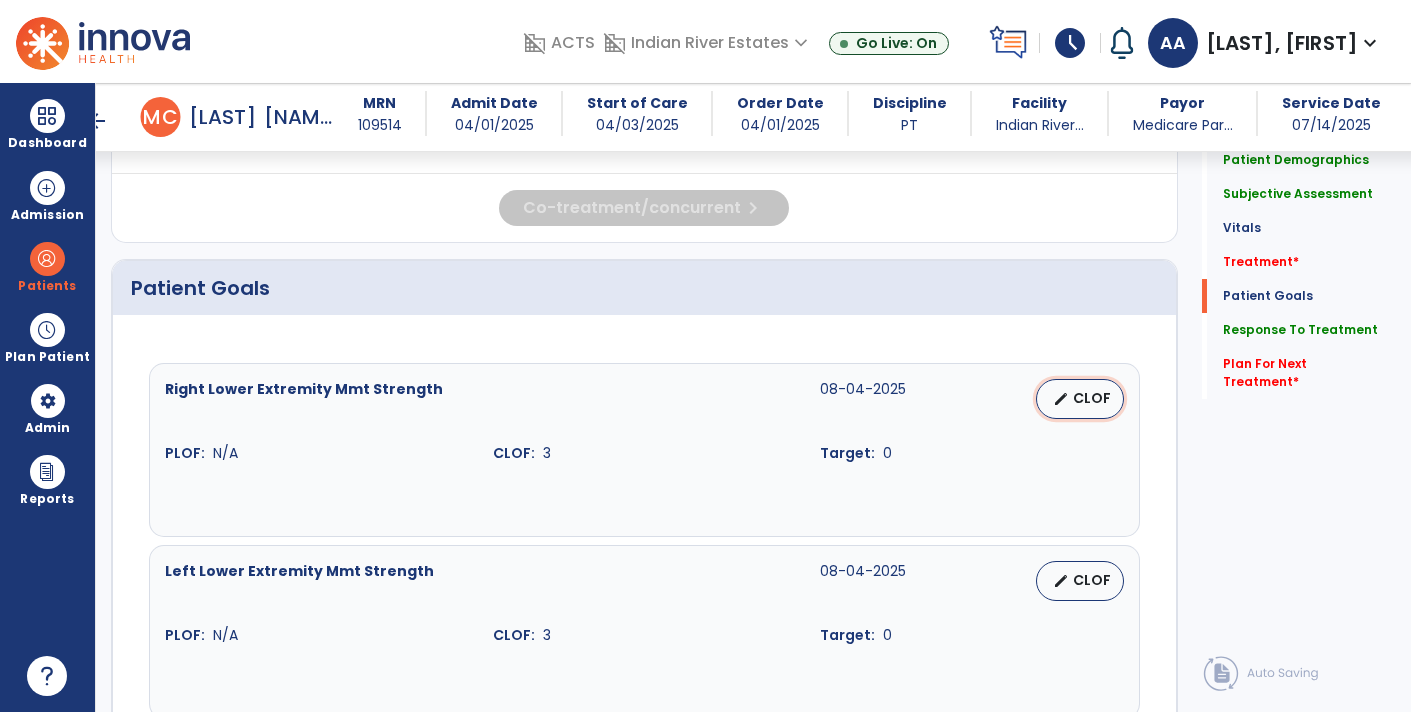 click on "CLOF" at bounding box center (1092, 398) 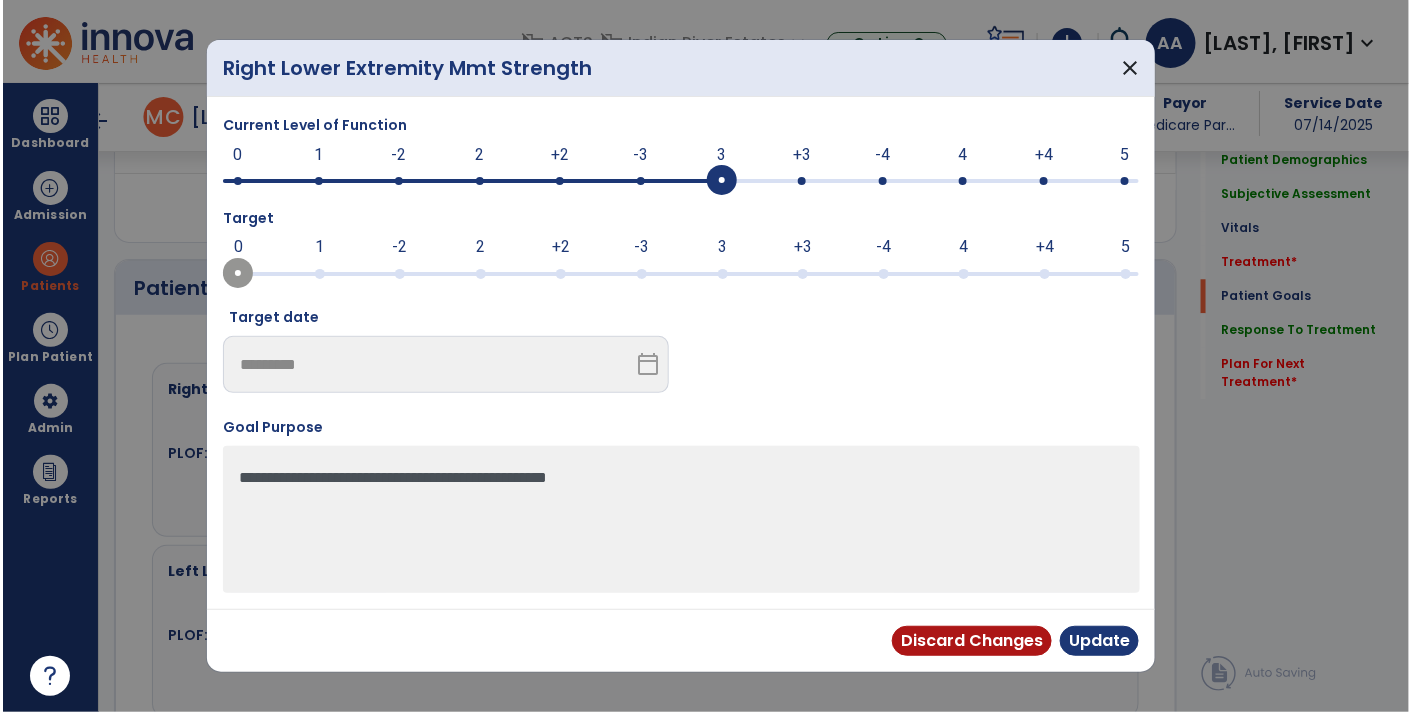 scroll, scrollTop: 1536, scrollLeft: 0, axis: vertical 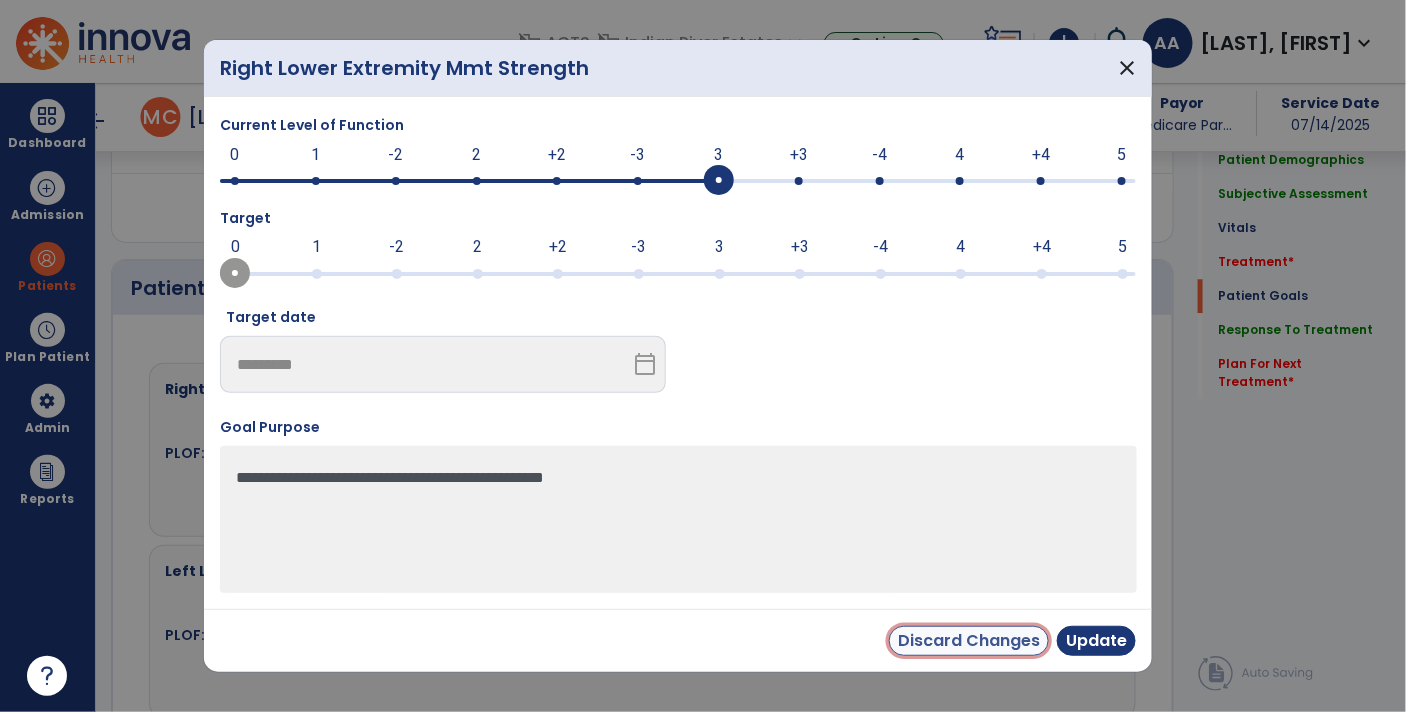 click on "Discard Changes" at bounding box center (969, 641) 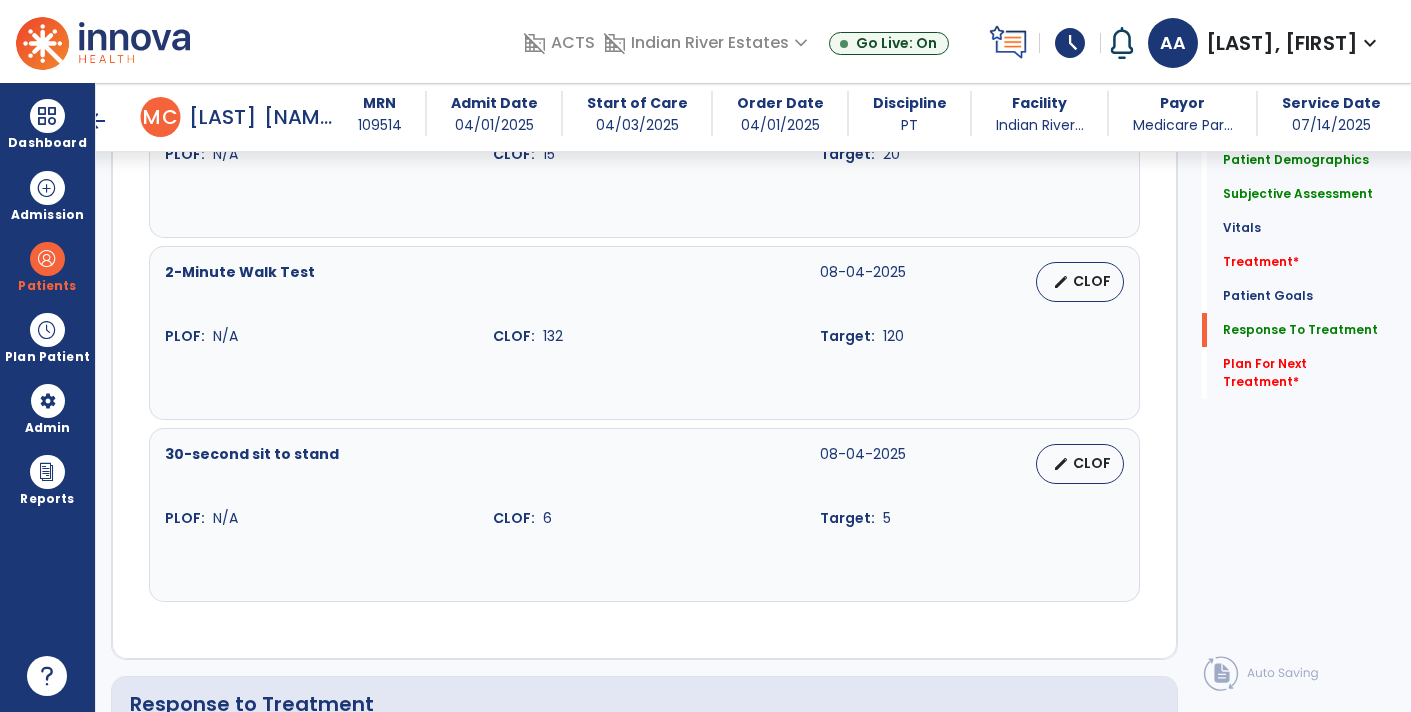 scroll, scrollTop: 3851, scrollLeft: 0, axis: vertical 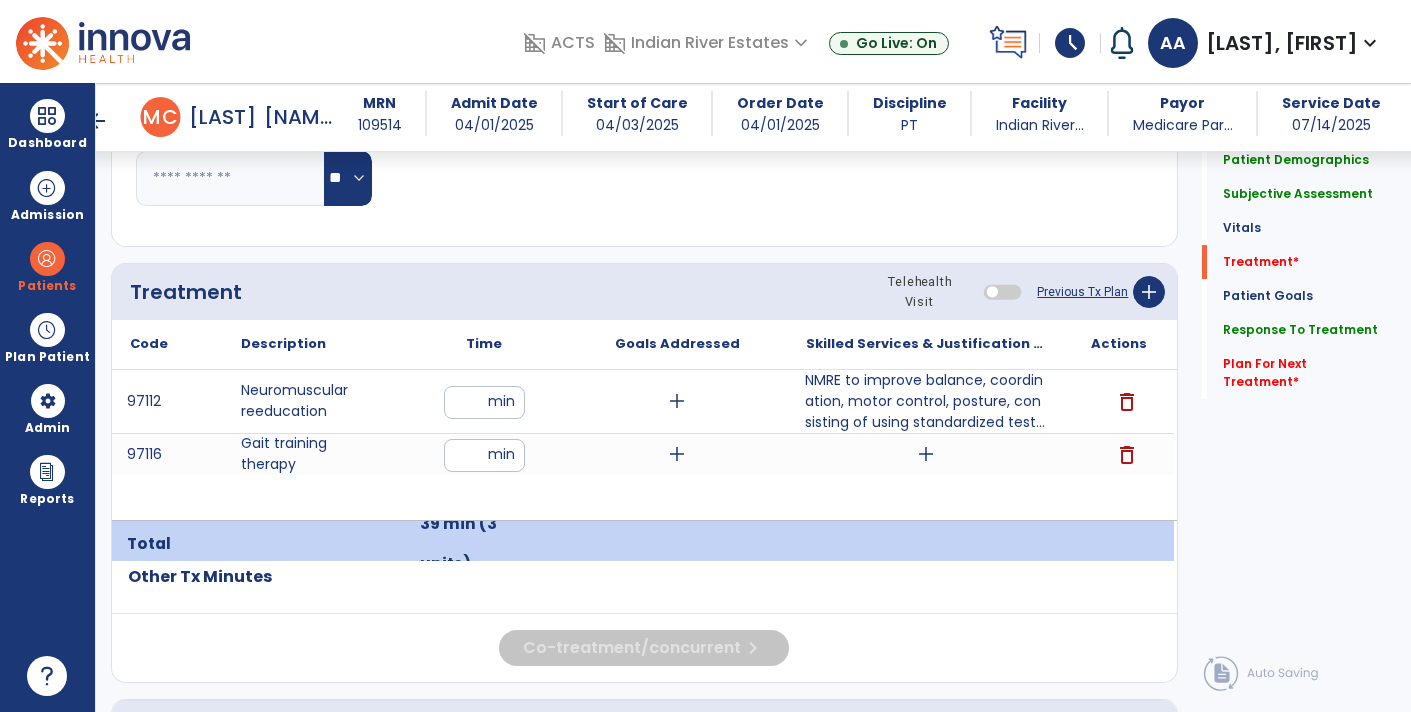 click on "NMRE to improve balance, coordination, motor control, posture, consisting of using standardized test..." at bounding box center [926, 401] 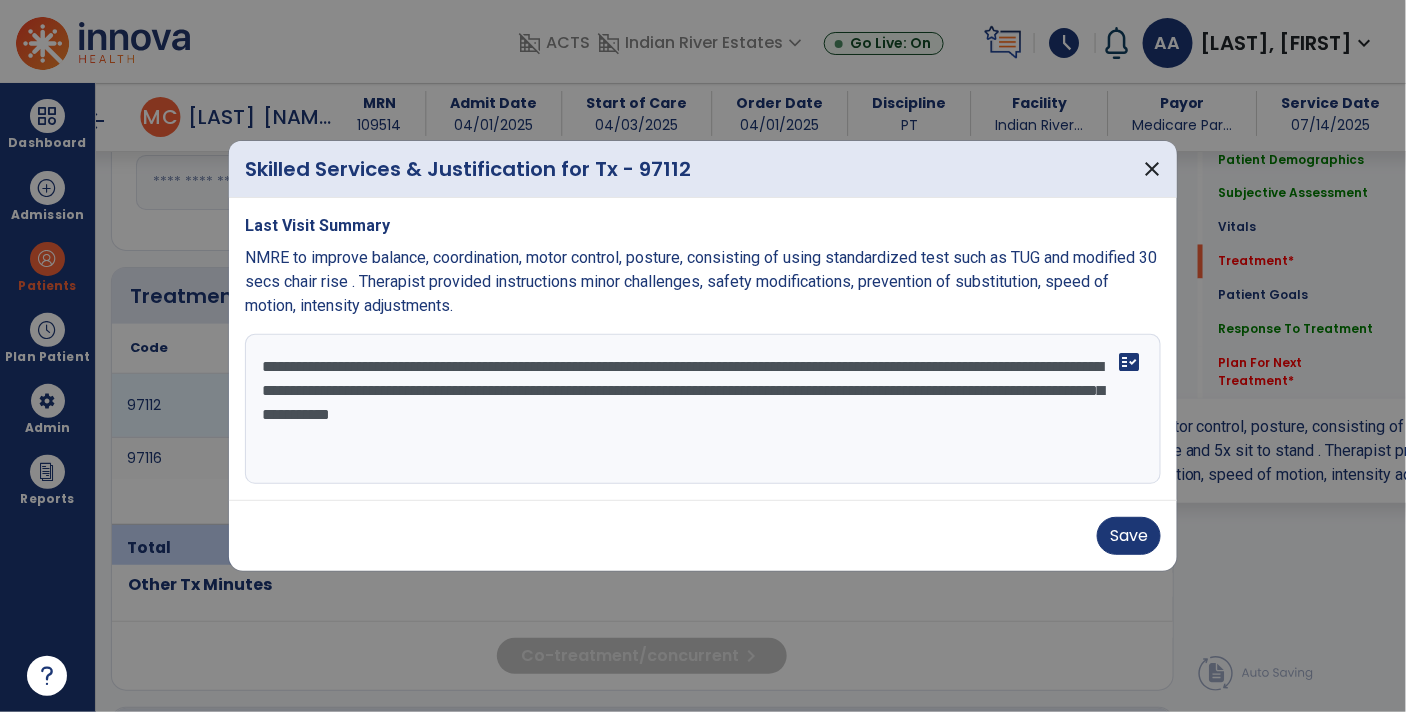 scroll, scrollTop: 1096, scrollLeft: 0, axis: vertical 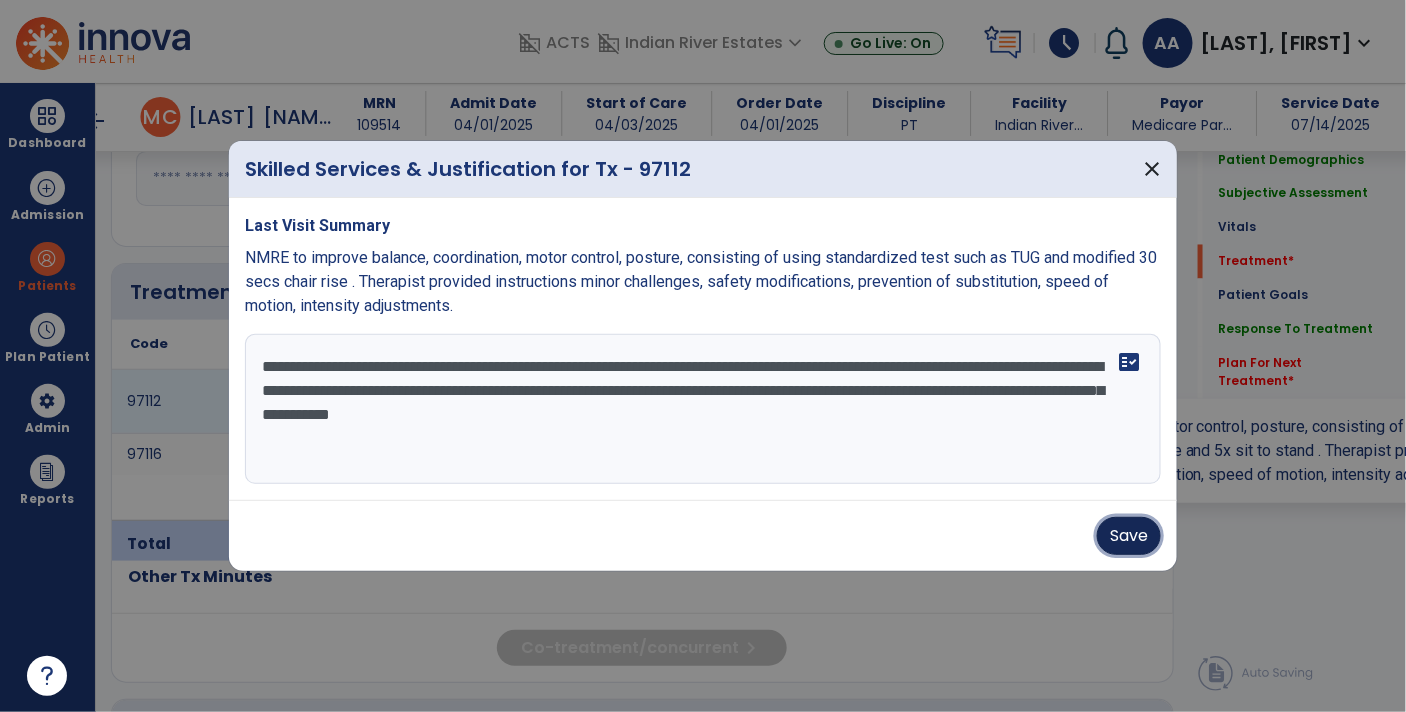 click on "Save" at bounding box center [1129, 536] 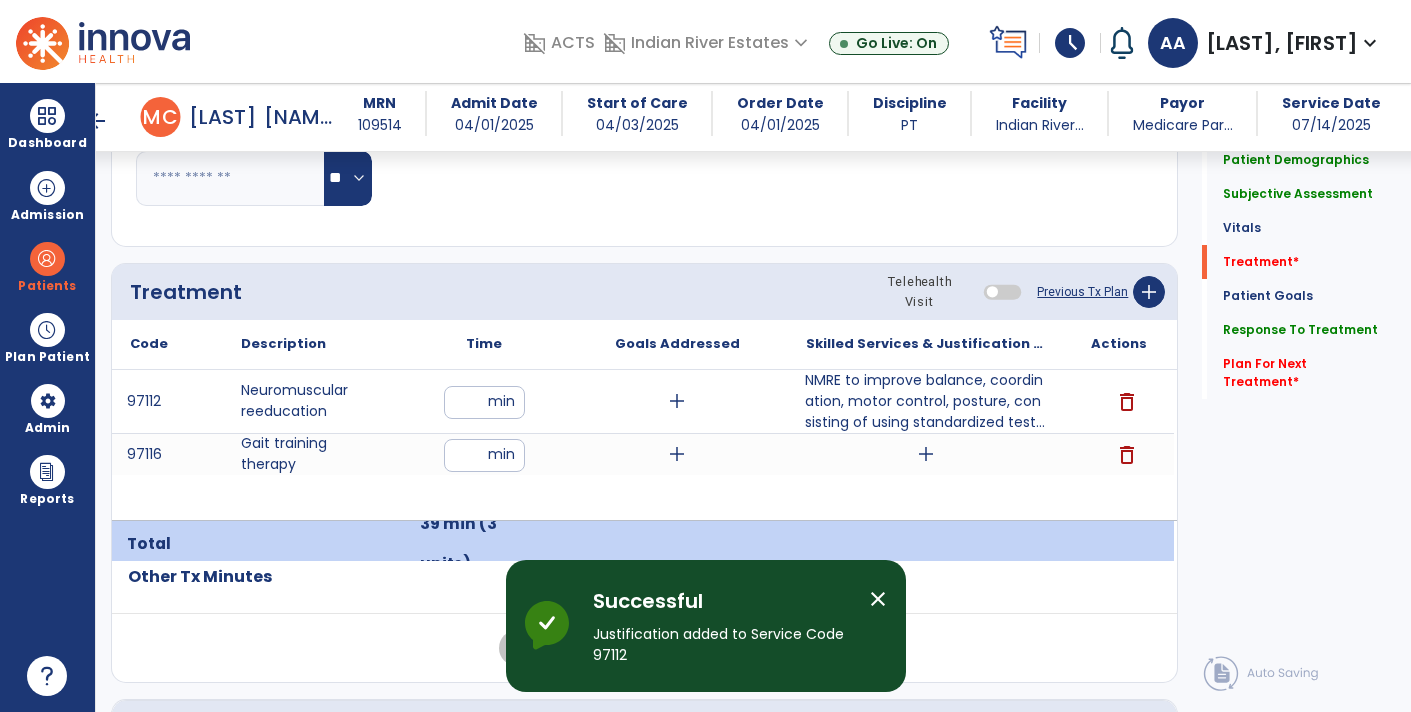 click on "add" at bounding box center (926, 454) 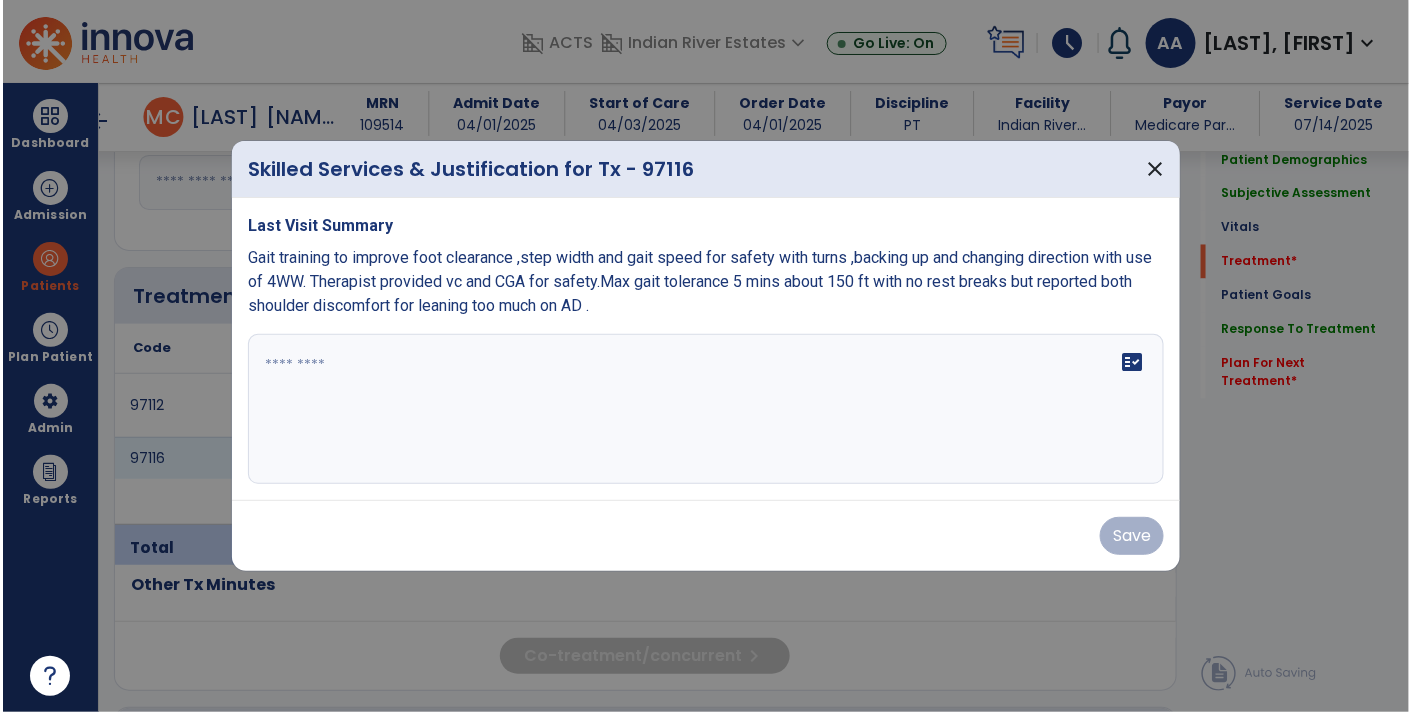 scroll, scrollTop: 1096, scrollLeft: 0, axis: vertical 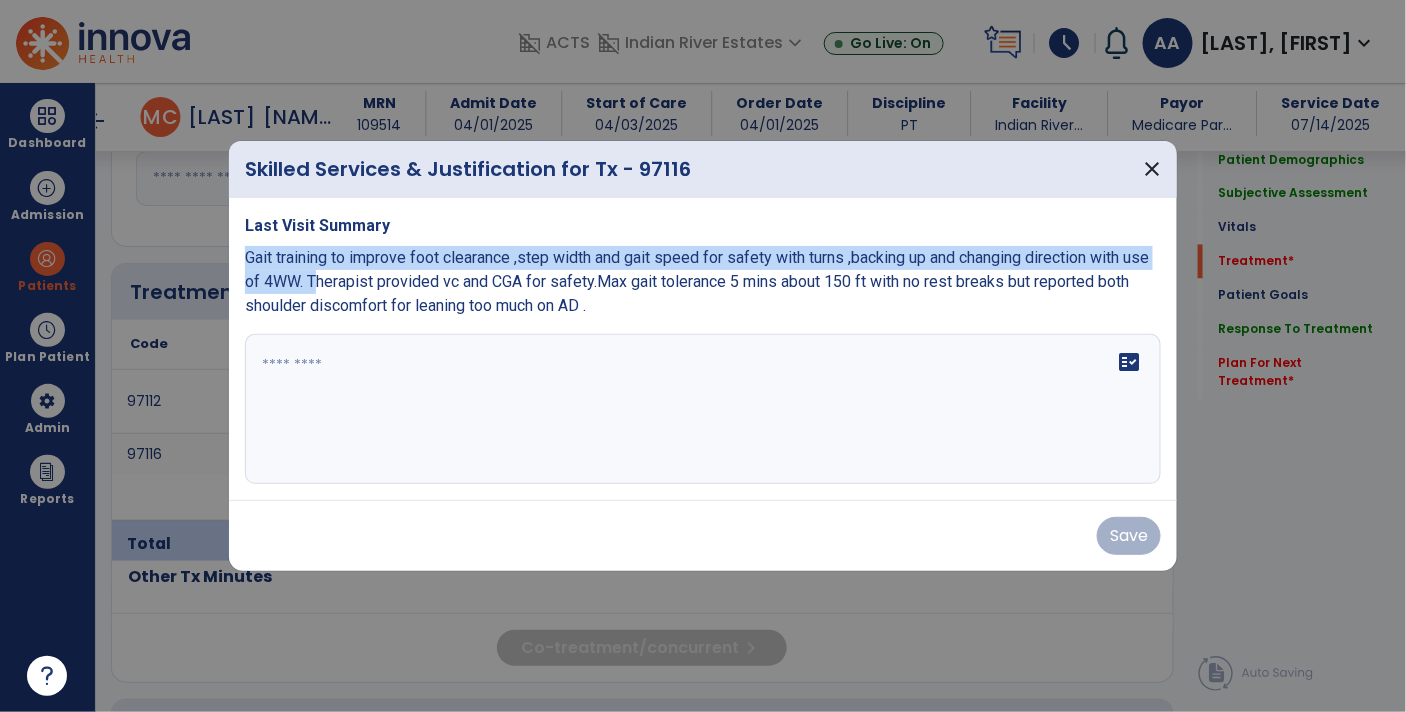 drag, startPoint x: 242, startPoint y: 254, endPoint x: 343, endPoint y: 279, distance: 104.048065 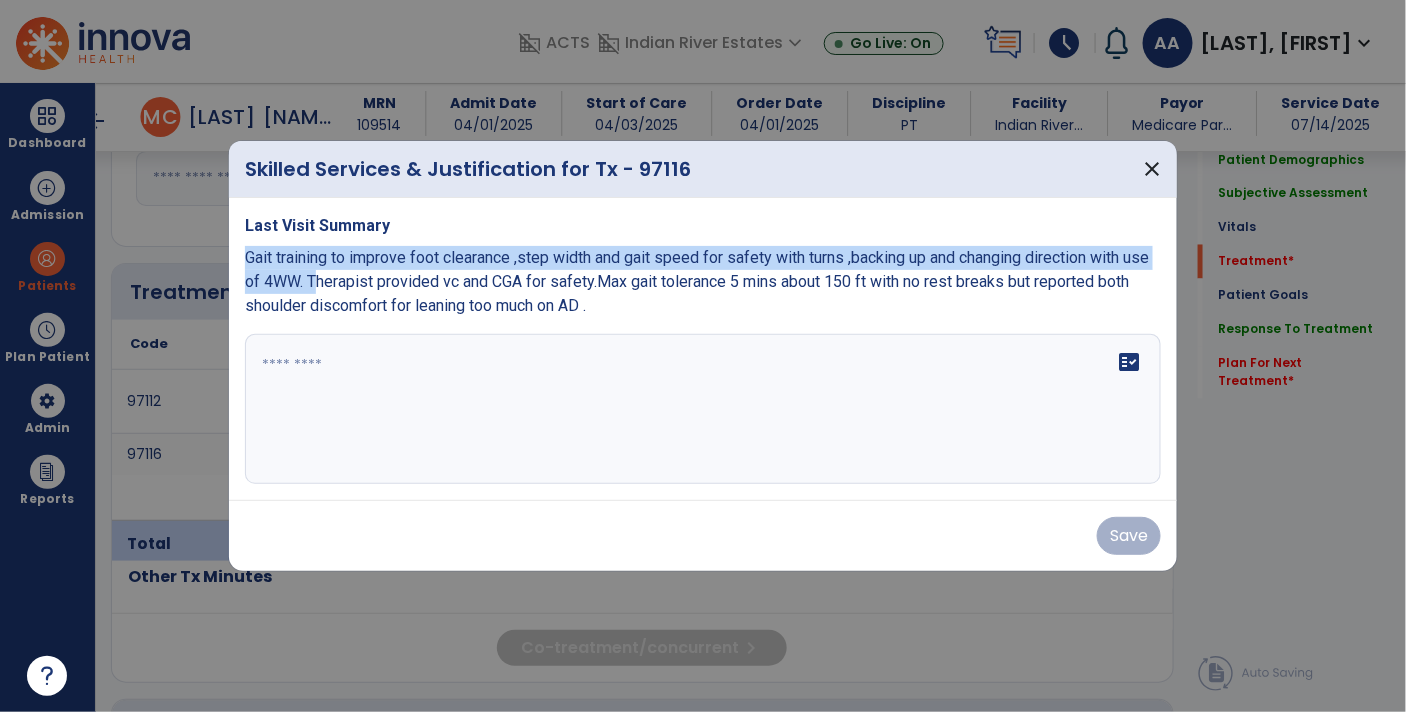 click on "Last Visit Summary Gait training to improve foot clearance ,step width and gait speed for safety  with turns ,backing up and changing direction with use of 4WW. Therapist provided vc and CGA for safety.Max gait tolerance 5 mins about 150 ft with no rest breaks but reported both shoulder discomfort for leaning too much on AD .   fact_check" at bounding box center (703, 349) 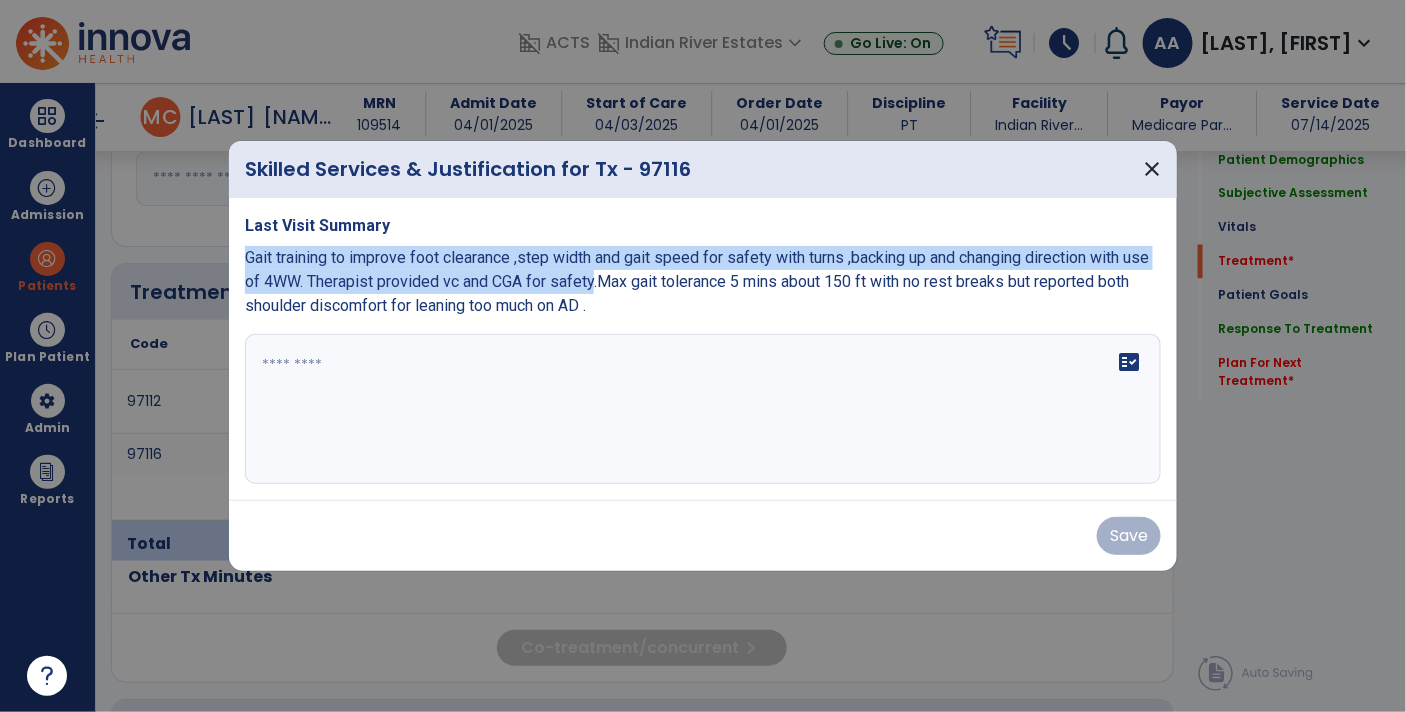 drag, startPoint x: 241, startPoint y: 249, endPoint x: 628, endPoint y: 275, distance: 387.8724 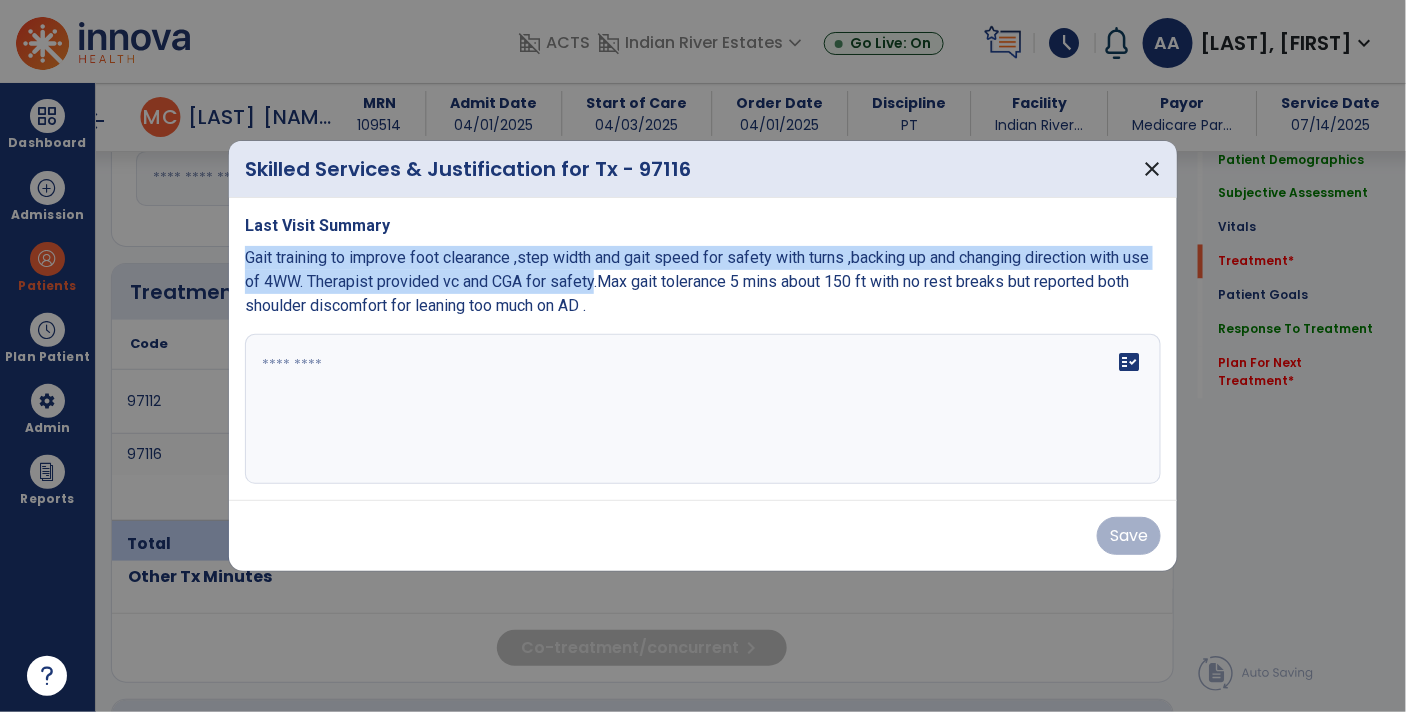 click on "Last Visit Summary Gait training to improve foot clearance ,step width and gait speed for safety  with turns ,backing up and changing direction with use of 4WW. Therapist provided vc and CGA for safety.Max gait tolerance 5 mins about 150 ft with no rest breaks but reported both shoulder discomfort for leaning too much on AD .   fact_check" at bounding box center [703, 349] 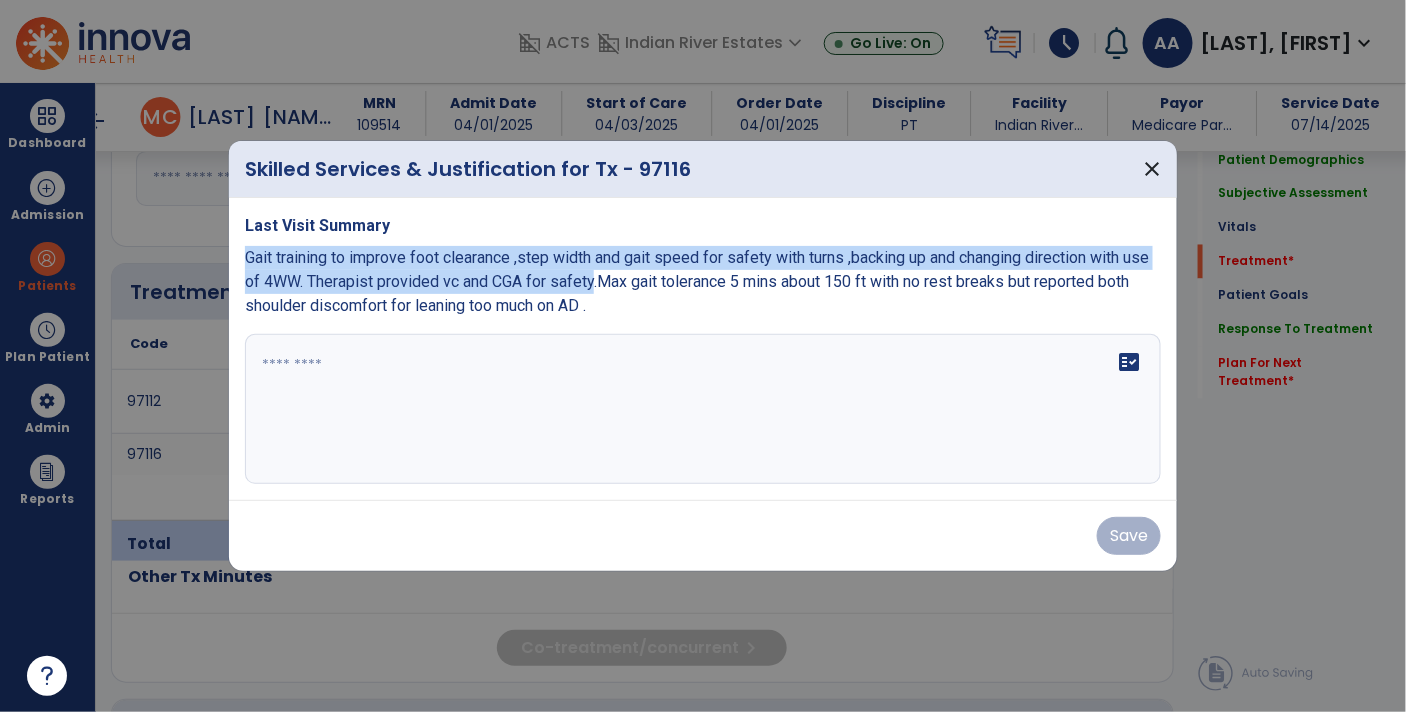 copy on "Gait training to improve foot clearance ,step width and gait speed for safety  with turns ,backing up and changing direction with use of 4WW. Therapist provided vc and CGA for safety" 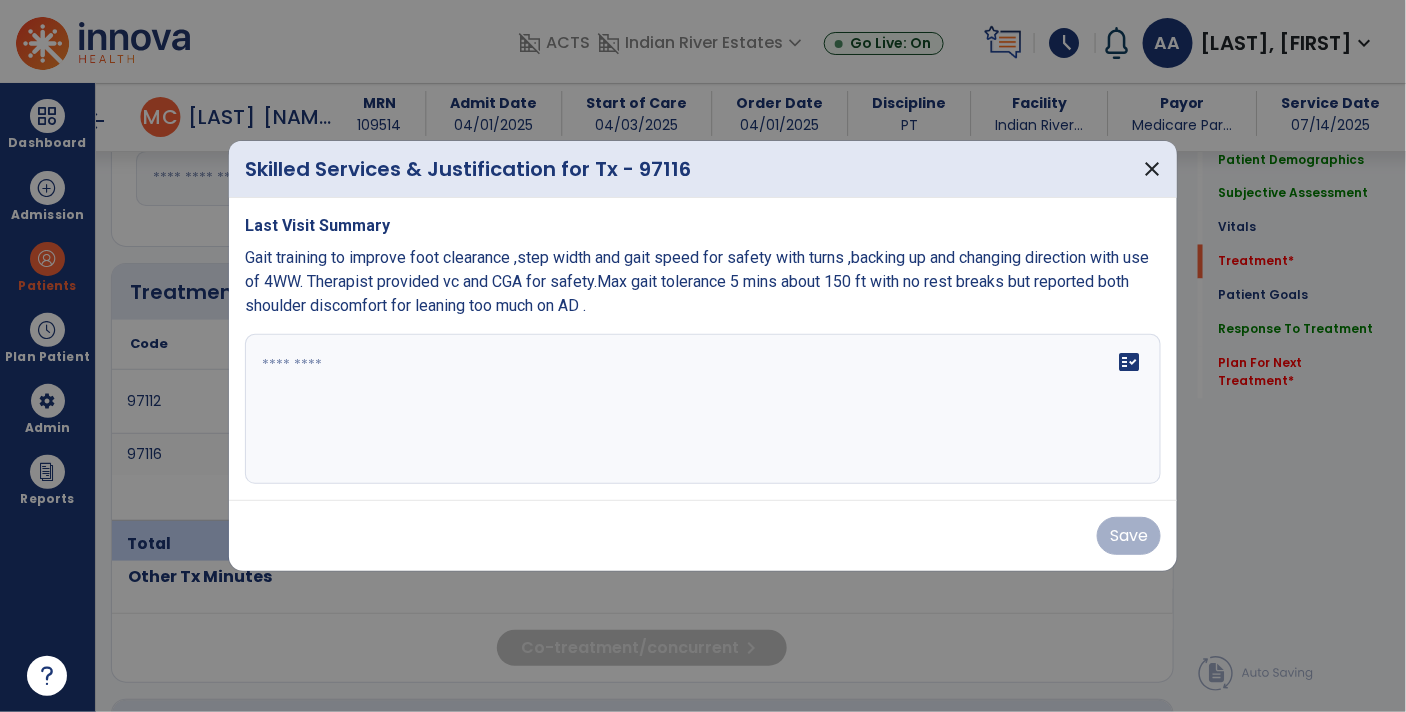 click at bounding box center (703, 409) 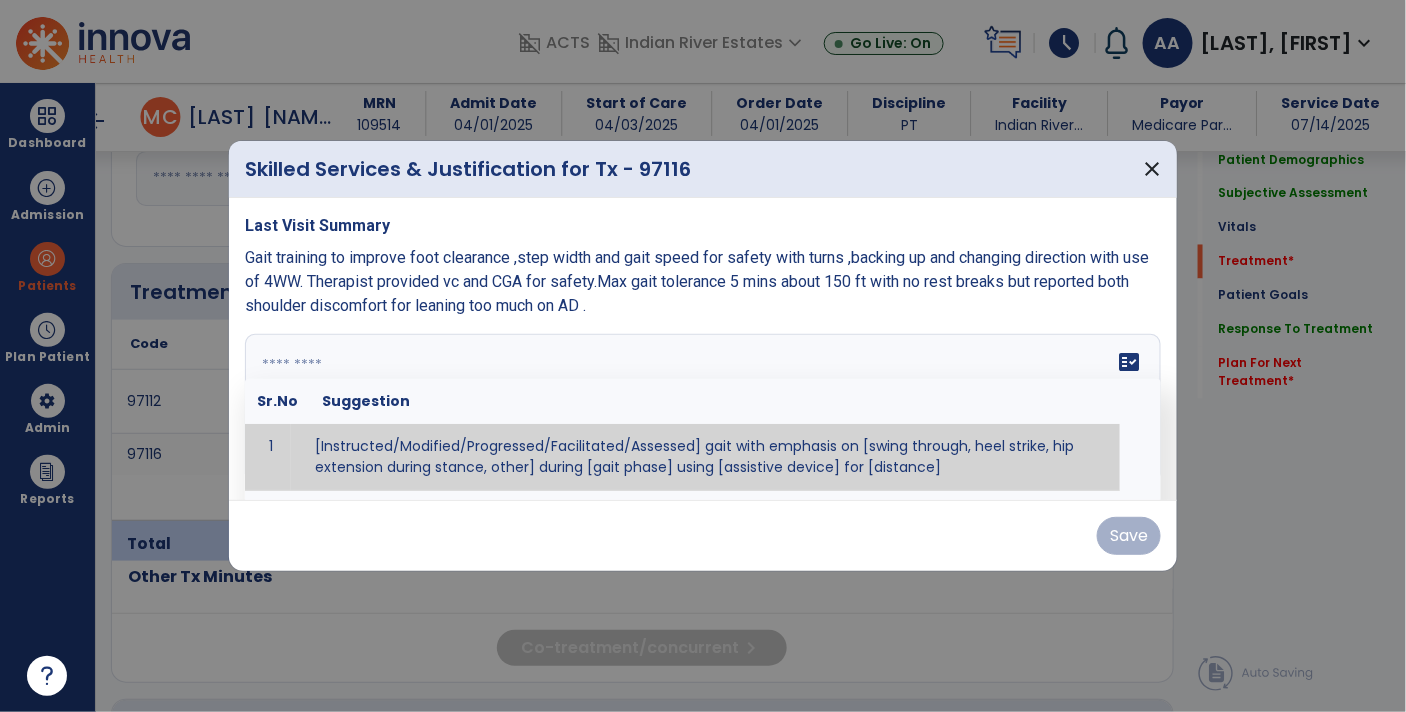 paste on "**********" 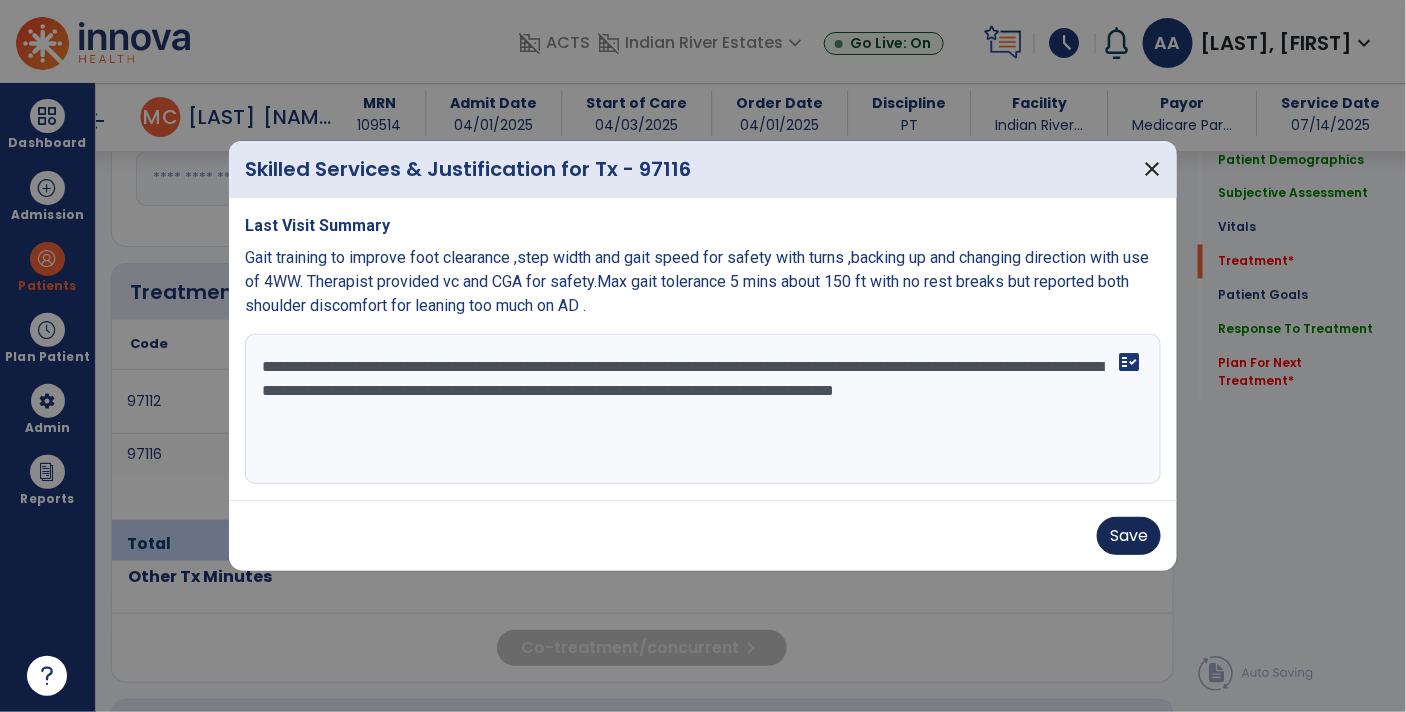 type on "**********" 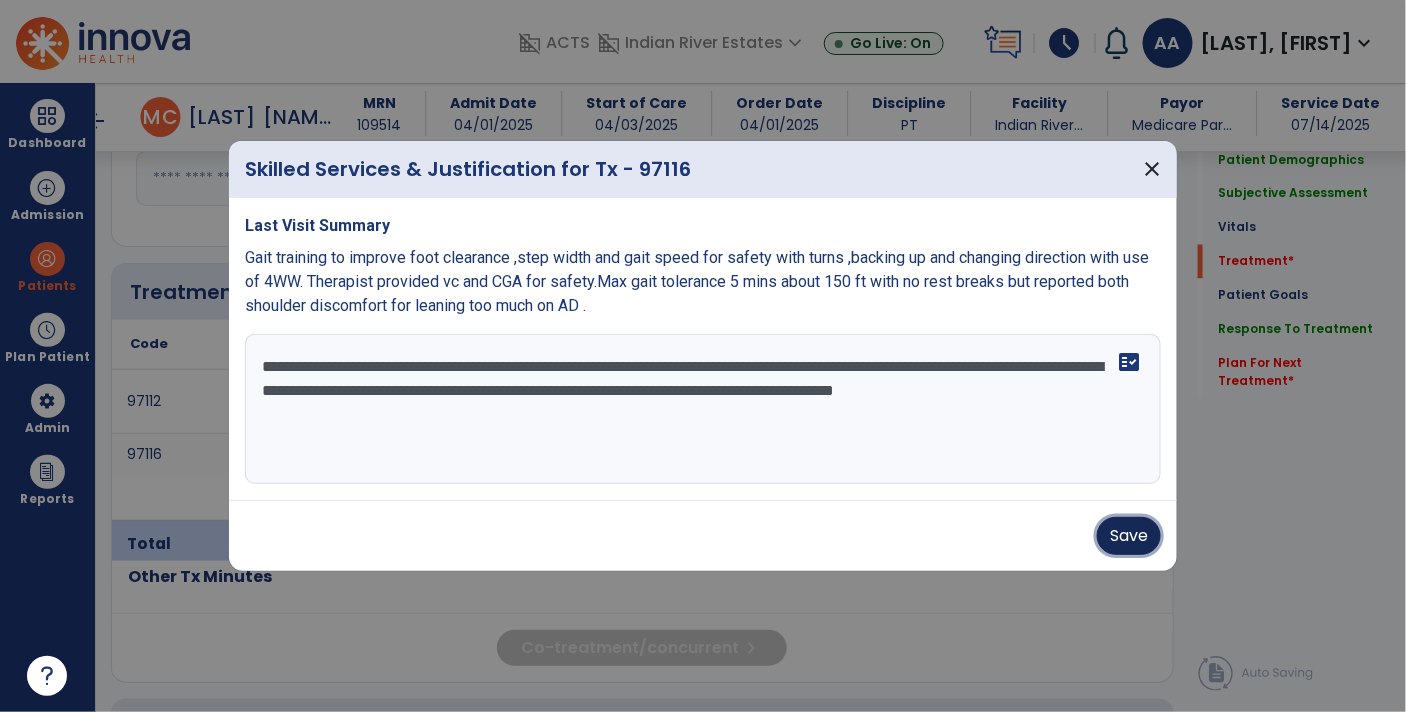 click on "Save" at bounding box center (1129, 536) 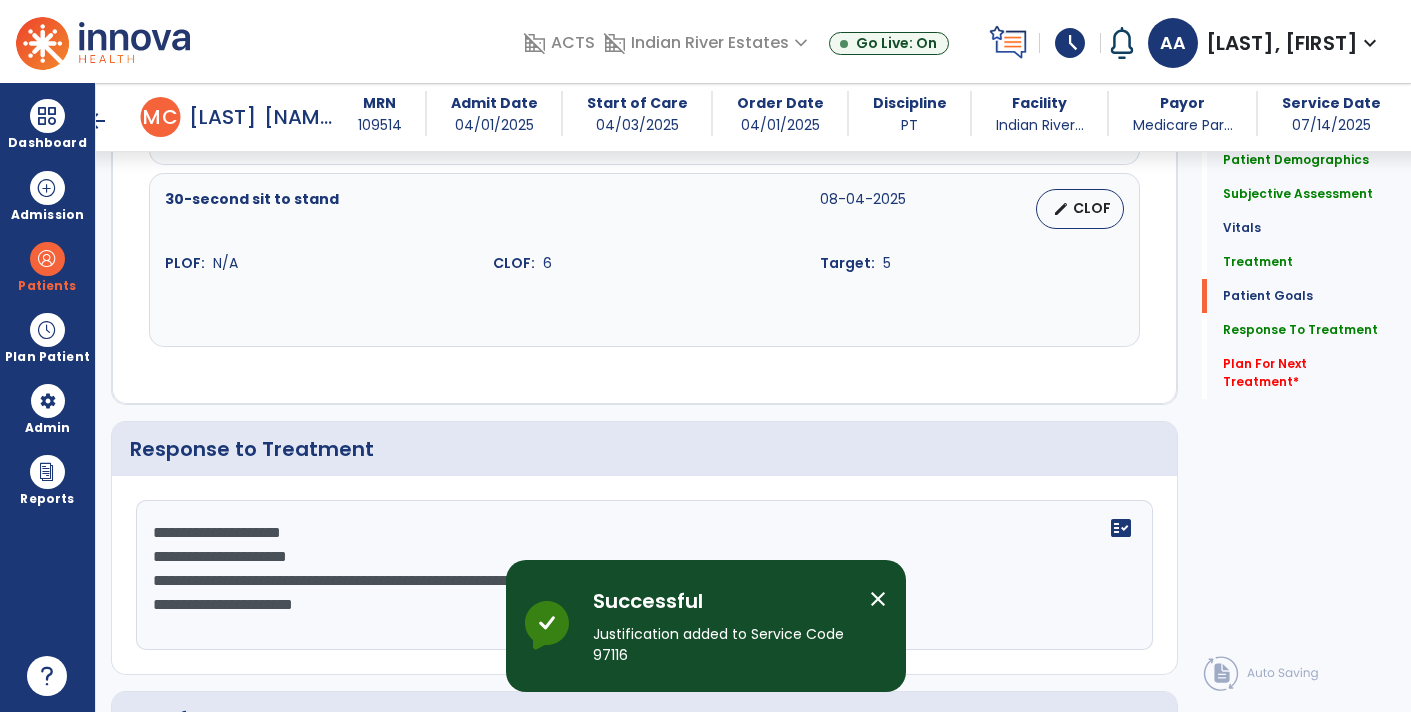 scroll, scrollTop: 3851, scrollLeft: 0, axis: vertical 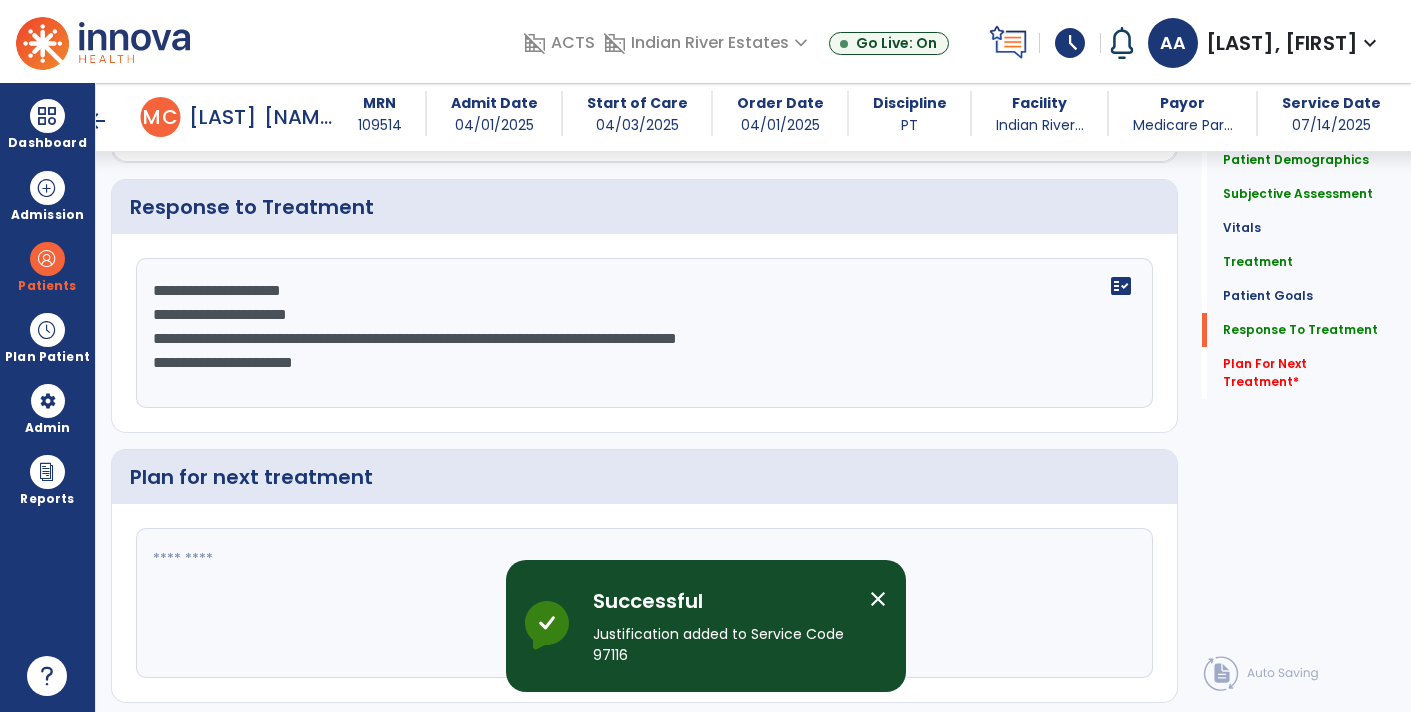 click 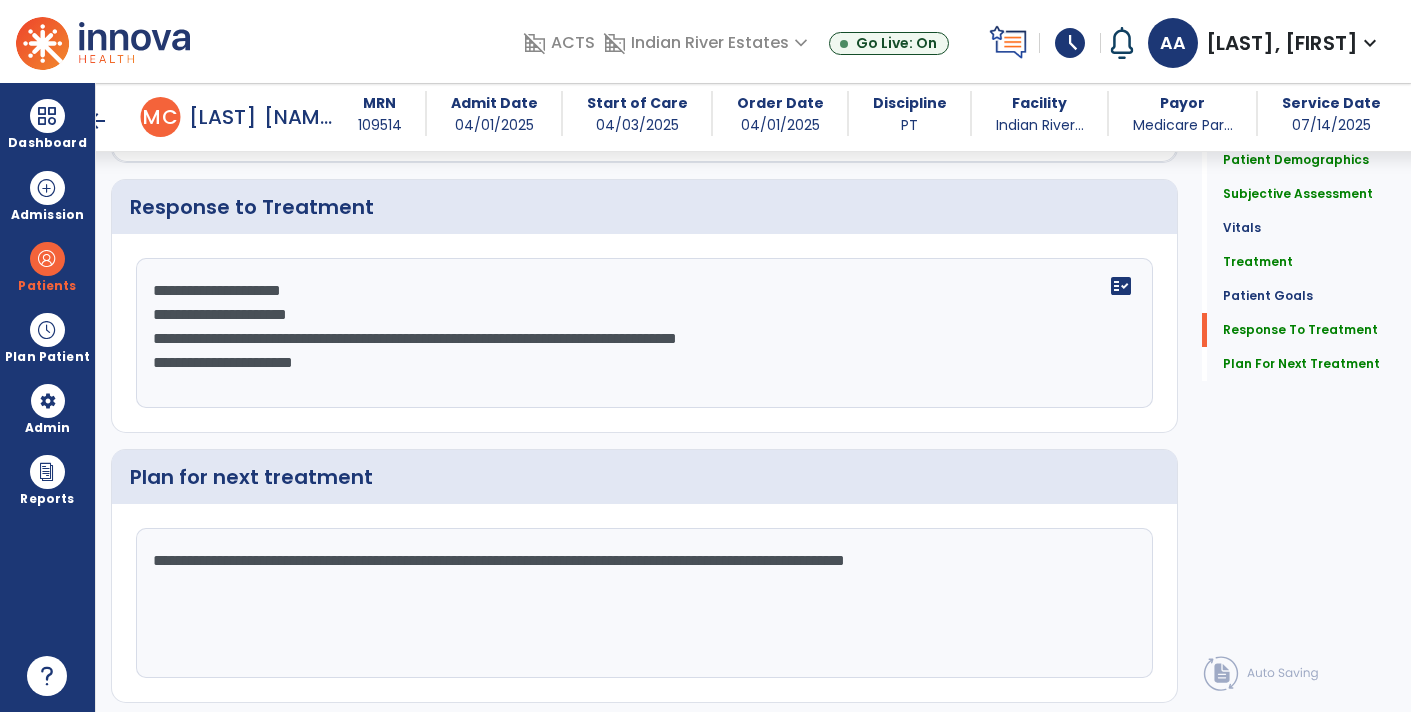 scroll, scrollTop: 3850, scrollLeft: 0, axis: vertical 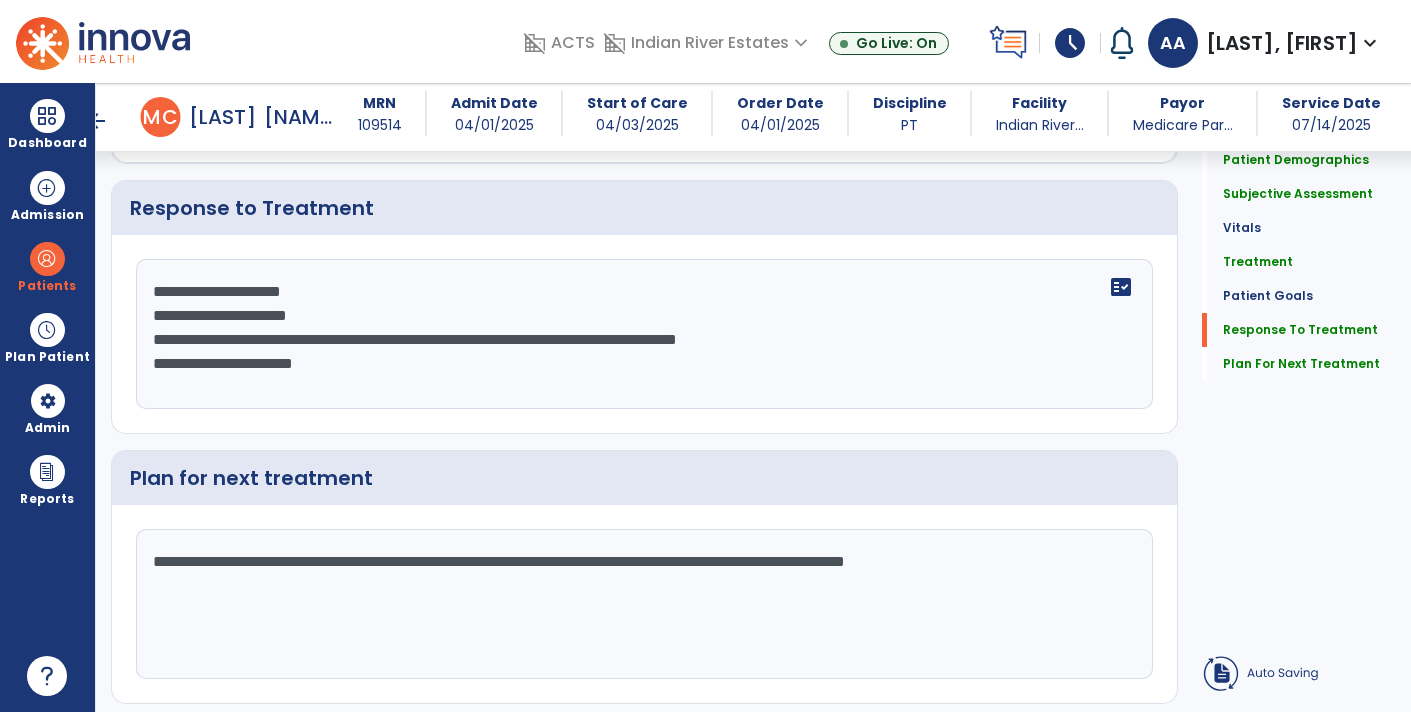 click on "**********" 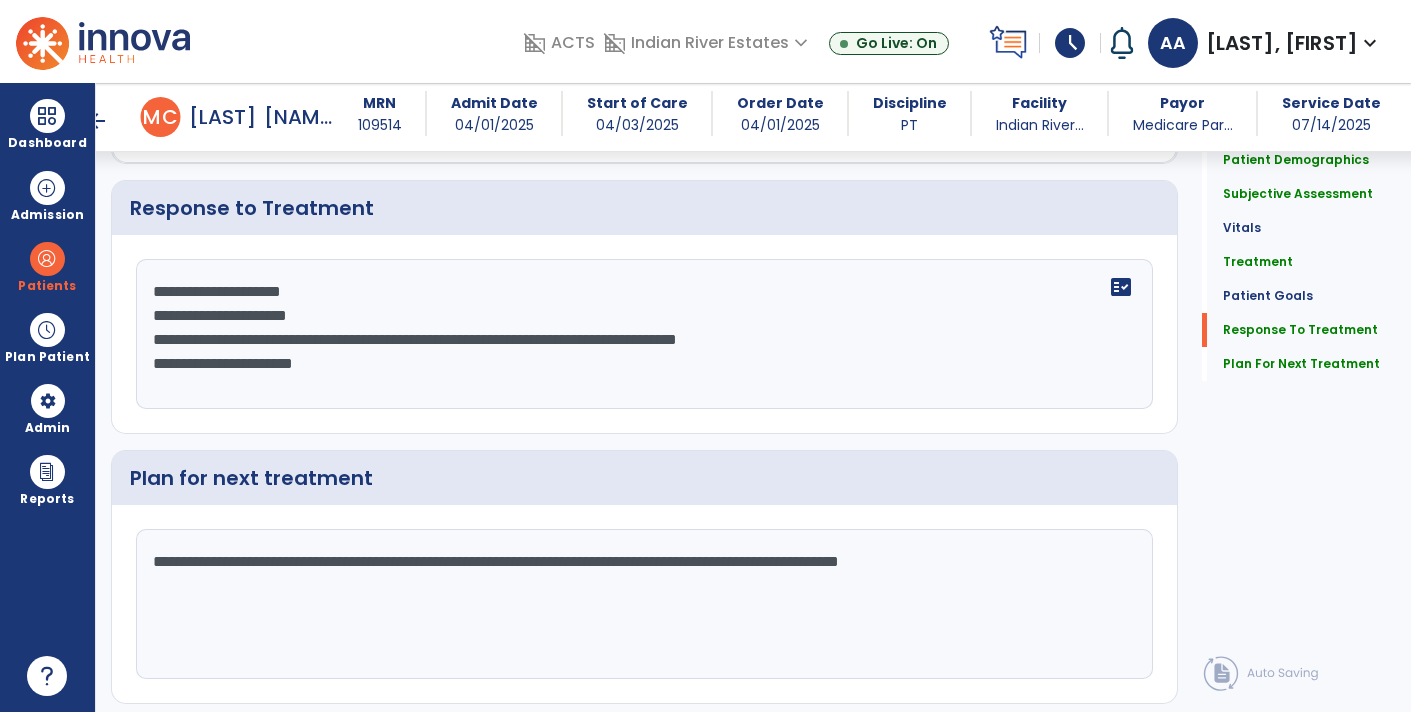click on "**********" 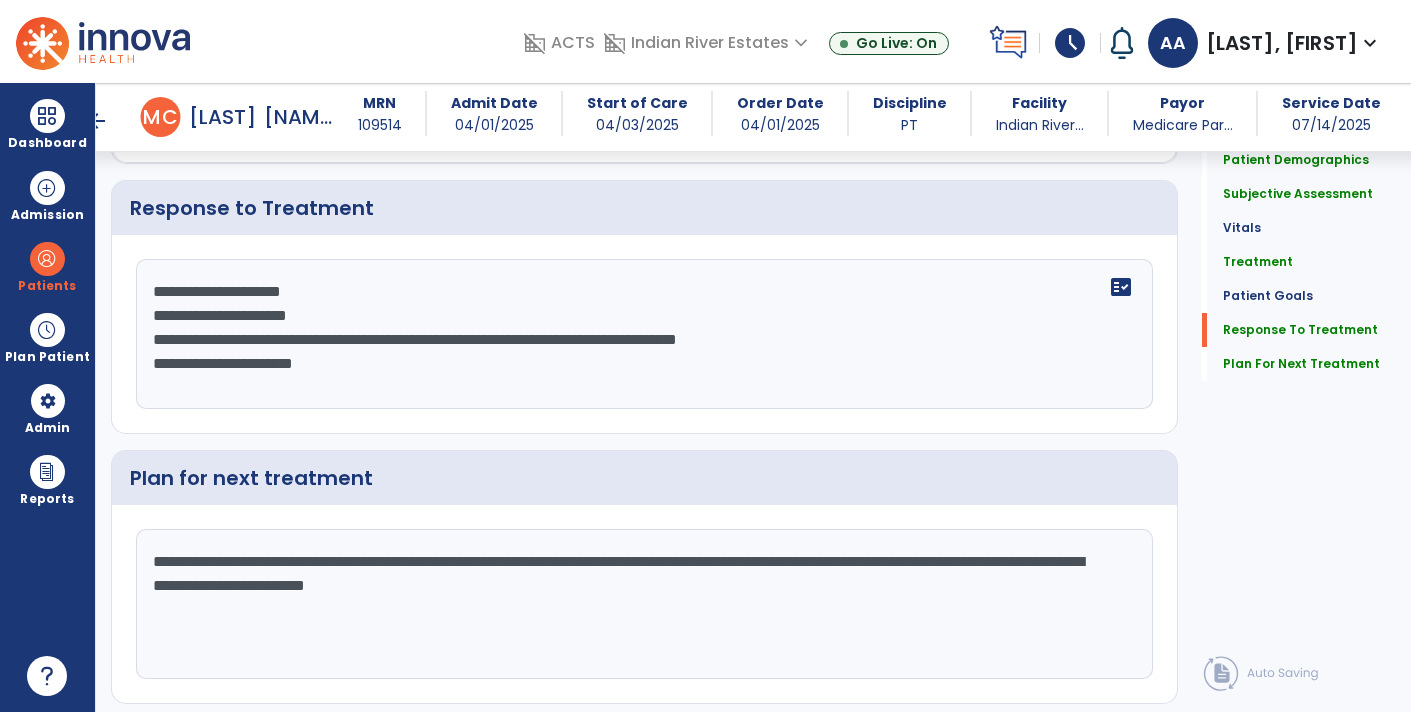 type on "**********" 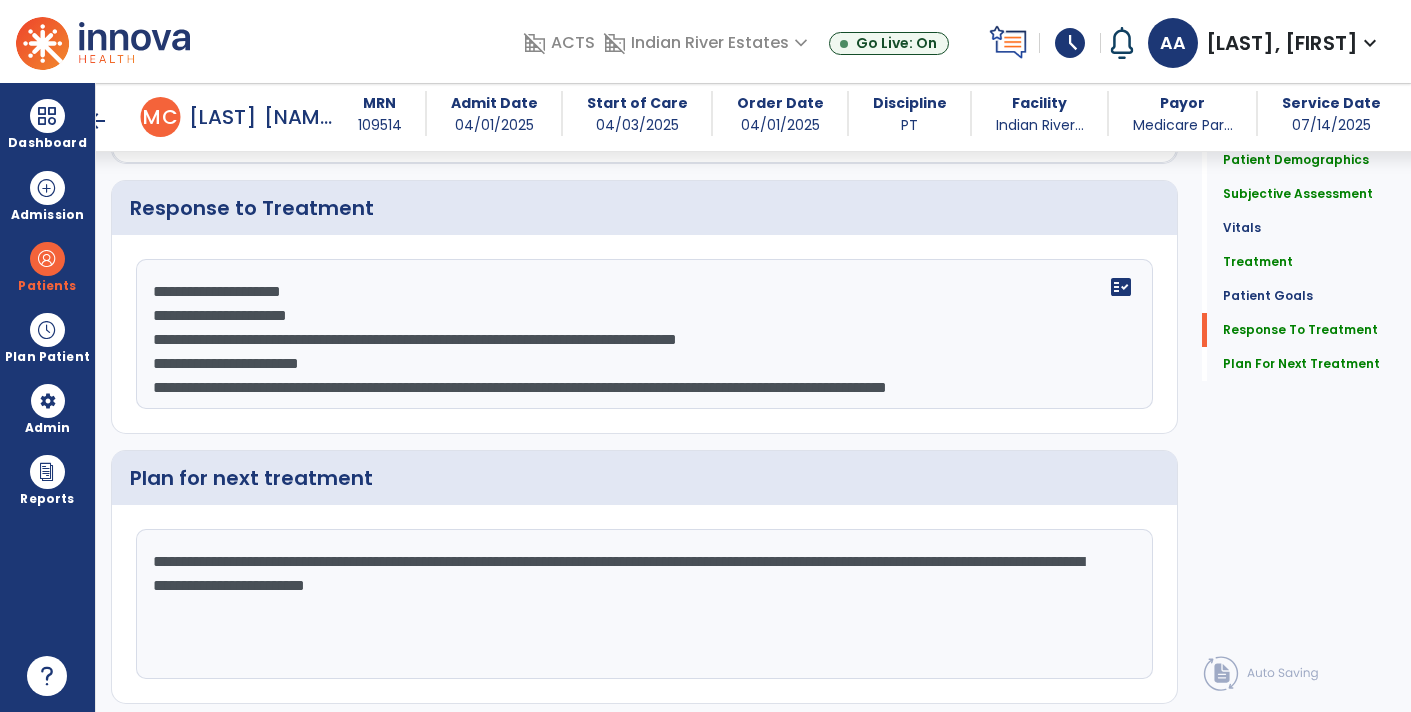 scroll, scrollTop: 15, scrollLeft: 0, axis: vertical 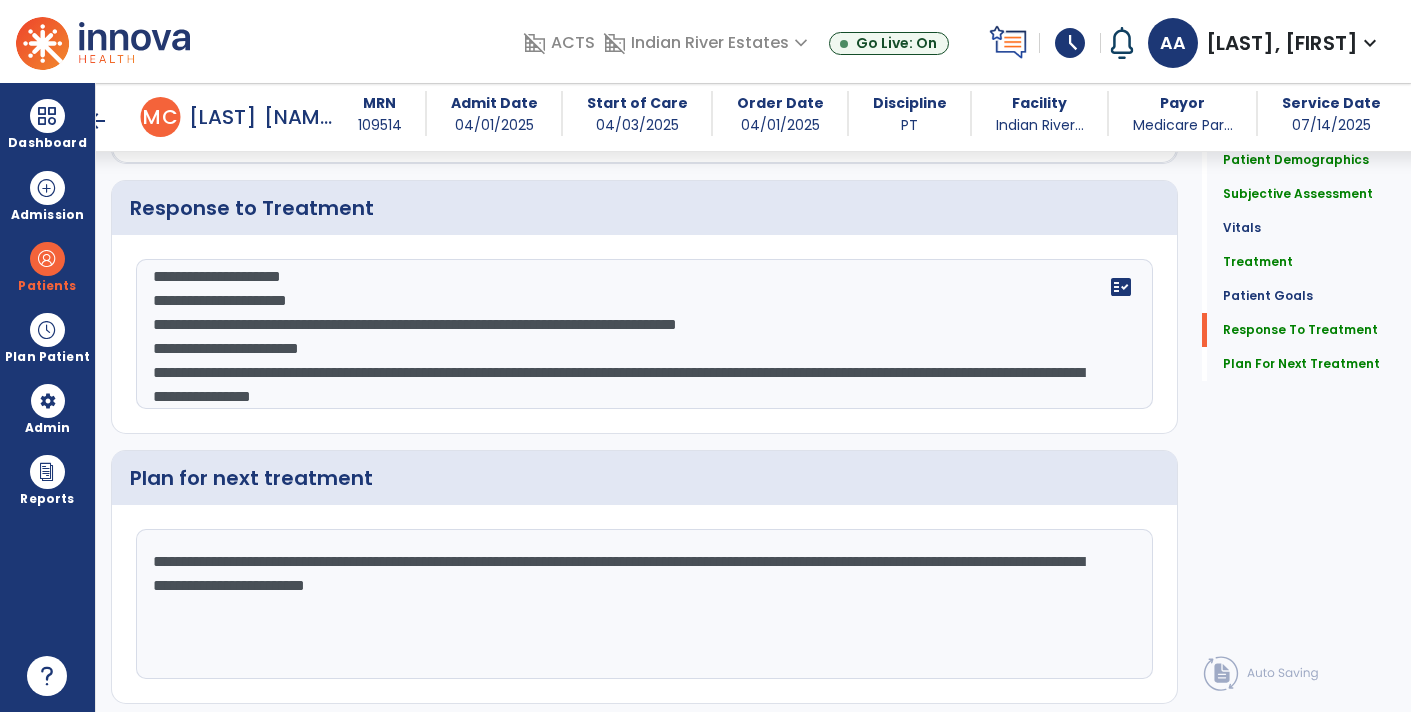 click on "**********" 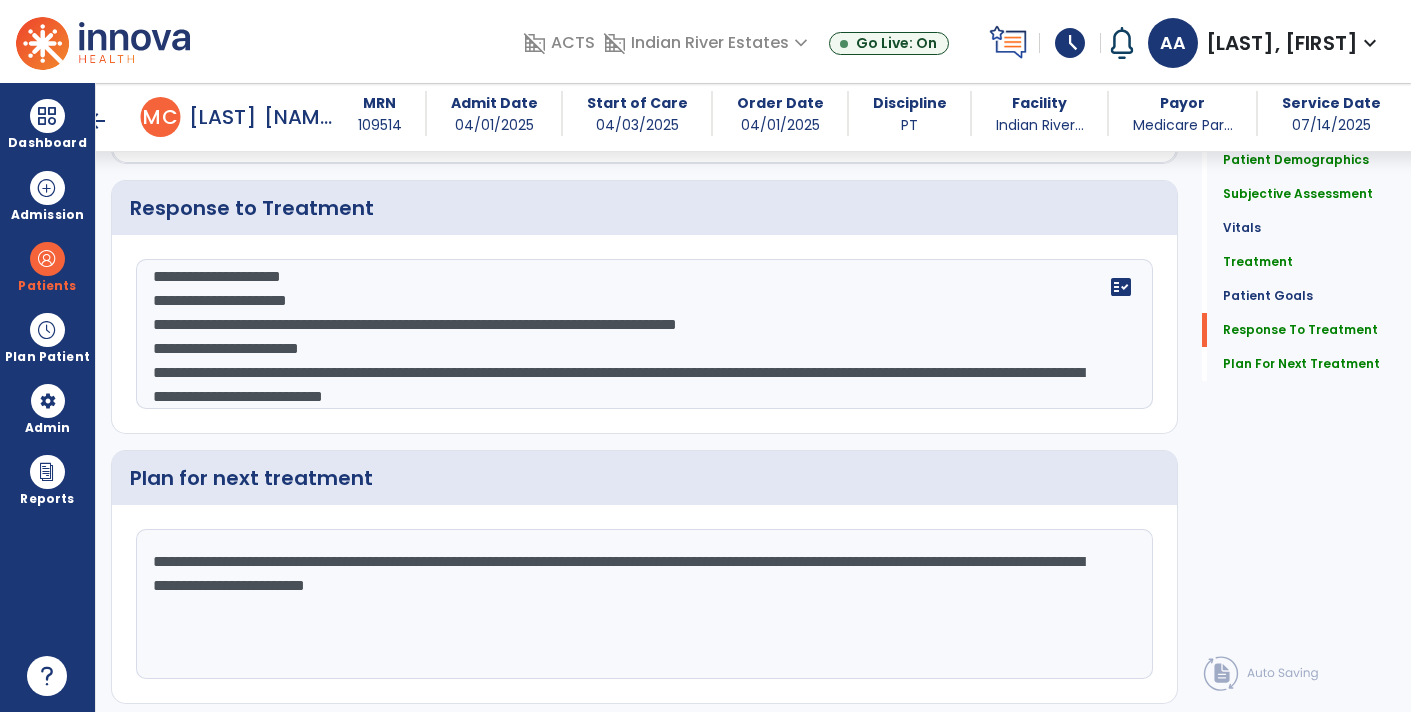 scroll, scrollTop: 0, scrollLeft: 0, axis: both 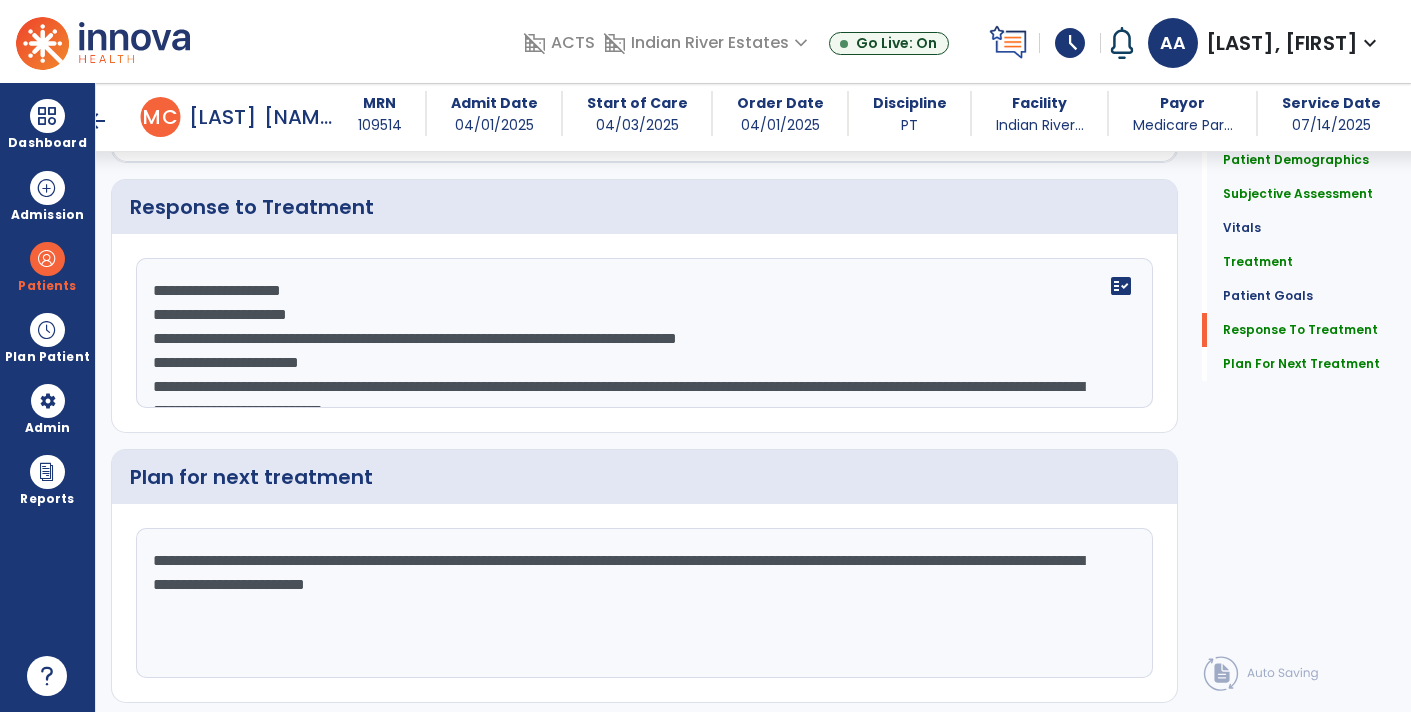 type on "**********" 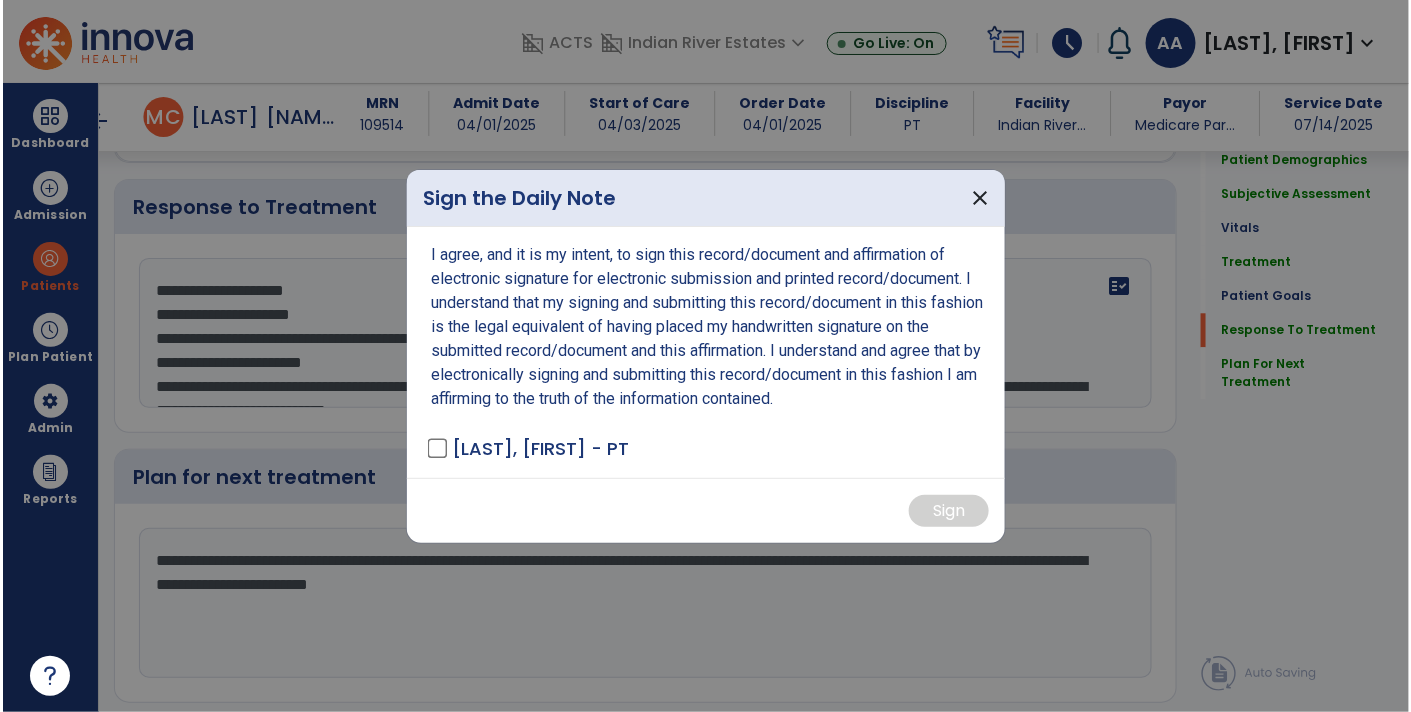 scroll, scrollTop: 3851, scrollLeft: 0, axis: vertical 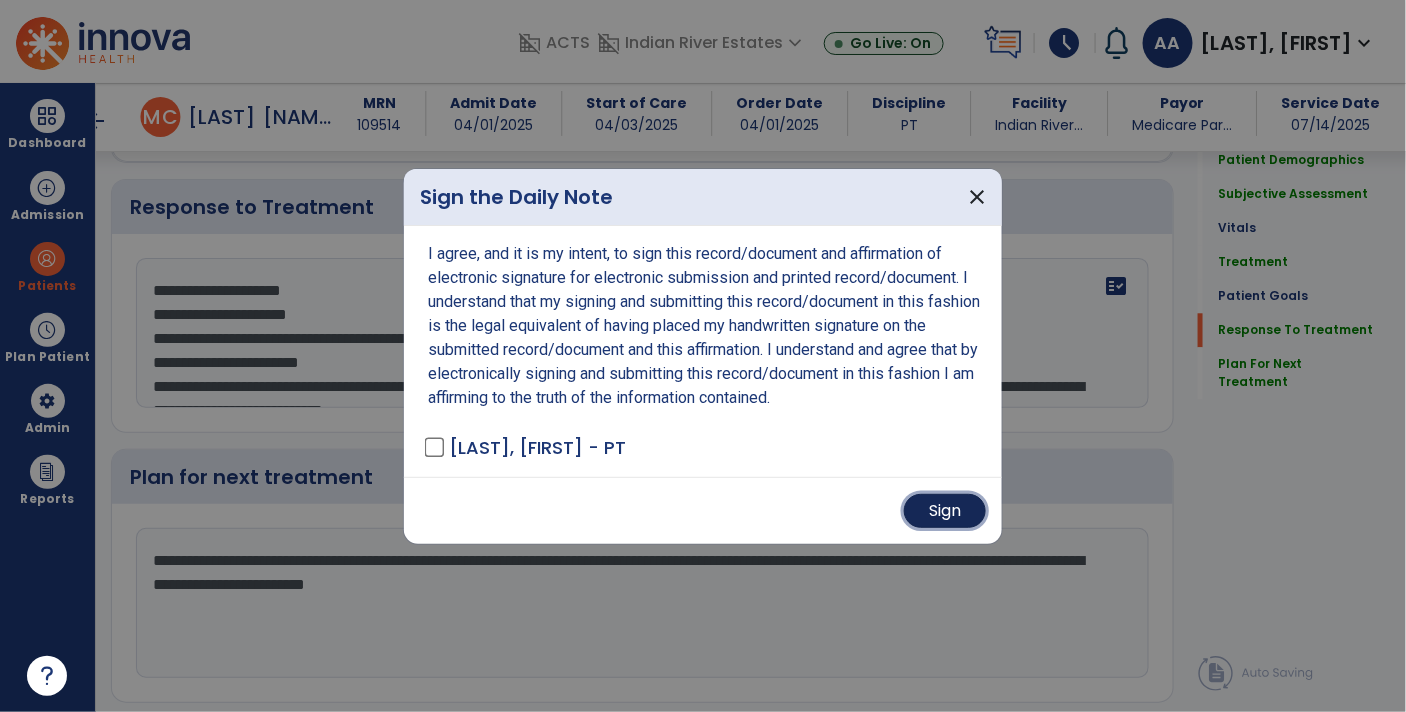click on "Sign" at bounding box center (945, 511) 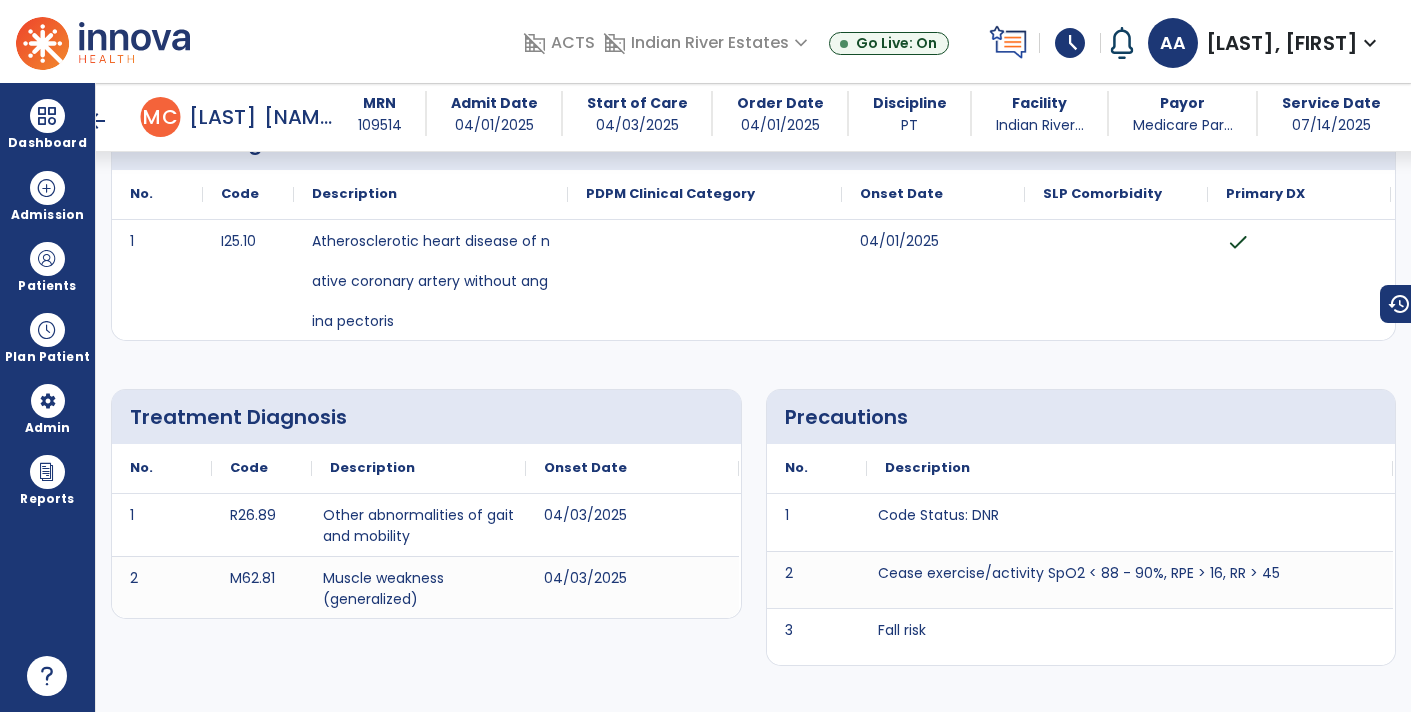 scroll, scrollTop: 0, scrollLeft: 0, axis: both 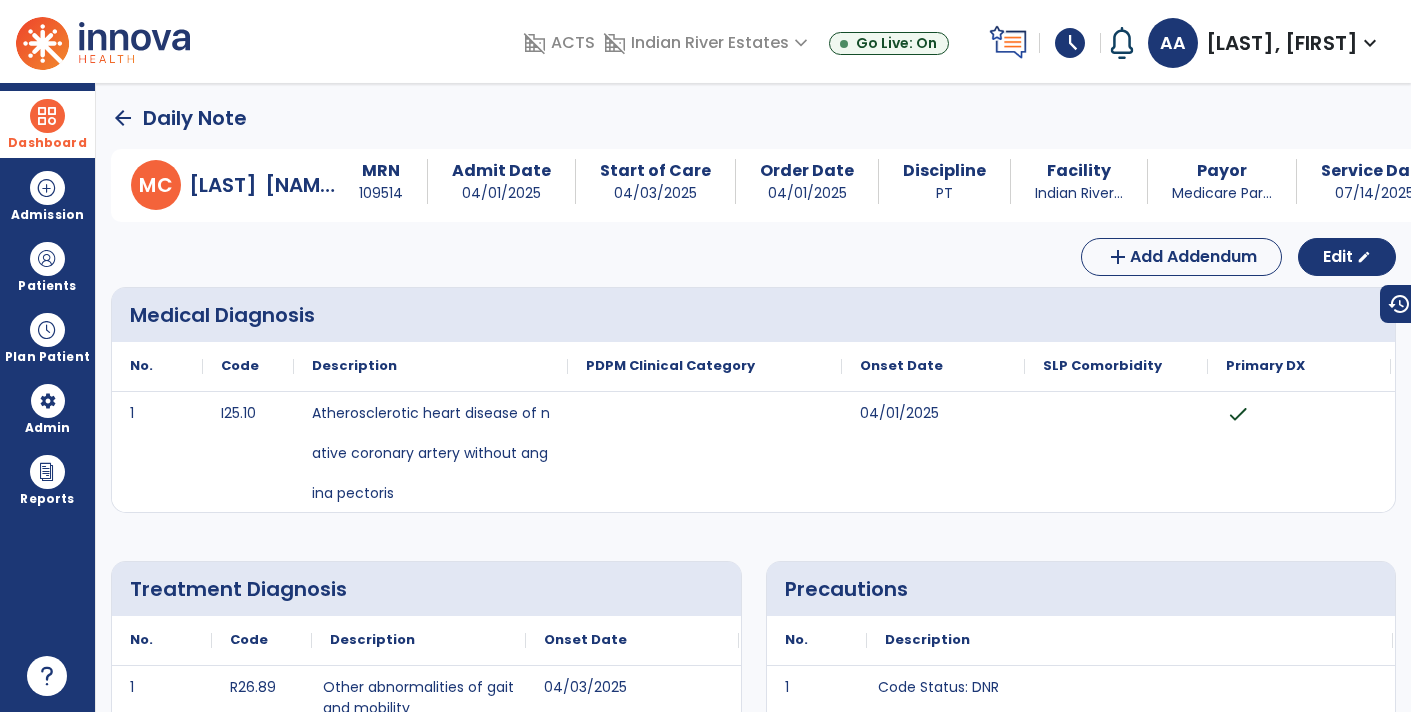 click at bounding box center (47, 116) 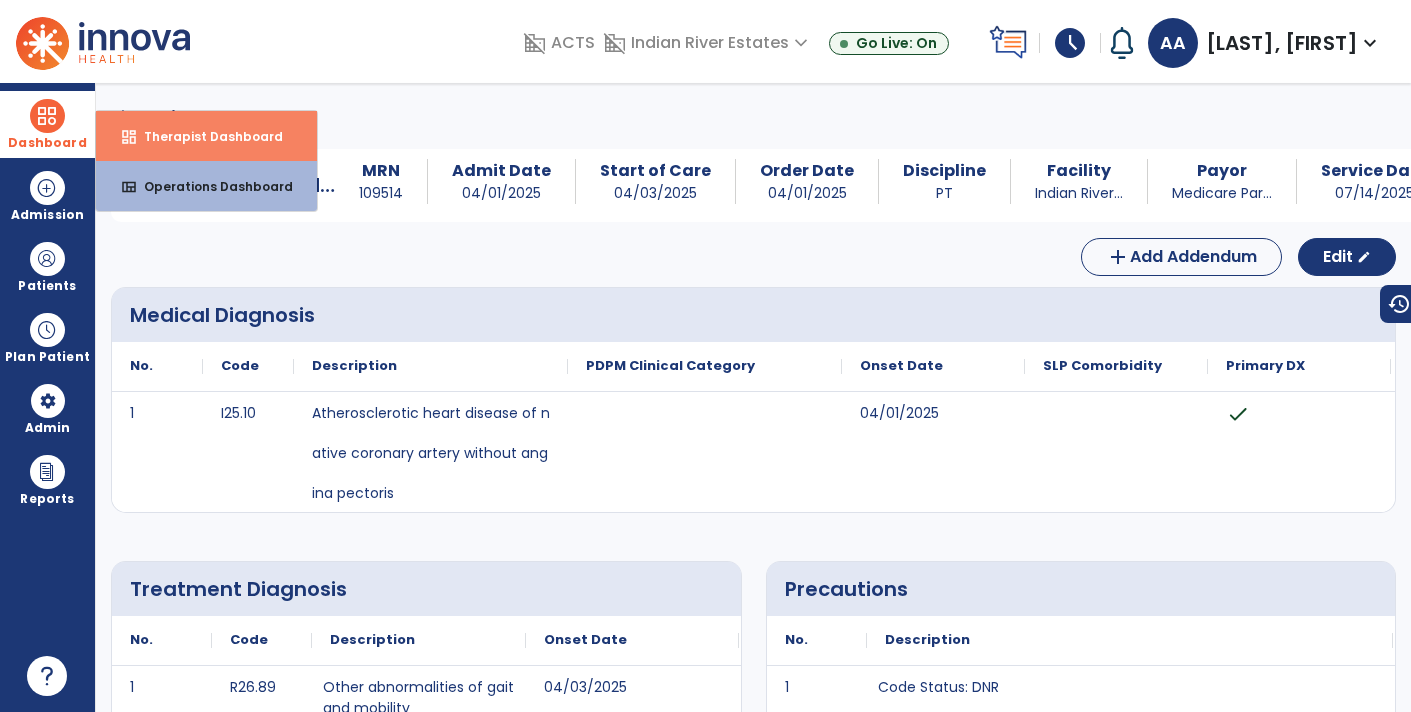 click on "Therapist Dashboard" at bounding box center (205, 136) 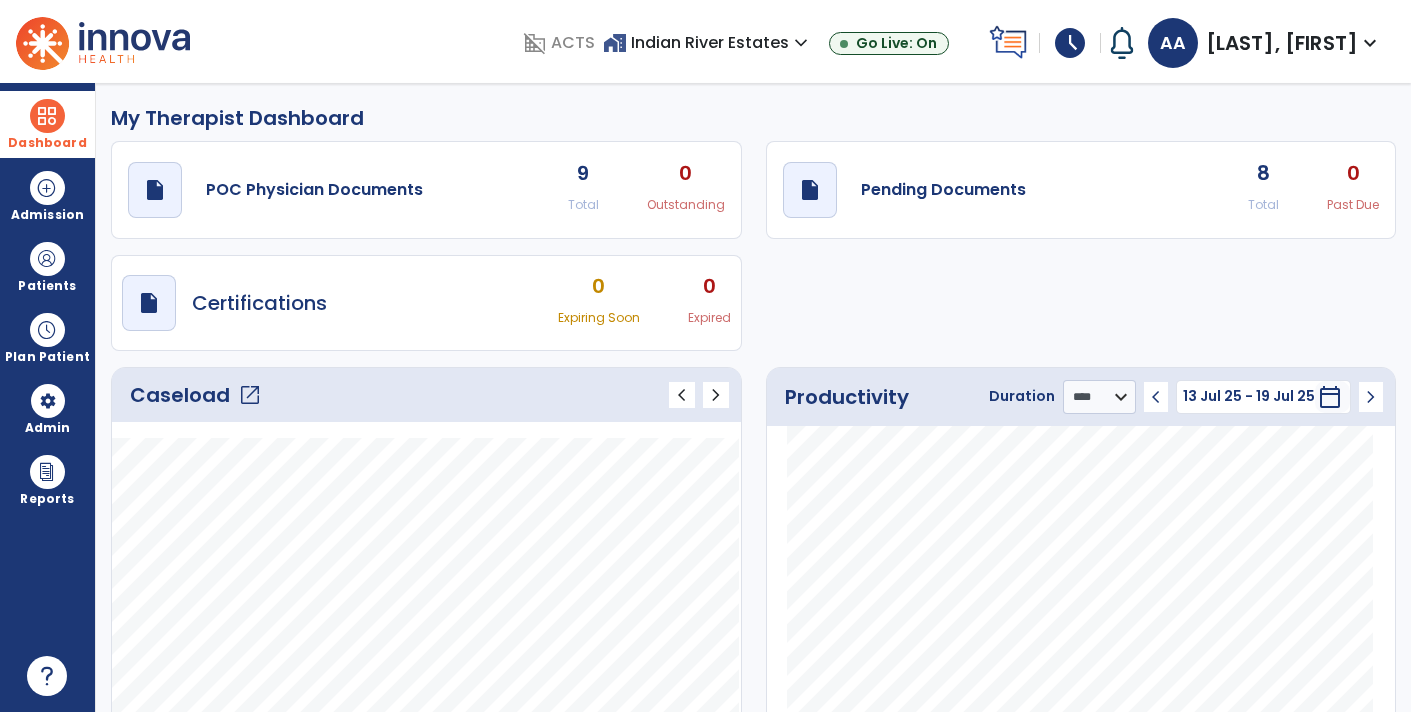 click on "draft   open_in_new  Pending Documents 8 Total 0 Past Due" 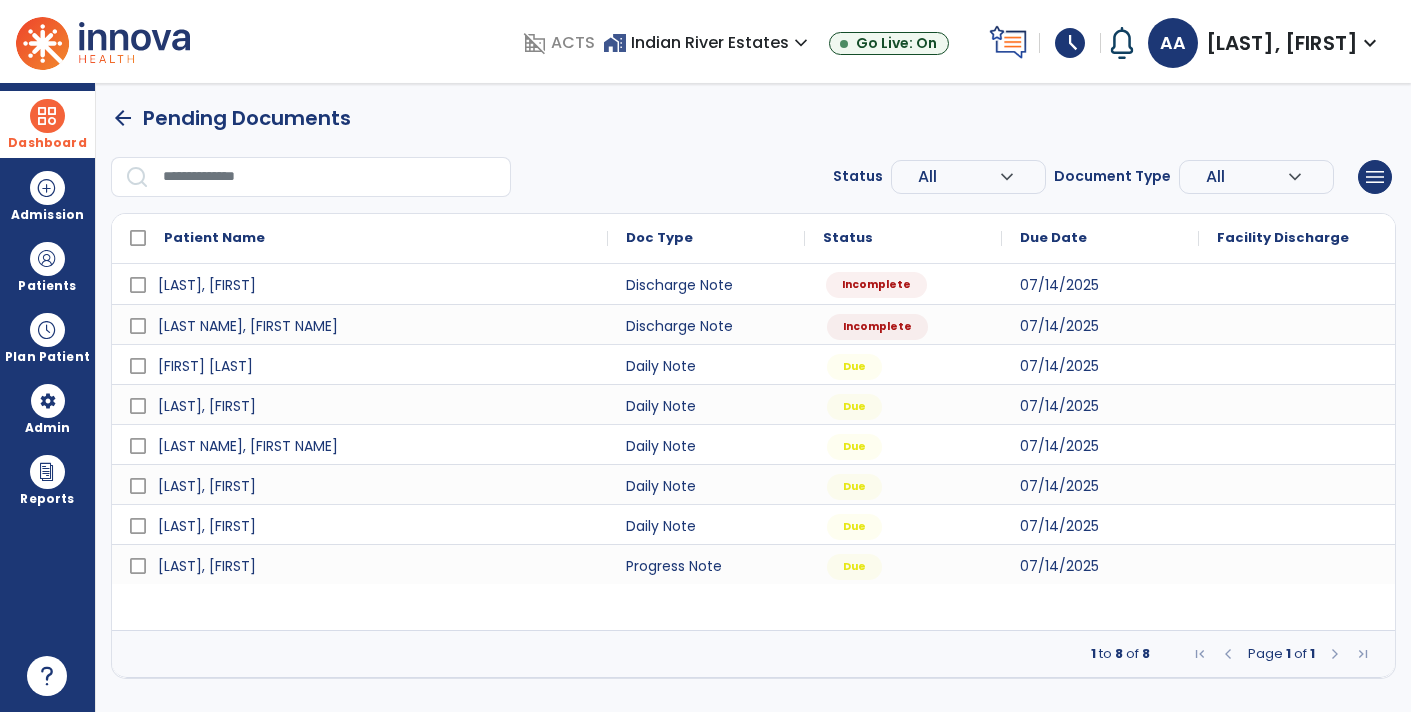 click on "Incomplete" at bounding box center [876, 285] 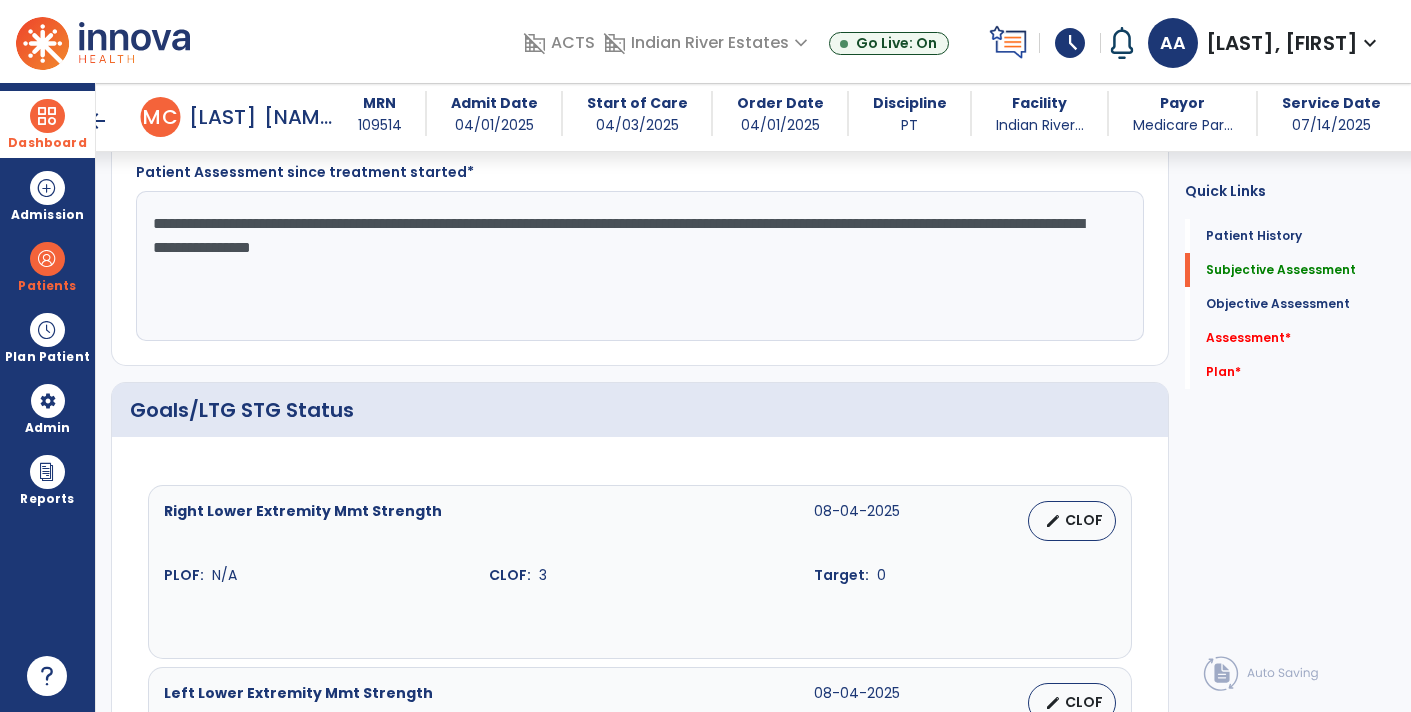 scroll, scrollTop: 415, scrollLeft: 0, axis: vertical 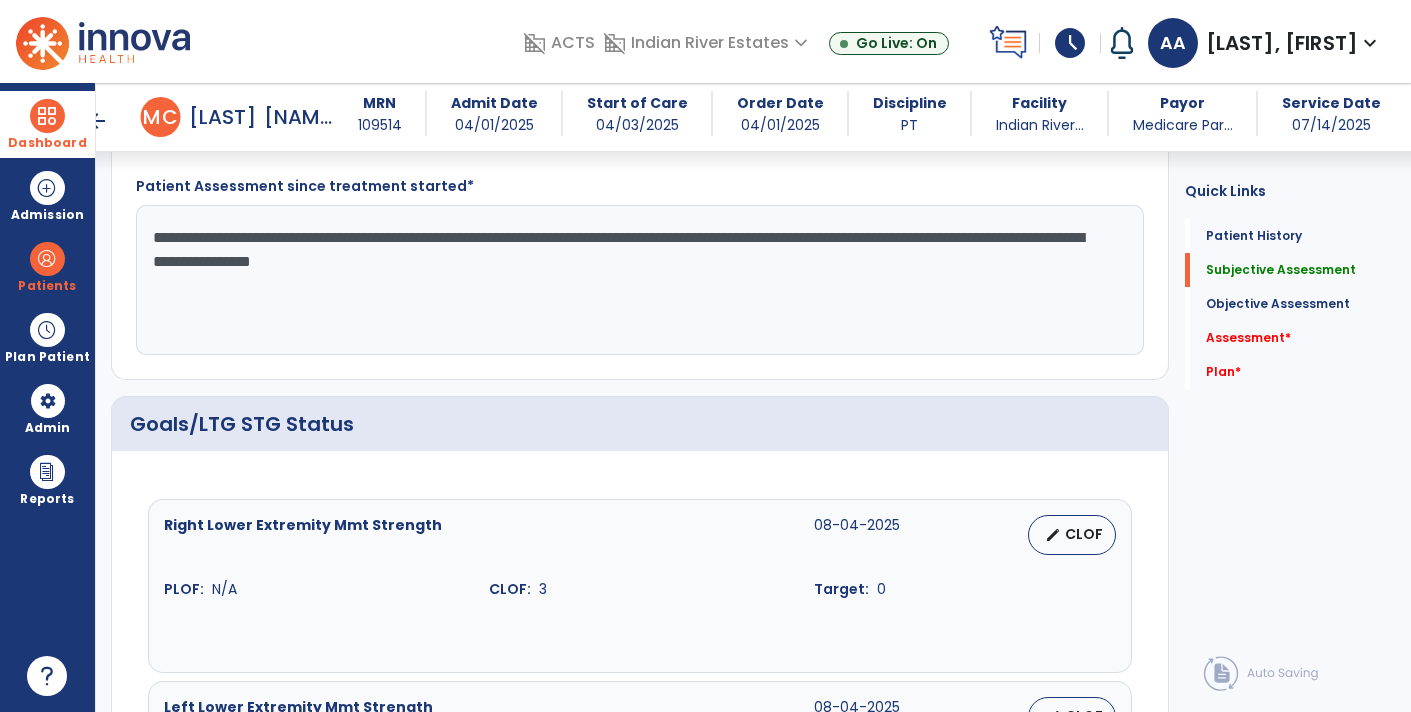 click on "**********" 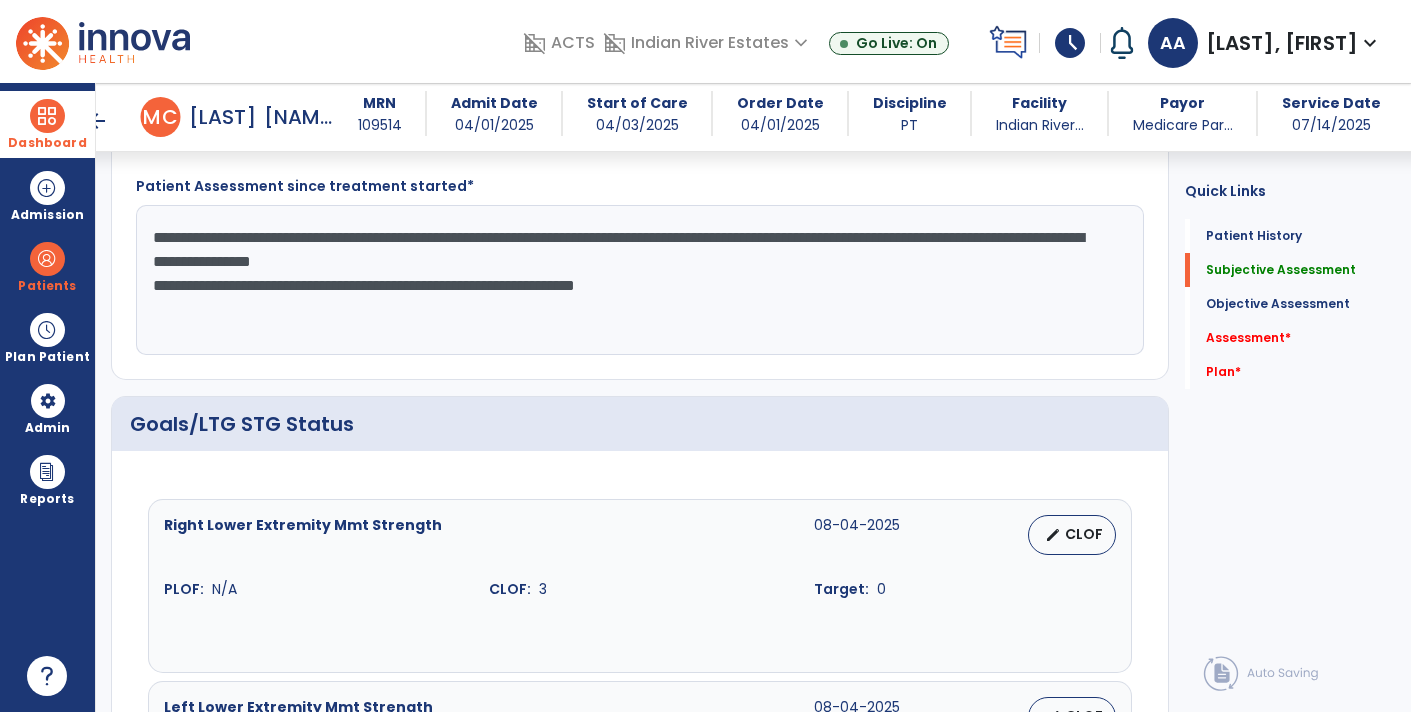 click on "**********" 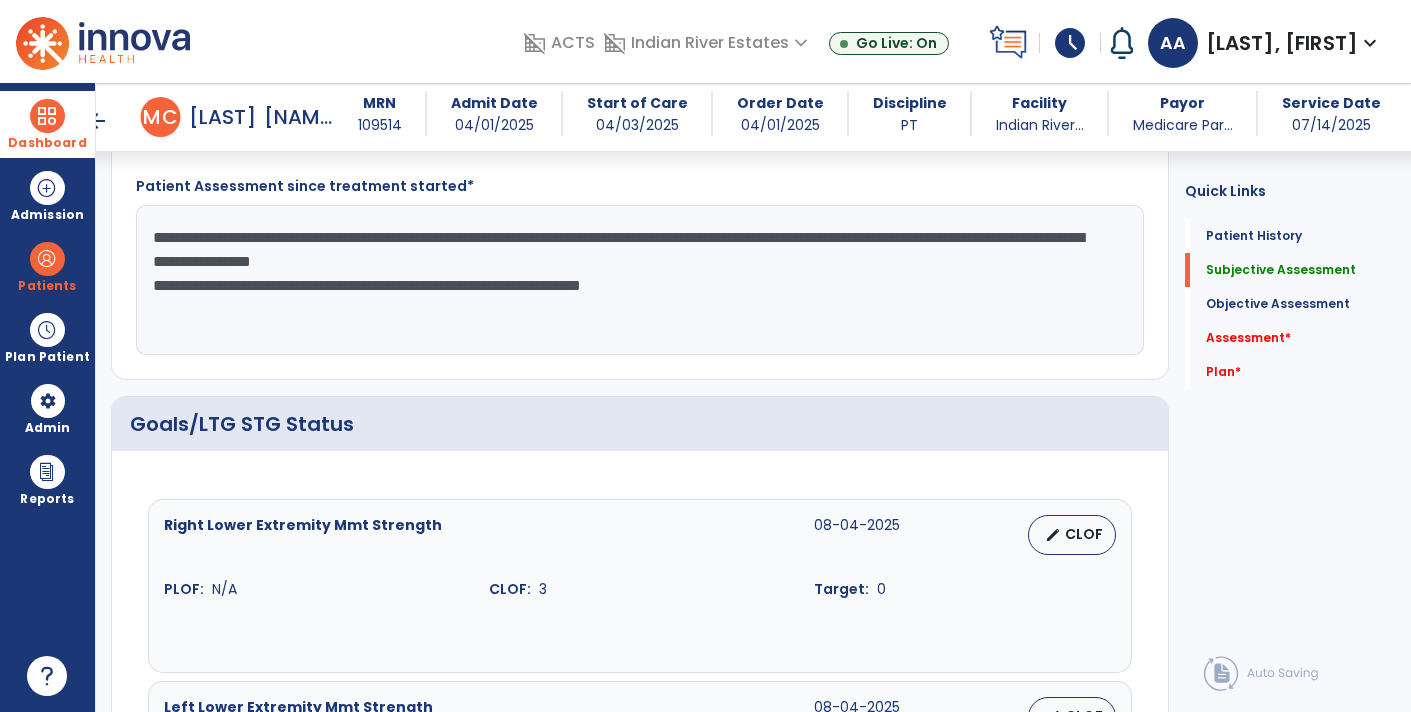 click on "**********" 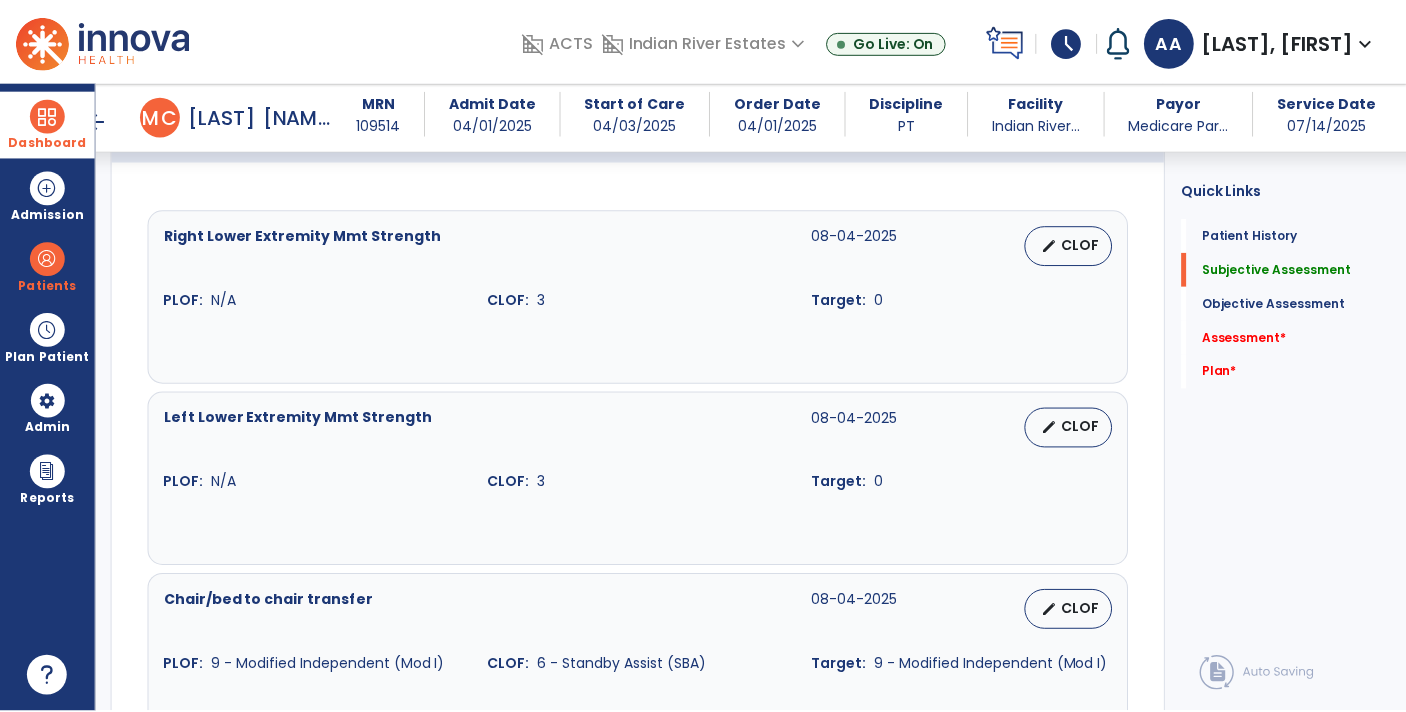 scroll, scrollTop: 722, scrollLeft: 0, axis: vertical 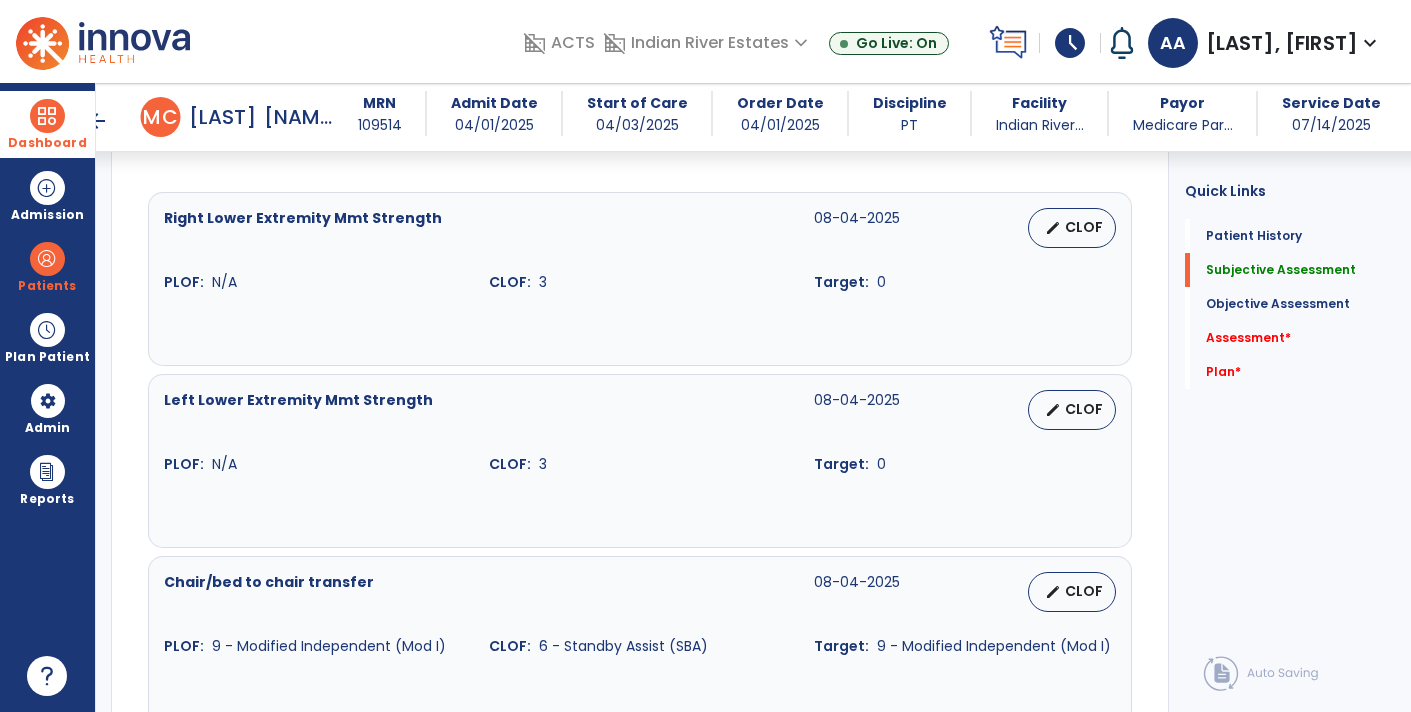 type on "**********" 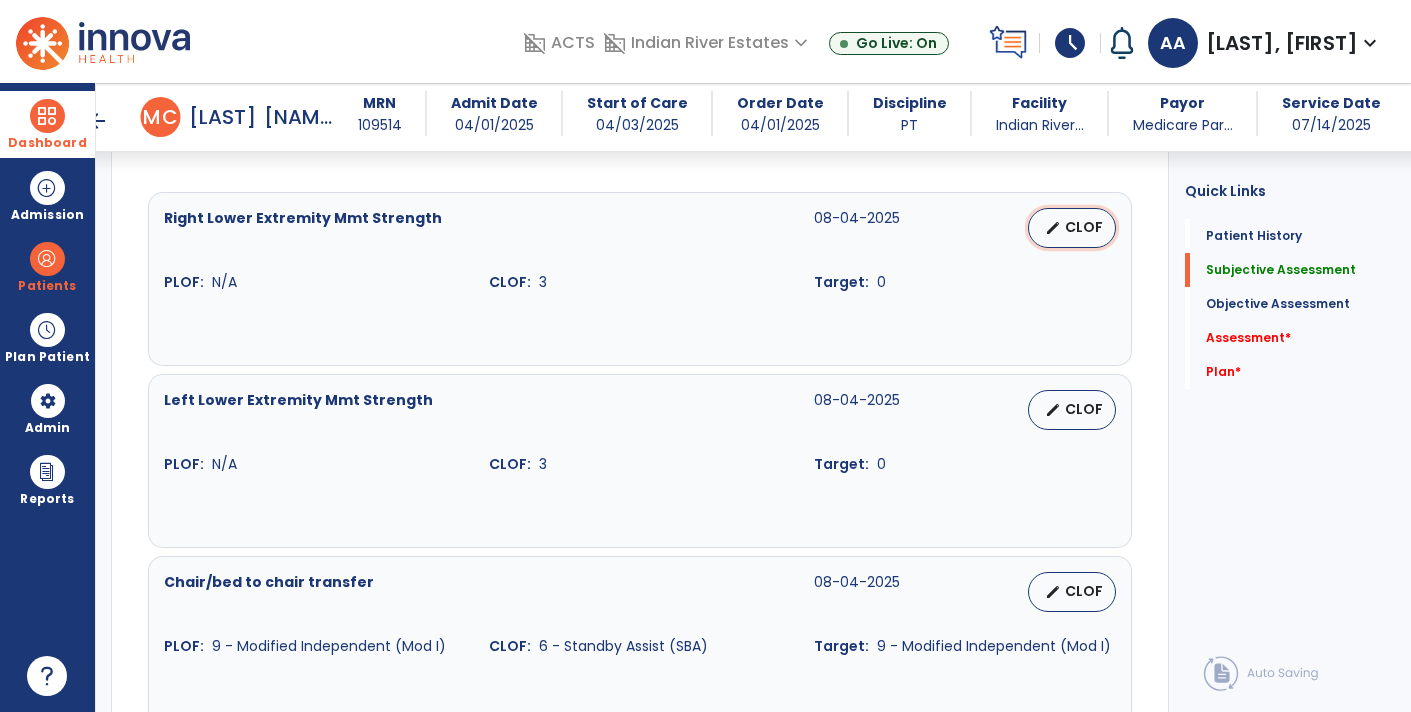 click on "CLOF" at bounding box center (1084, 227) 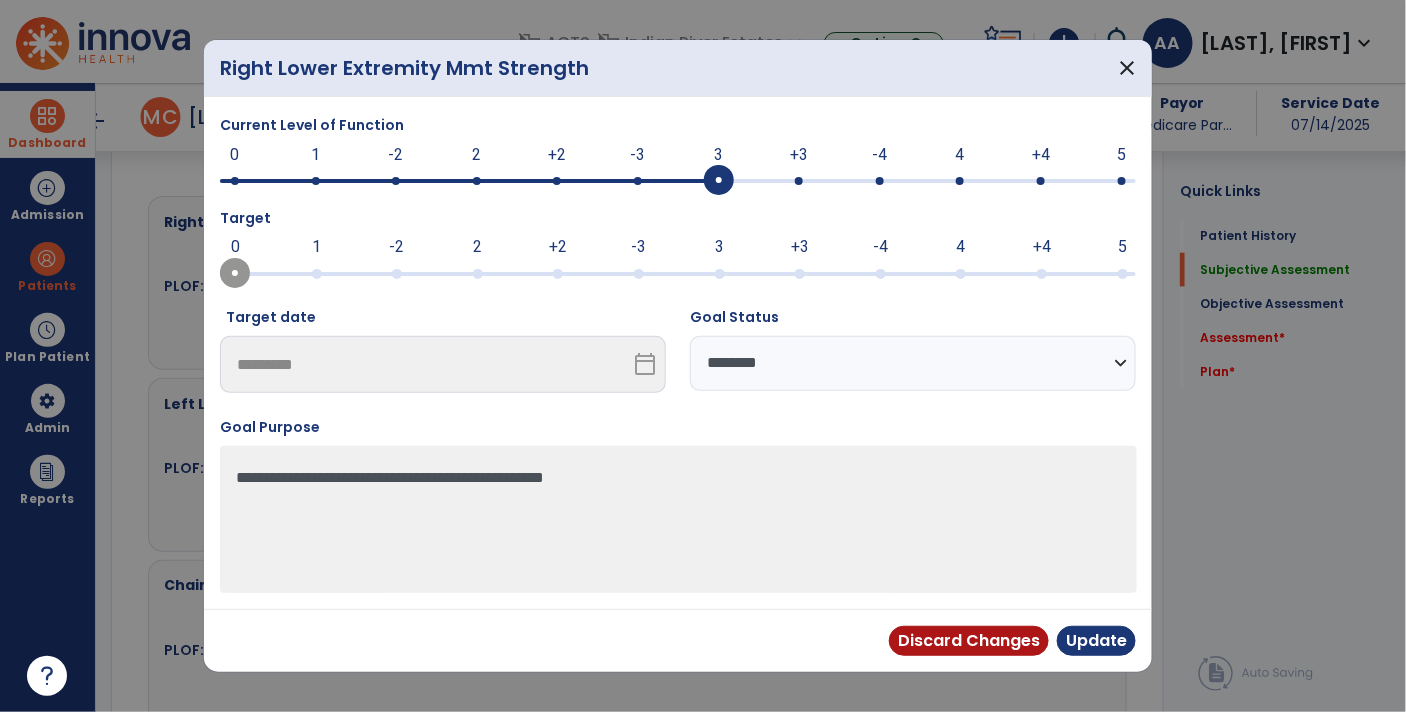 scroll, scrollTop: 722, scrollLeft: 0, axis: vertical 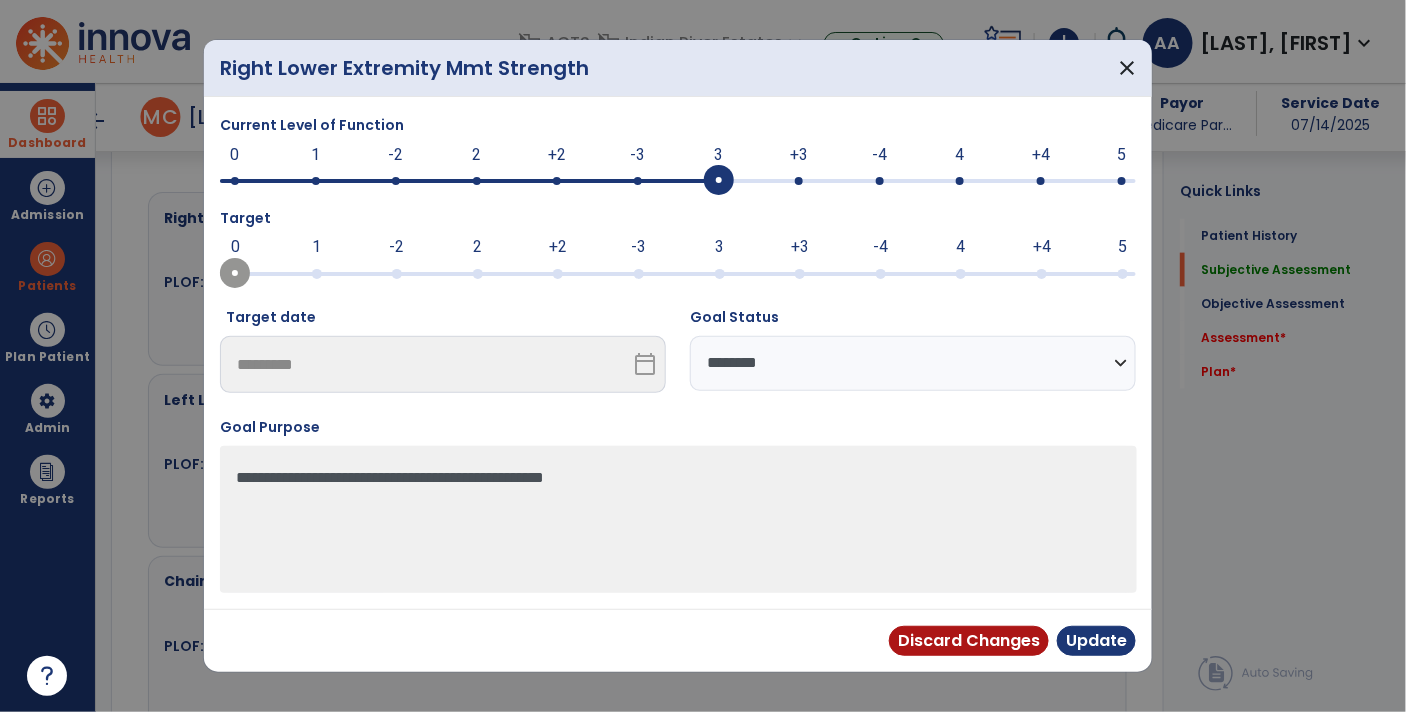 click at bounding box center [678, 272] 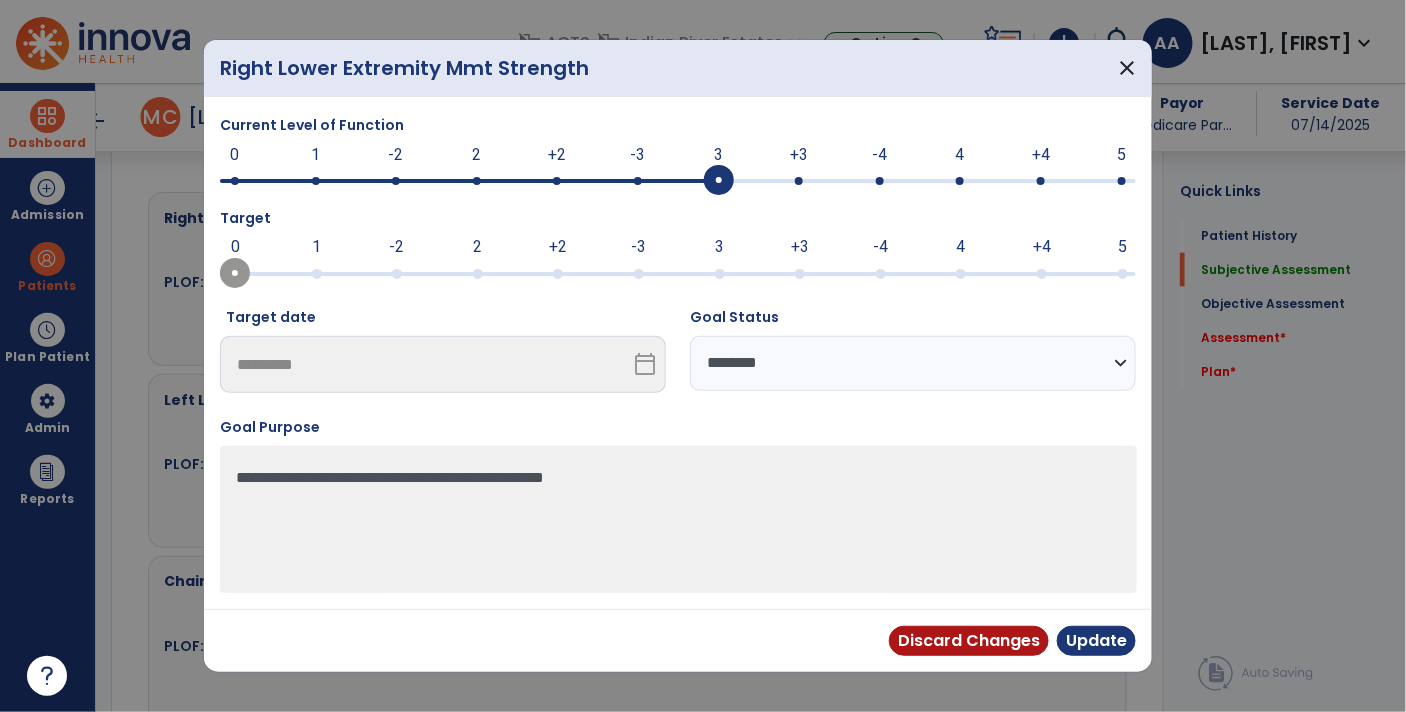 click at bounding box center (678, 272) 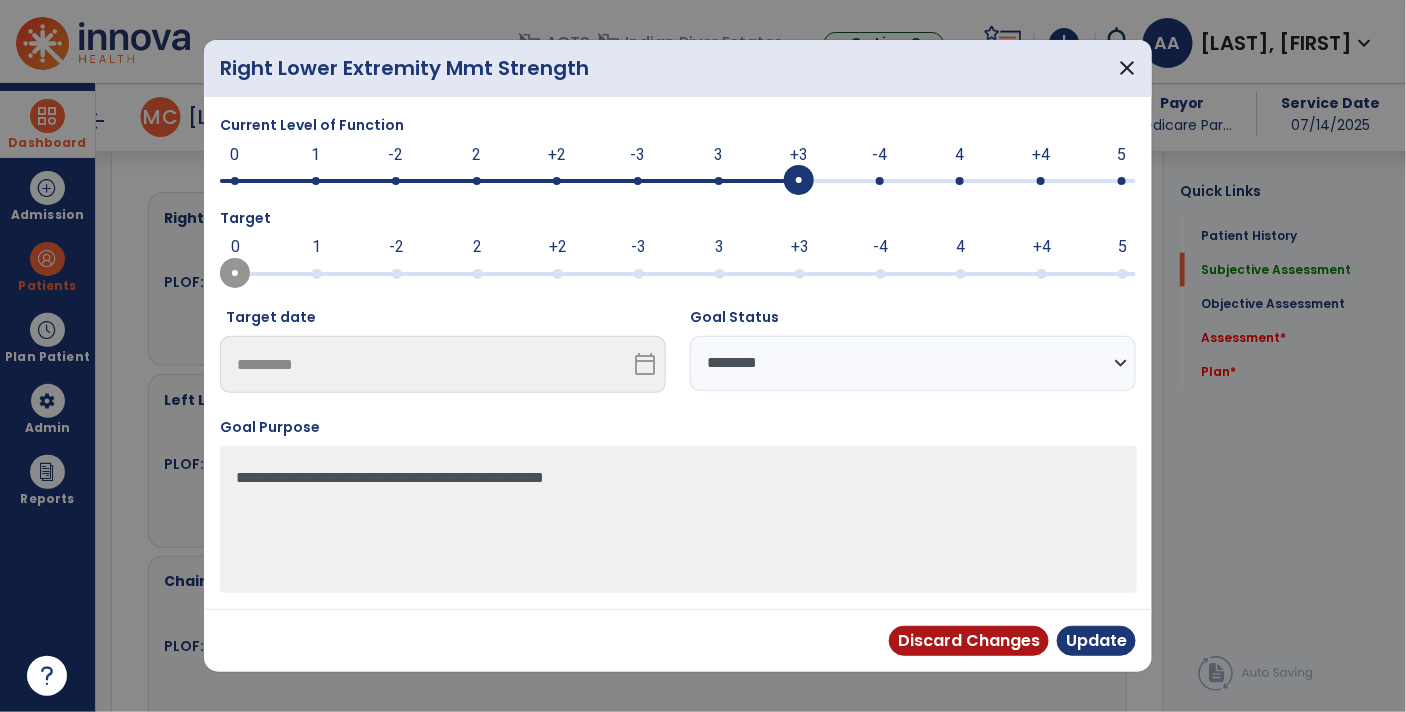 click on "**********" at bounding box center [913, 363] 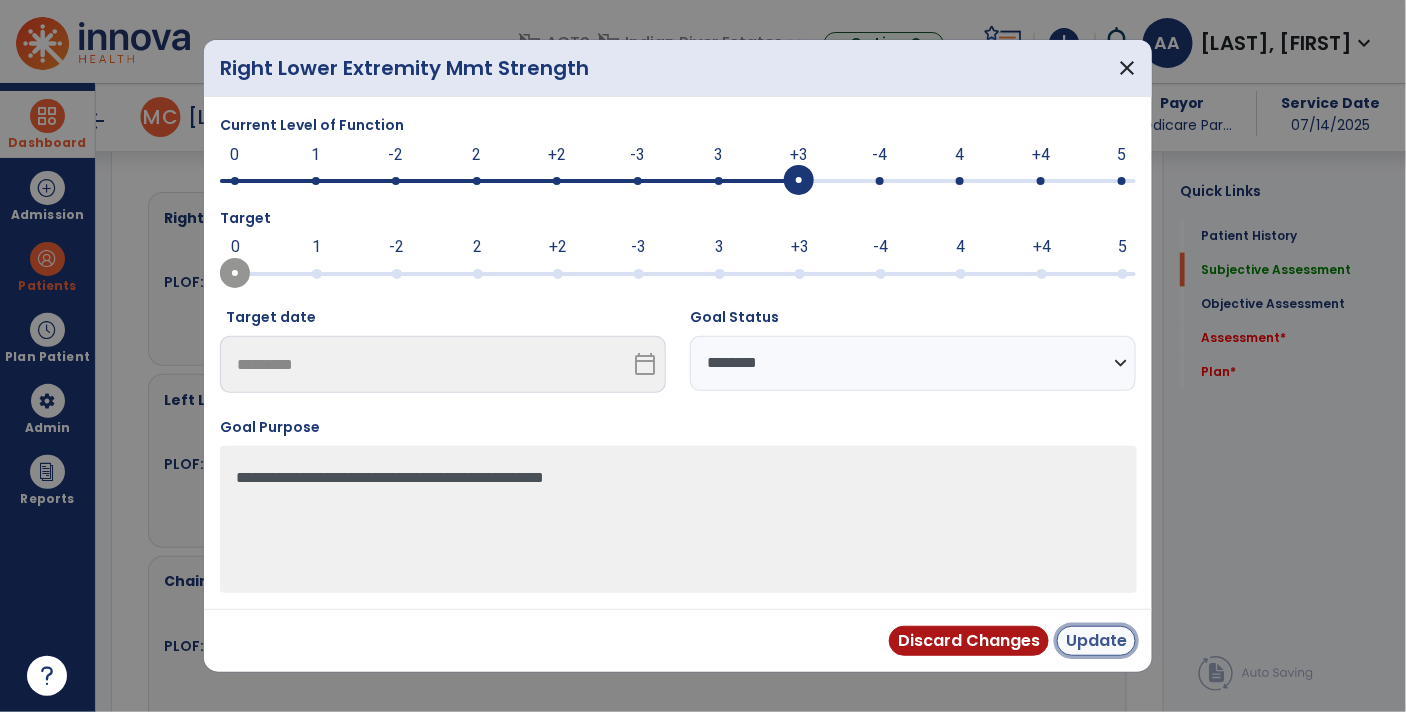 click on "Update" at bounding box center [1096, 641] 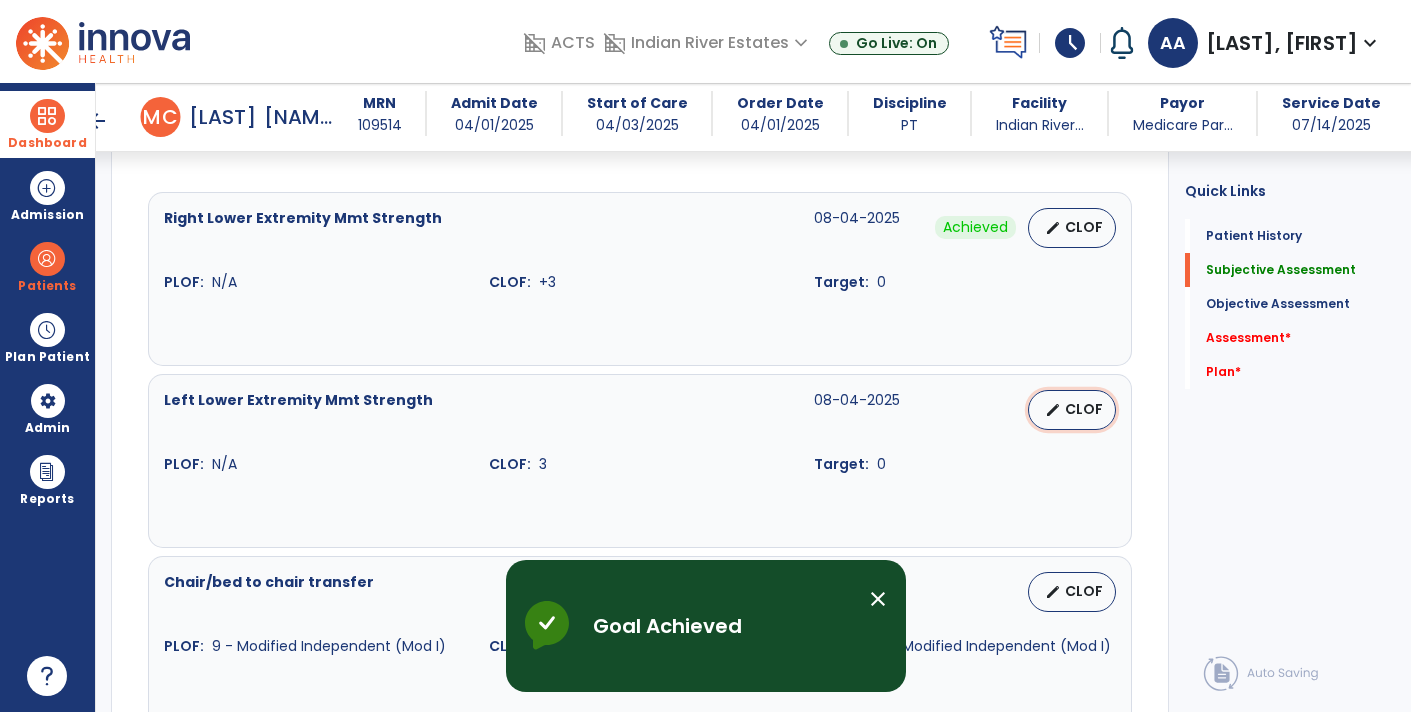 click on "CLOF" at bounding box center (1084, 409) 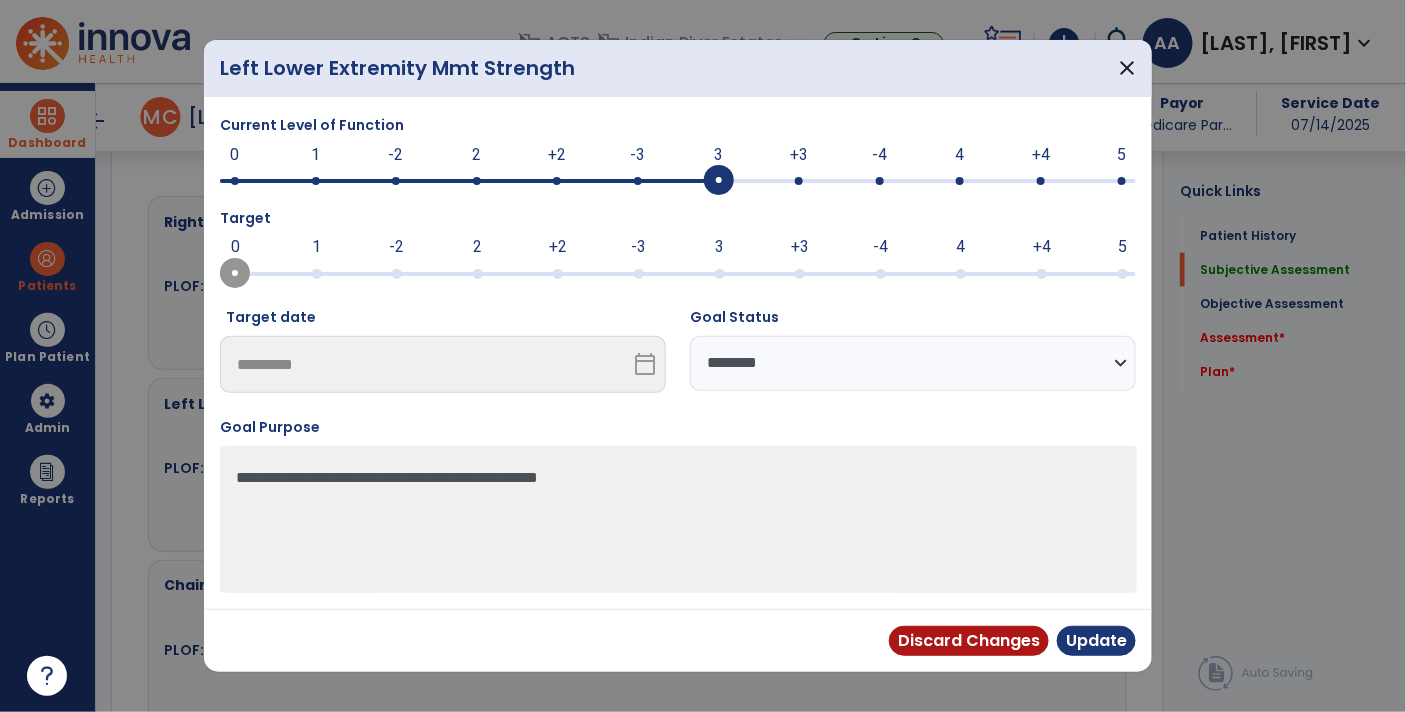scroll, scrollTop: 722, scrollLeft: 0, axis: vertical 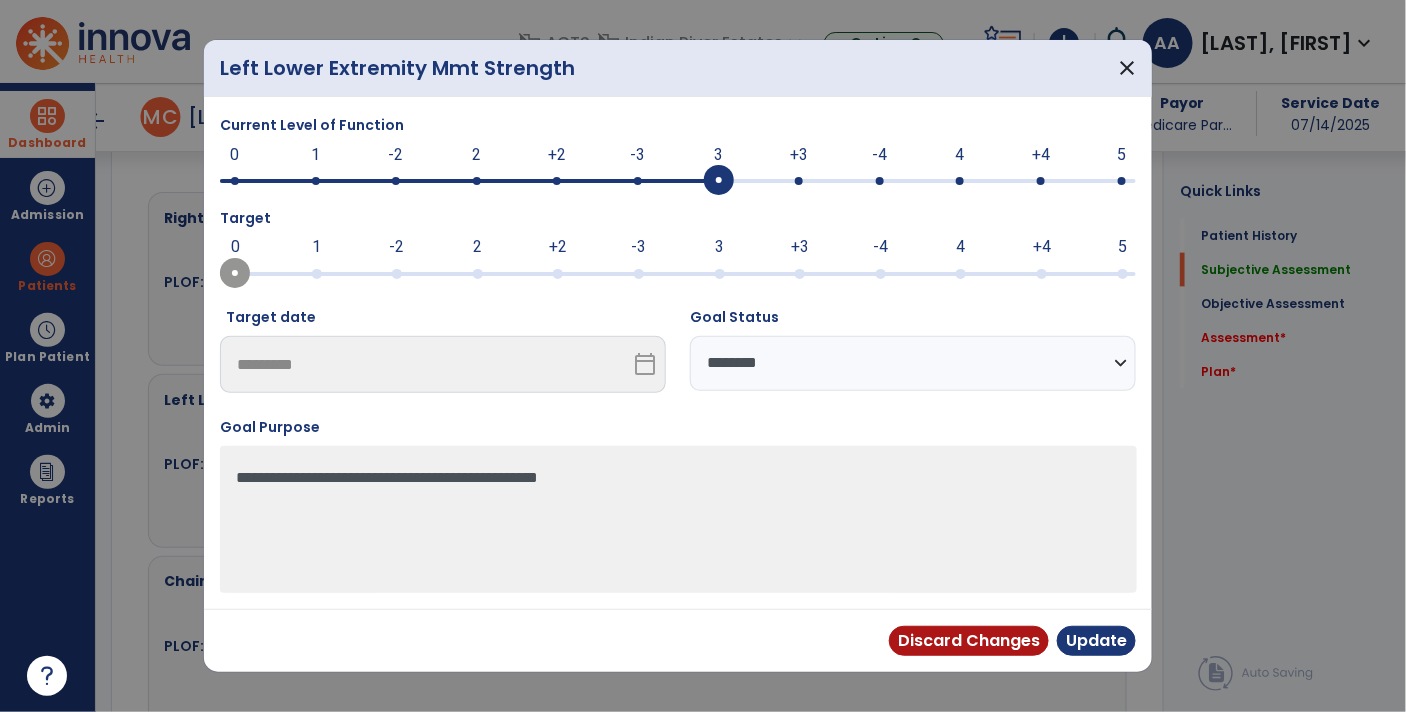click at bounding box center [678, 179] 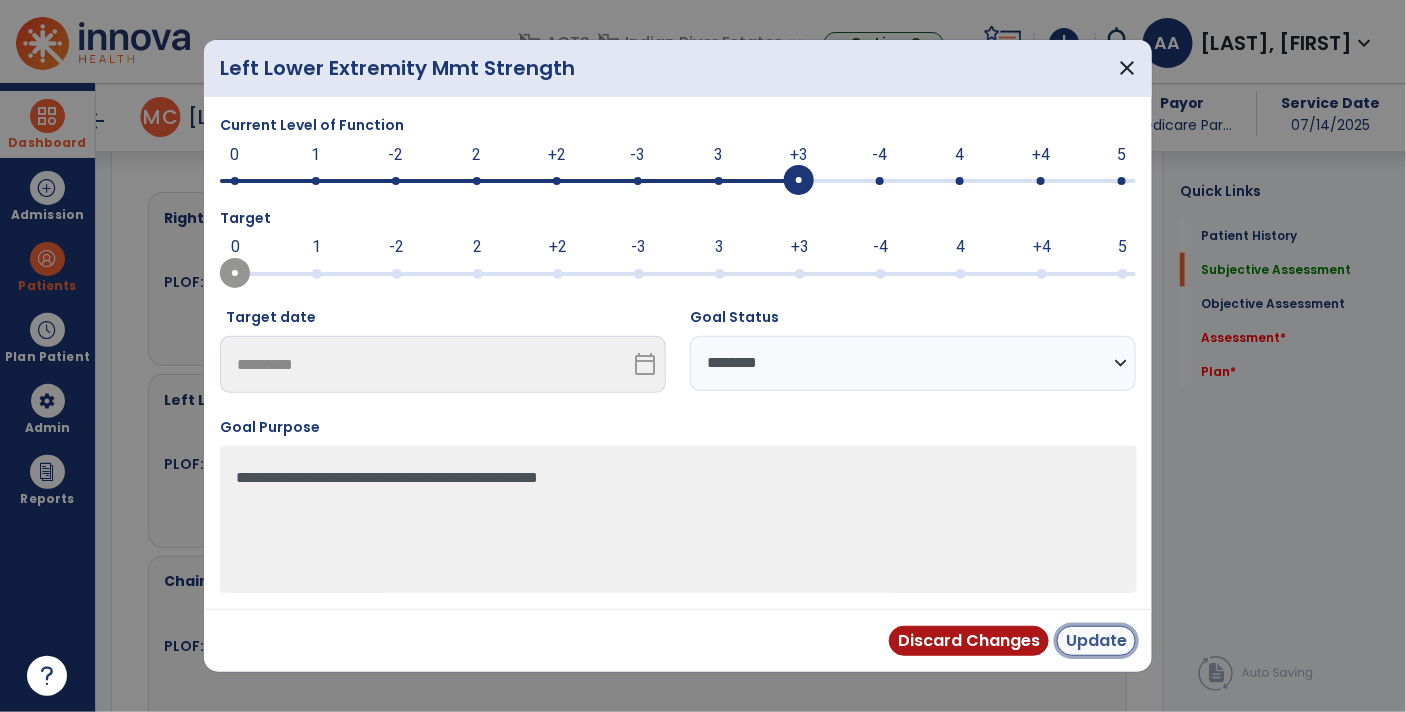 click on "Update" at bounding box center [1096, 641] 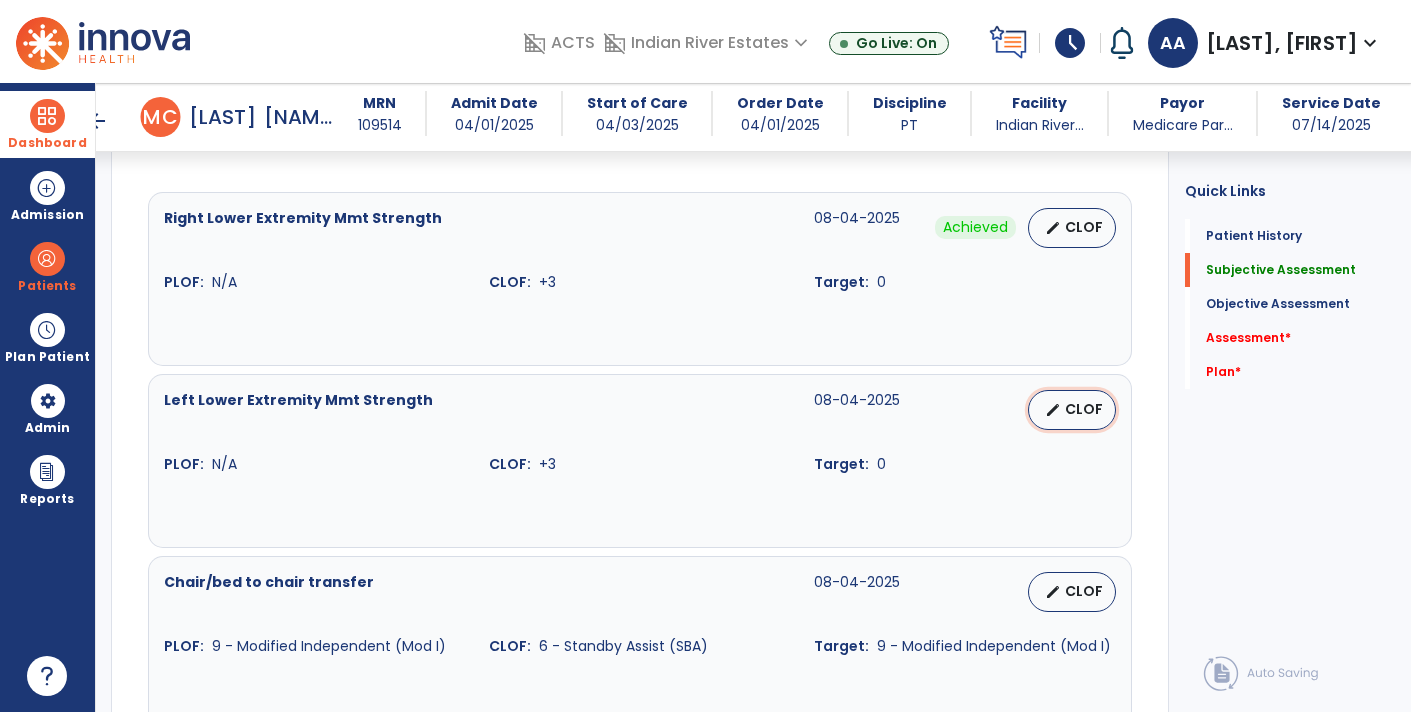 click on "CLOF" at bounding box center [1084, 409] 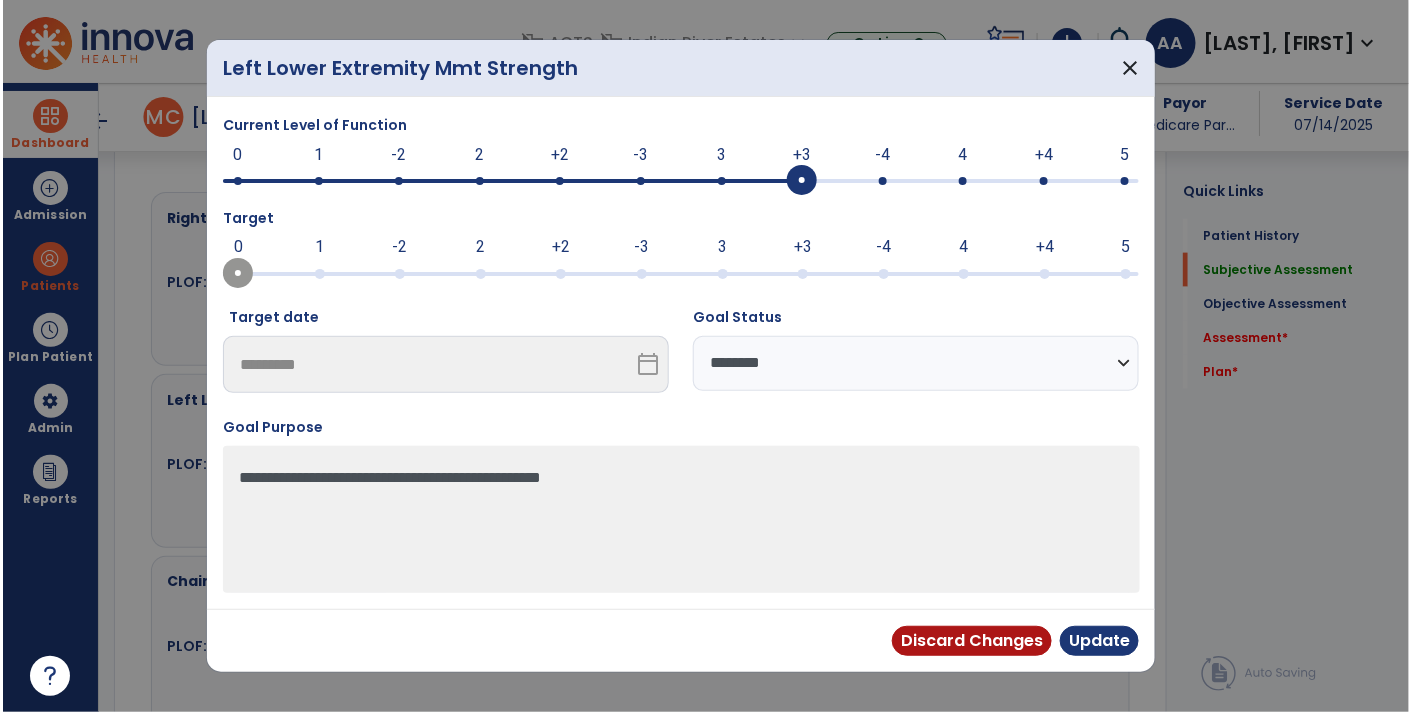 scroll, scrollTop: 722, scrollLeft: 0, axis: vertical 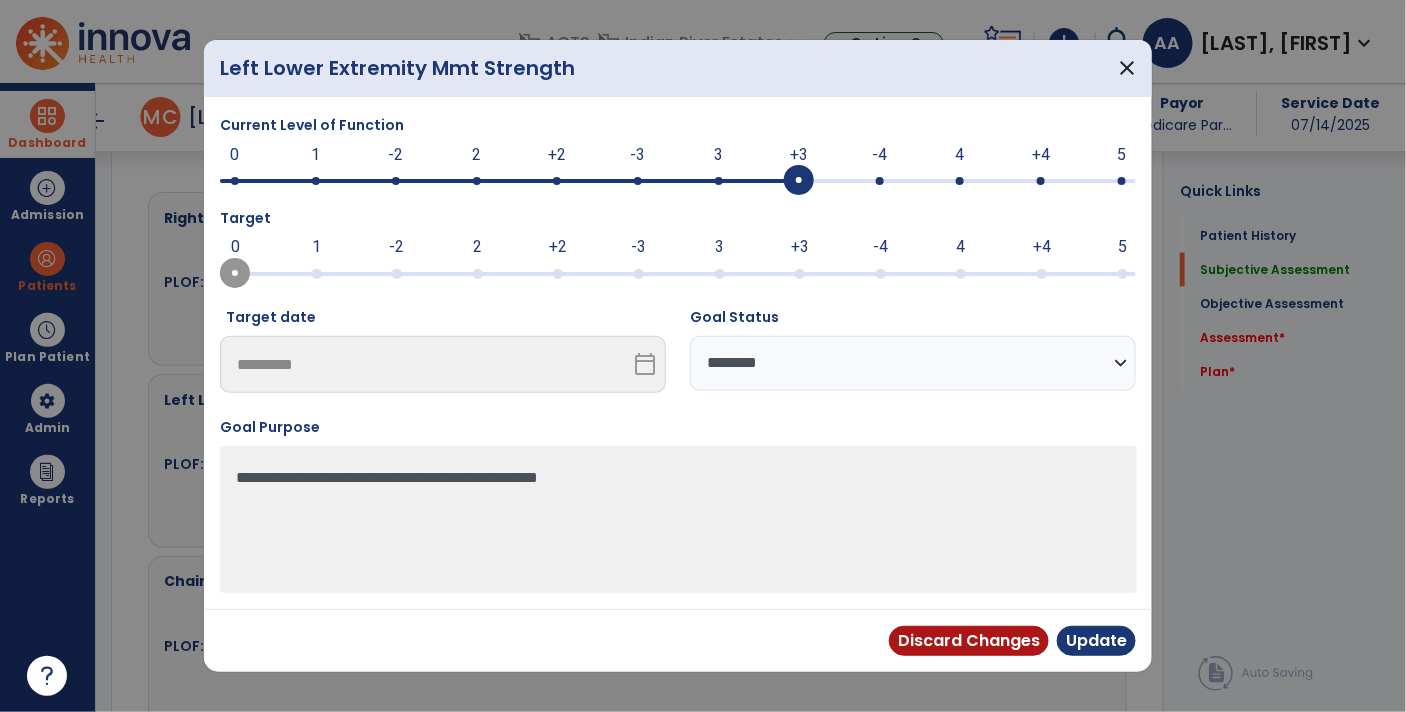 click on "**********" at bounding box center (913, 363) 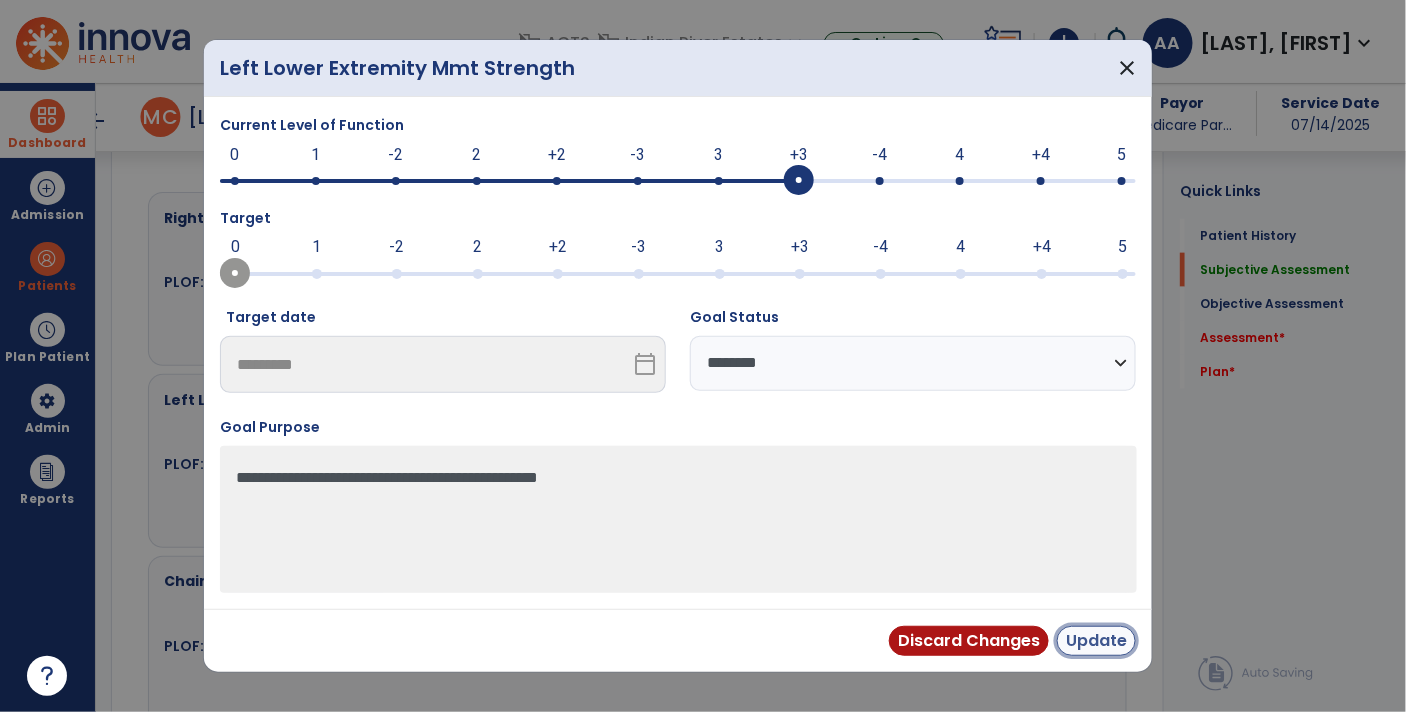 click on "Update" at bounding box center (1096, 641) 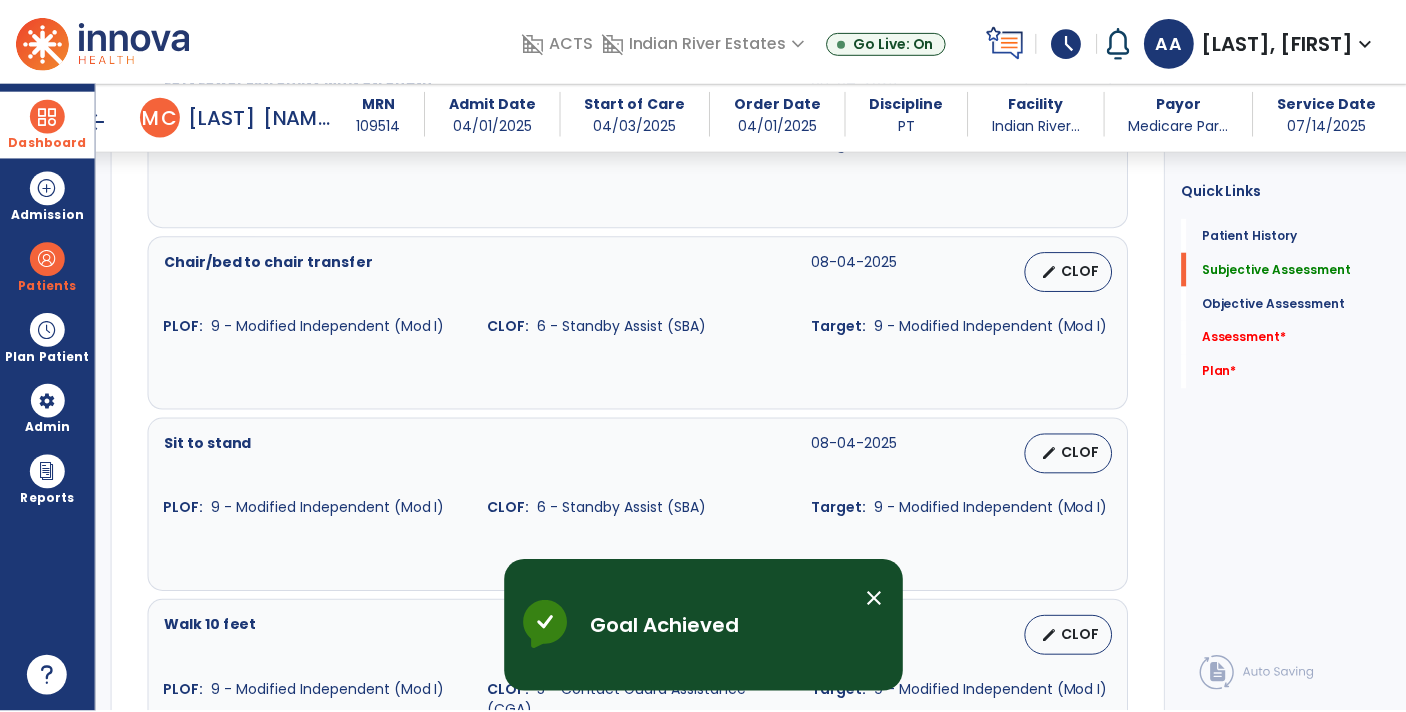 scroll, scrollTop: 1056, scrollLeft: 0, axis: vertical 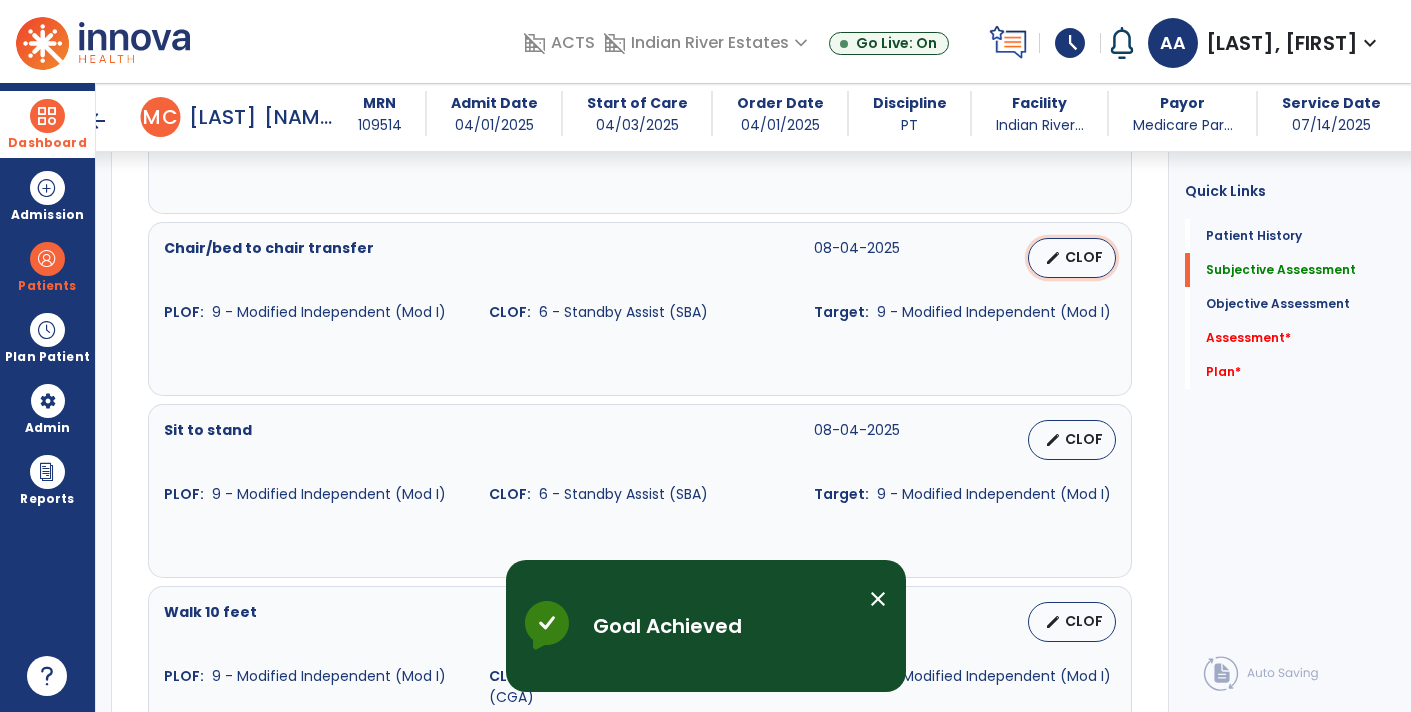 click on "CLOF" at bounding box center [1084, 257] 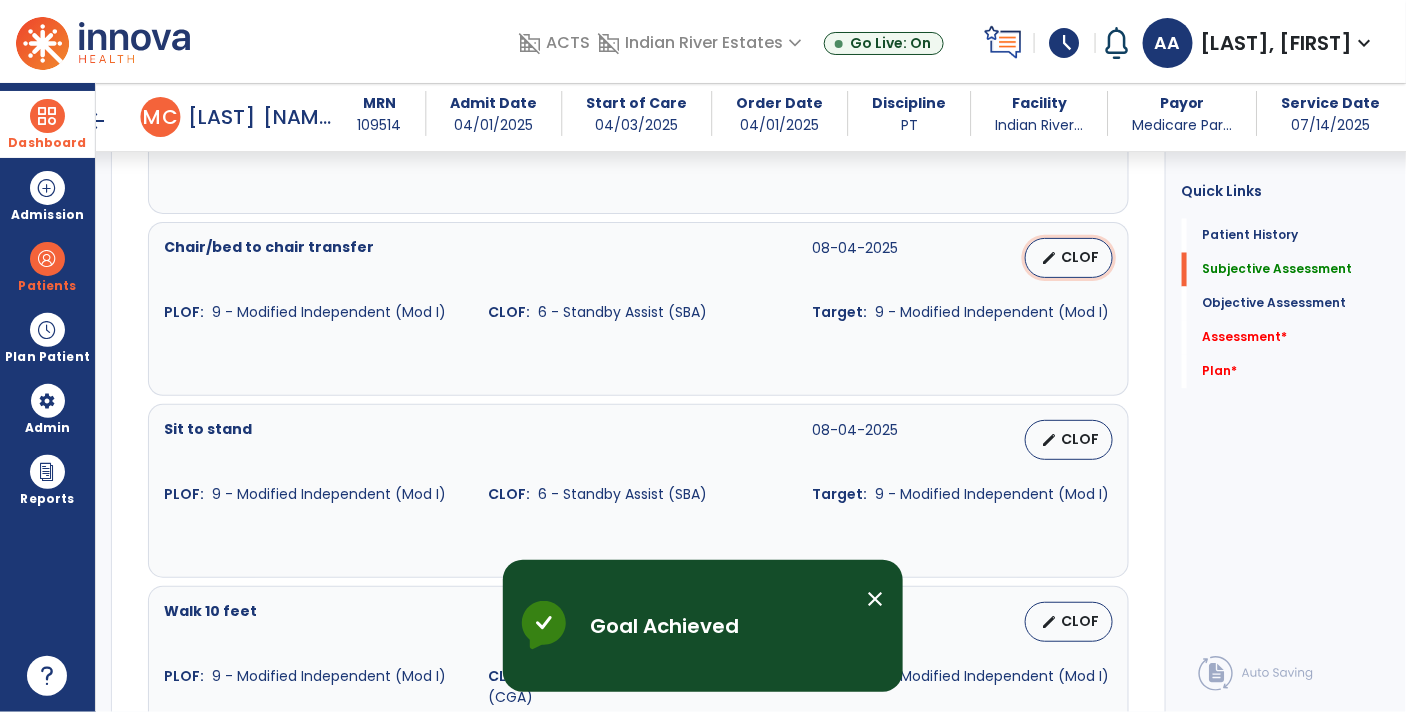 select on "**********" 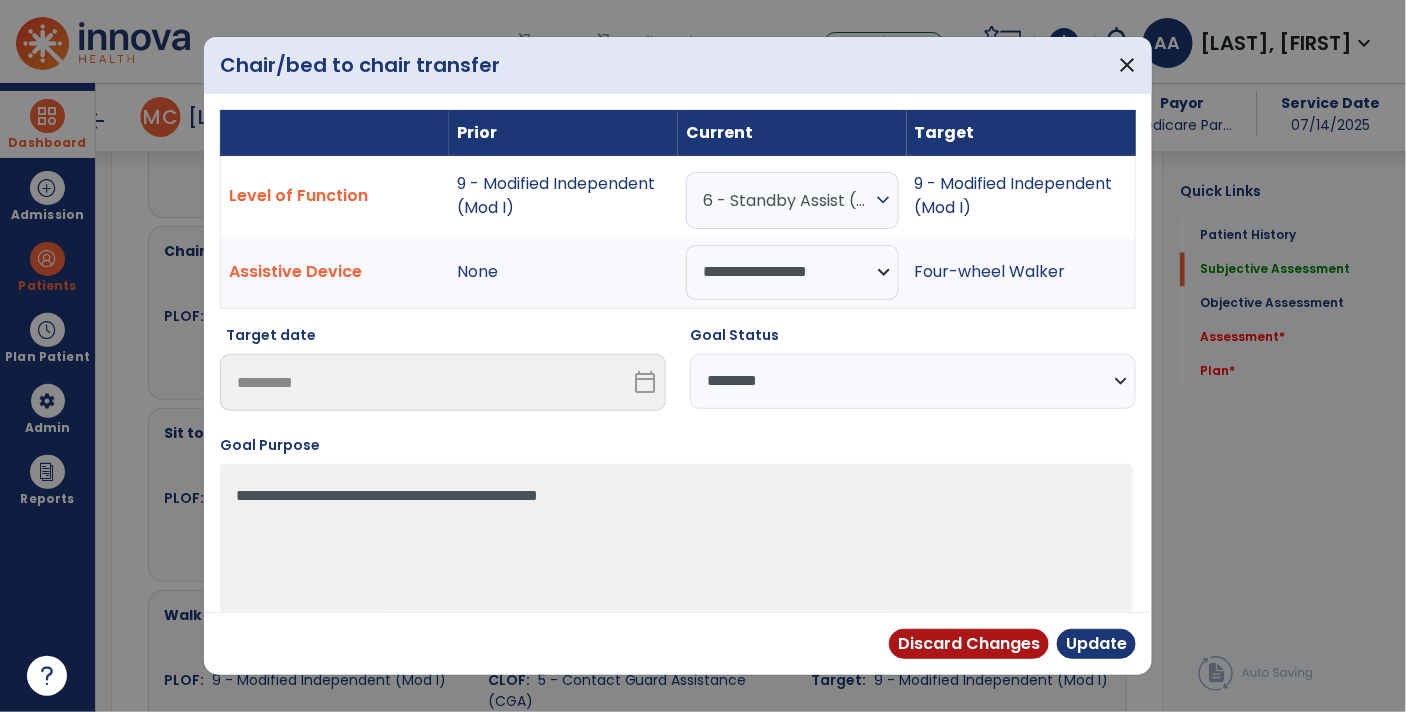 scroll, scrollTop: 1056, scrollLeft: 0, axis: vertical 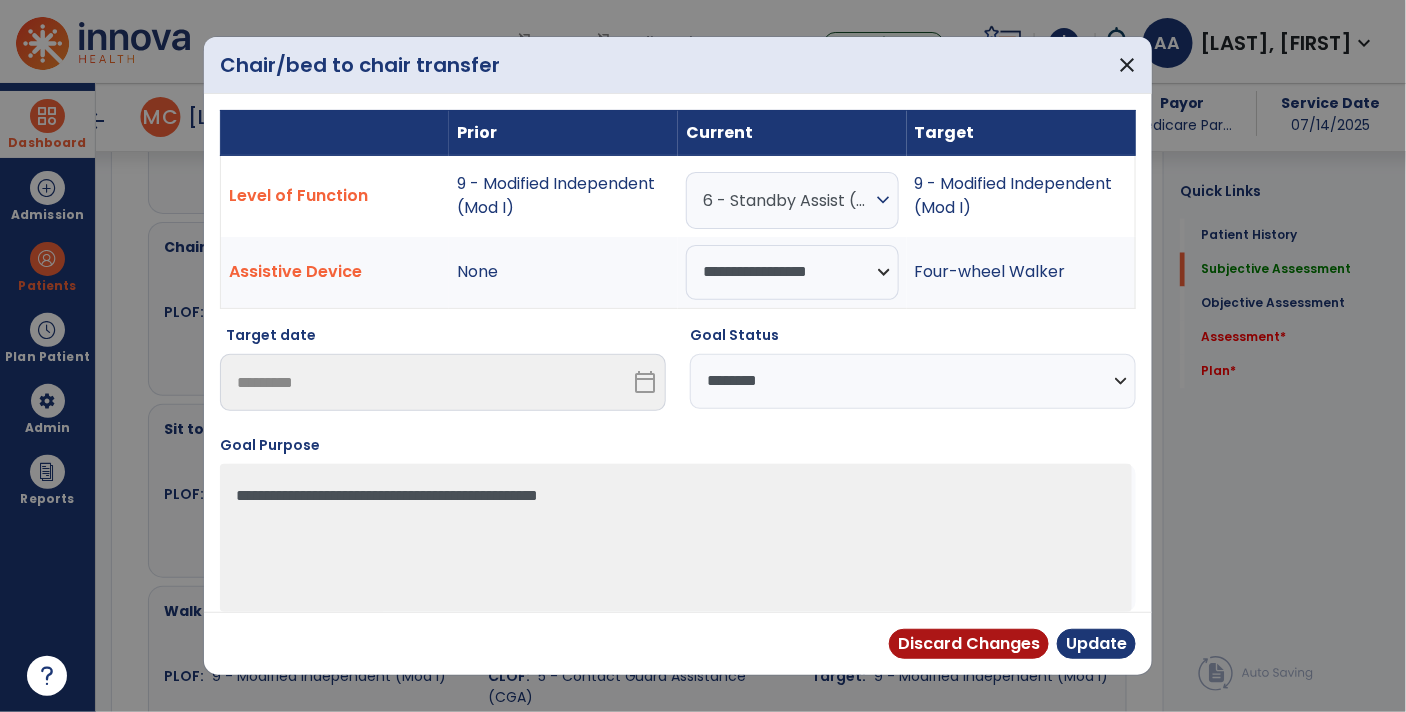 click on "expand_more" at bounding box center (884, 200) 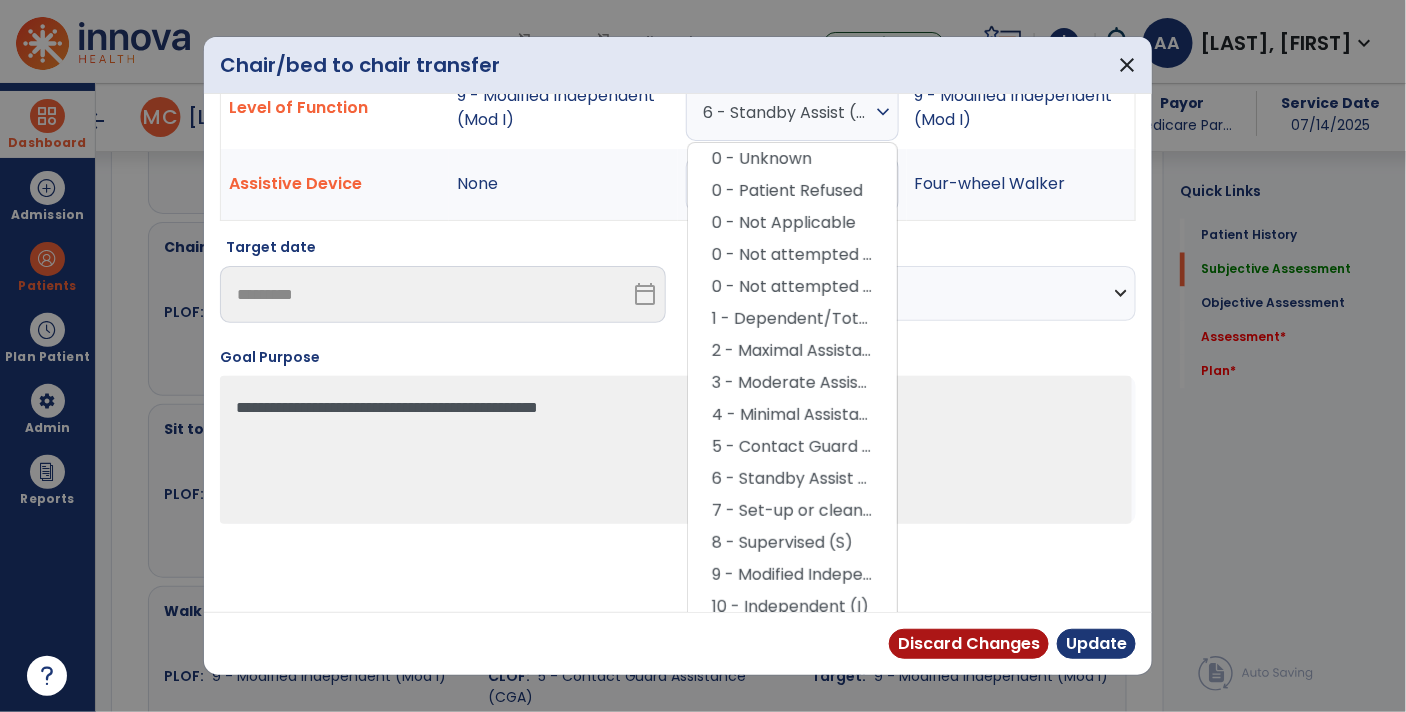 scroll, scrollTop: 95, scrollLeft: 0, axis: vertical 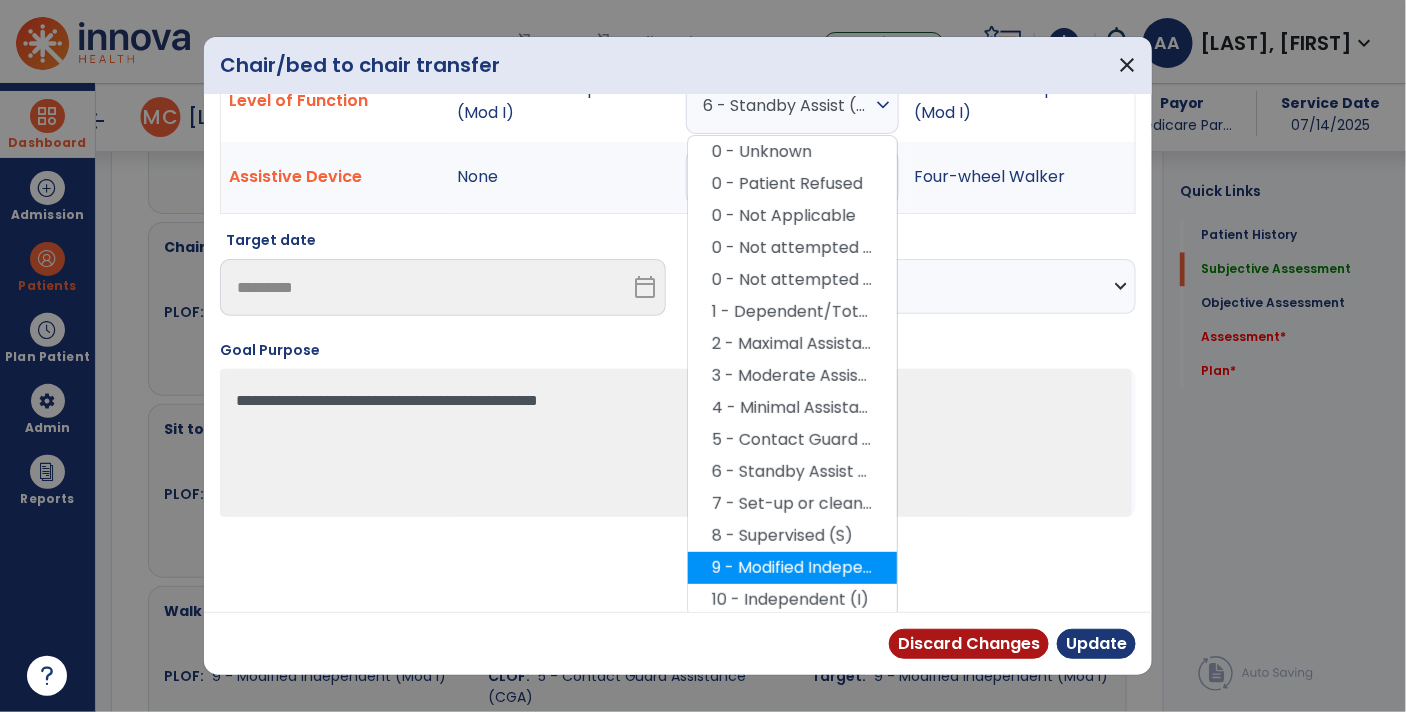 click on "9 - Modified Independent (Mod I)" at bounding box center [792, 568] 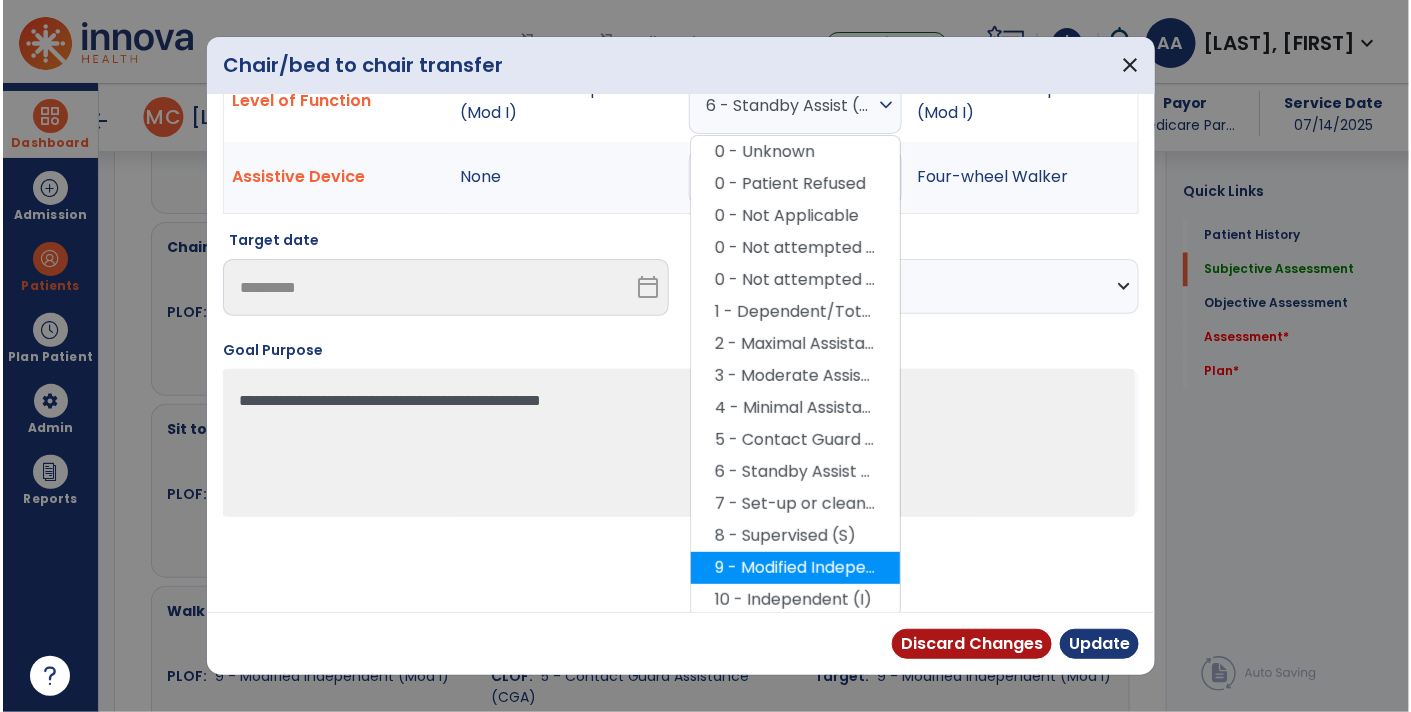 scroll, scrollTop: 11, scrollLeft: 0, axis: vertical 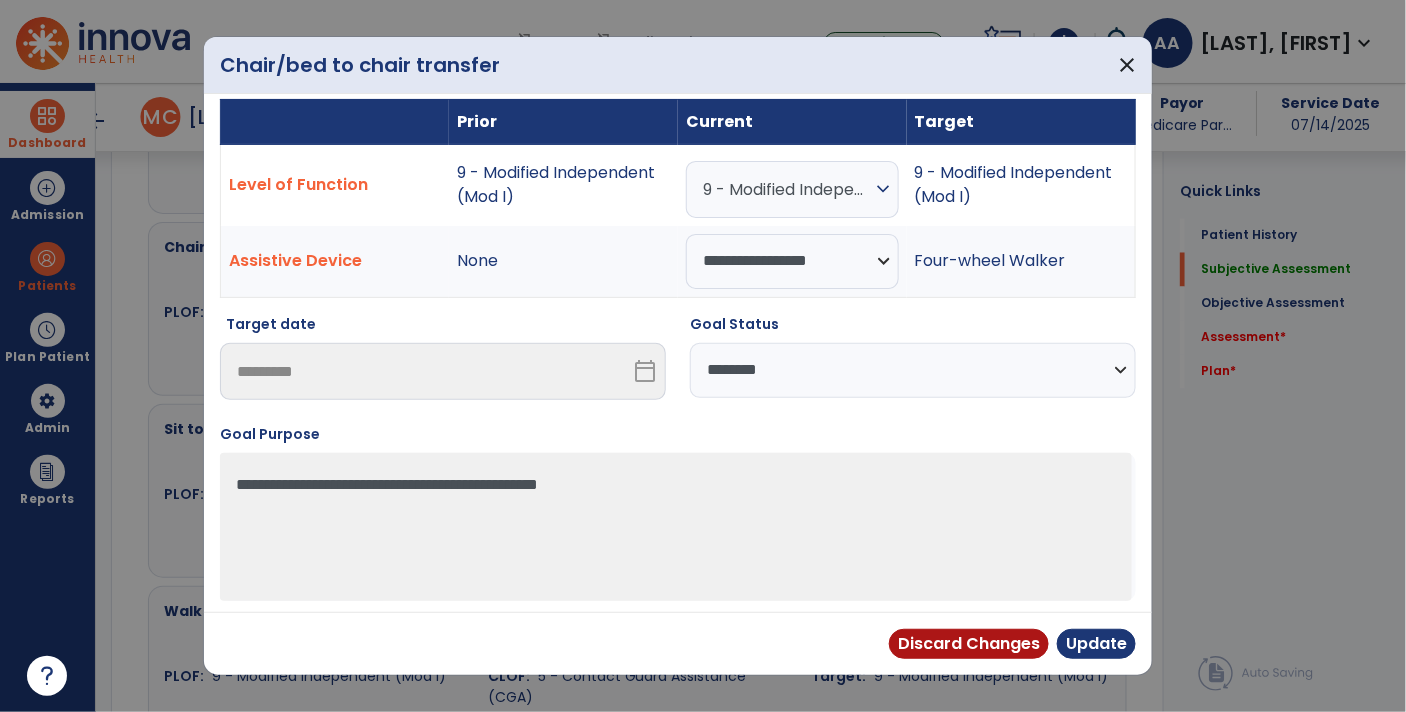click on "**********" at bounding box center [913, 370] 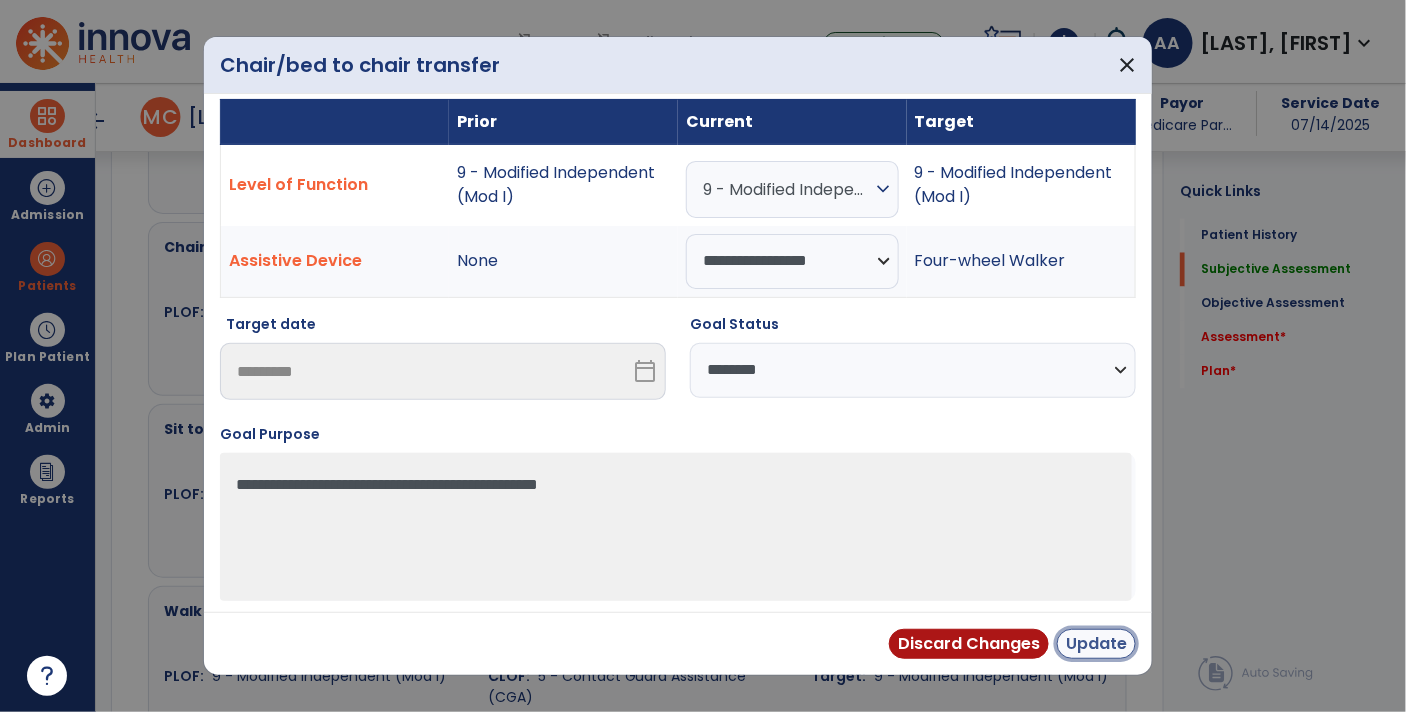 click on "Update" at bounding box center [1096, 644] 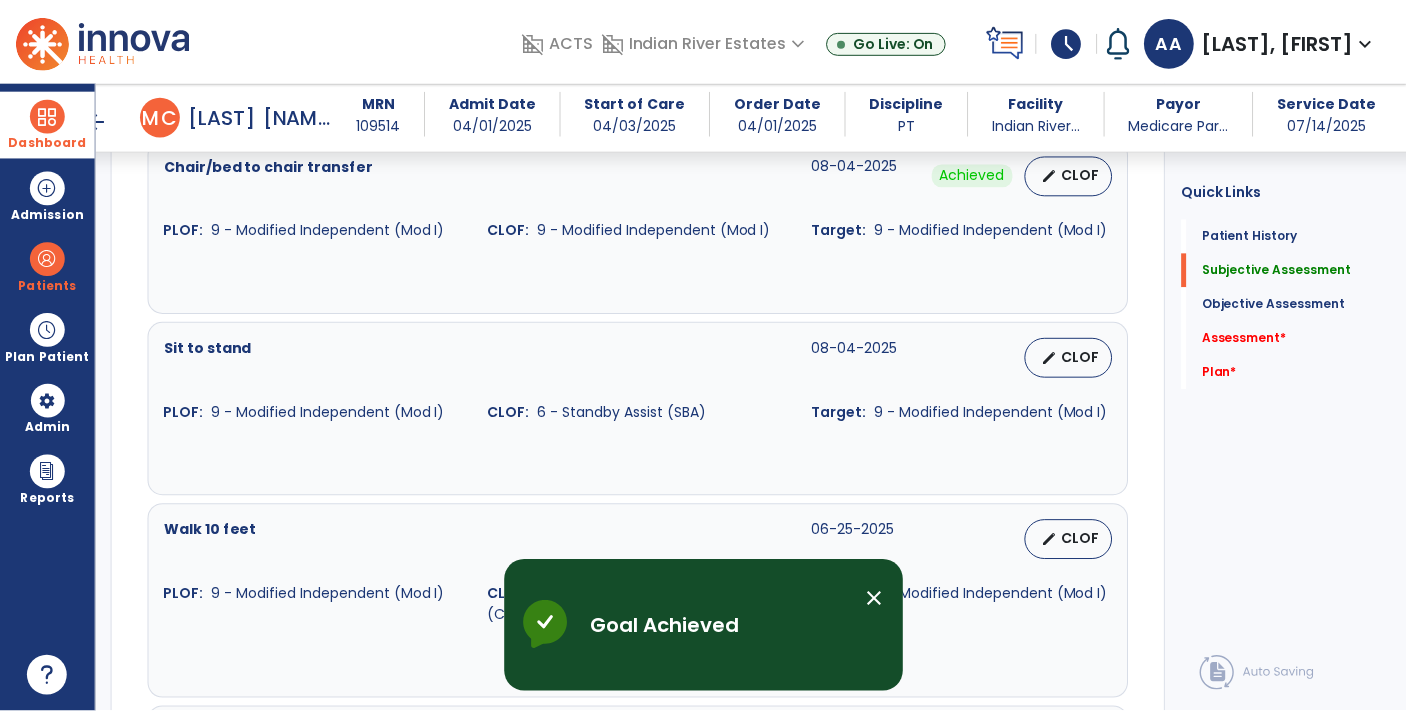 scroll, scrollTop: 1124, scrollLeft: 0, axis: vertical 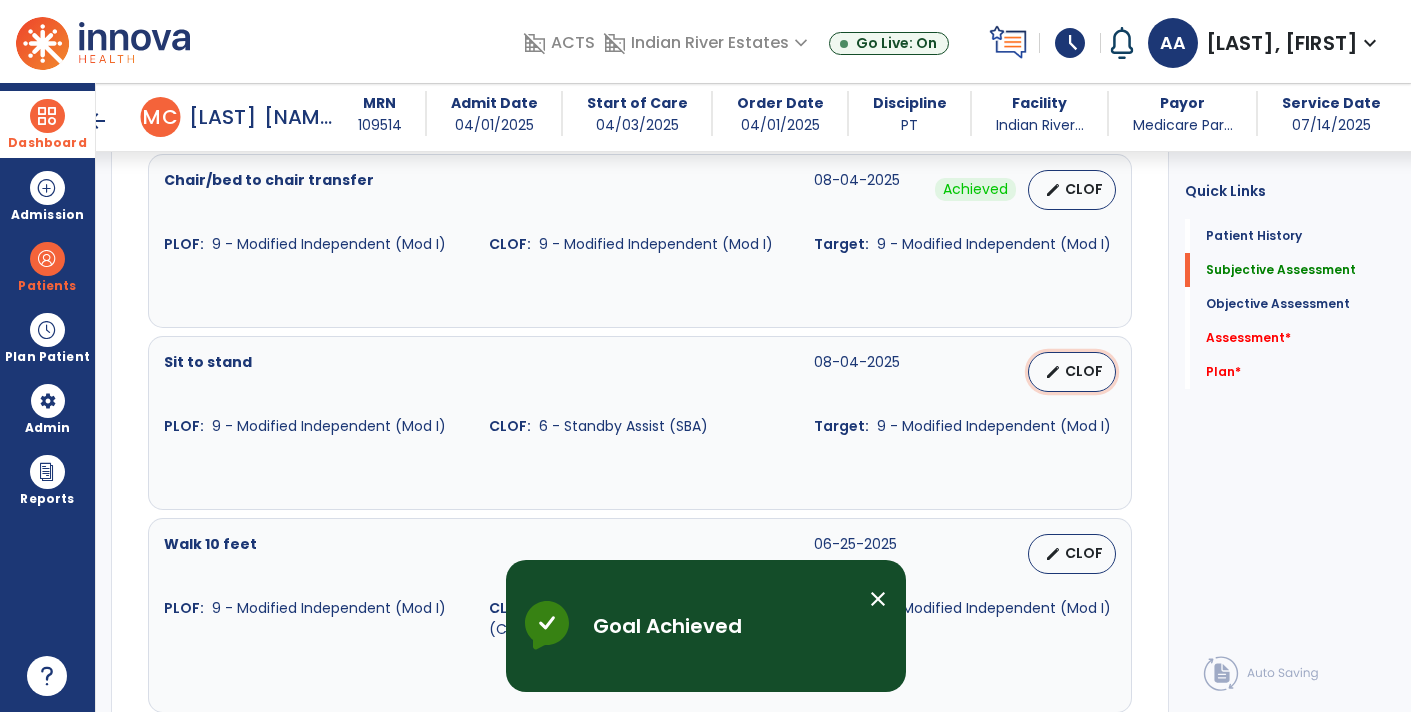 click on "CLOF" at bounding box center [1084, 371] 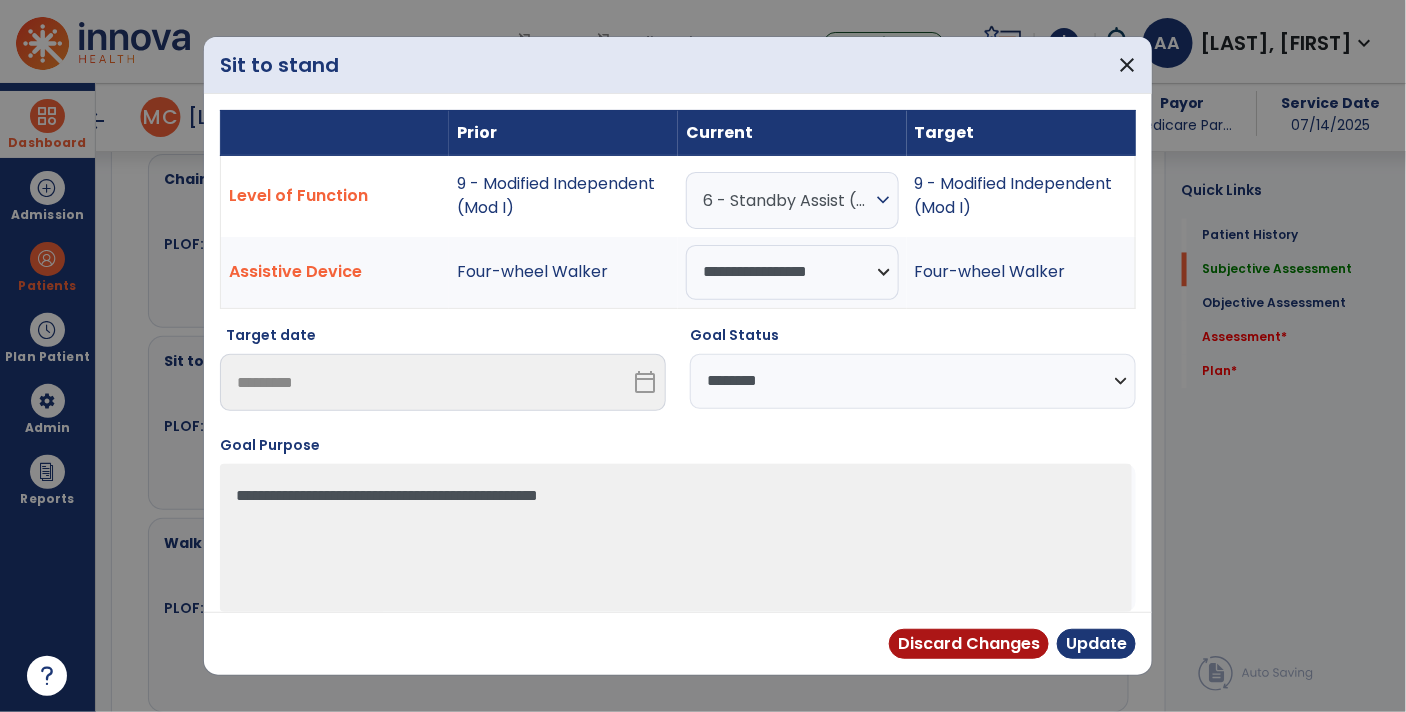 scroll, scrollTop: 1124, scrollLeft: 0, axis: vertical 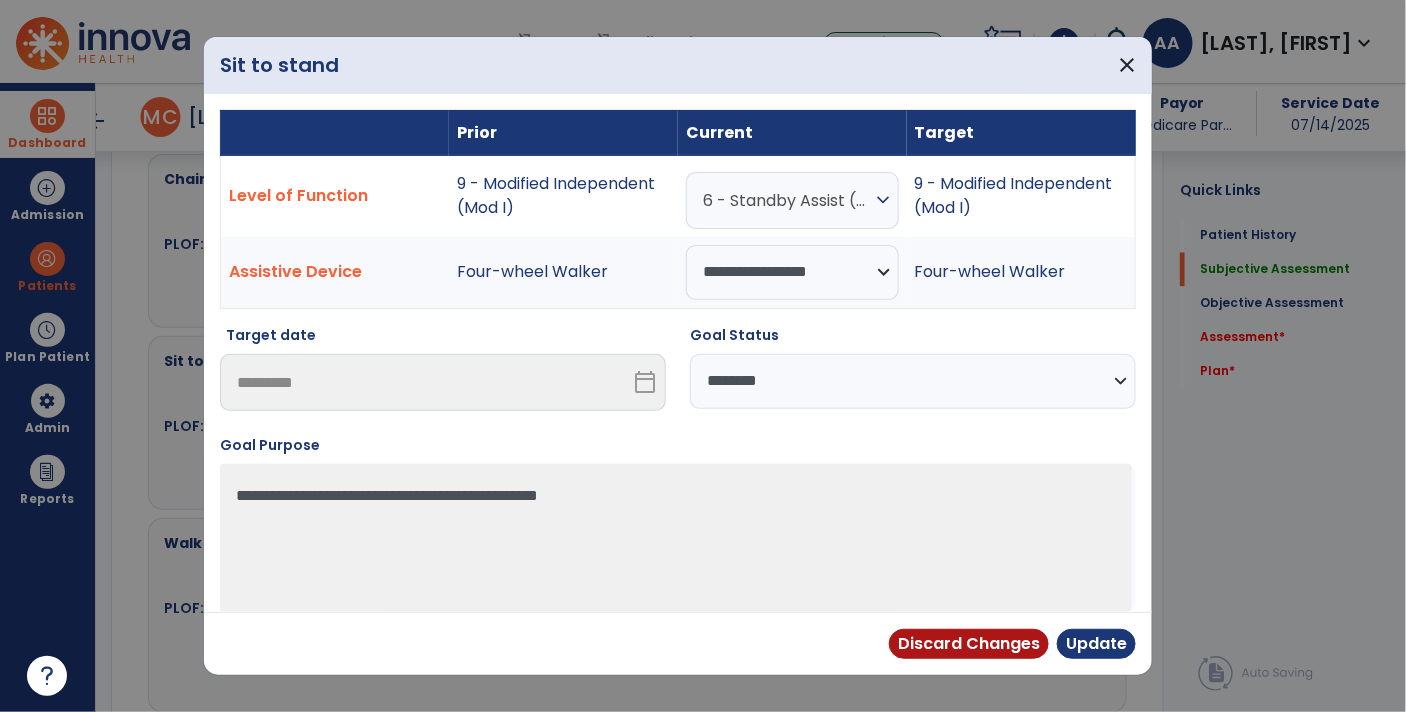 click on "6 - Standby Assist (SBA)" at bounding box center (787, 200) 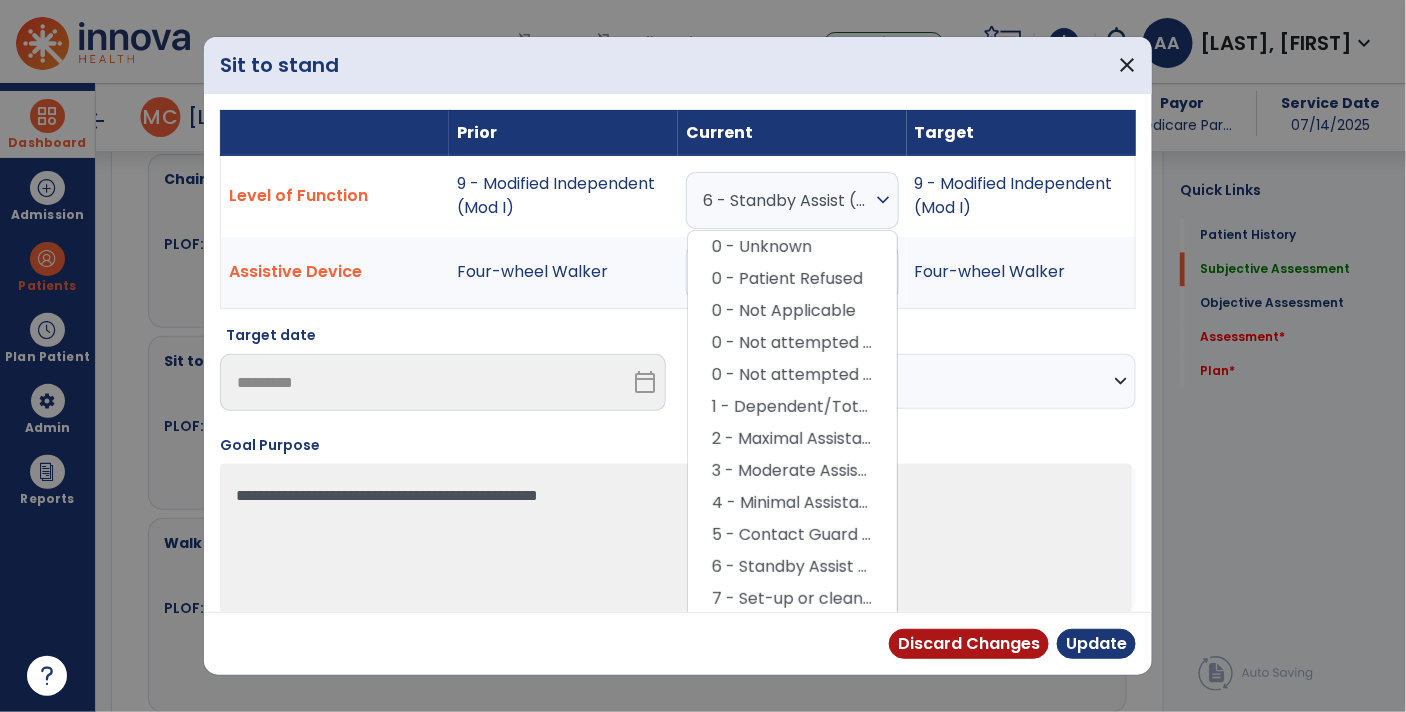 scroll, scrollTop: 95, scrollLeft: 0, axis: vertical 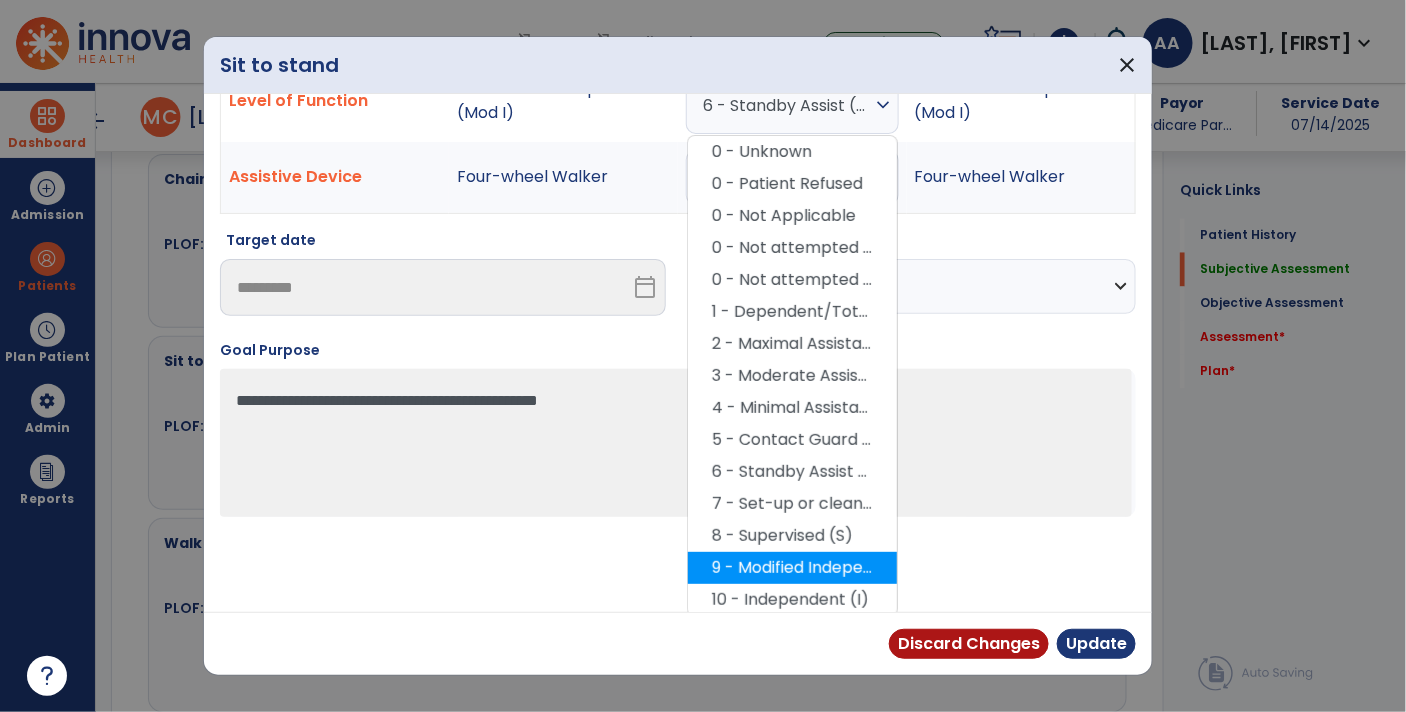 click on "9 - Modified Independent (Mod I)" at bounding box center [792, 568] 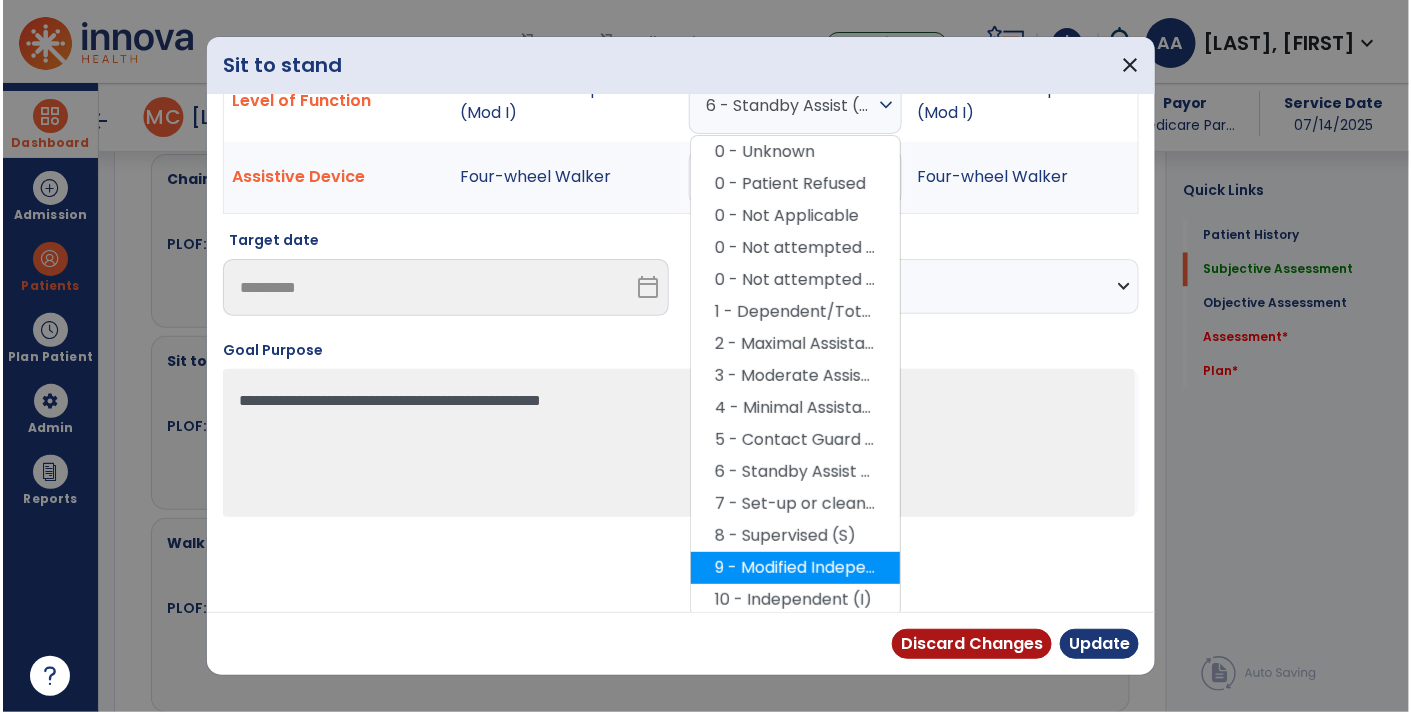 scroll, scrollTop: 11, scrollLeft: 0, axis: vertical 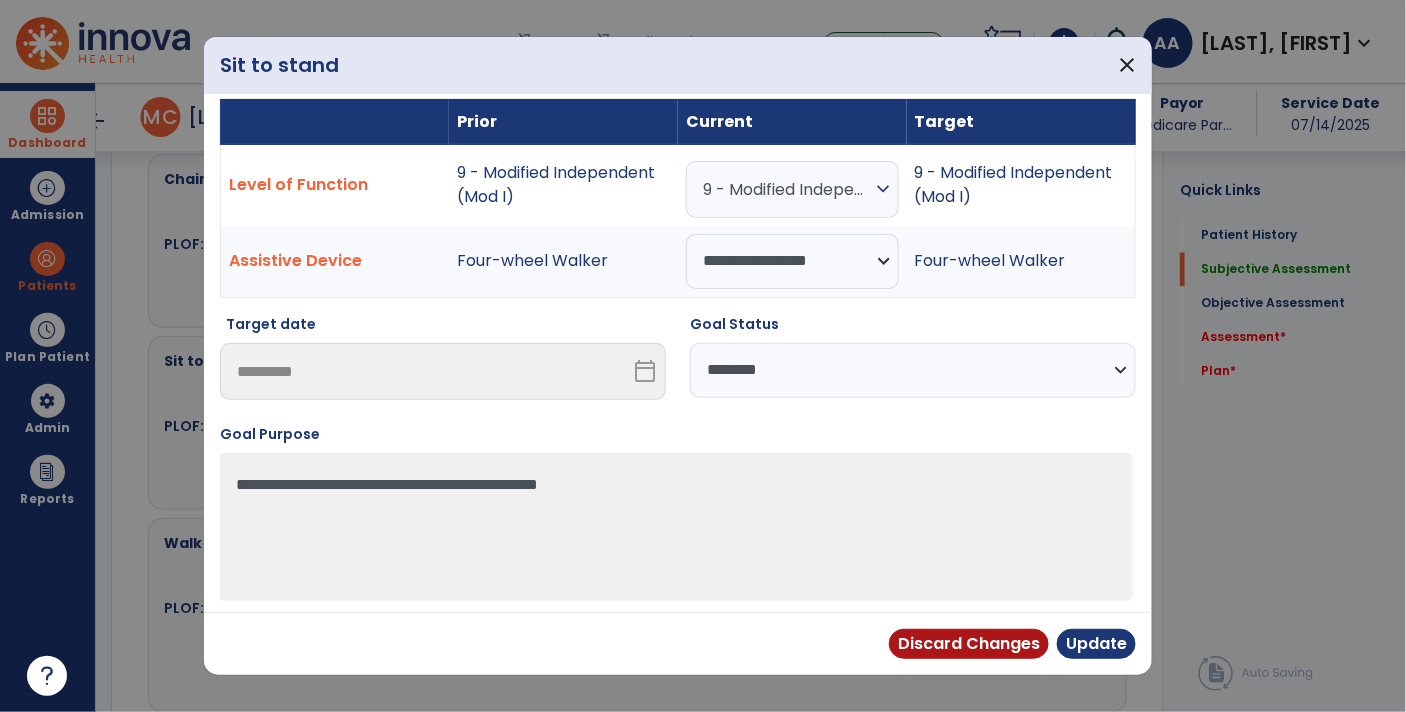 click on "**********" at bounding box center [913, 370] 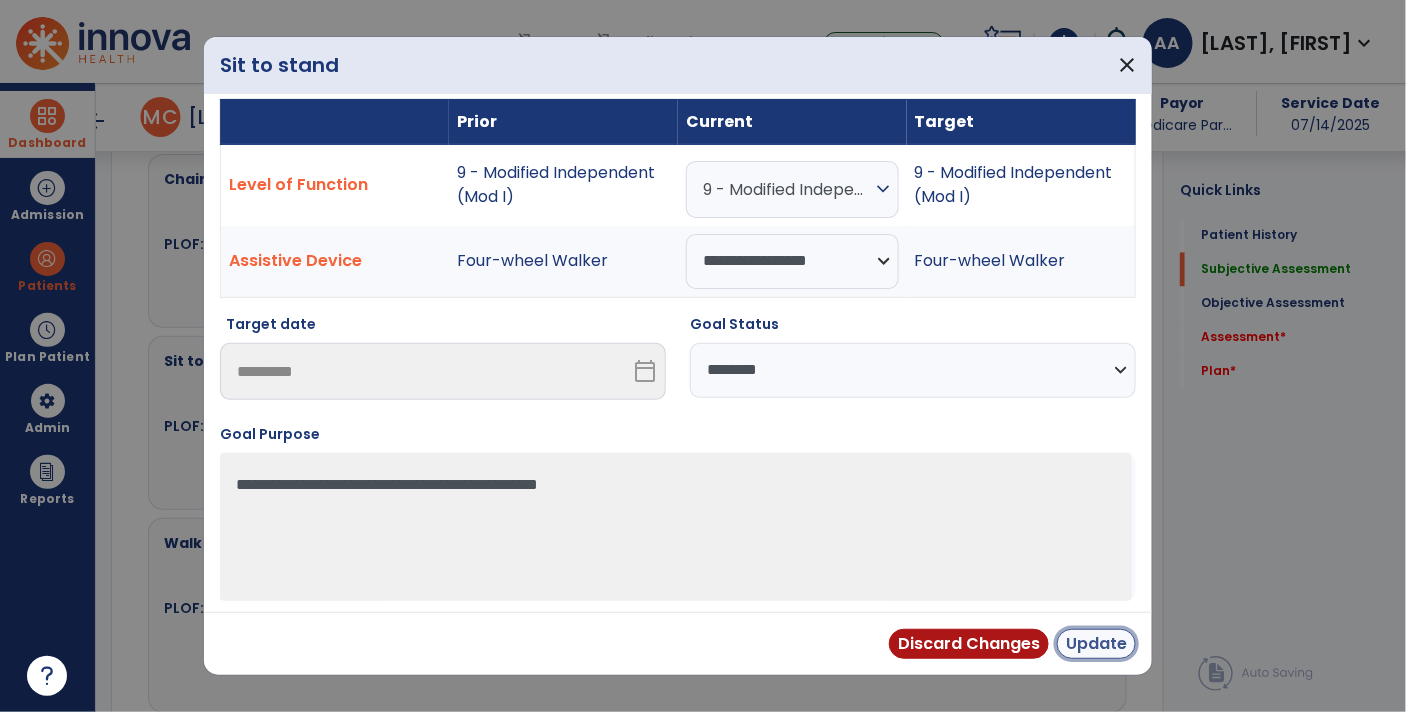 click on "Update" at bounding box center [1096, 644] 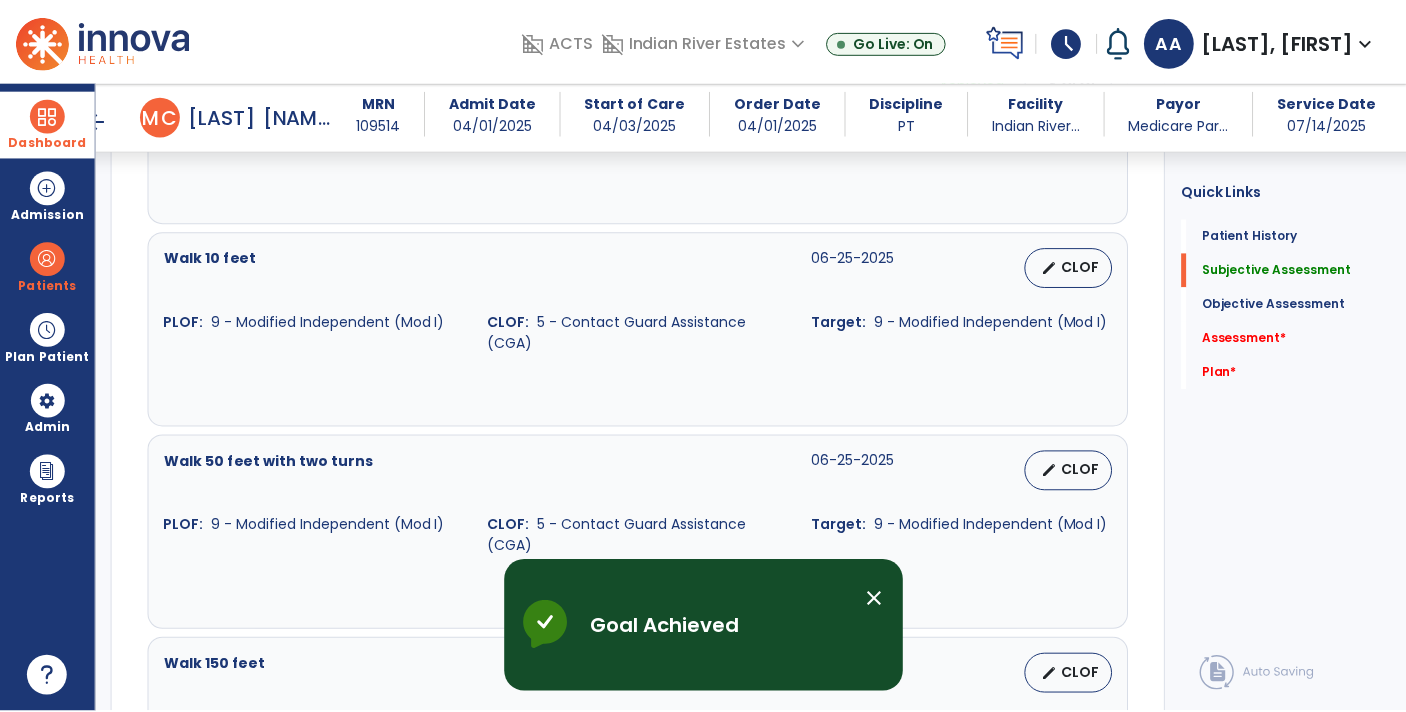 scroll, scrollTop: 1403, scrollLeft: 0, axis: vertical 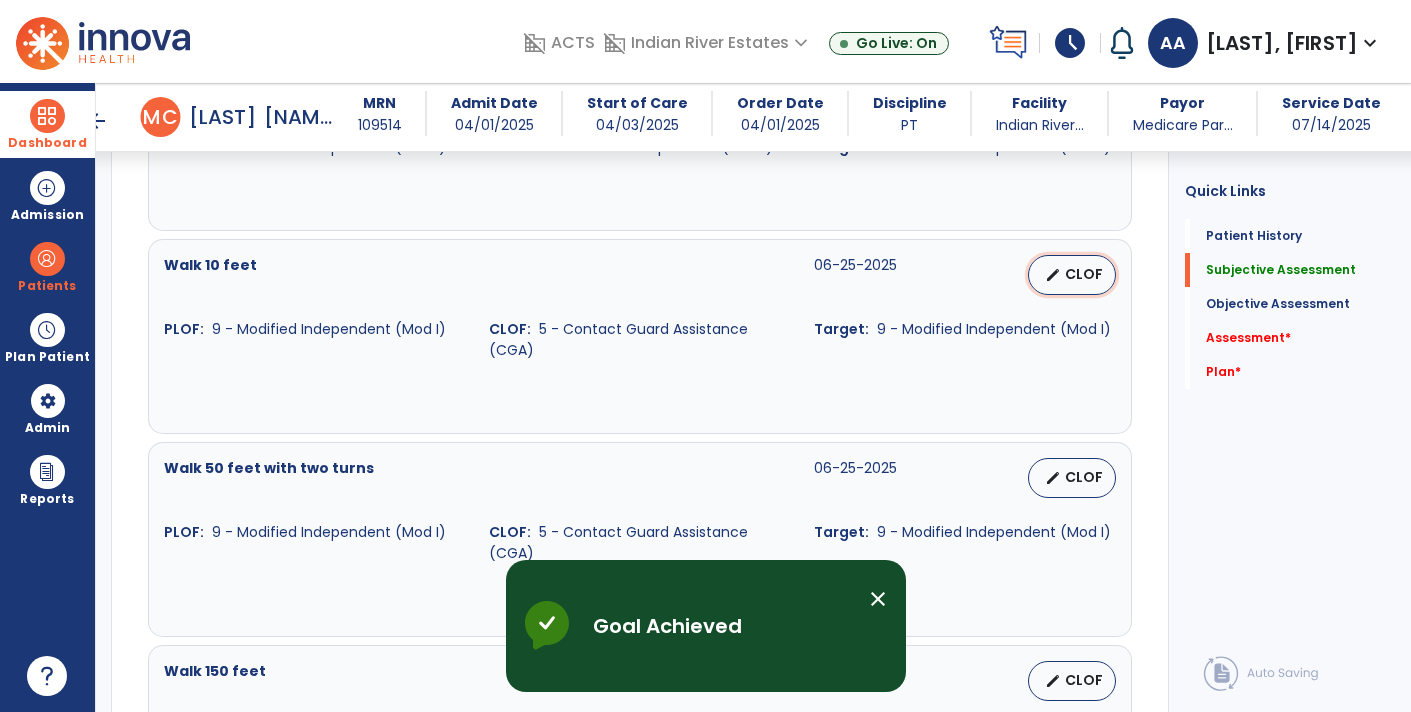 click on "CLOF" at bounding box center (1084, 274) 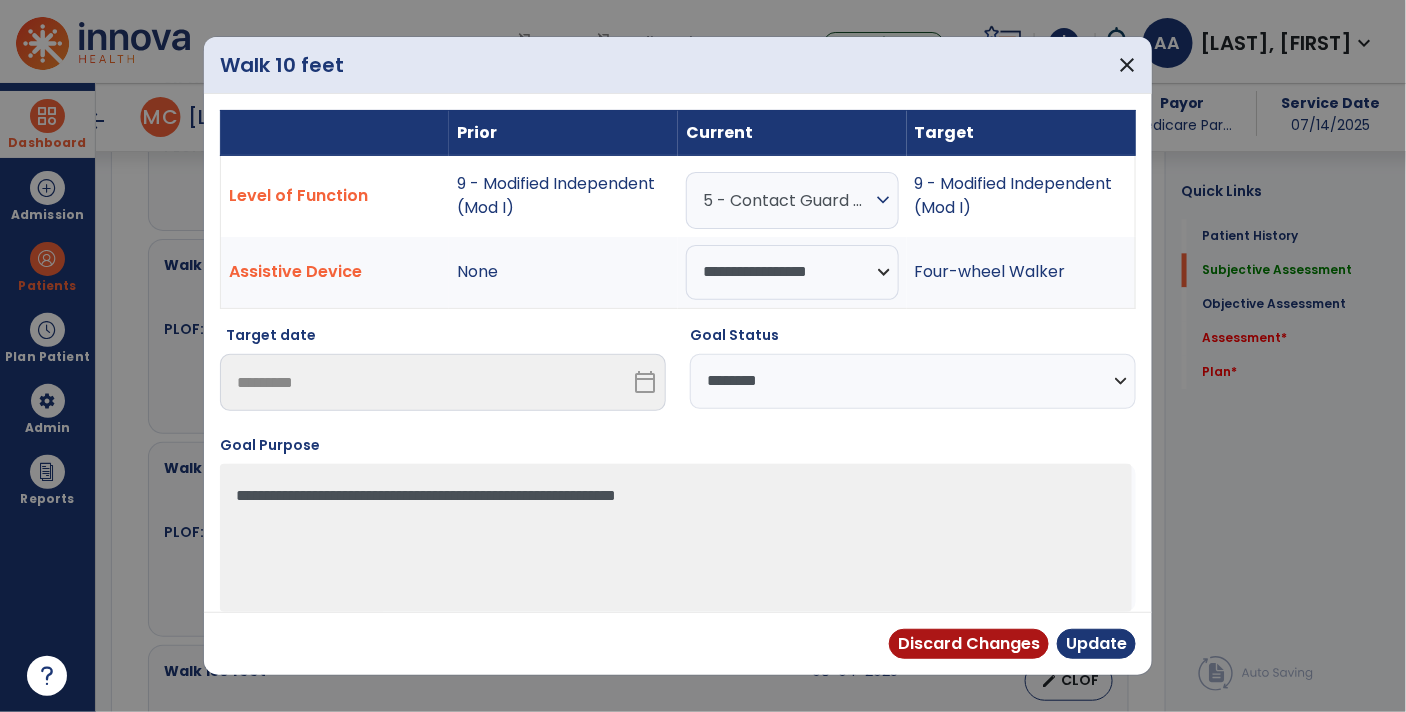 scroll, scrollTop: 1403, scrollLeft: 0, axis: vertical 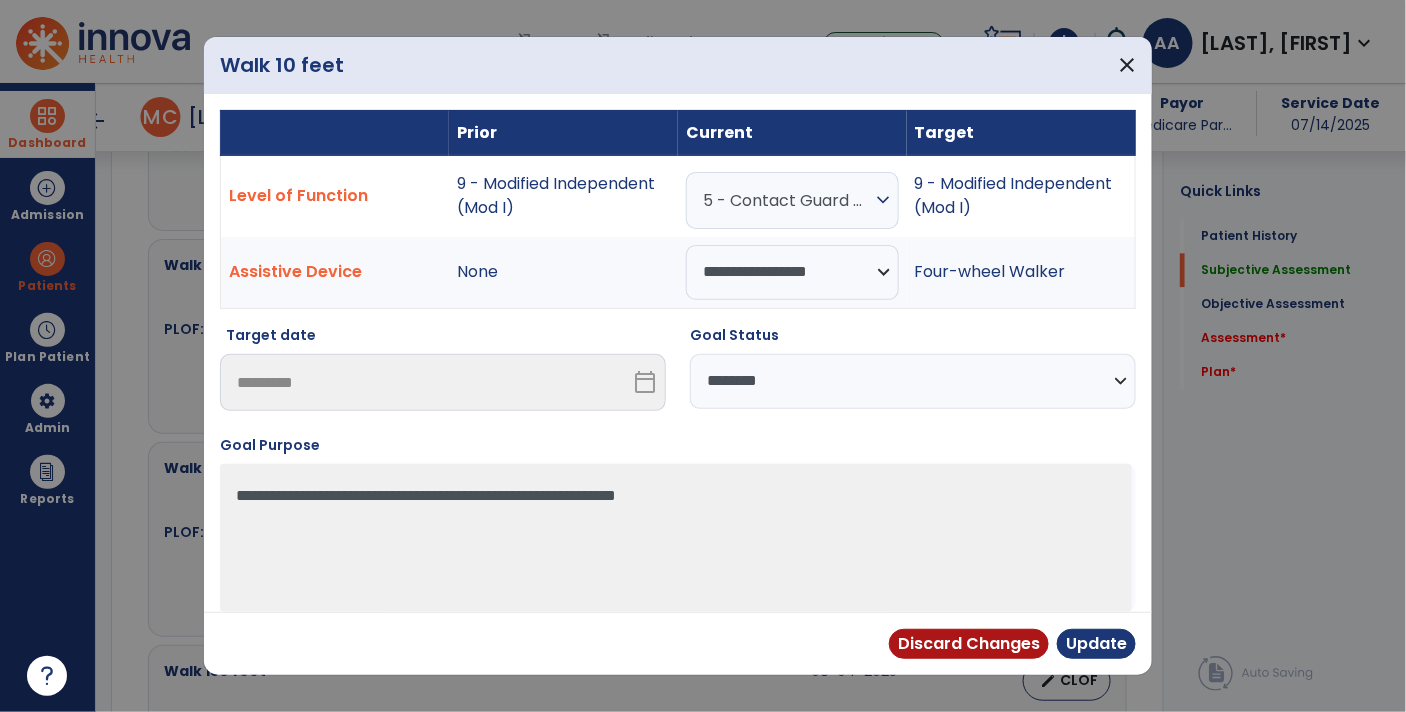click on "**********" at bounding box center (913, 381) 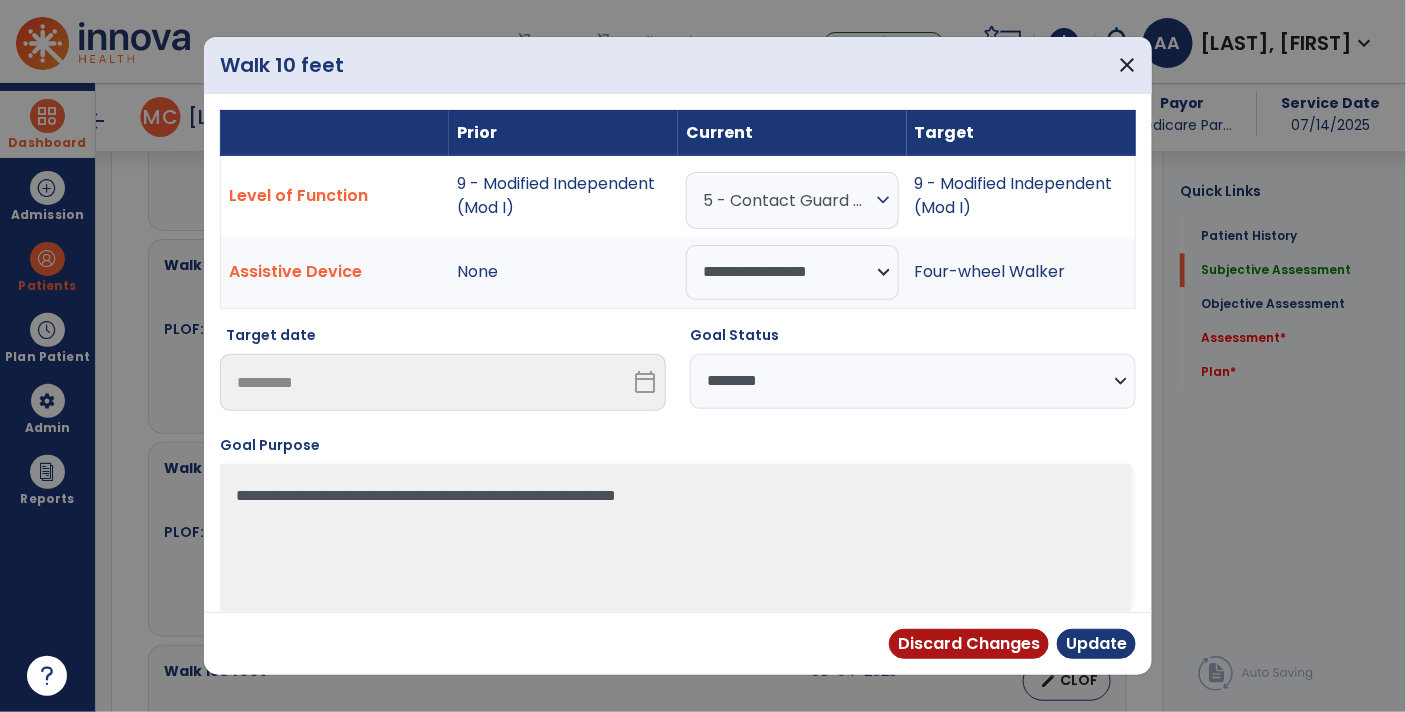 click on "**********" at bounding box center (913, 381) 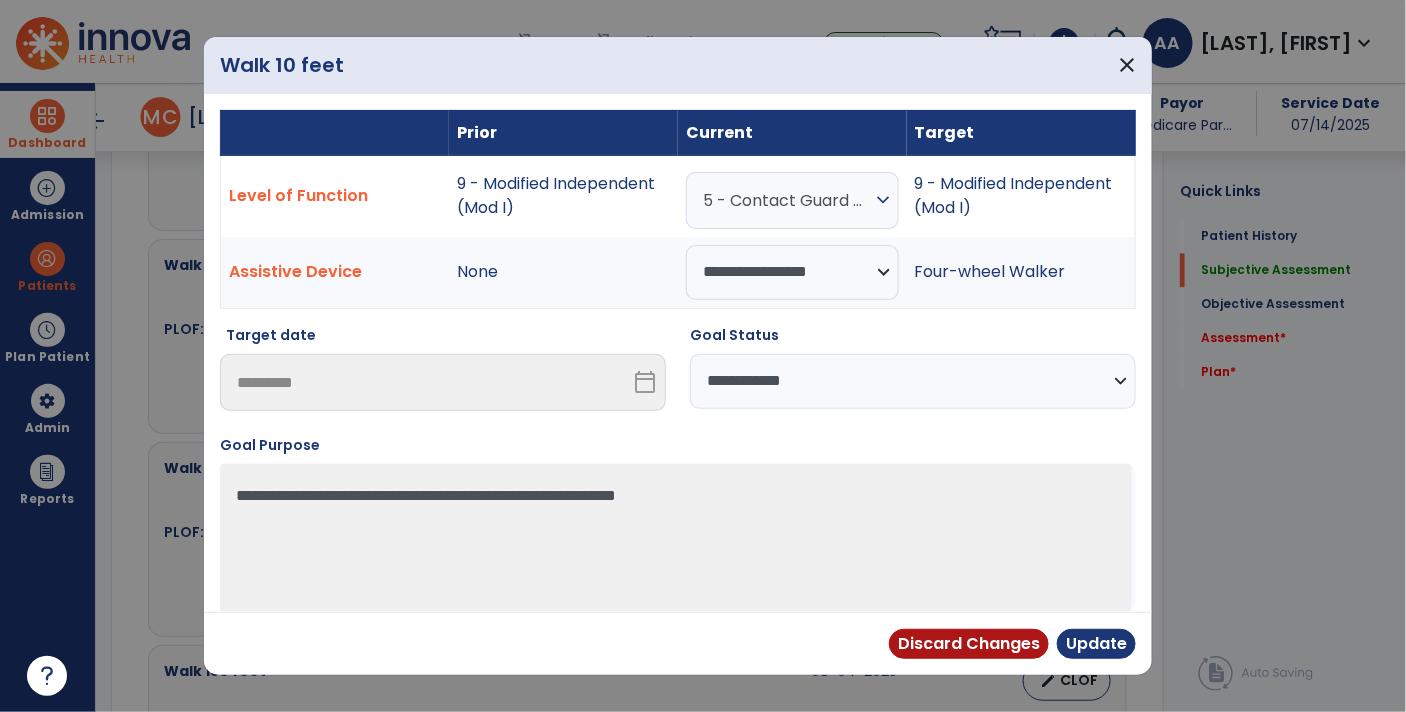 click on "**********" at bounding box center [913, 381] 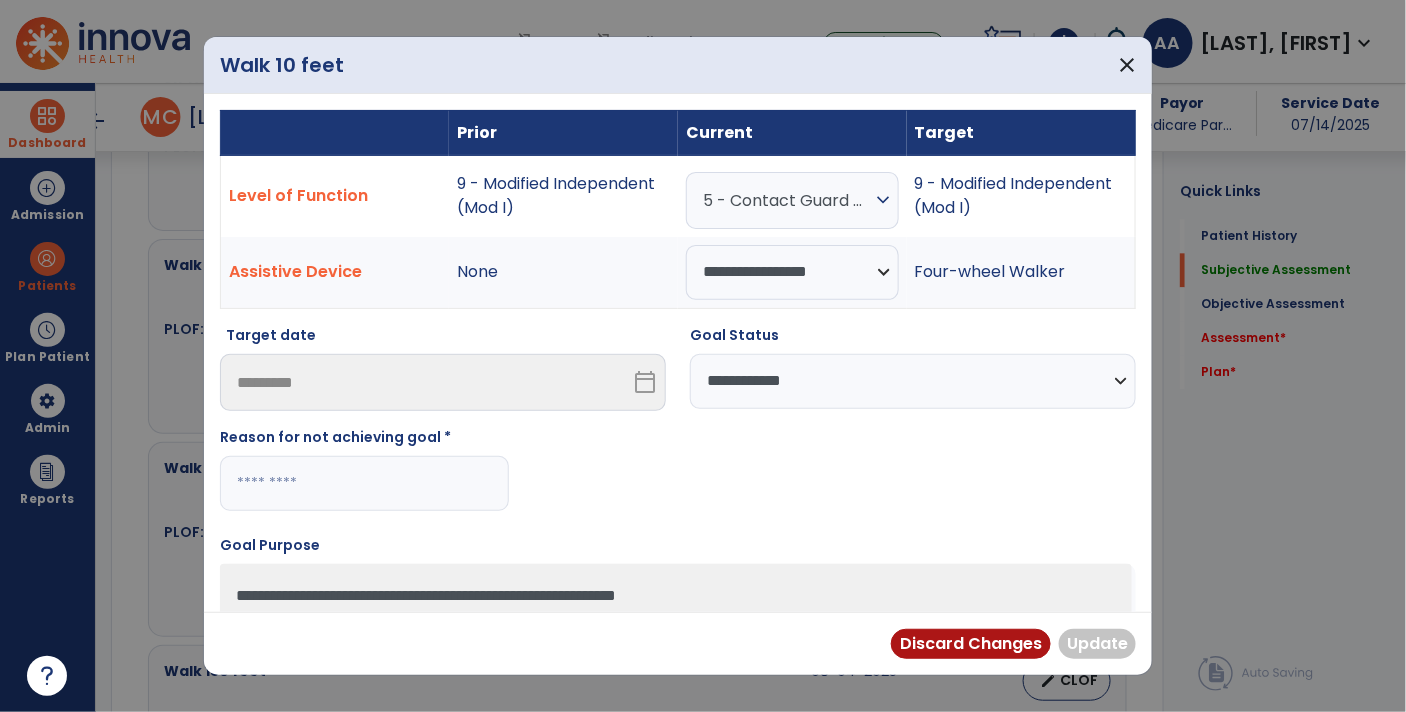 click at bounding box center (364, 483) 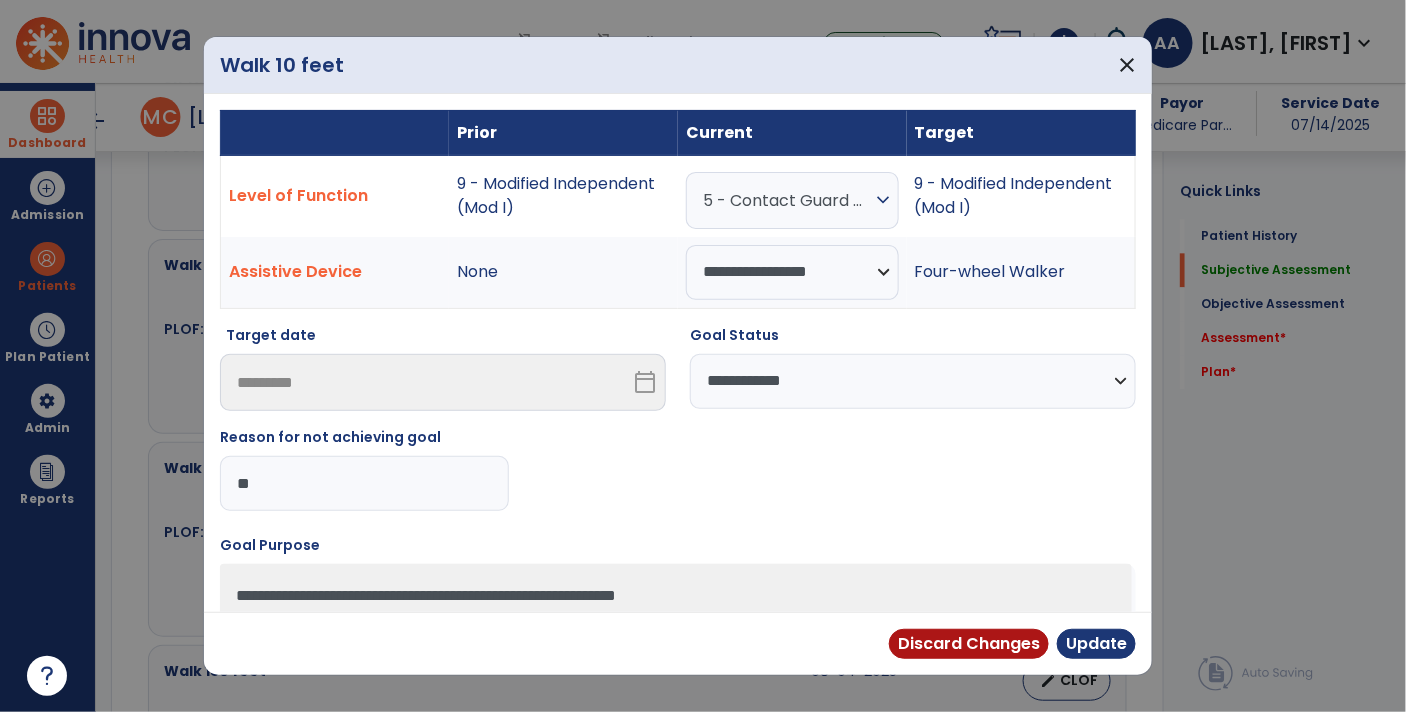 type on "*" 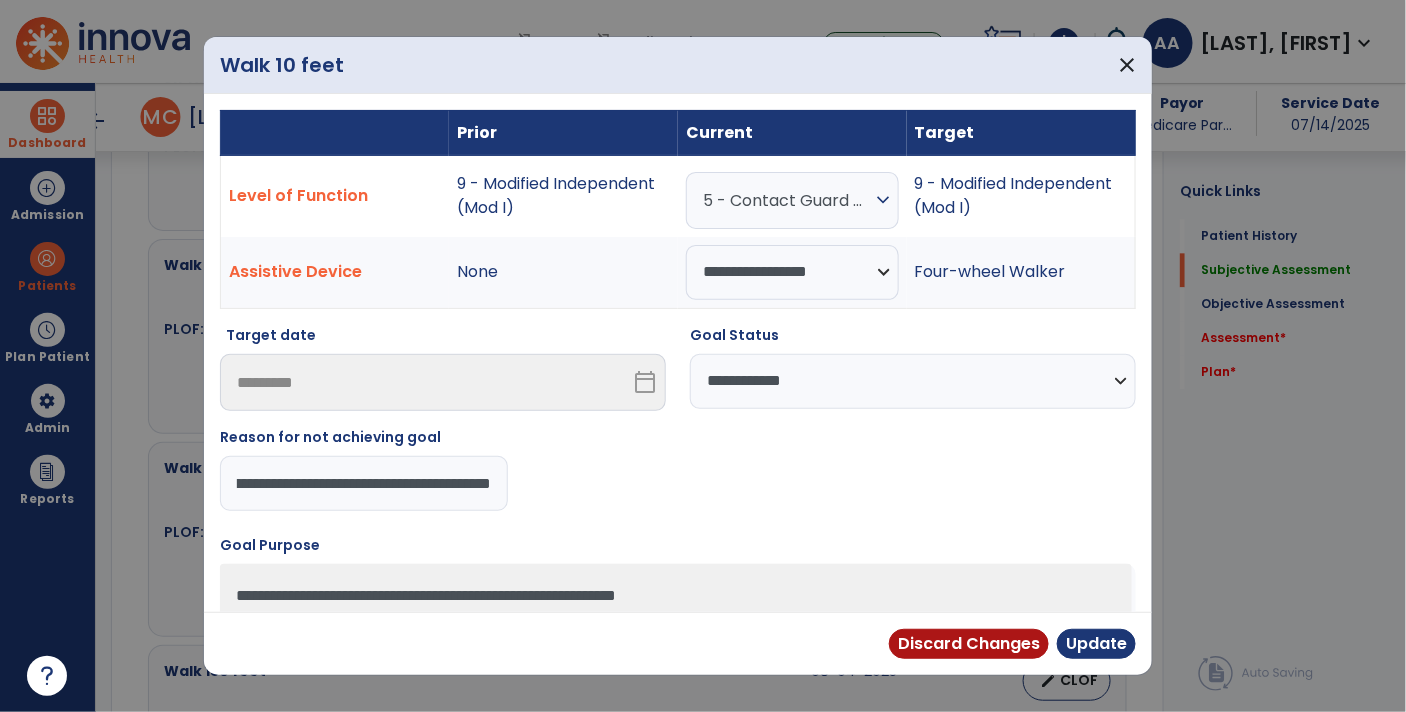 scroll, scrollTop: 0, scrollLeft: 185, axis: horizontal 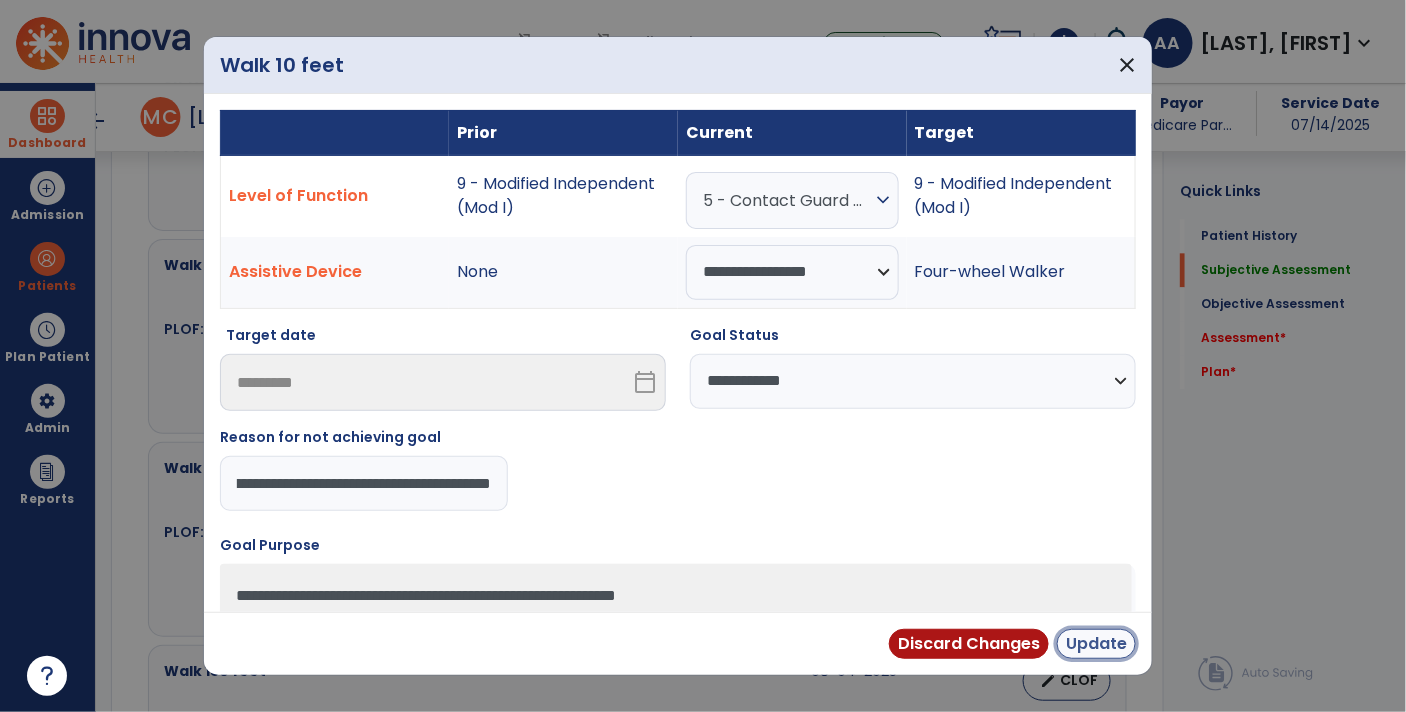 click on "Update" at bounding box center (1096, 644) 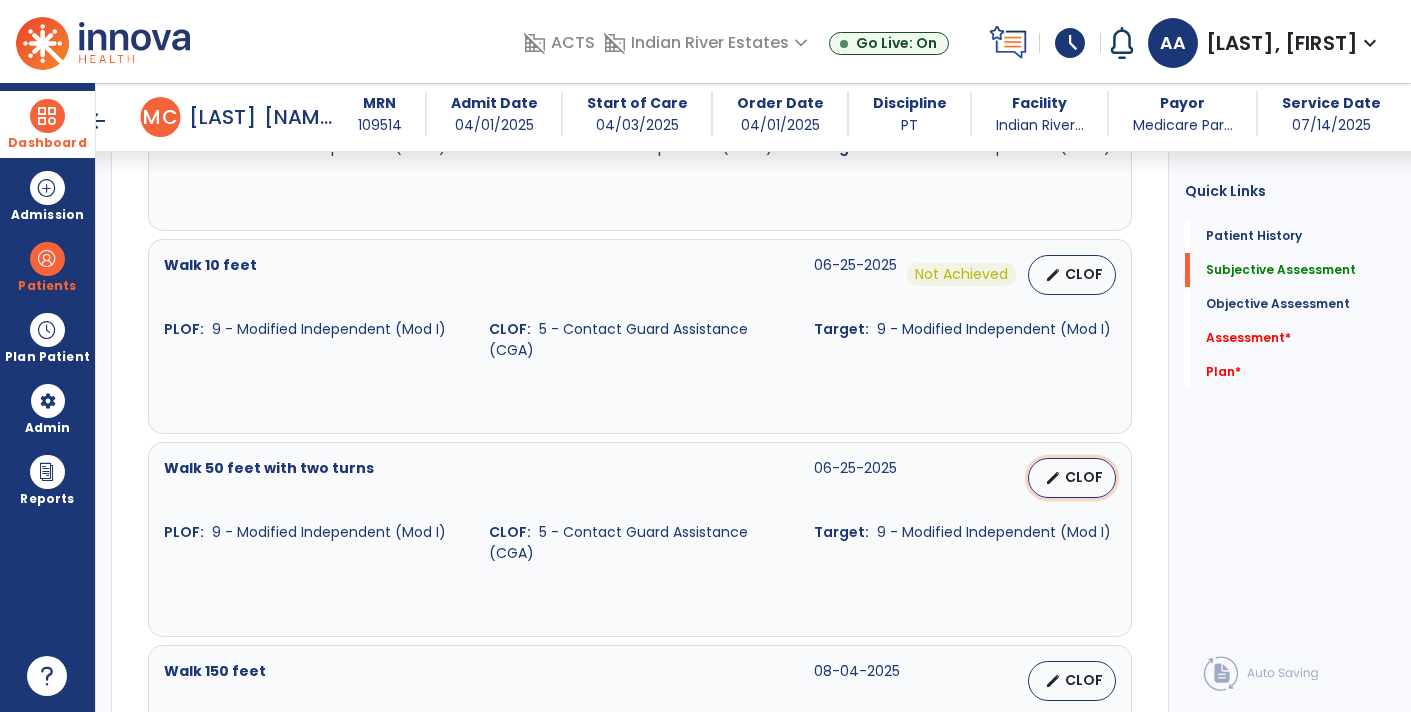 click on "CLOF" at bounding box center (1084, 477) 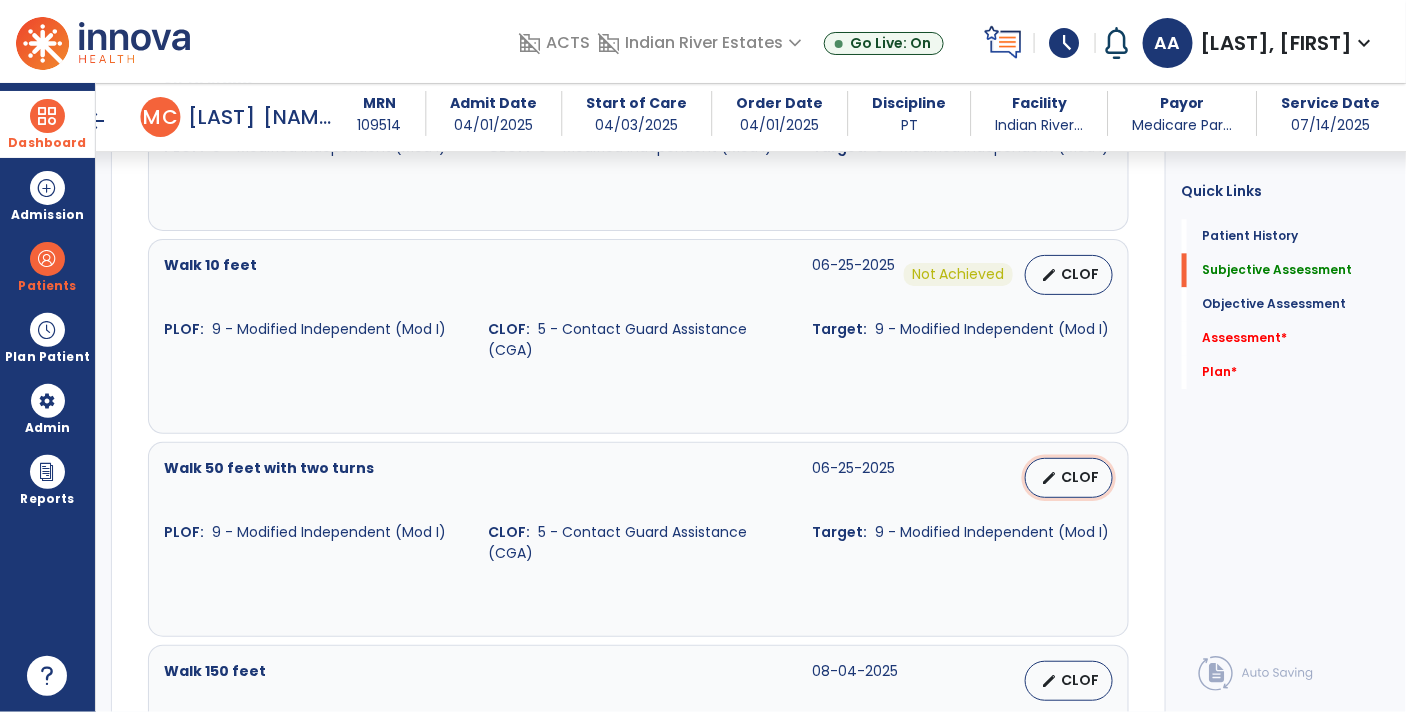 select on "**********" 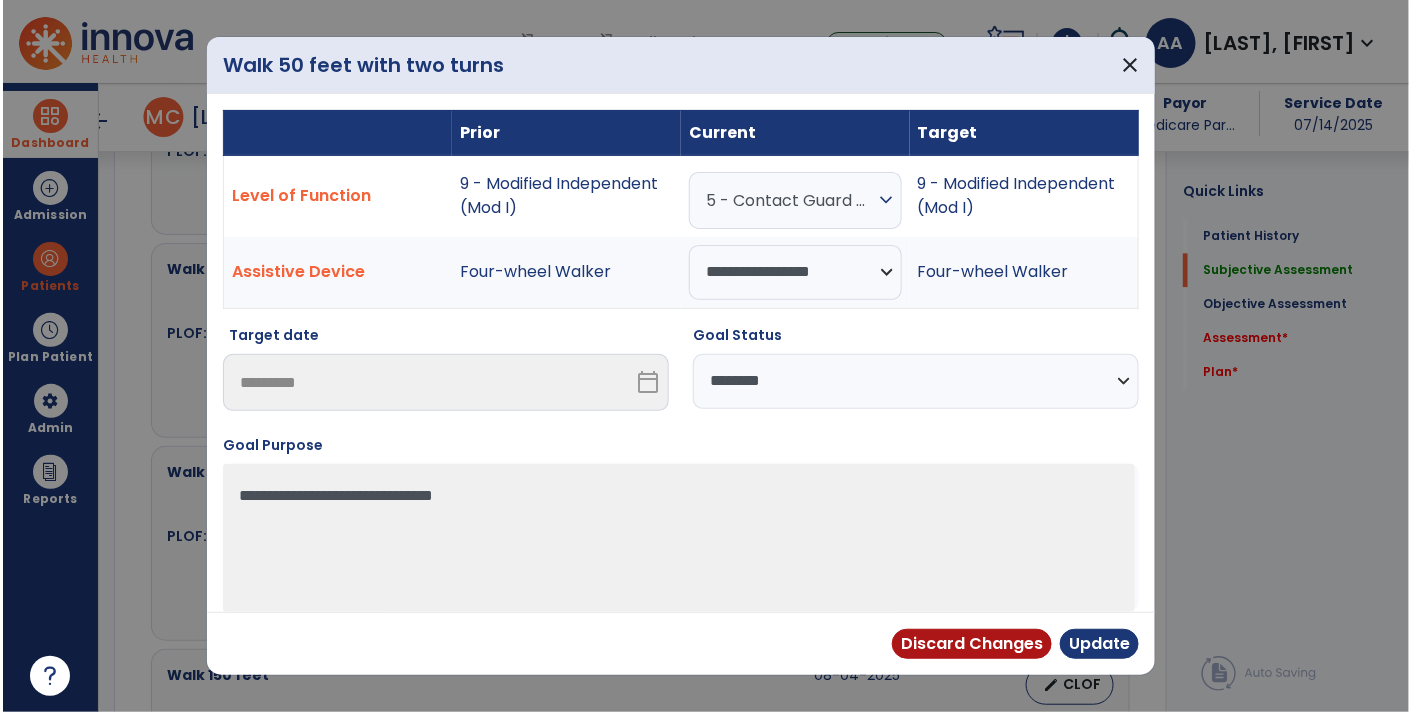 scroll, scrollTop: 1403, scrollLeft: 0, axis: vertical 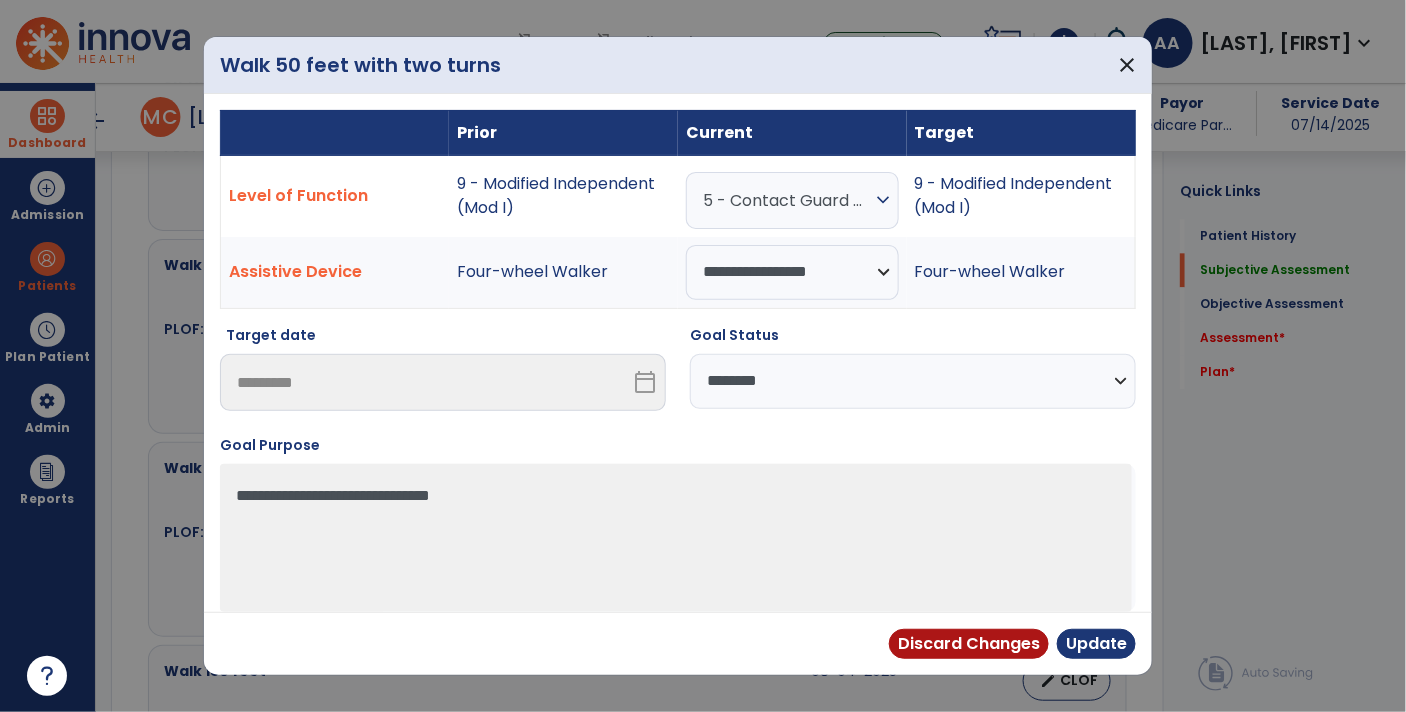 click on "5 - Contact Guard Assistance (CGA)" at bounding box center (787, 200) 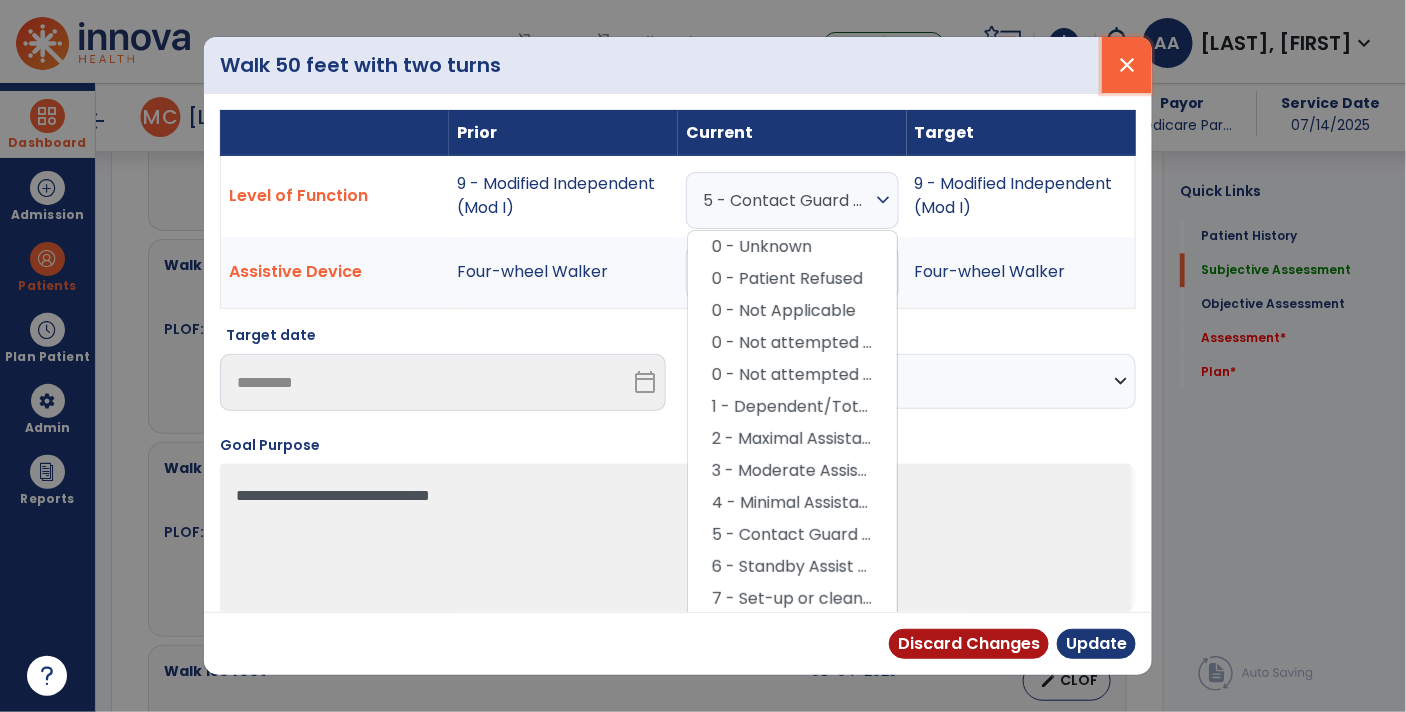 click on "close" at bounding box center [1127, 65] 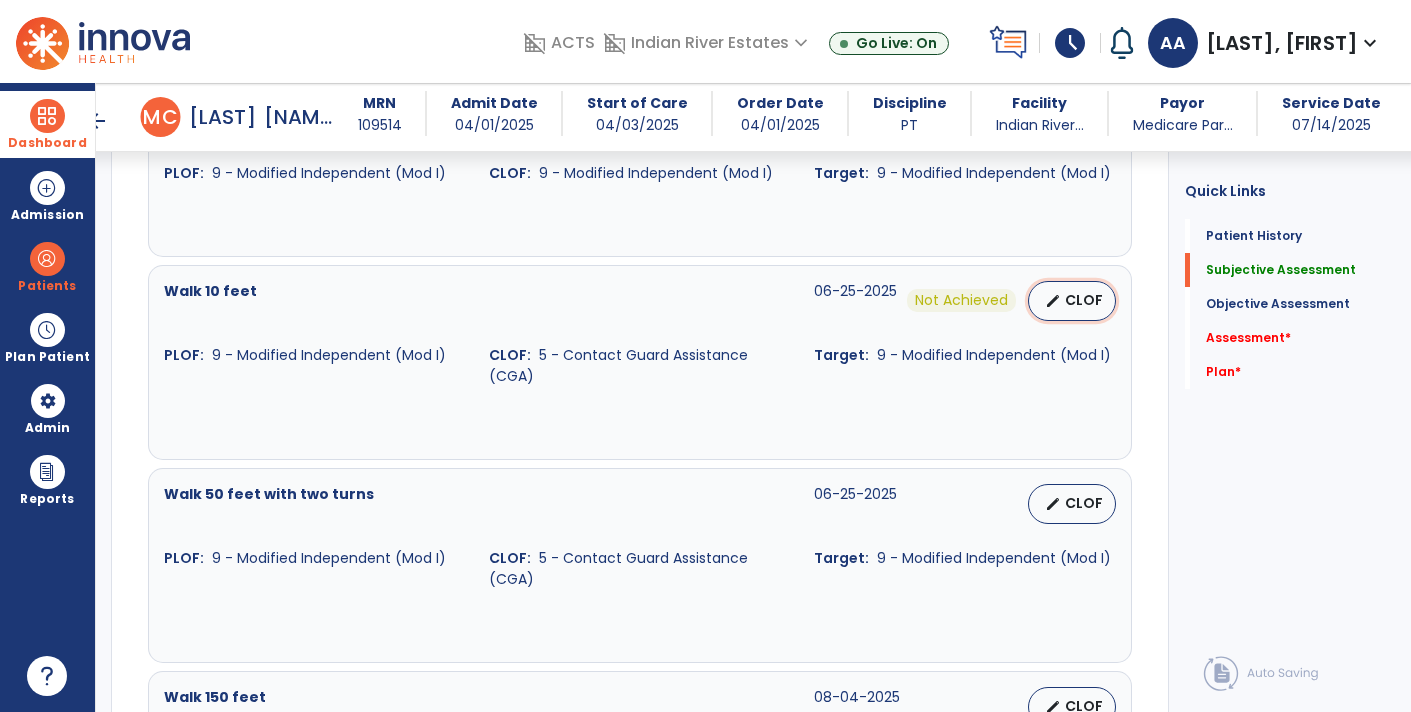 click on "CLOF" at bounding box center [1084, 300] 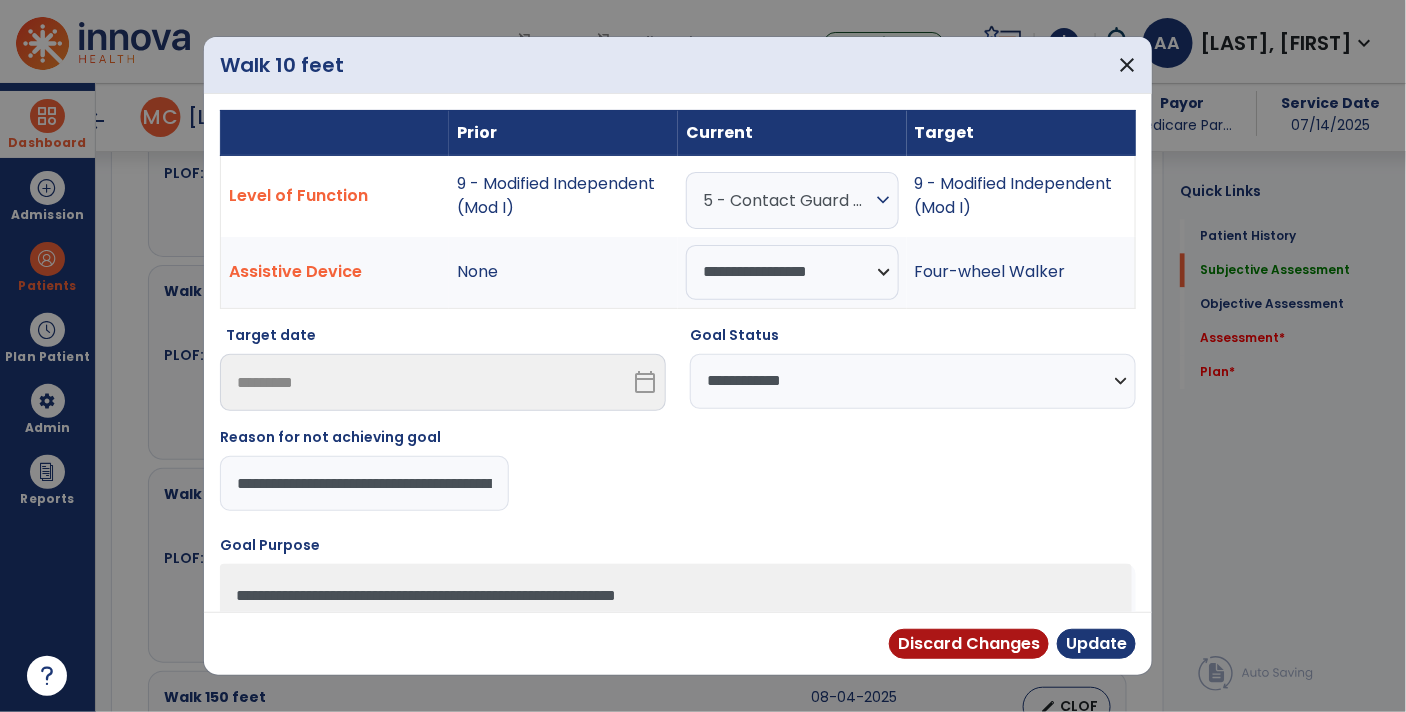 scroll, scrollTop: 1377, scrollLeft: 0, axis: vertical 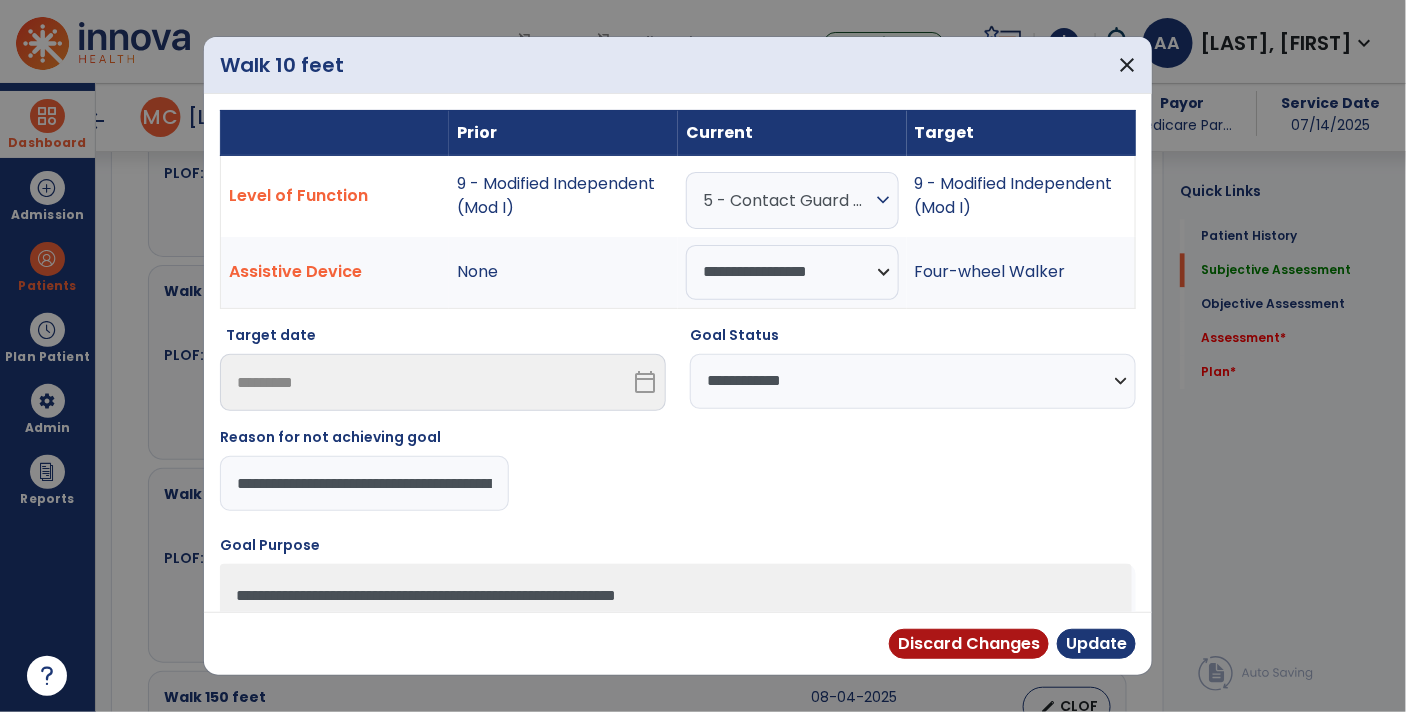 click on "**********" at bounding box center (364, 483) 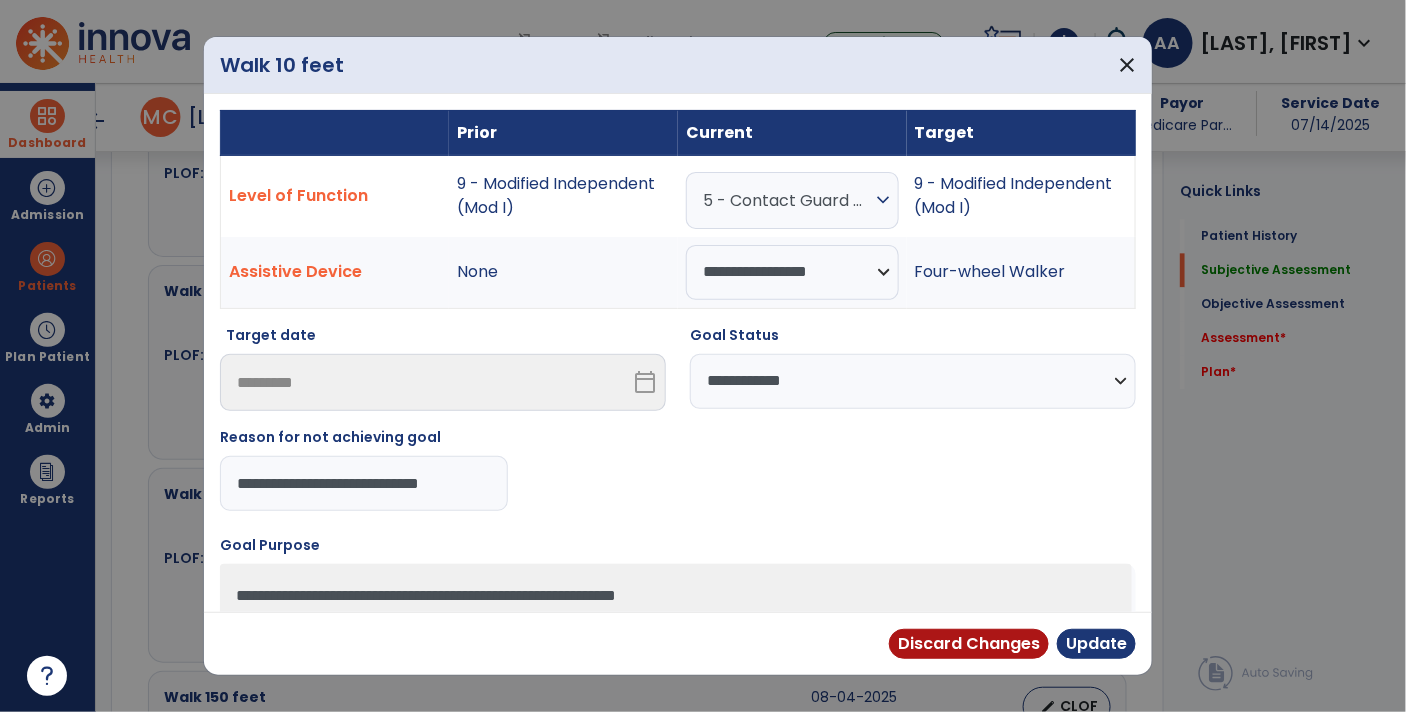 scroll, scrollTop: 0, scrollLeft: 0, axis: both 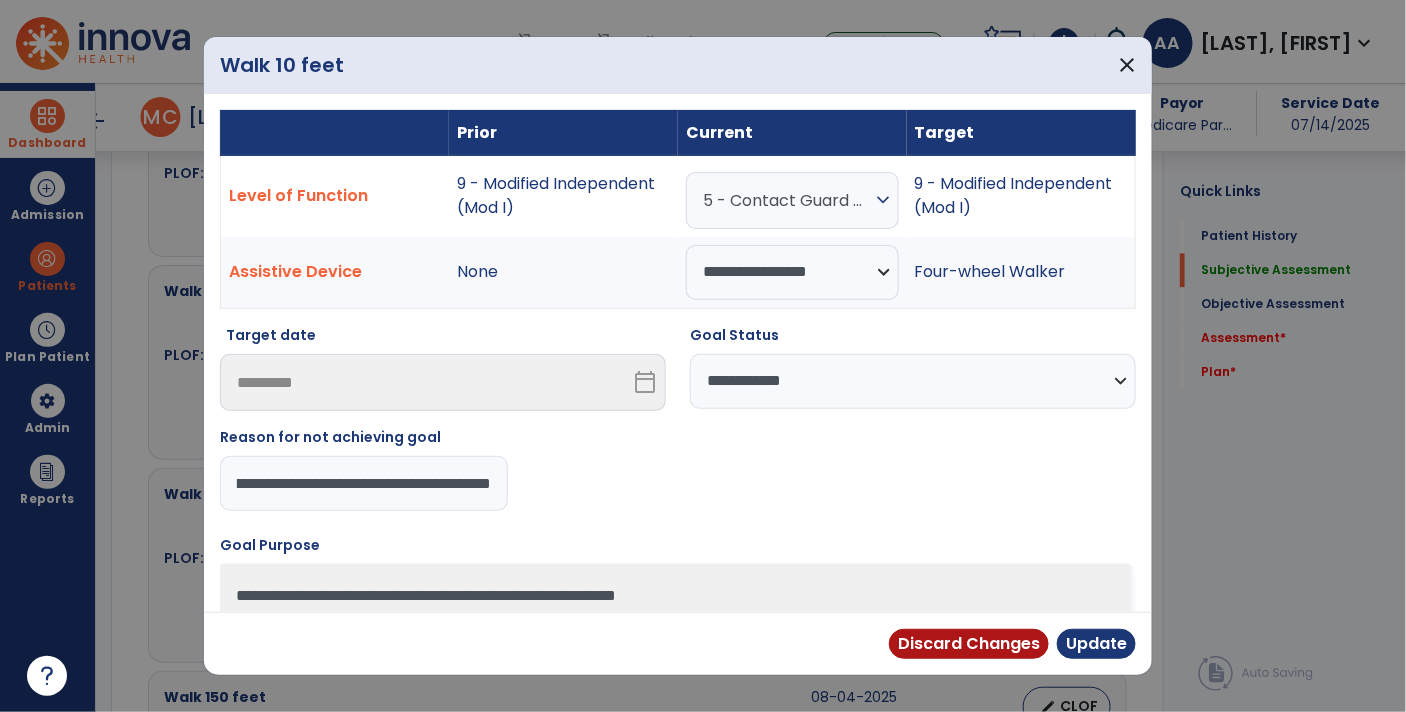 type on "**********" 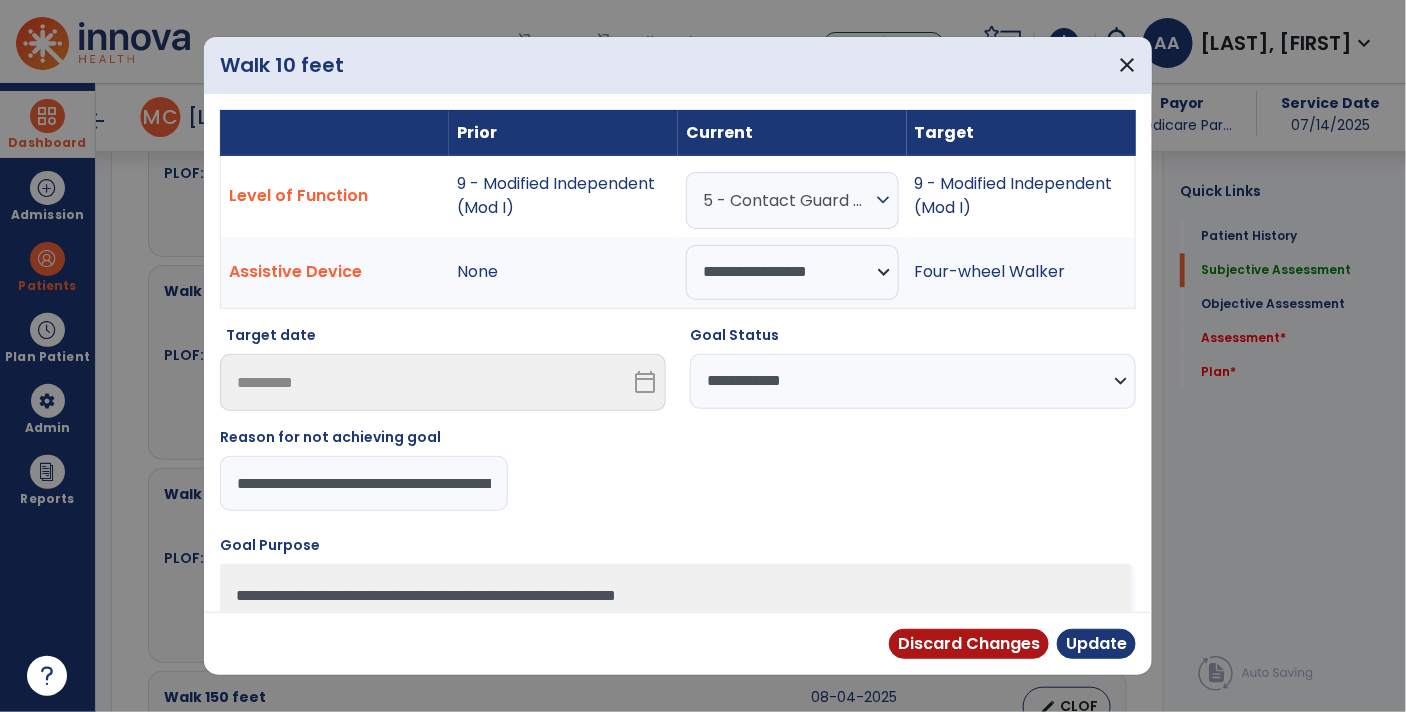 drag, startPoint x: 245, startPoint y: 474, endPoint x: 131, endPoint y: 473, distance: 114.00439 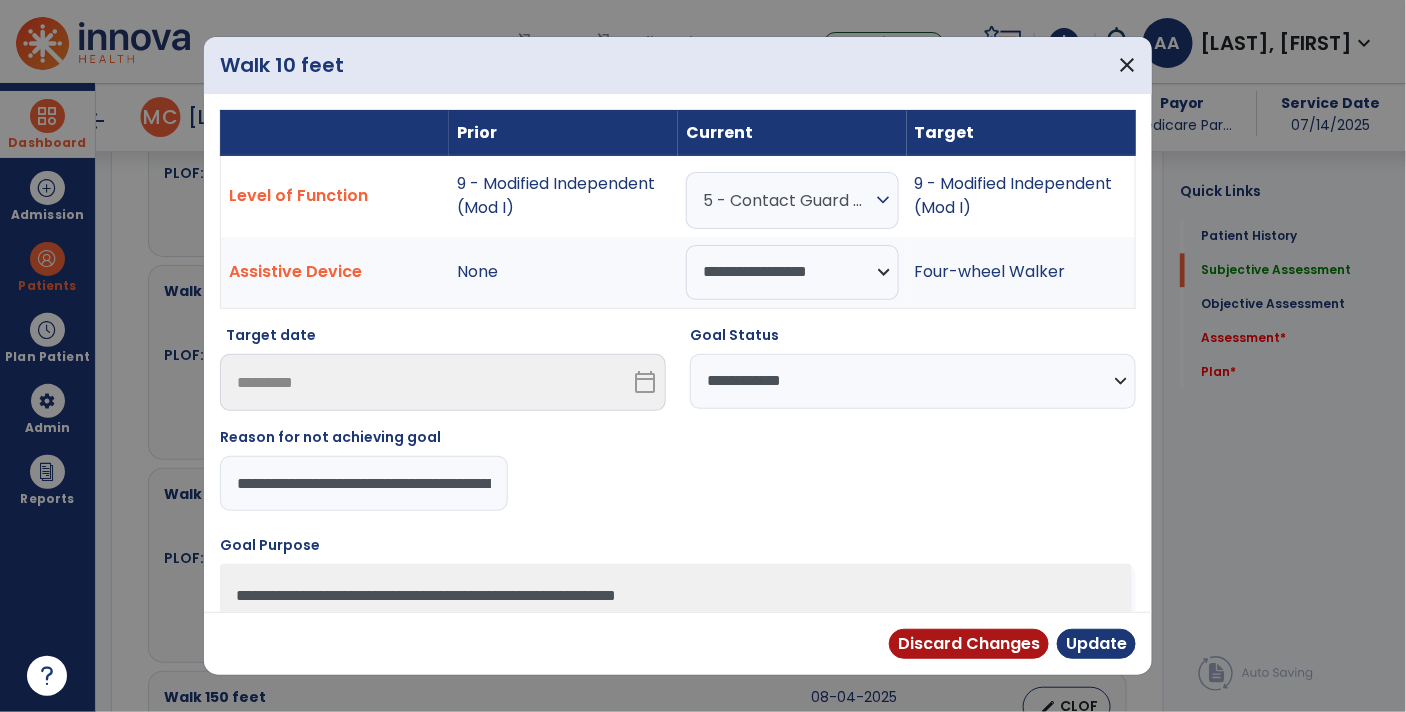 click on "**********" at bounding box center [364, 483] 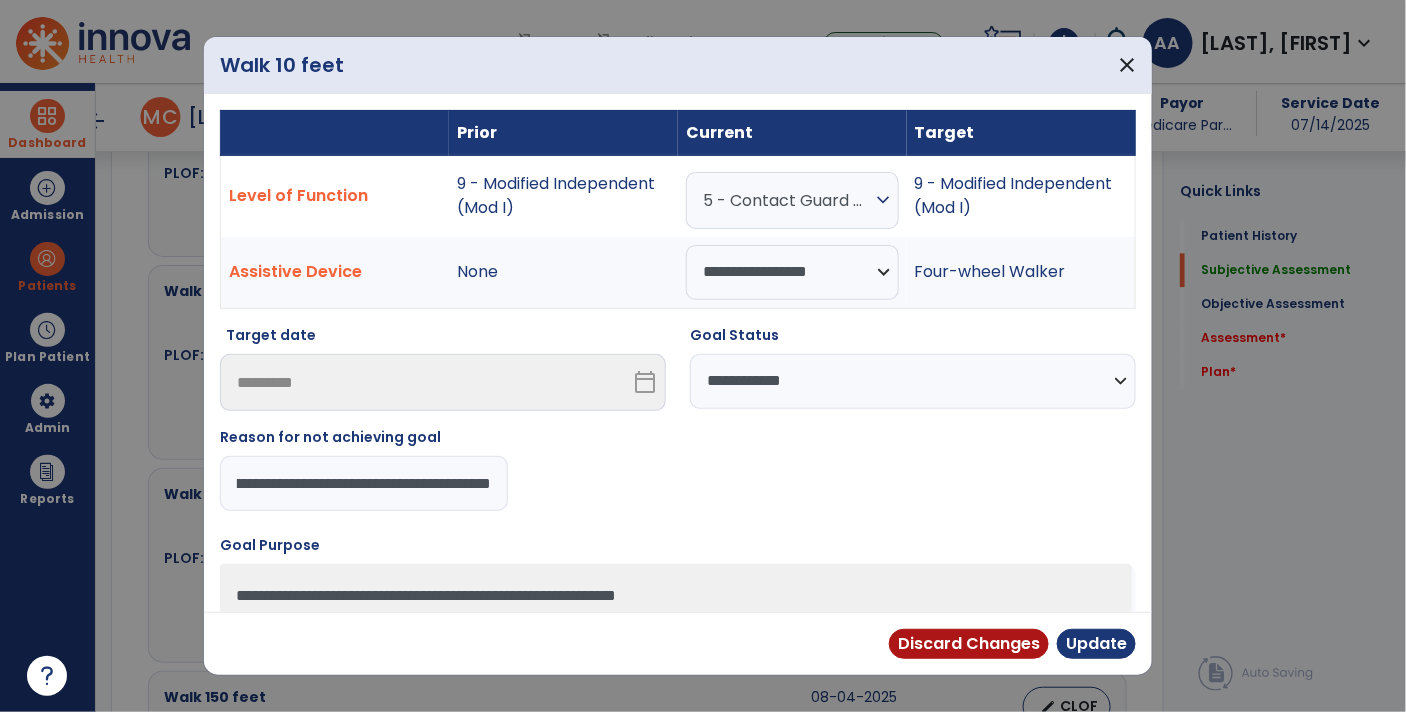 scroll, scrollTop: 0, scrollLeft: 127, axis: horizontal 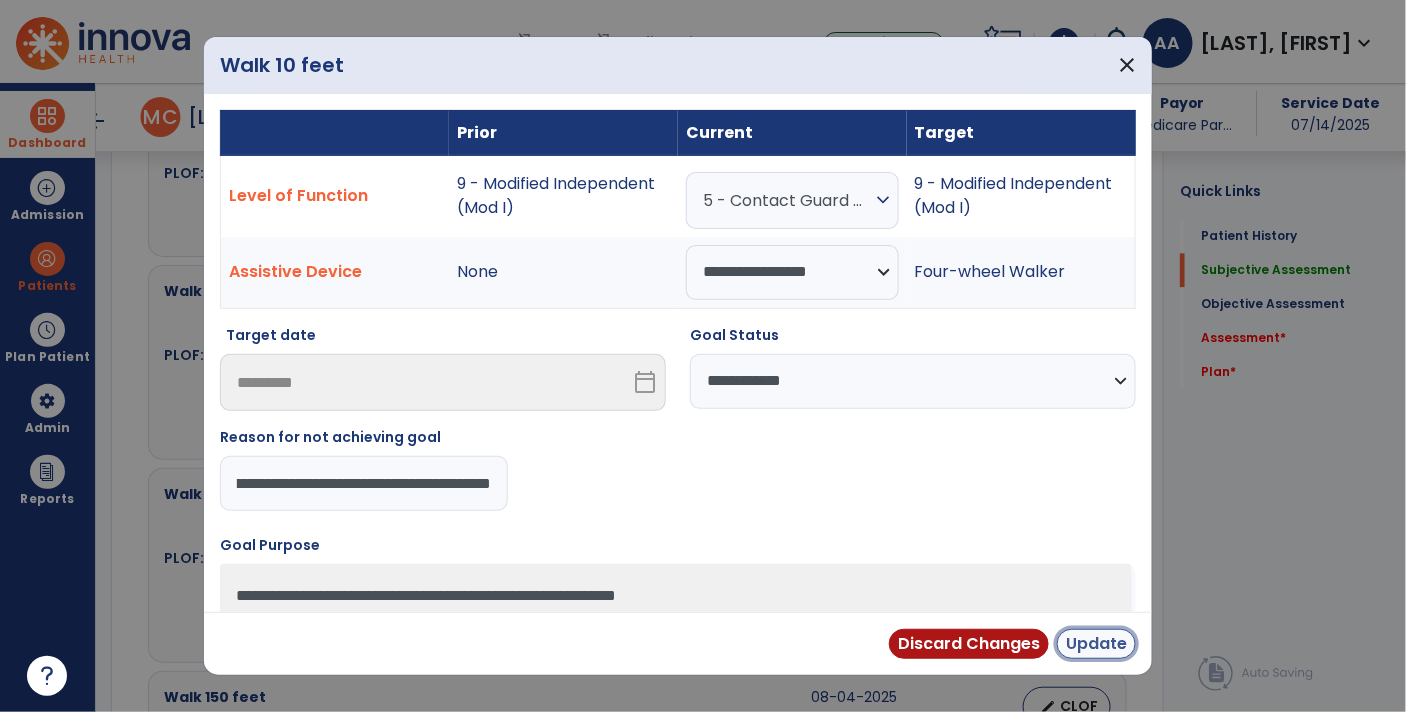 click on "Update" at bounding box center (1096, 644) 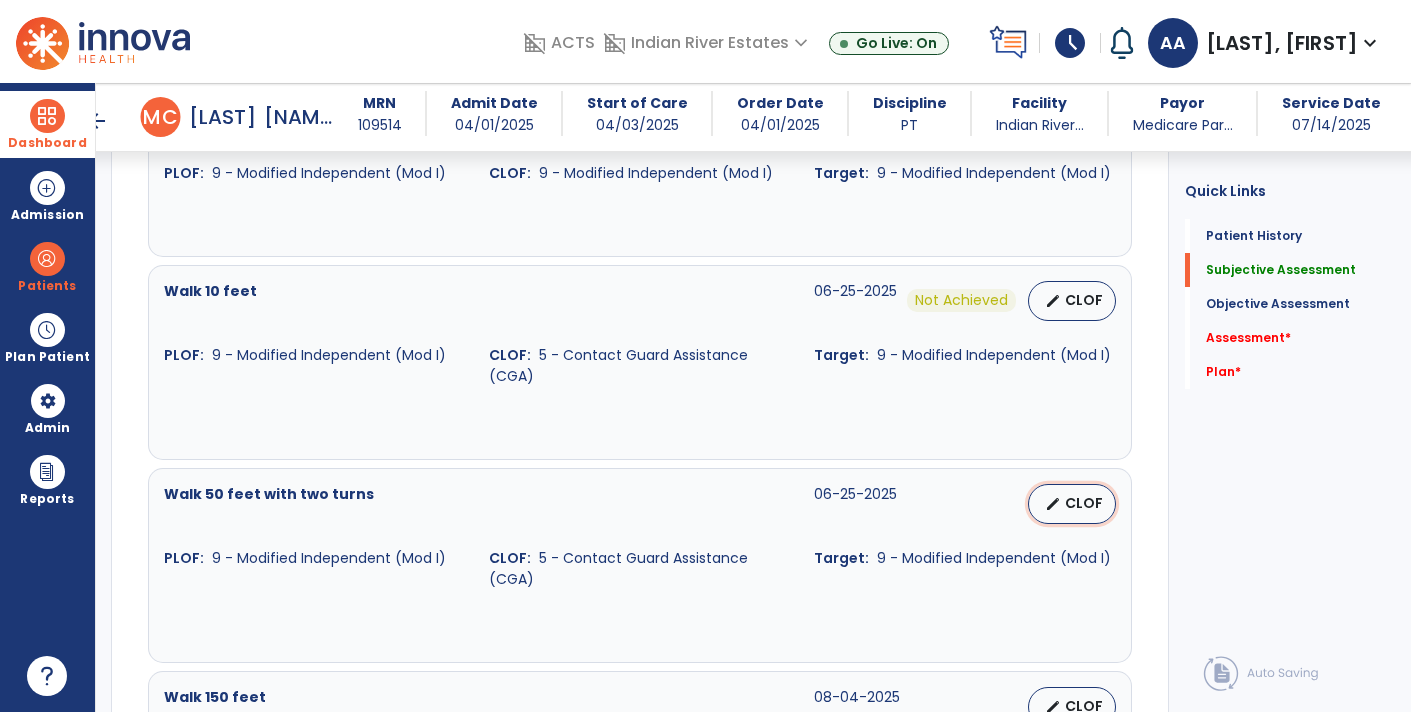 click on "CLOF" at bounding box center (1084, 503) 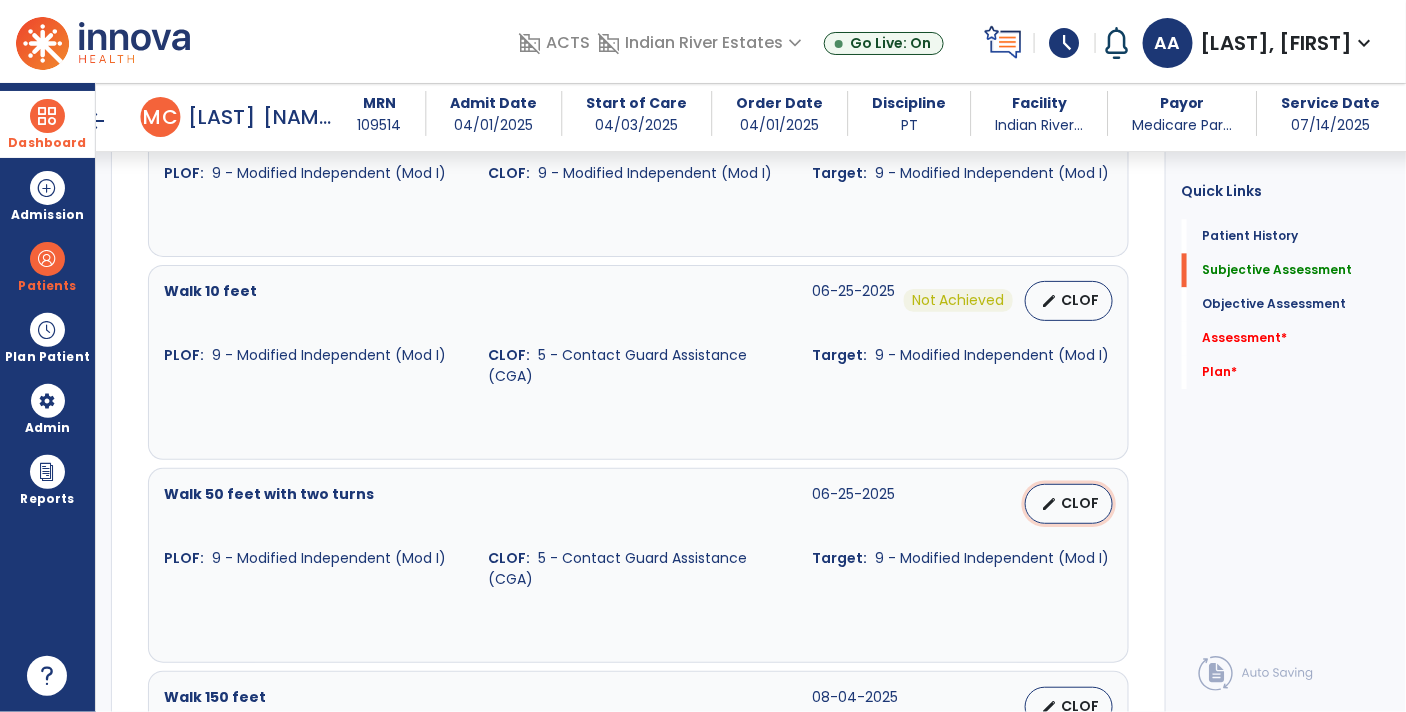 select on "**********" 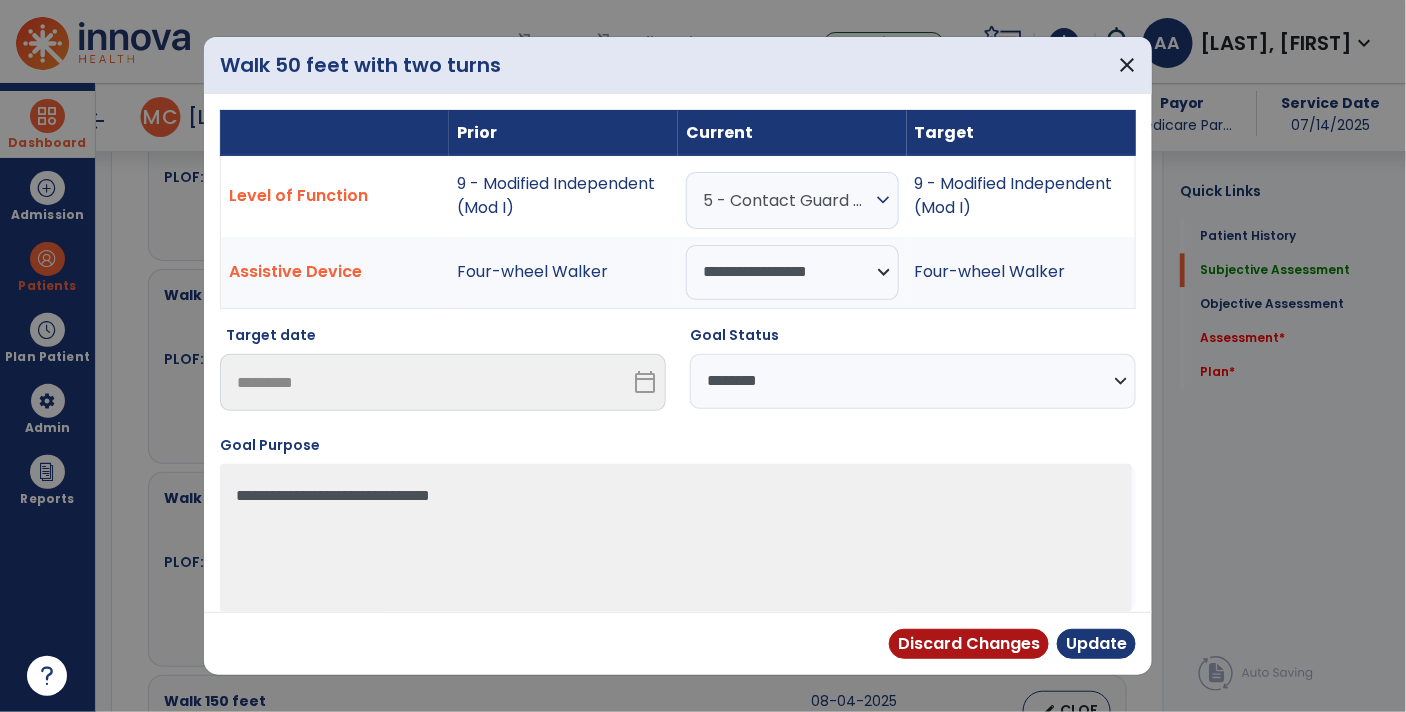 scroll, scrollTop: 1377, scrollLeft: 0, axis: vertical 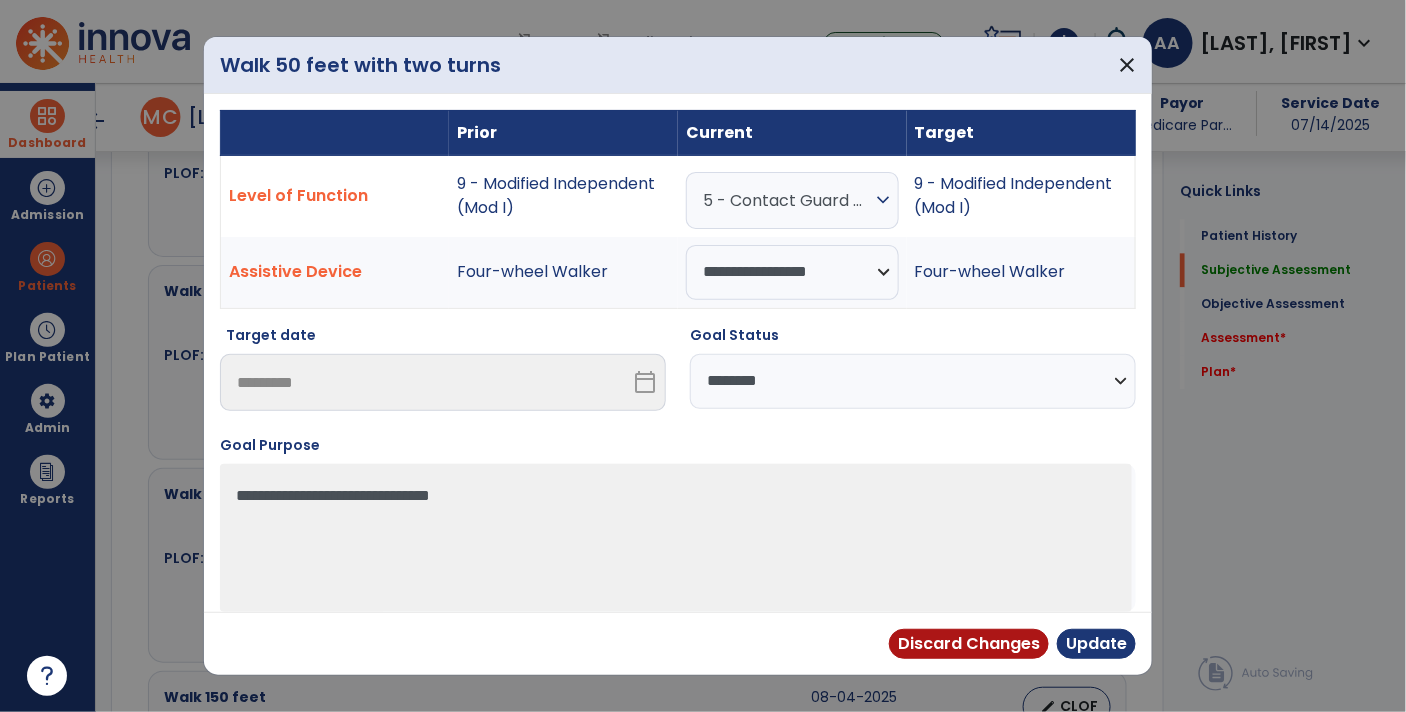 click on "**********" at bounding box center [913, 381] 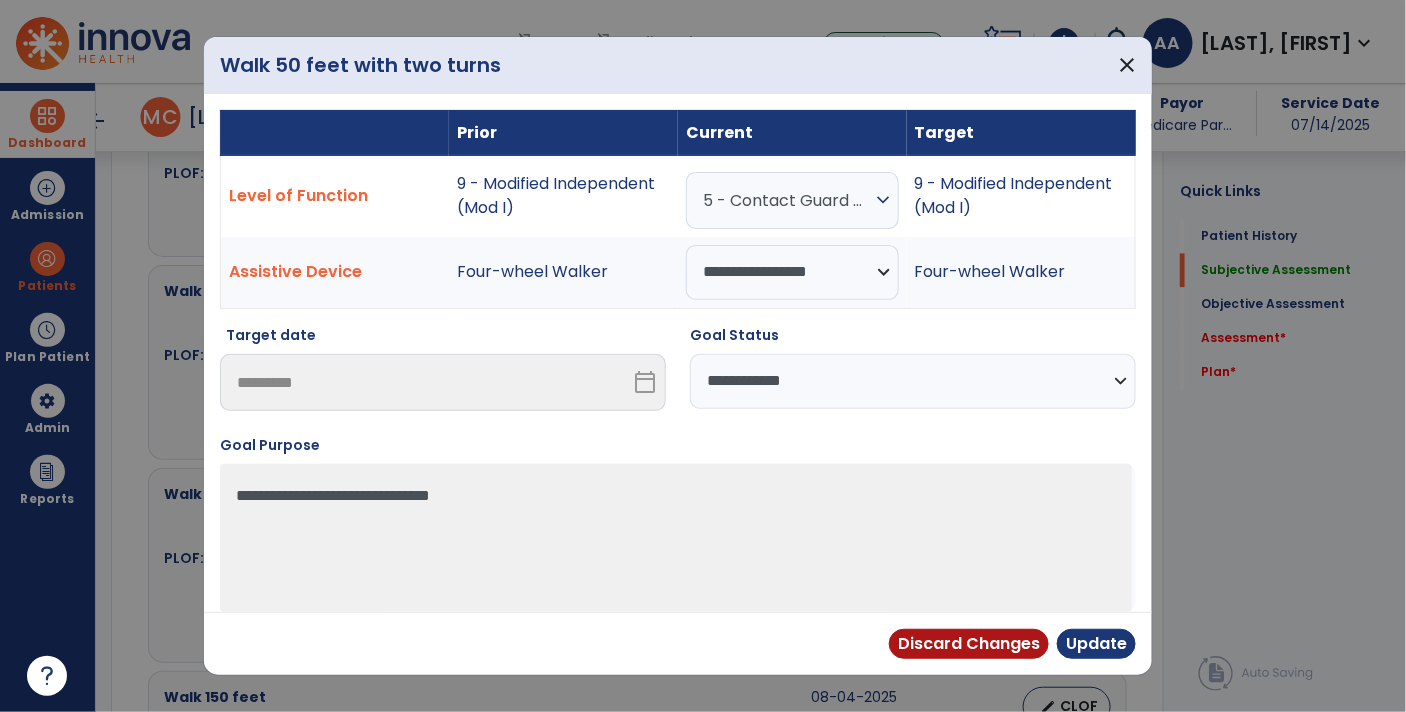 click on "**********" at bounding box center (913, 381) 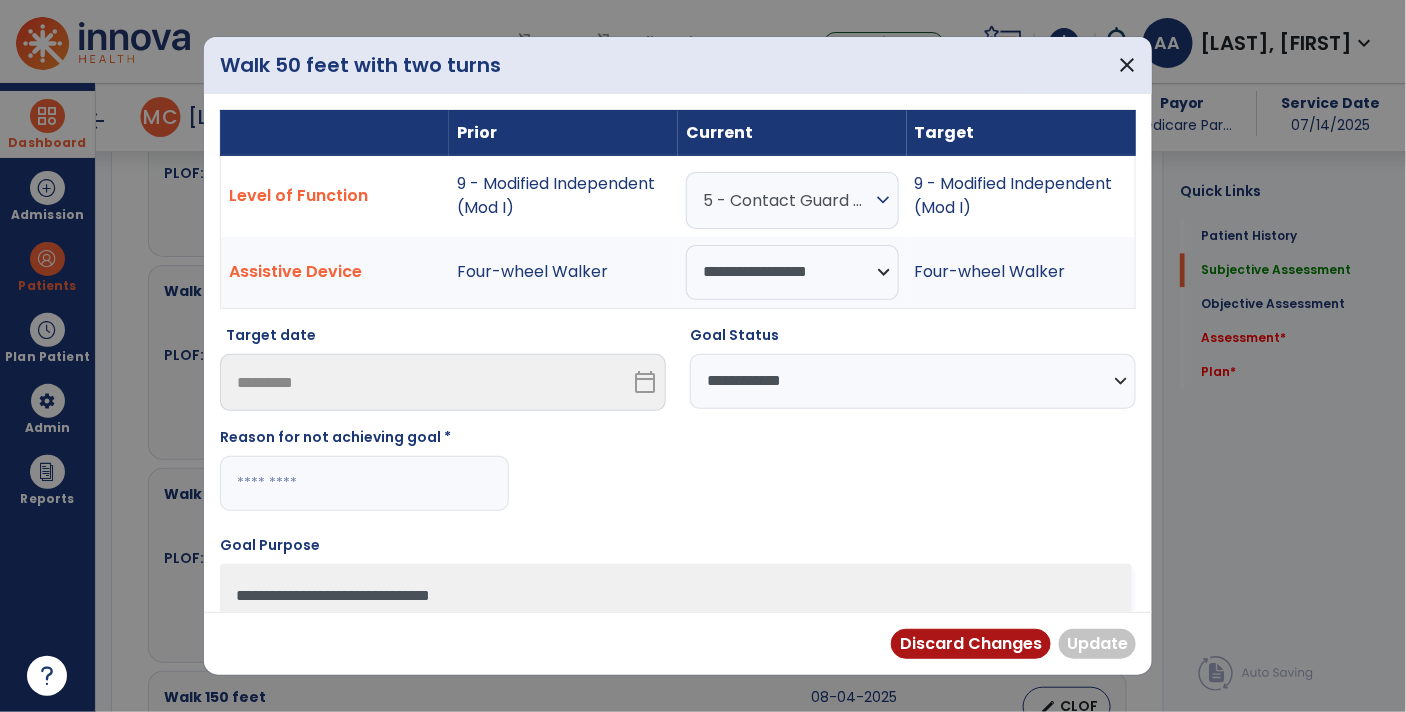 click at bounding box center [364, 483] 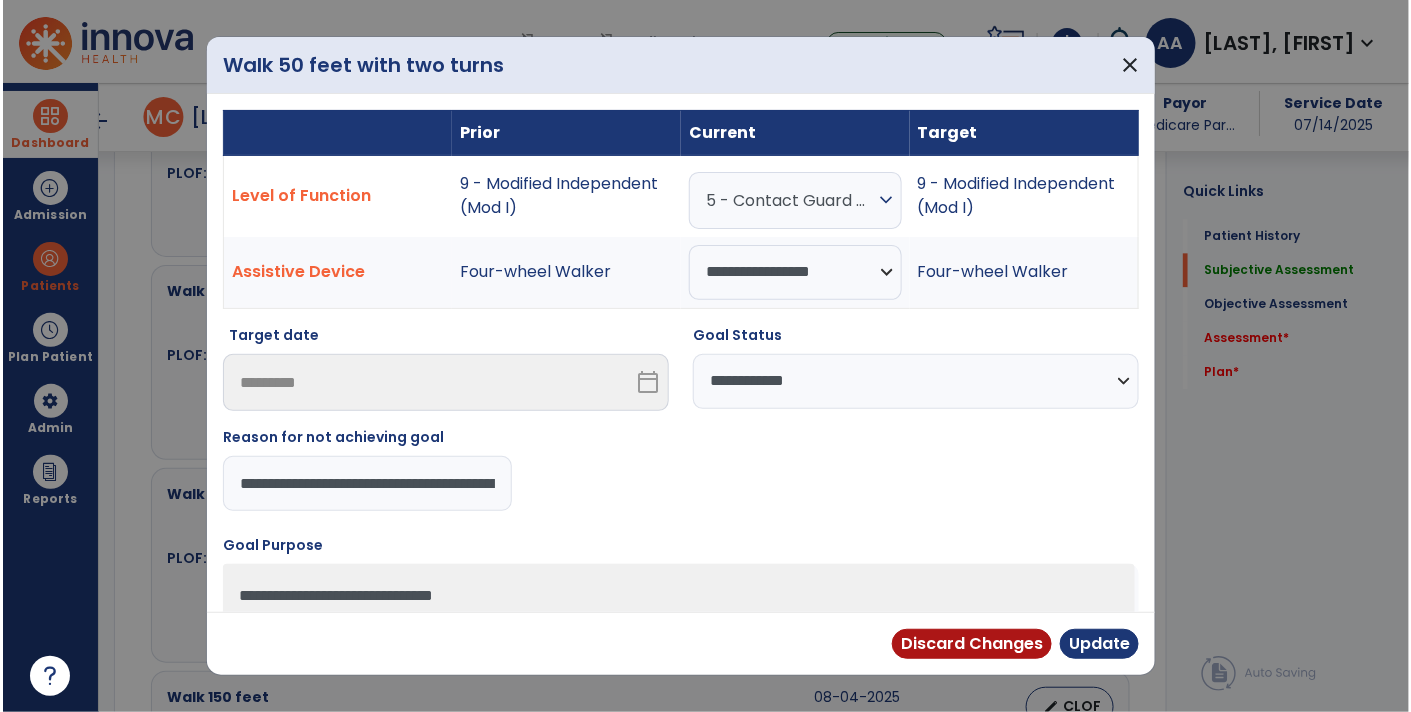 scroll, scrollTop: 0, scrollLeft: 127, axis: horizontal 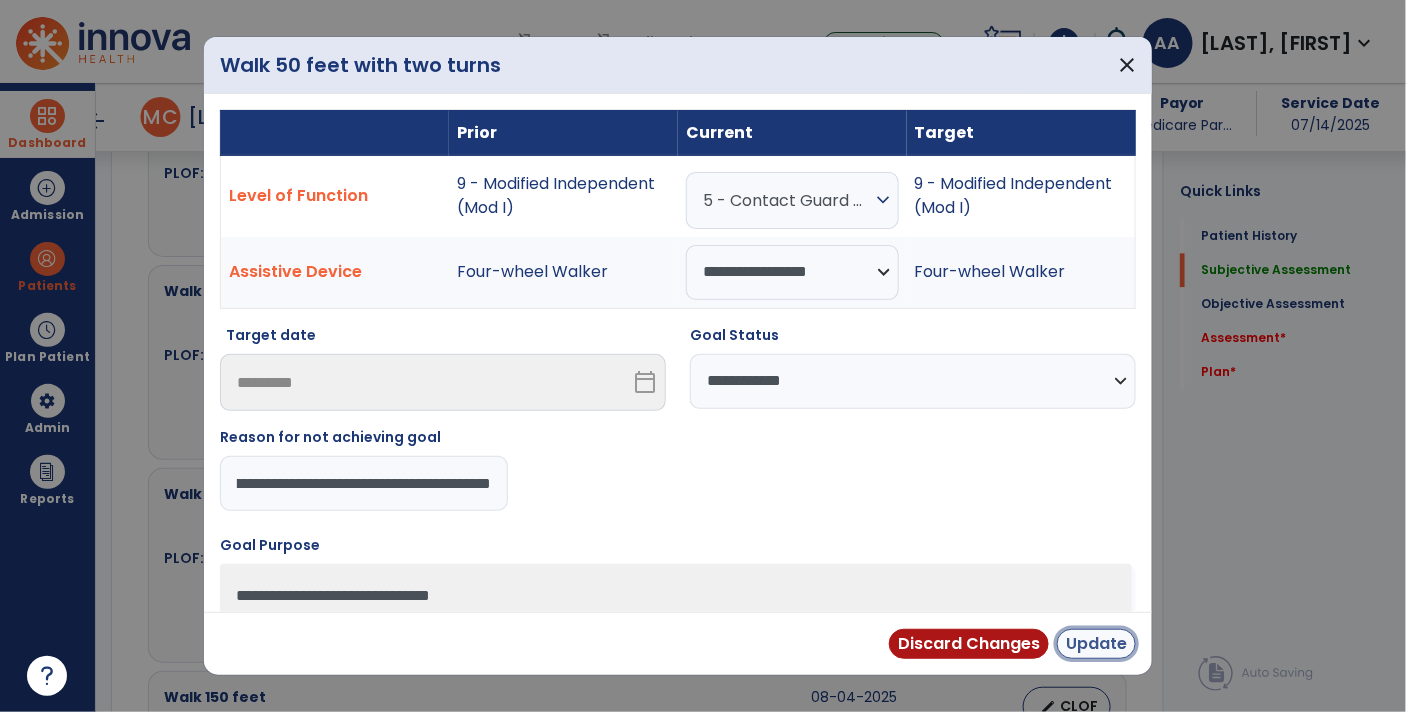 click on "Update" at bounding box center [1096, 644] 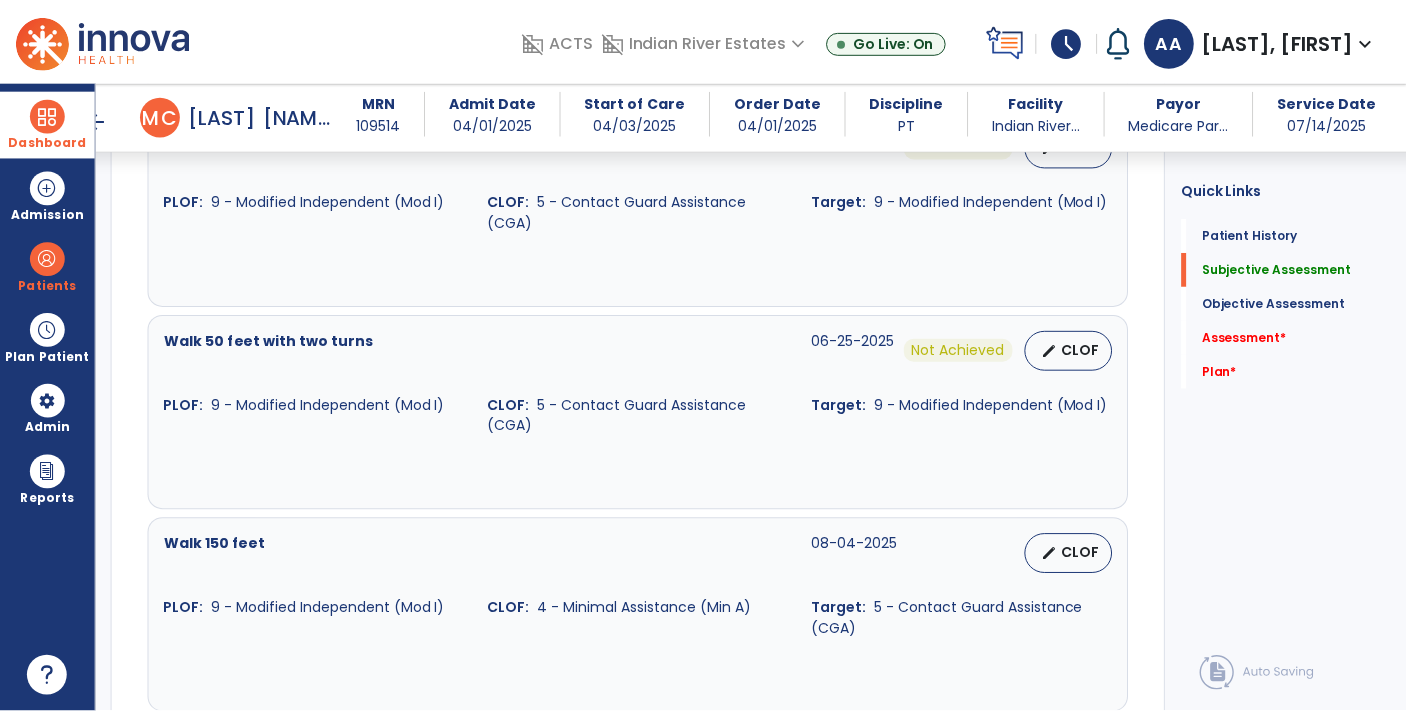 scroll, scrollTop: 1545, scrollLeft: 0, axis: vertical 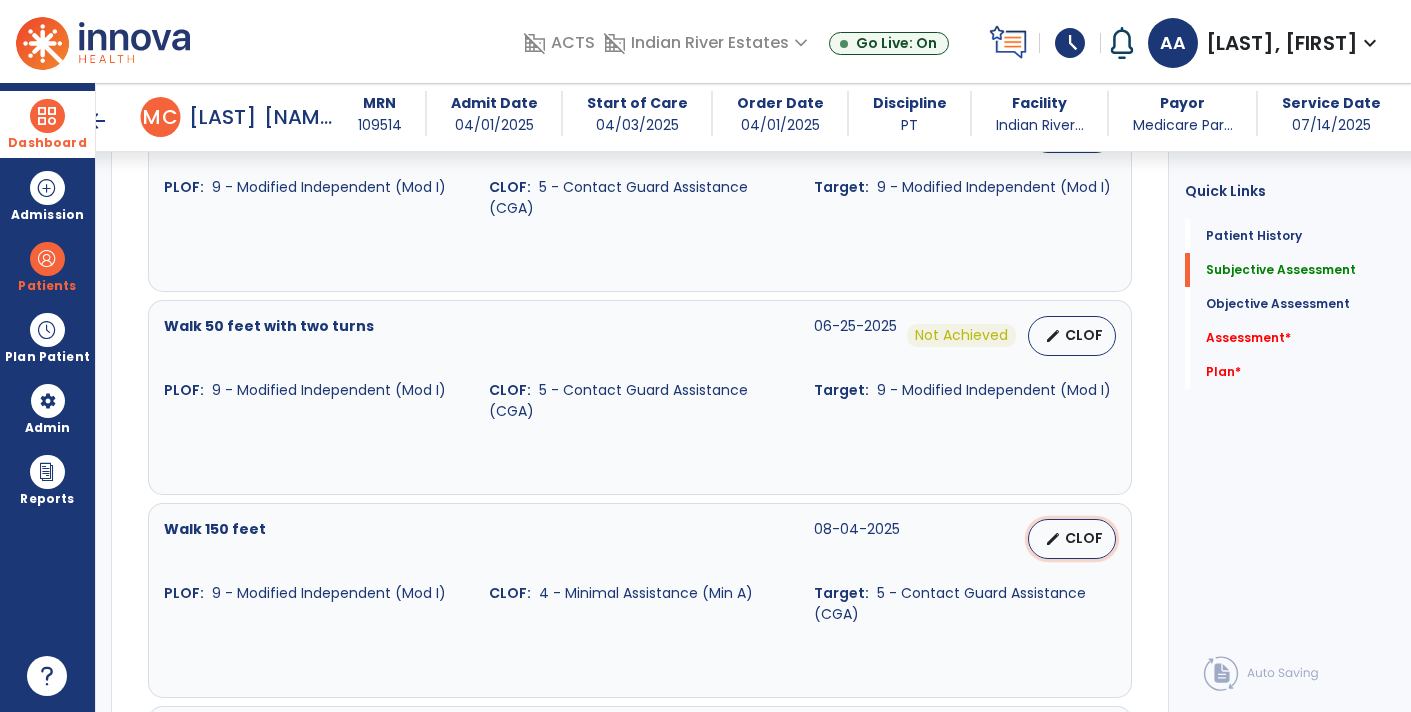click on "CLOF" at bounding box center (1084, 538) 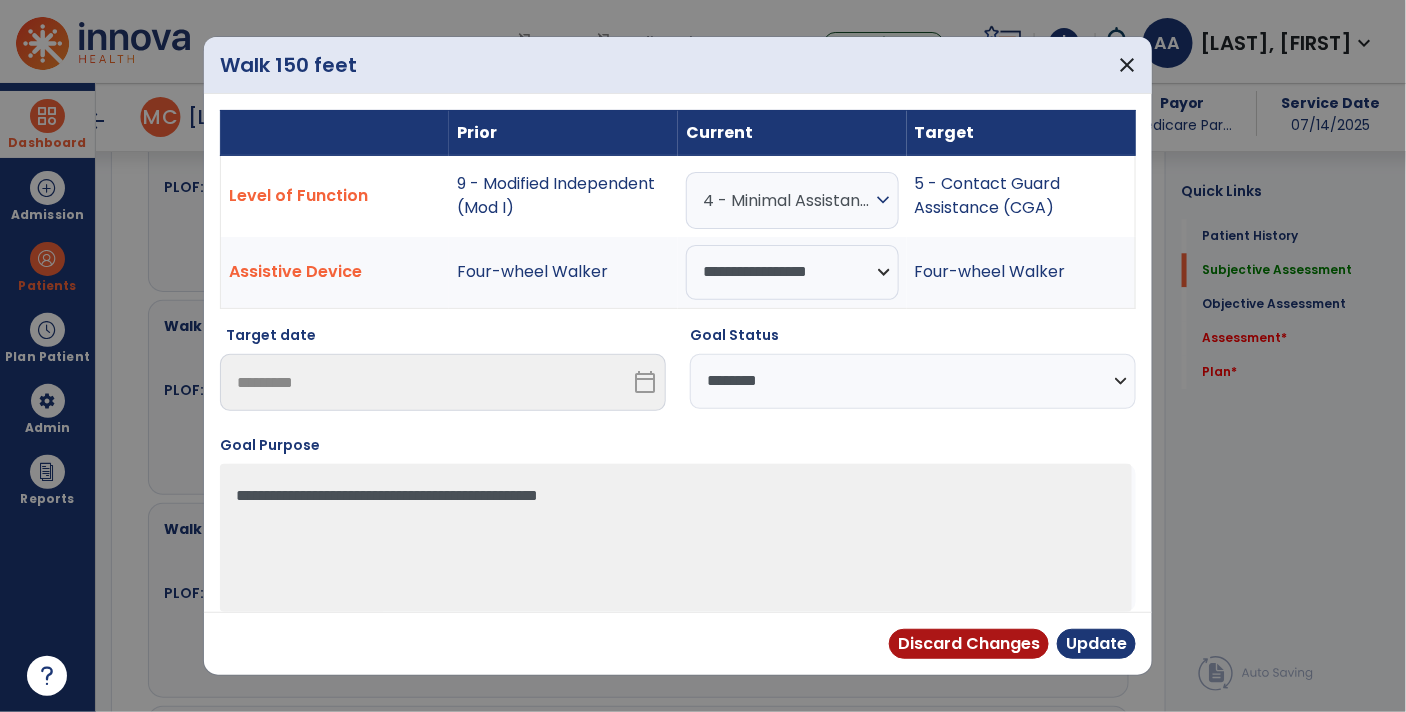 scroll, scrollTop: 1545, scrollLeft: 0, axis: vertical 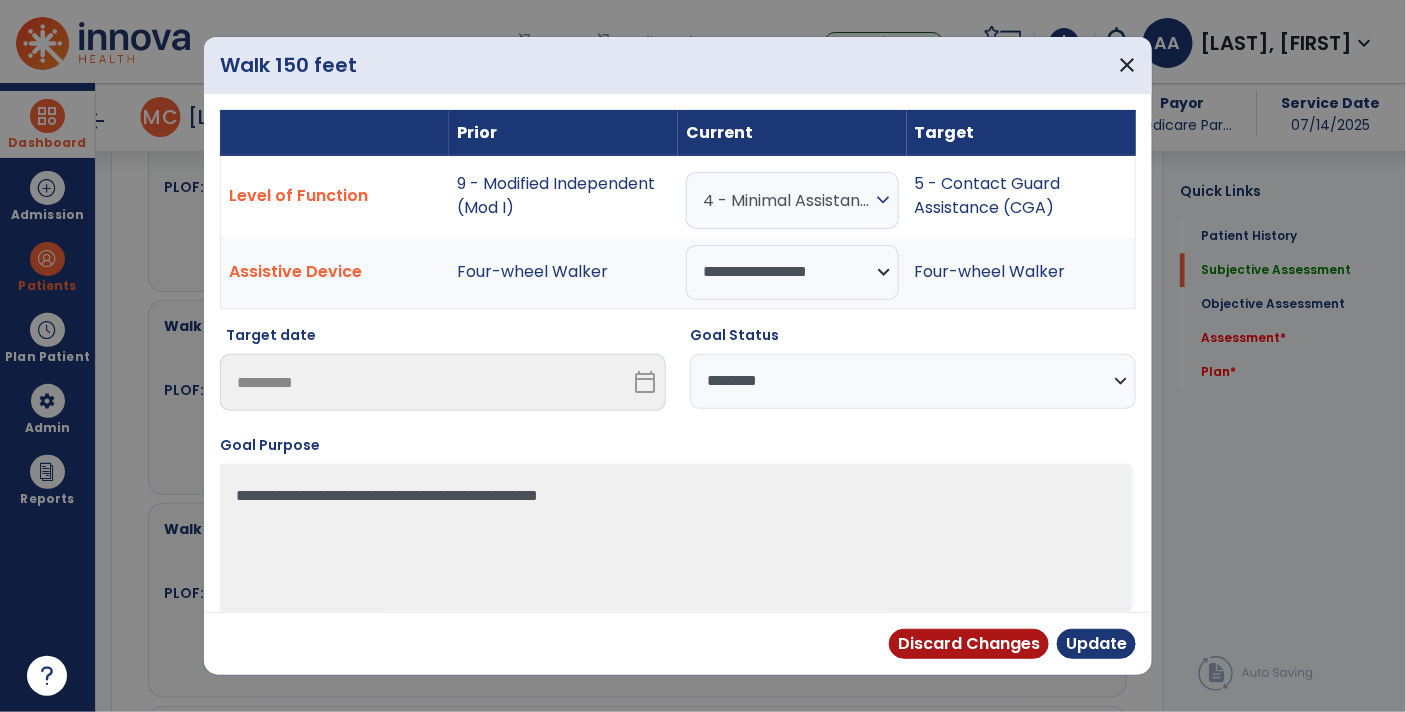 click on "**********" at bounding box center (913, 381) 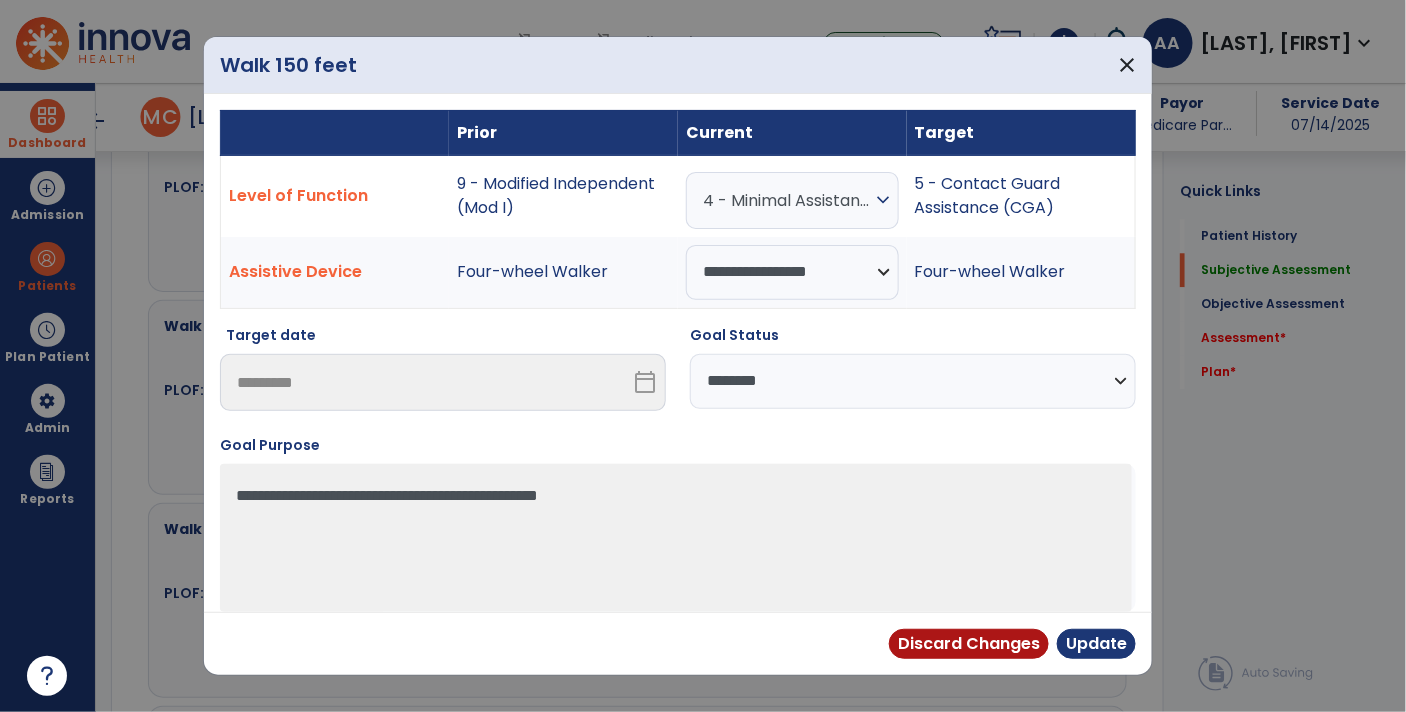 select on "**********" 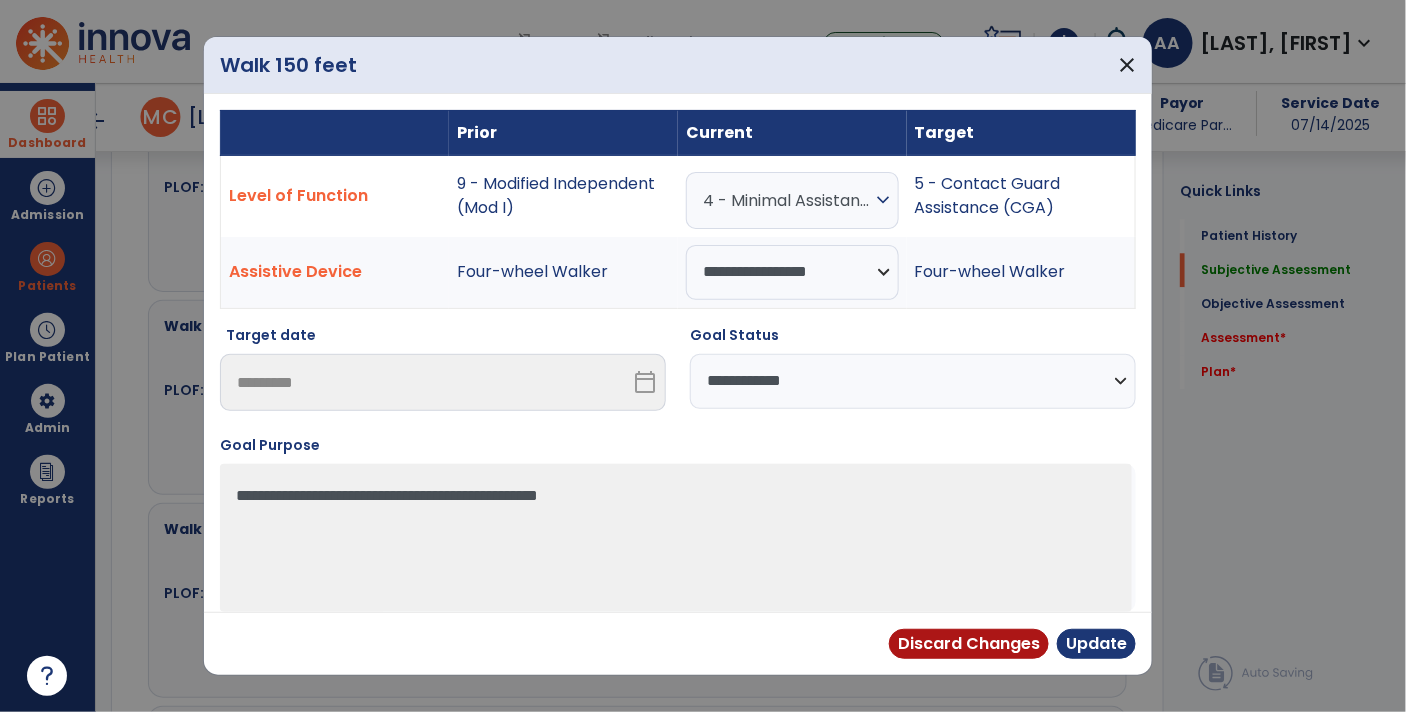 click on "**********" at bounding box center [913, 381] 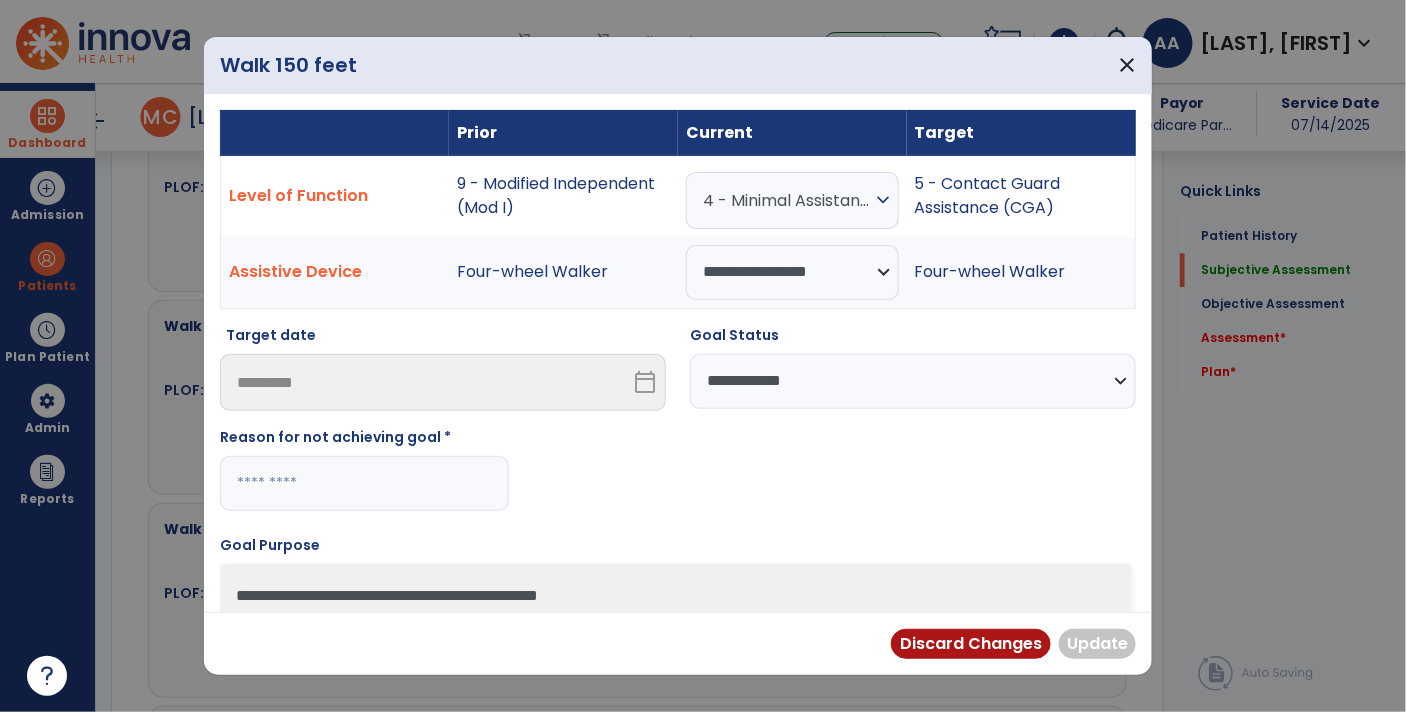 click at bounding box center (364, 483) 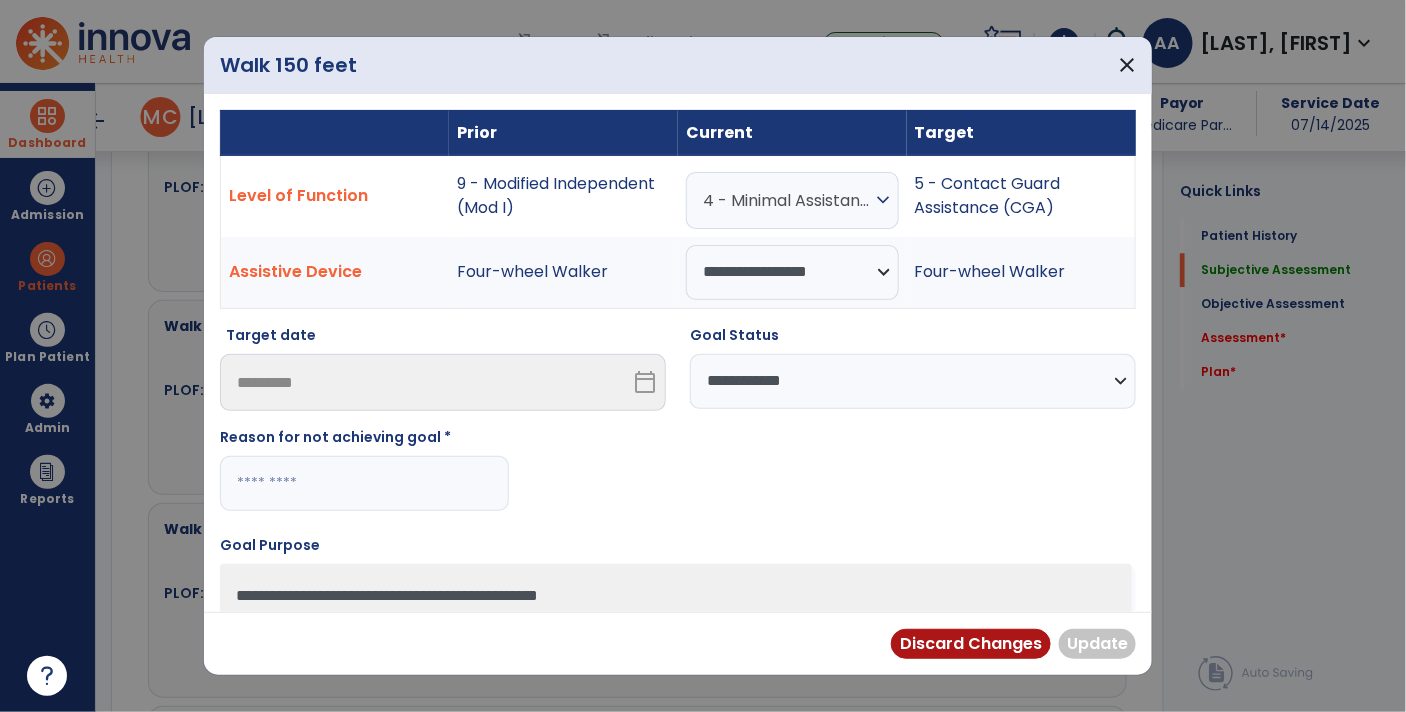 paste on "**********" 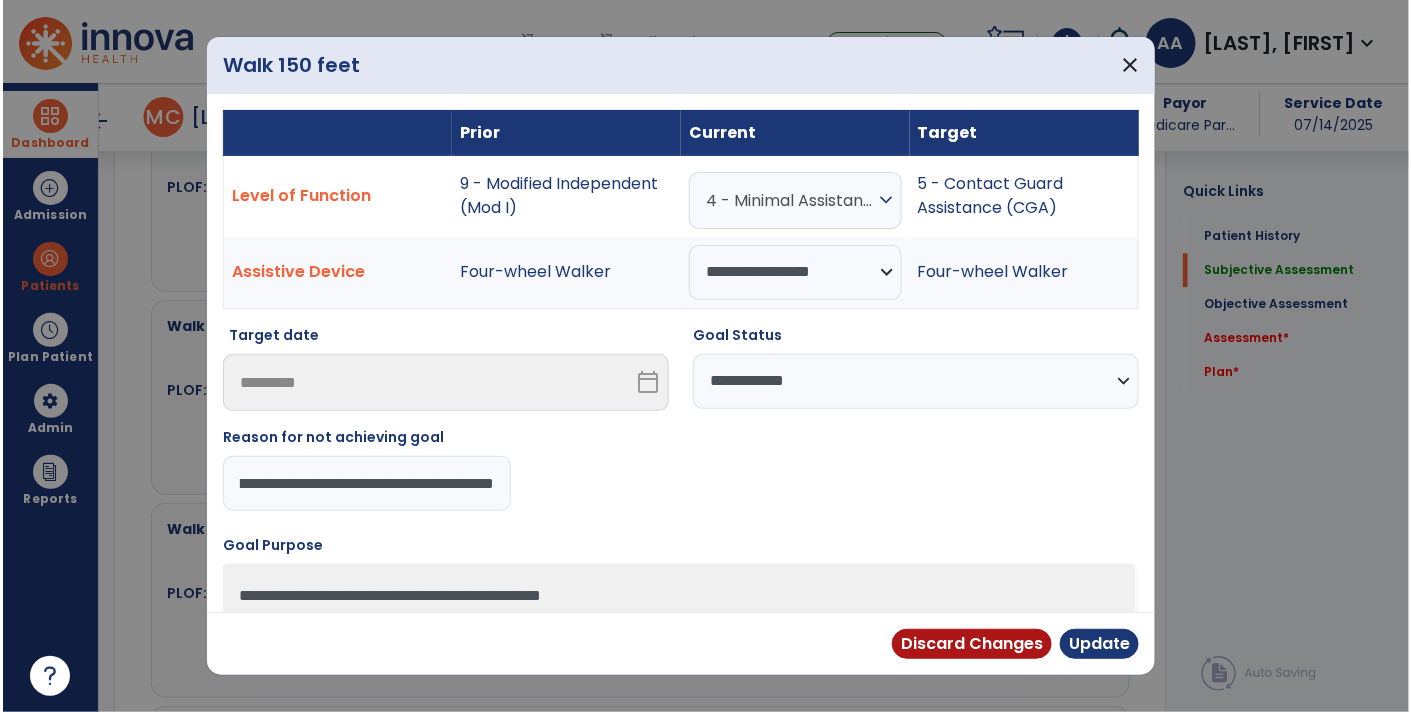 scroll, scrollTop: 0, scrollLeft: 0, axis: both 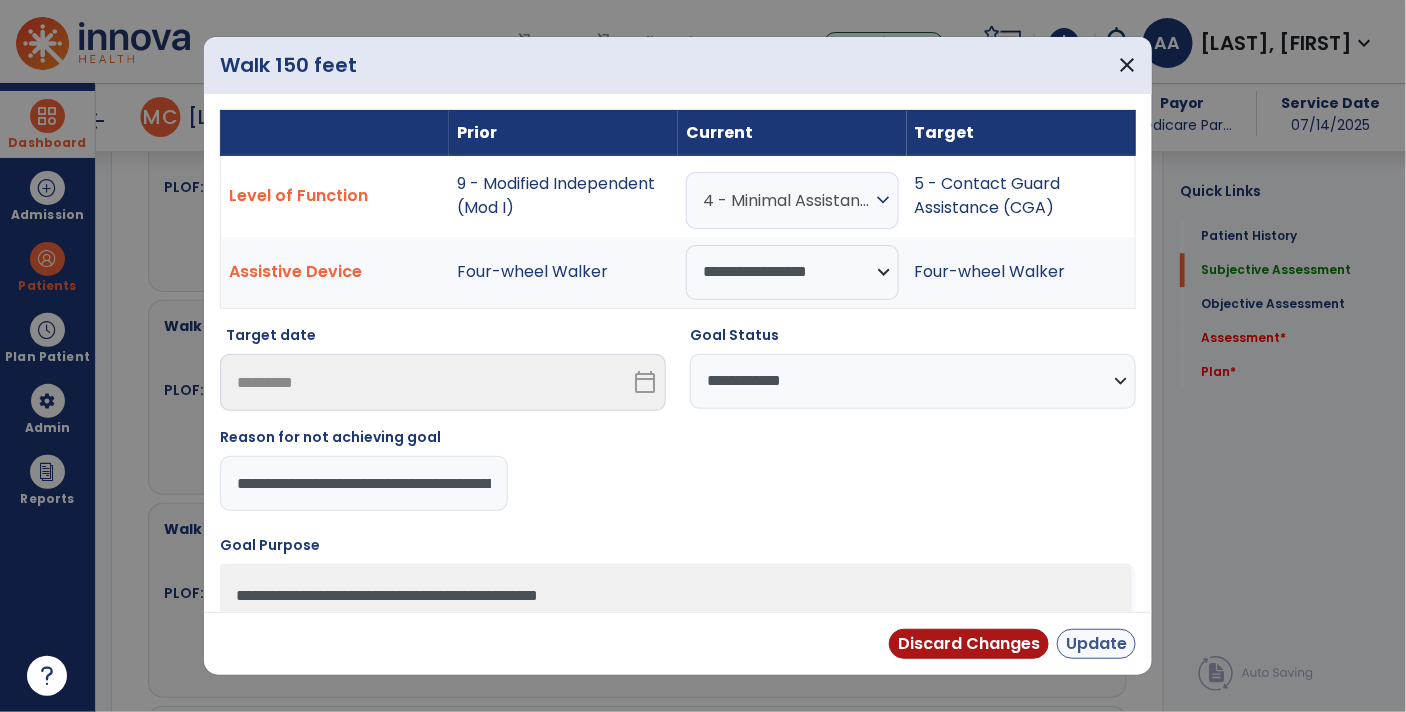type on "**********" 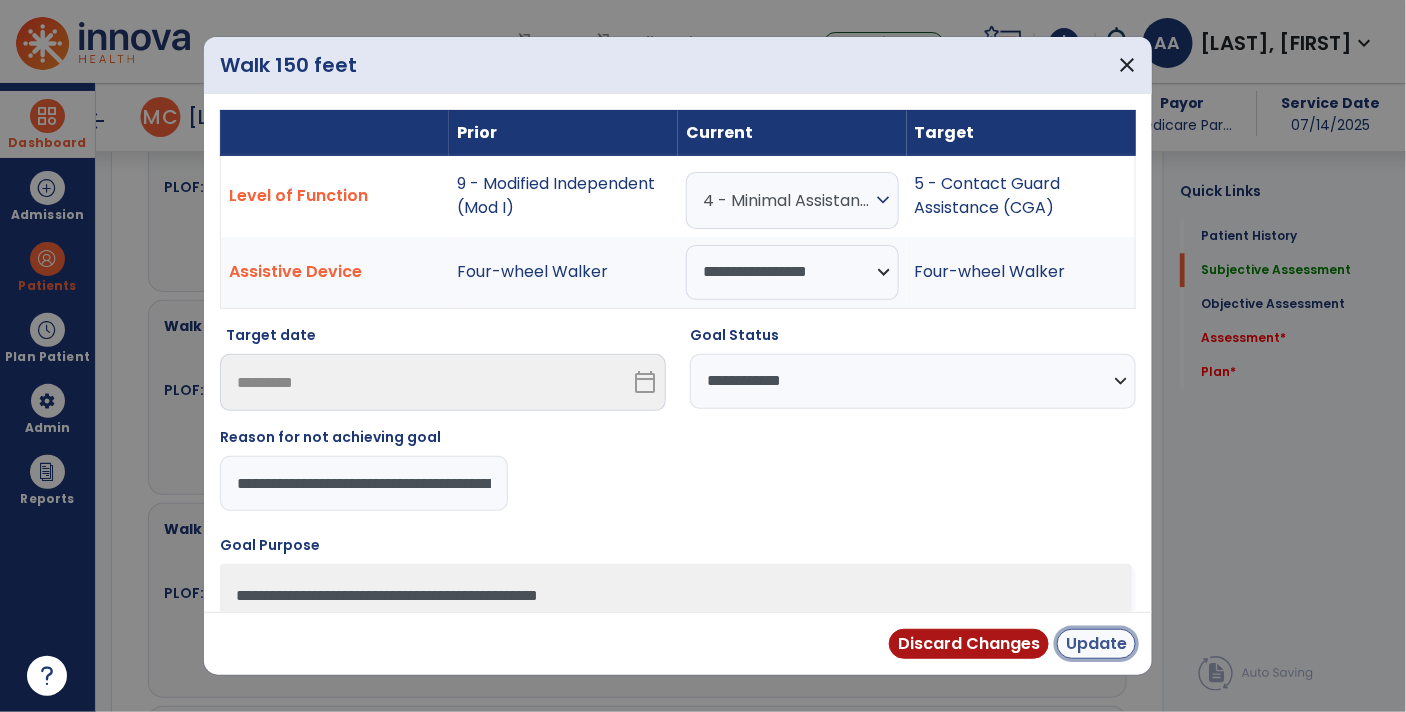 click on "Update" at bounding box center [1096, 644] 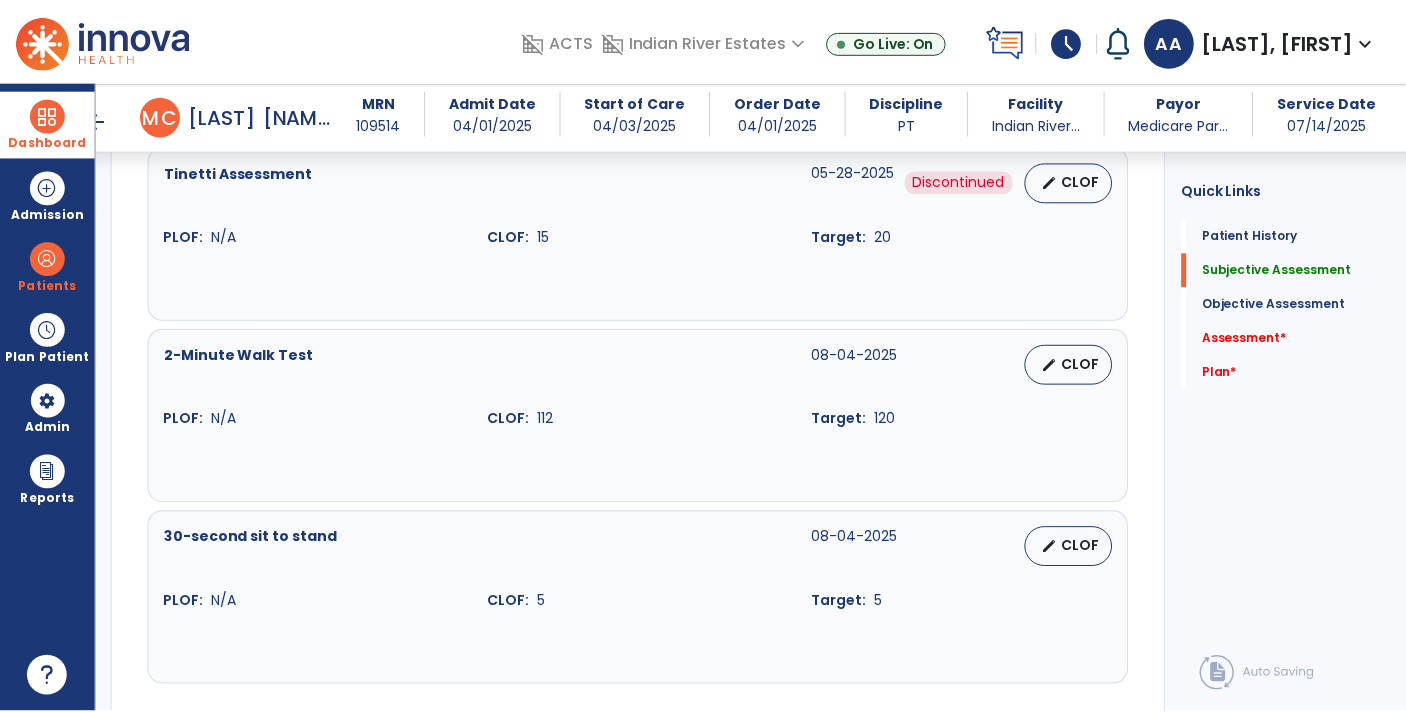 scroll, scrollTop: 2304, scrollLeft: 0, axis: vertical 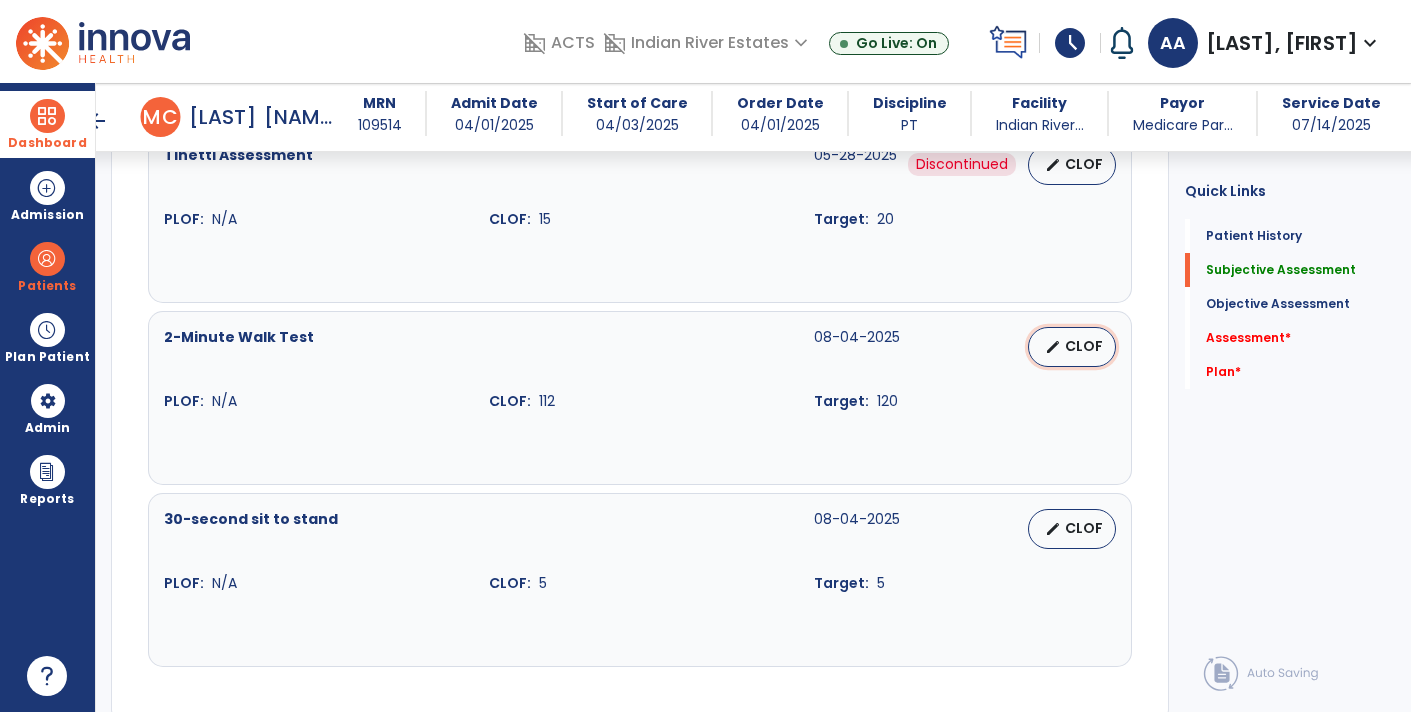click on "CLOF" at bounding box center (1084, 346) 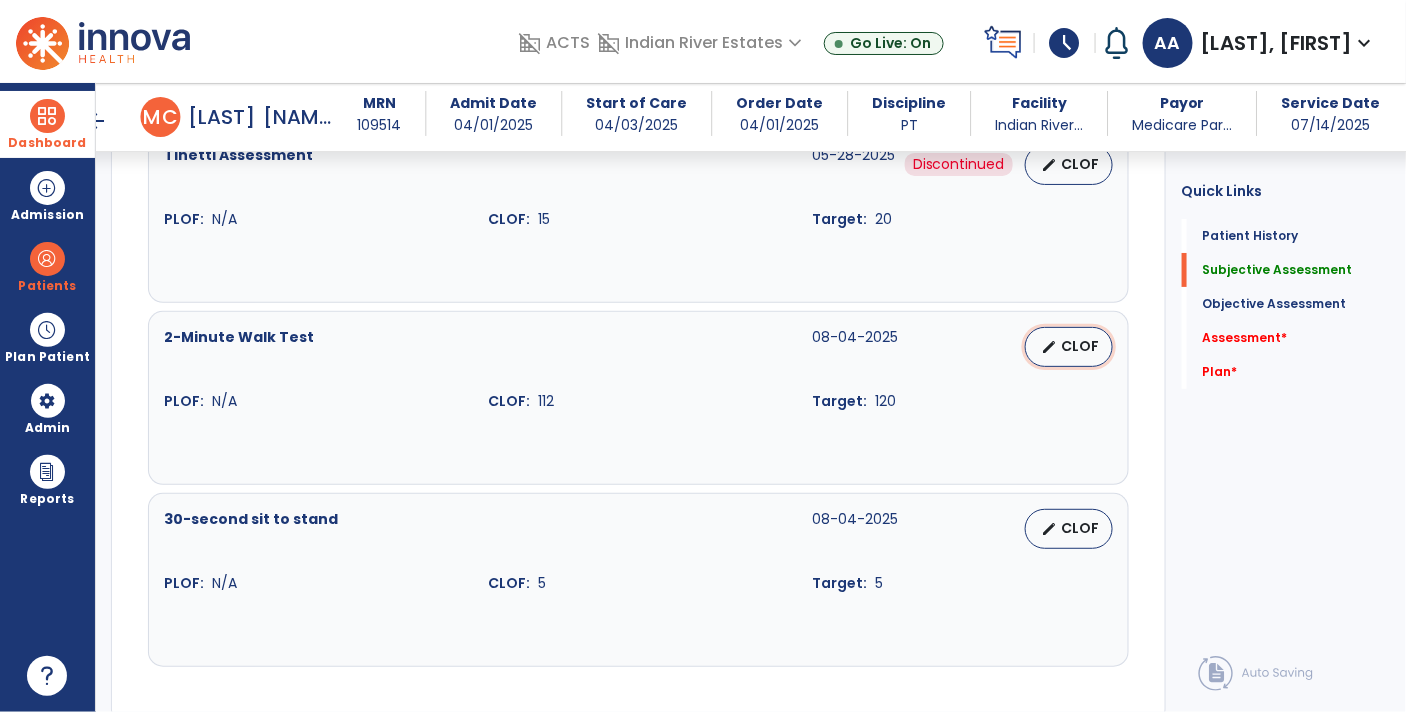 select on "**********" 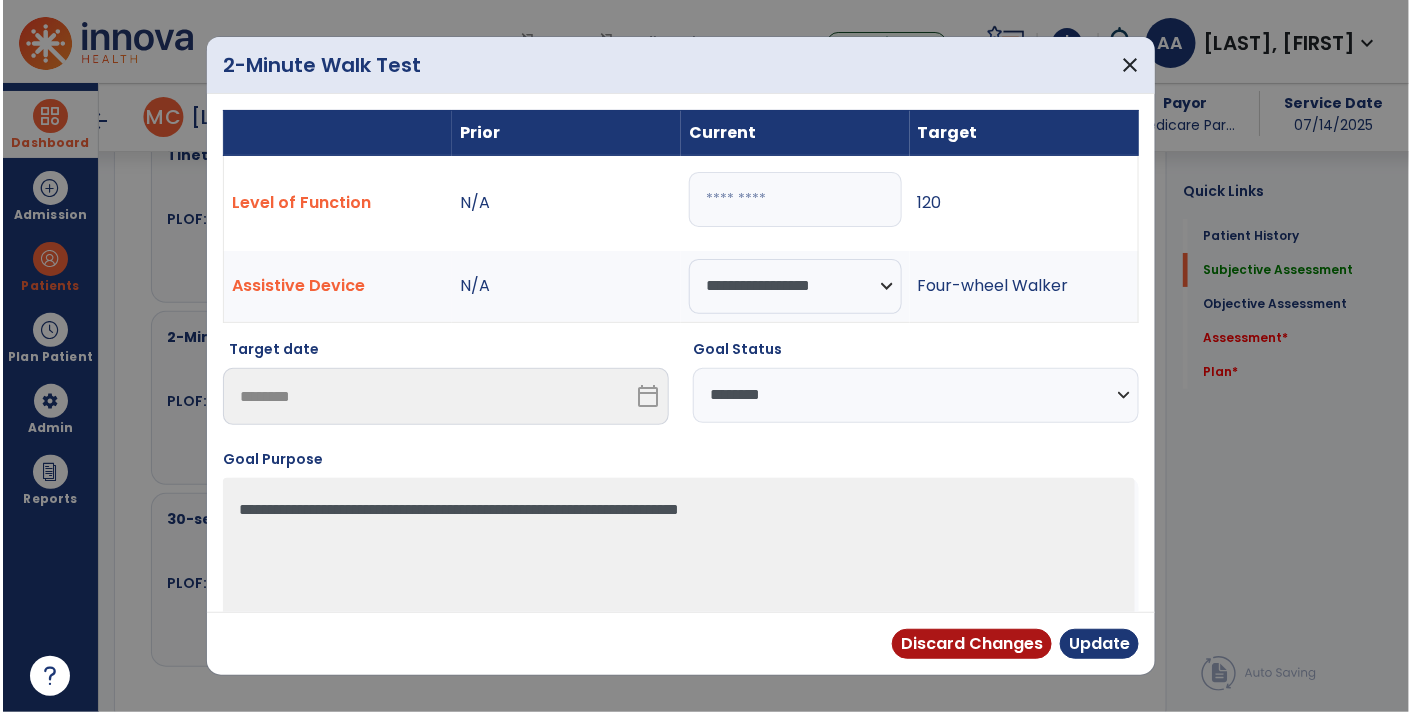 scroll, scrollTop: 2304, scrollLeft: 0, axis: vertical 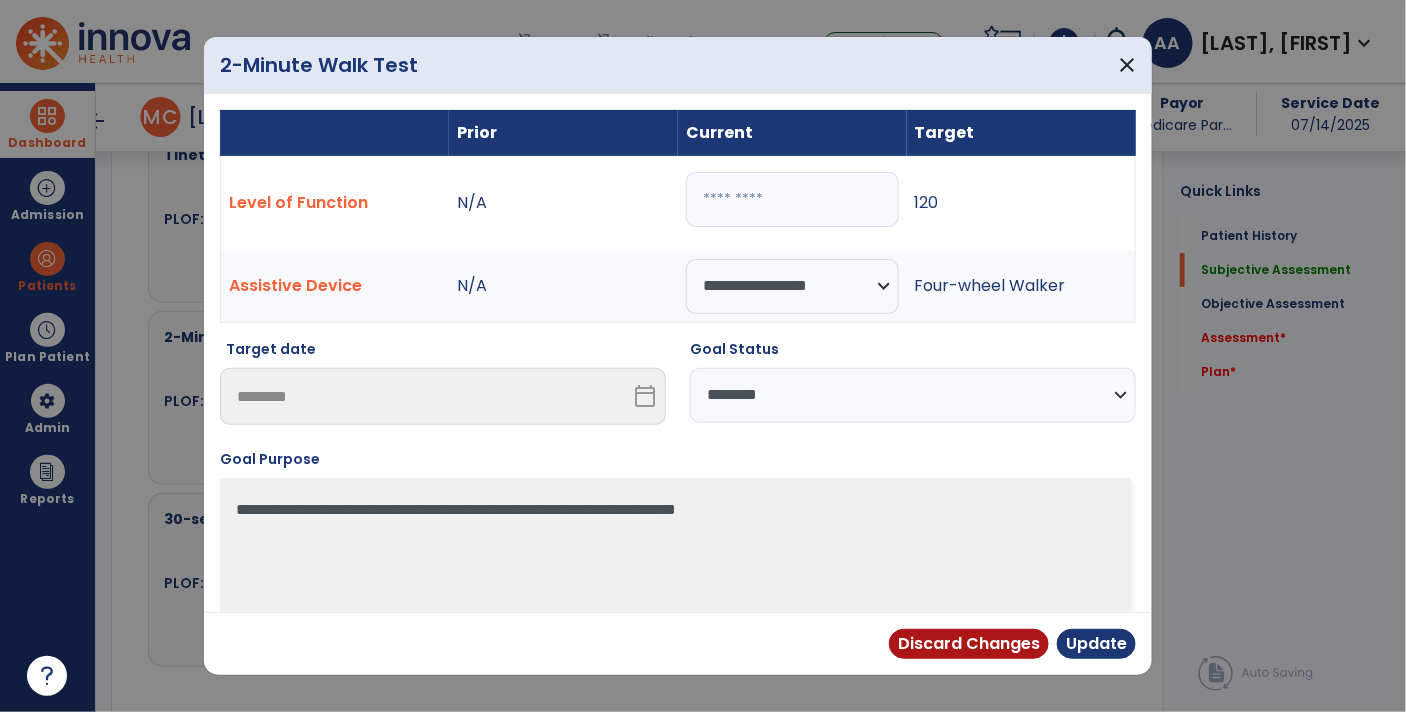 click on "***" at bounding box center [792, 199] 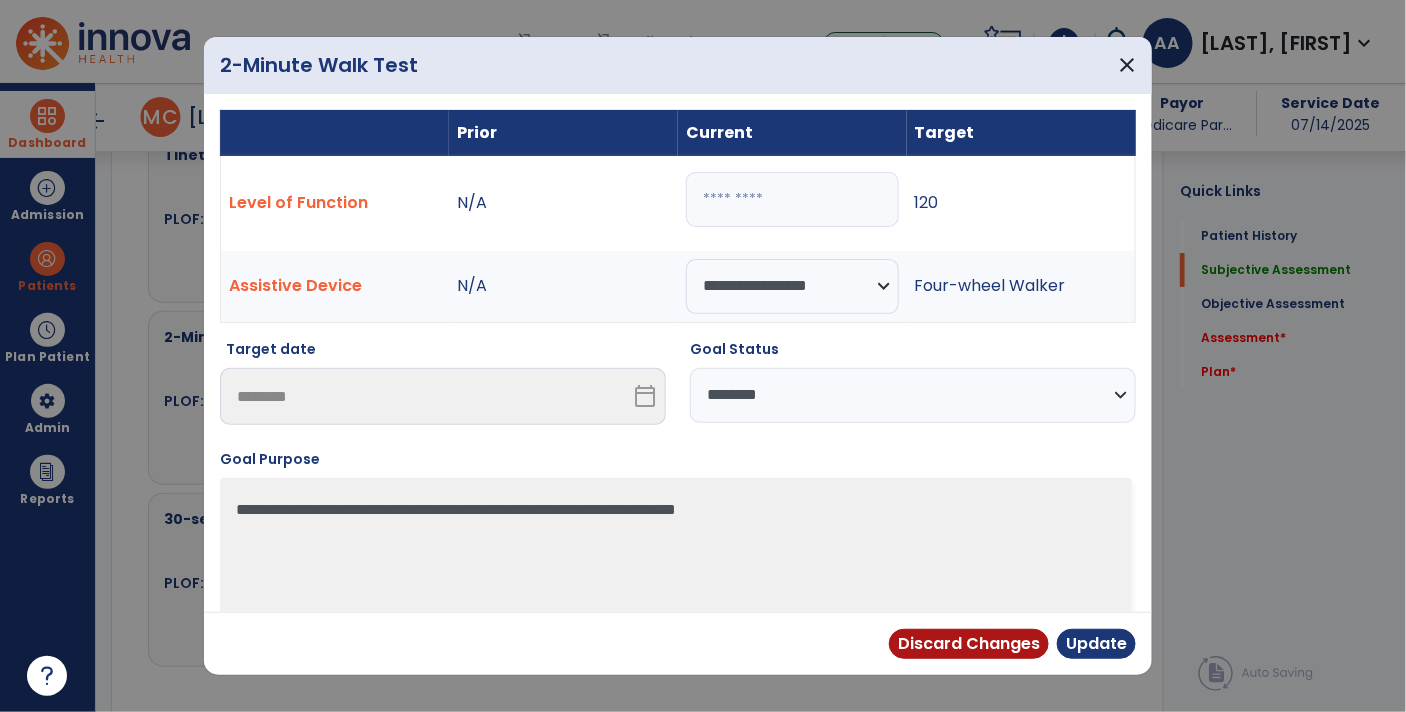 type on "***" 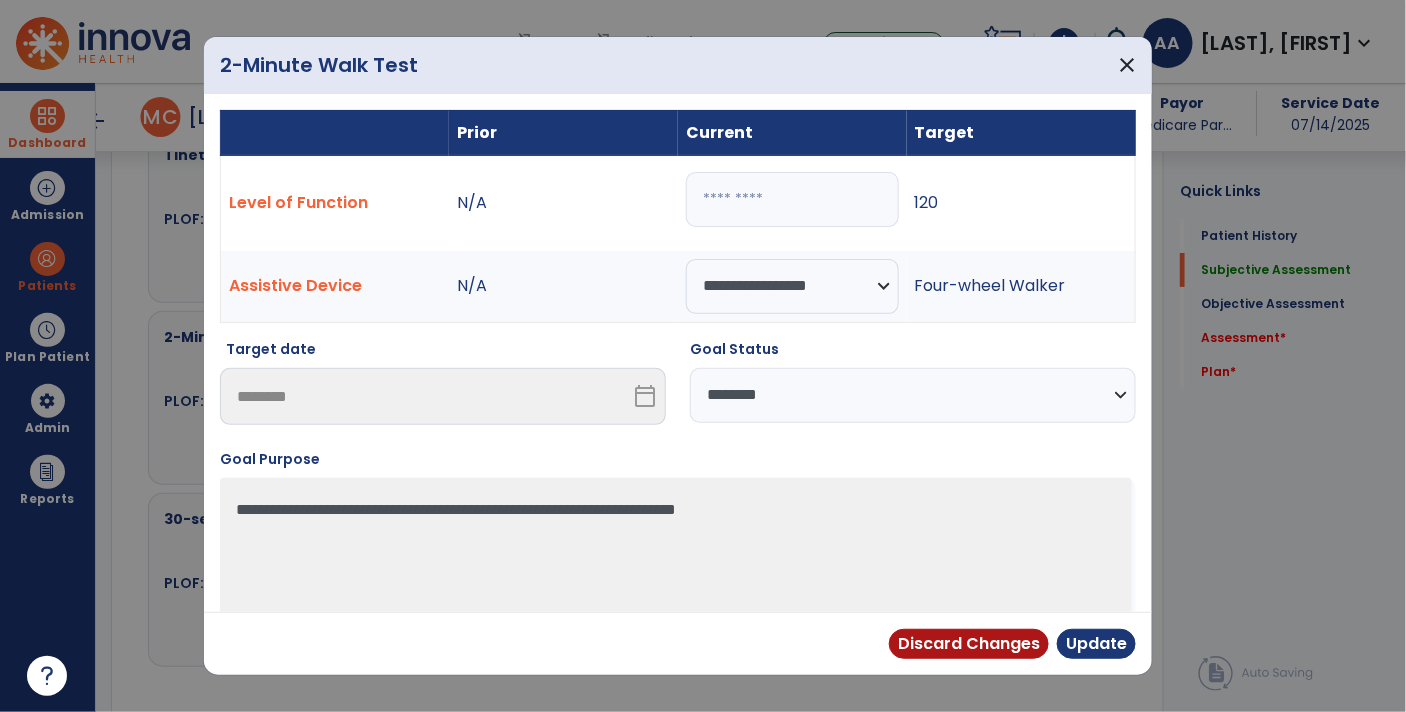 click on "**********" at bounding box center (913, 395) 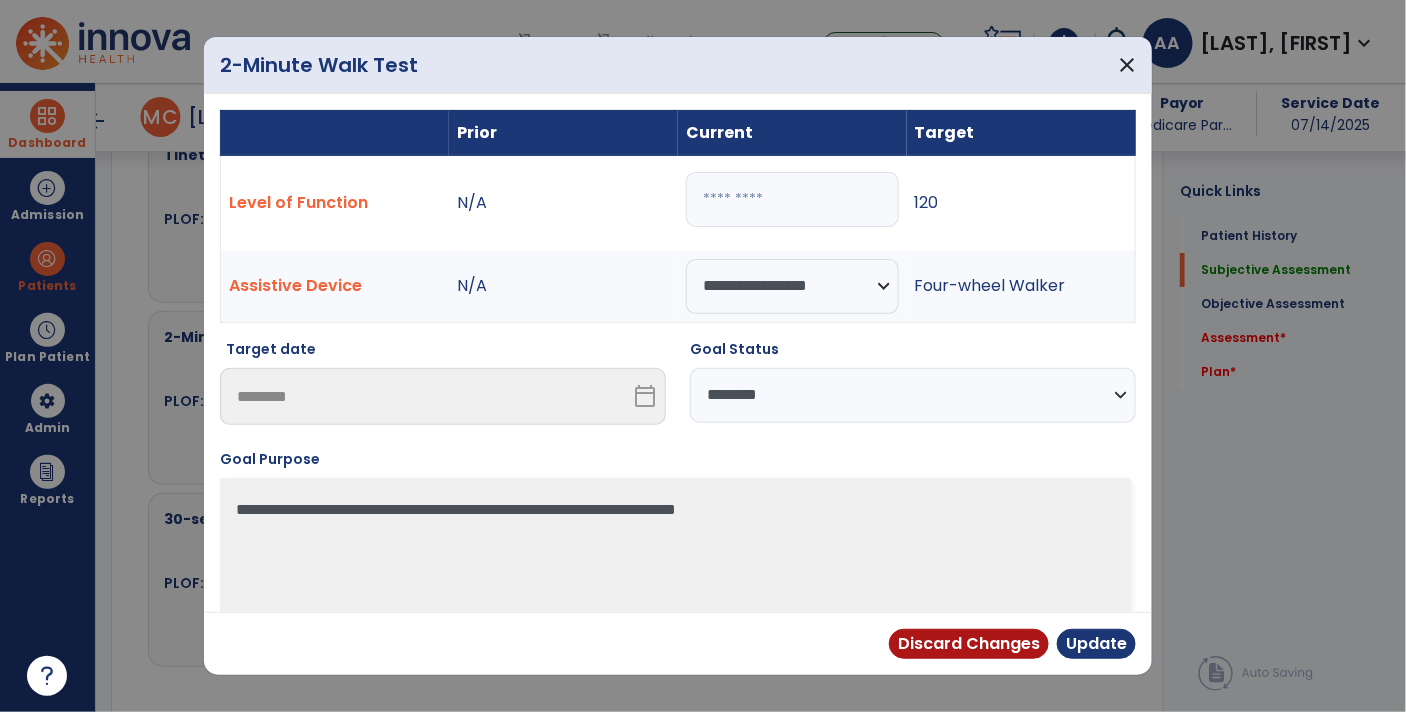 select on "********" 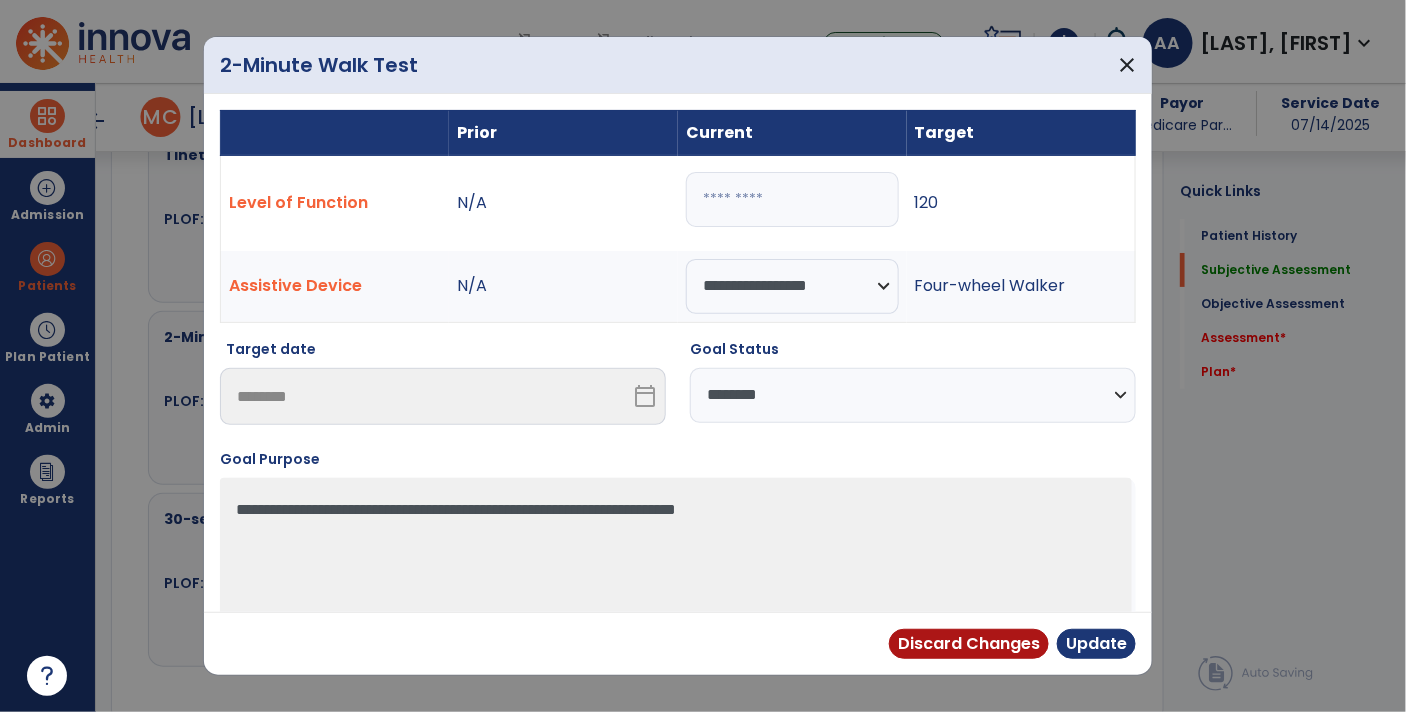 click on "**********" at bounding box center [913, 395] 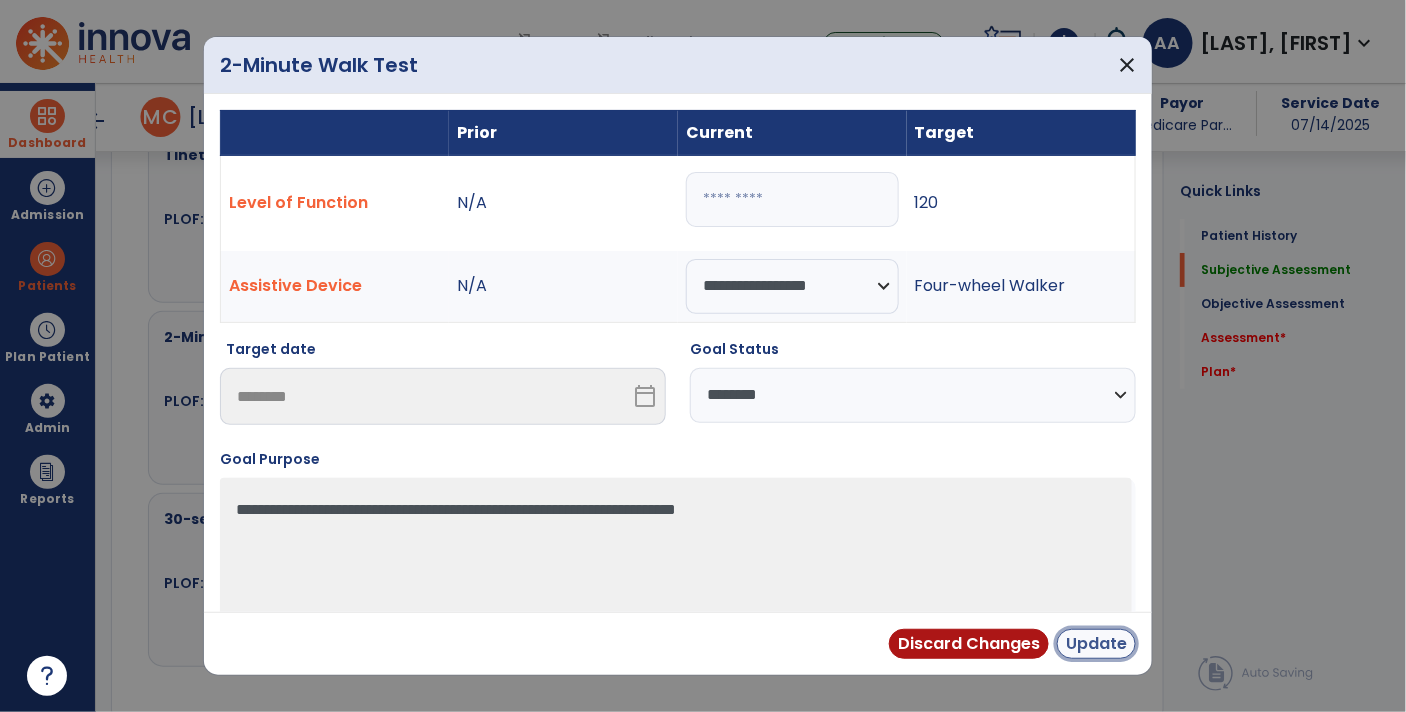click on "Update" at bounding box center [1096, 644] 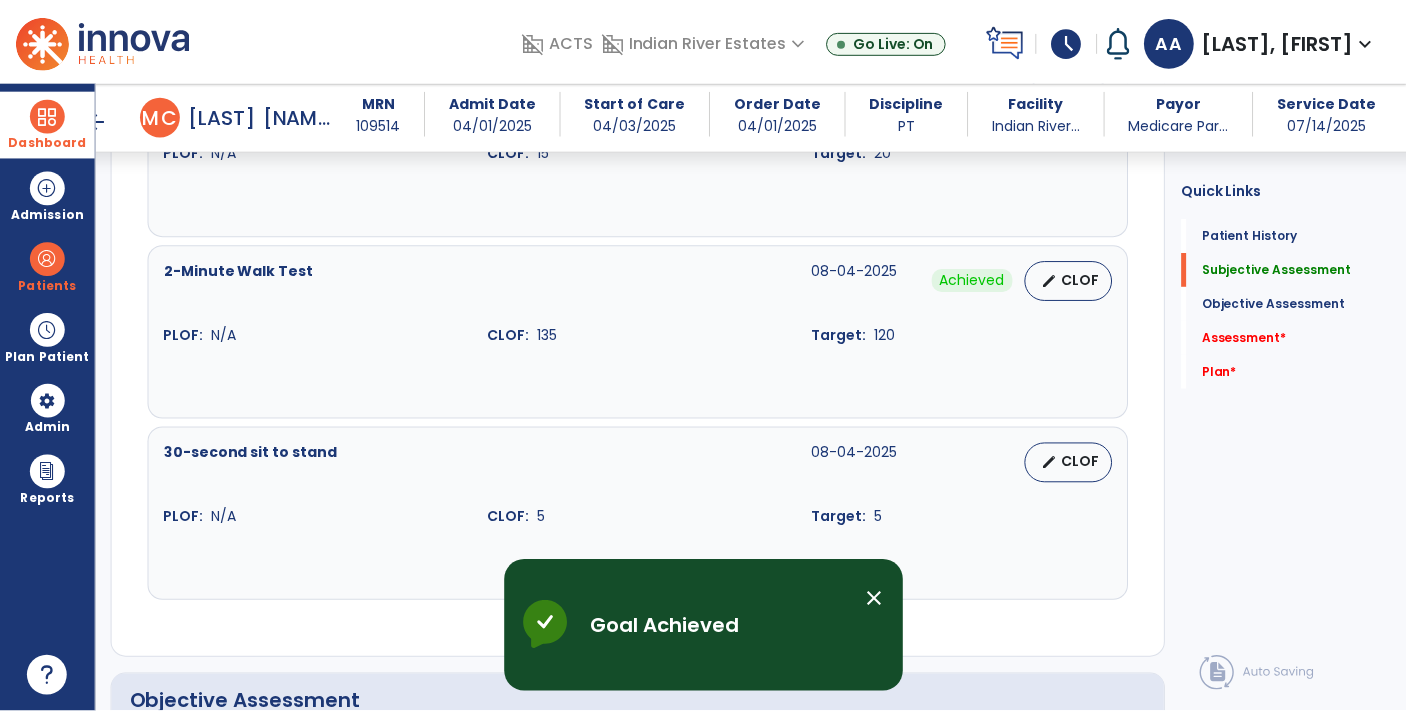scroll, scrollTop: 2386, scrollLeft: 0, axis: vertical 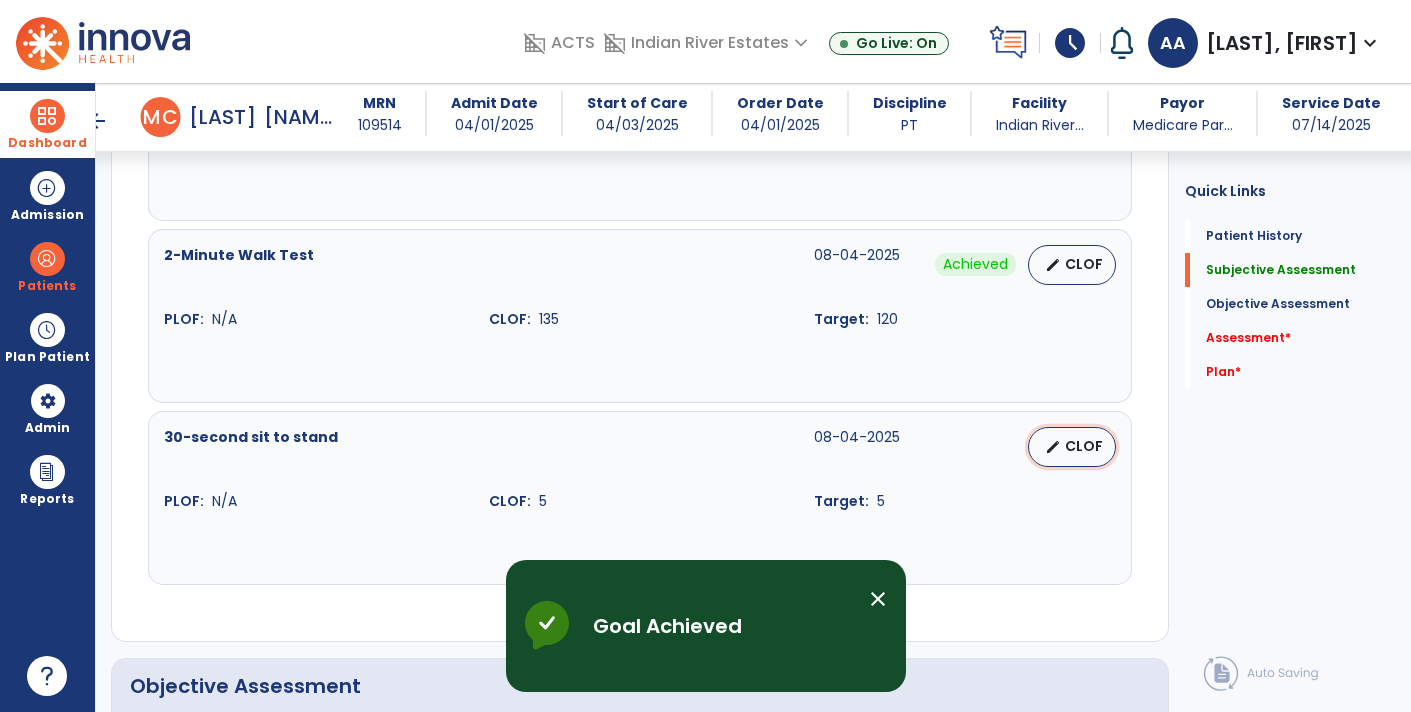 click on "CLOF" at bounding box center [1084, 446] 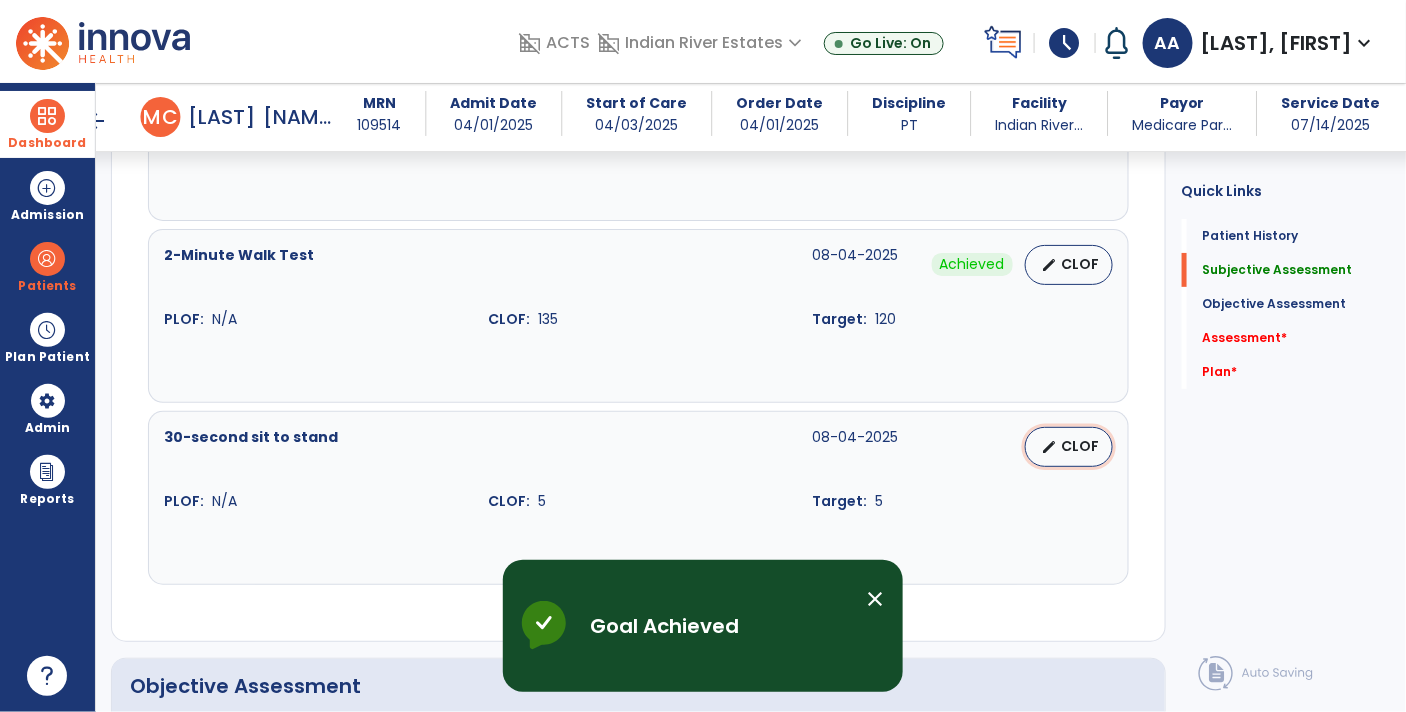 select on "**********" 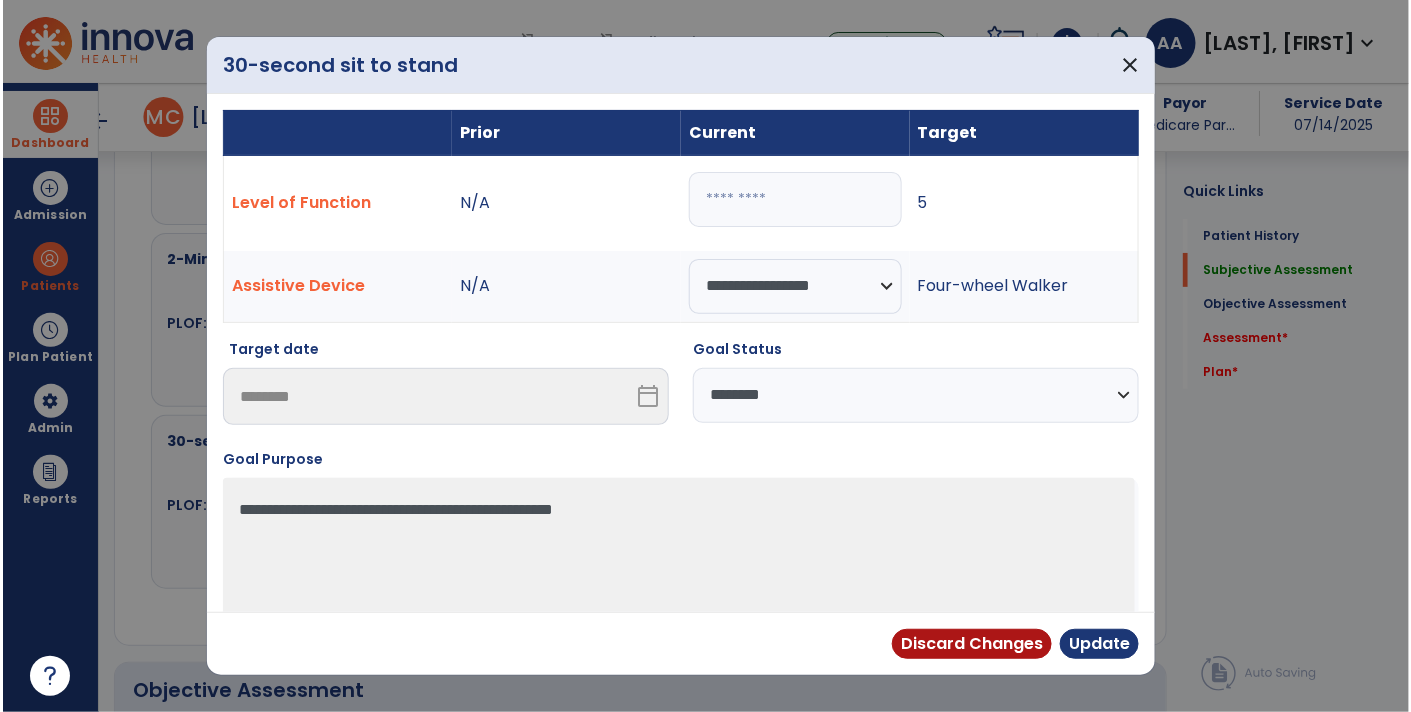 scroll, scrollTop: 2386, scrollLeft: 0, axis: vertical 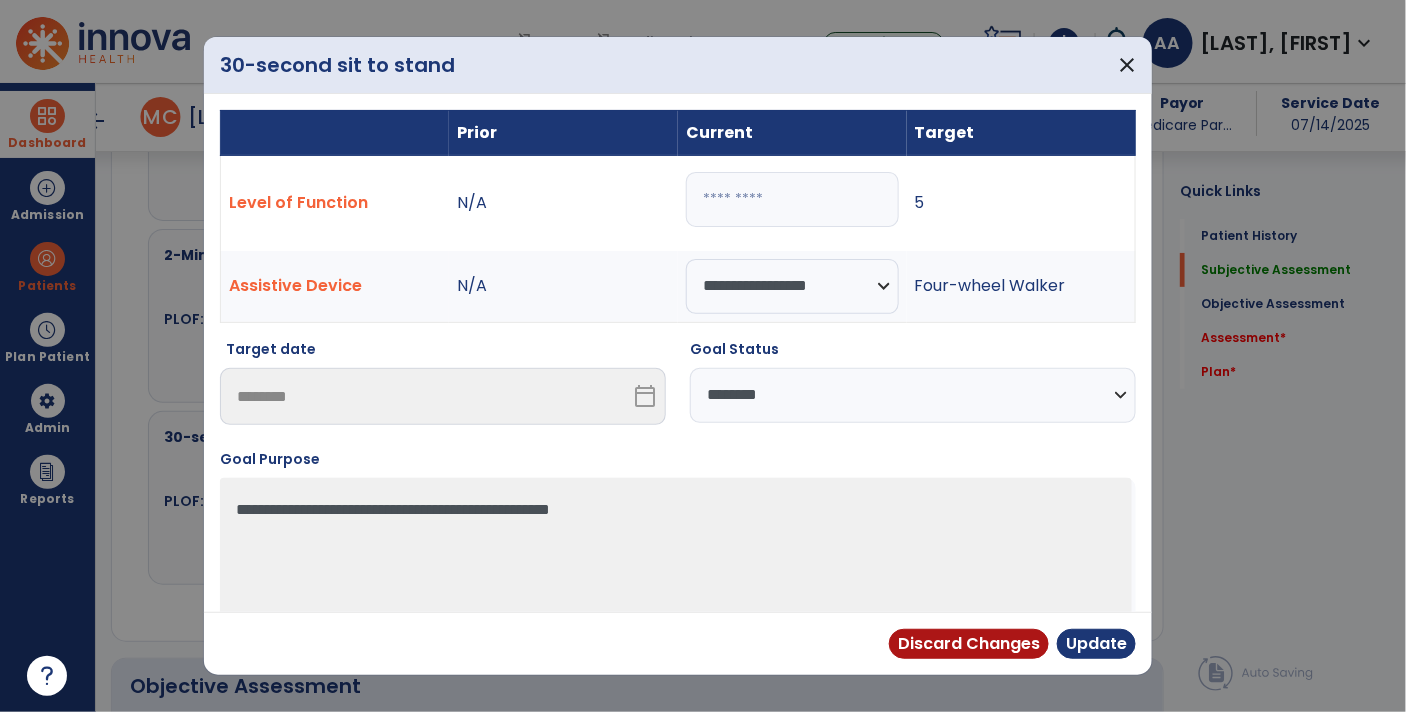 click on "*" at bounding box center (792, 199) 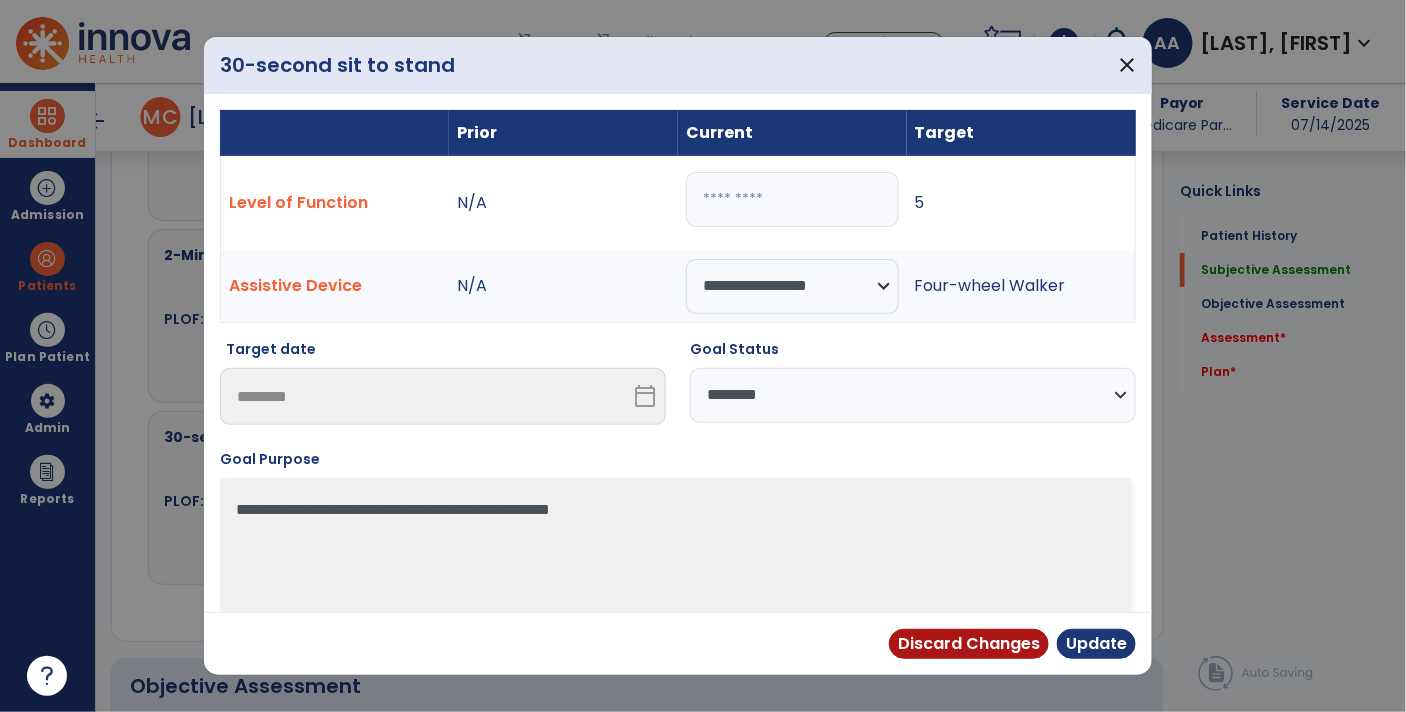 type on "*" 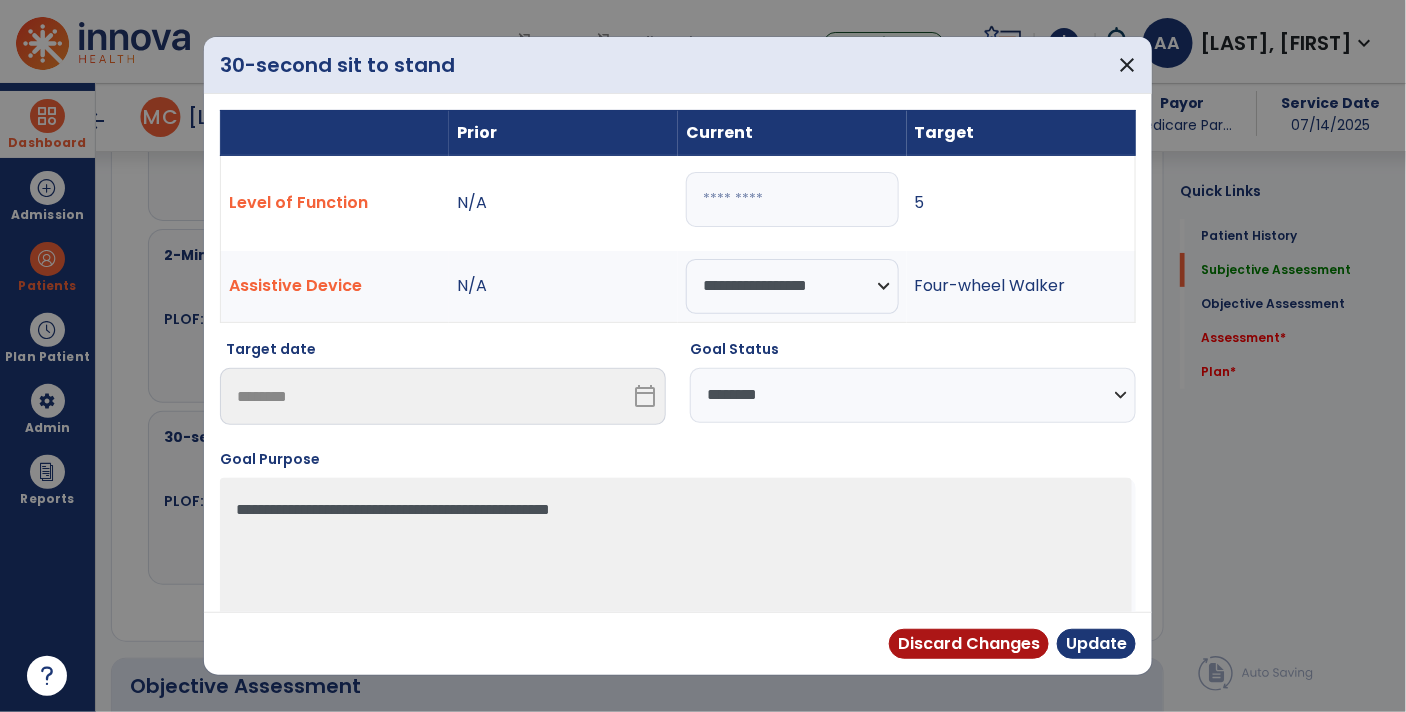 click on "**********" at bounding box center (913, 395) 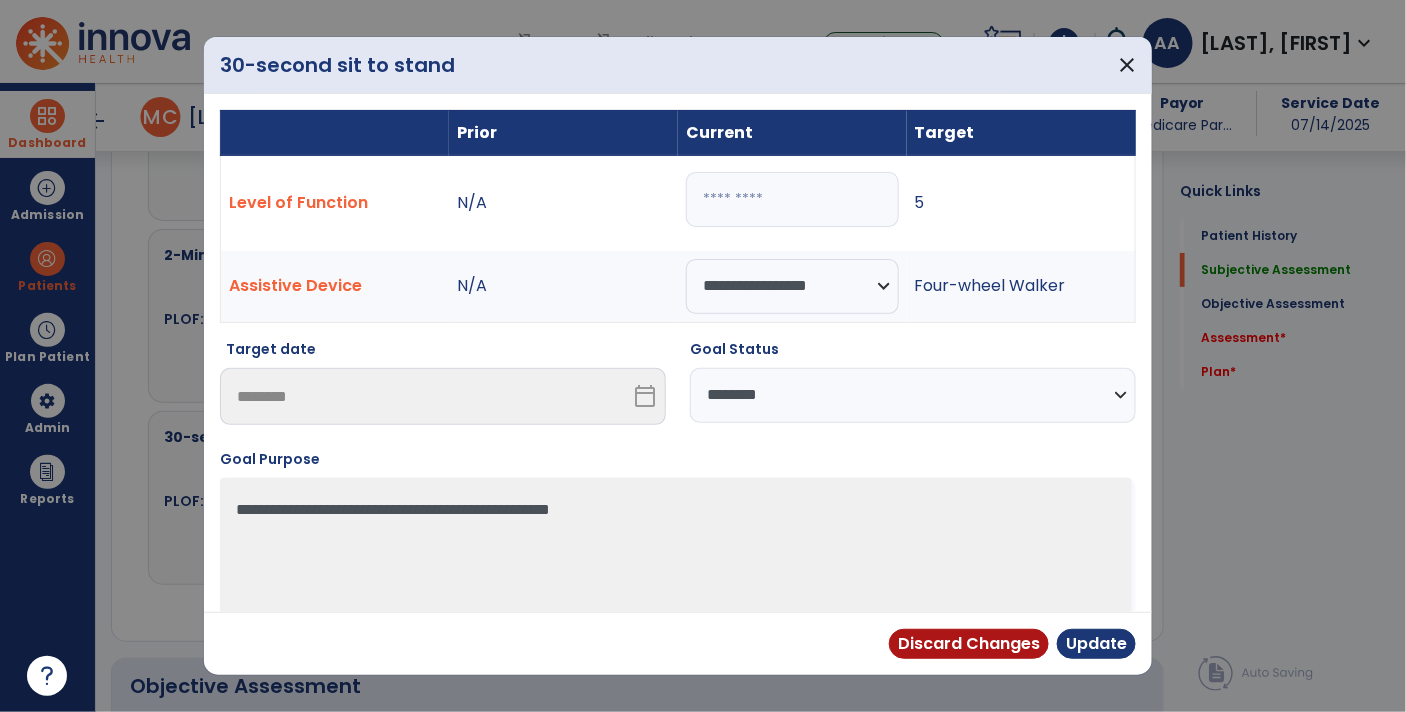 select on "********" 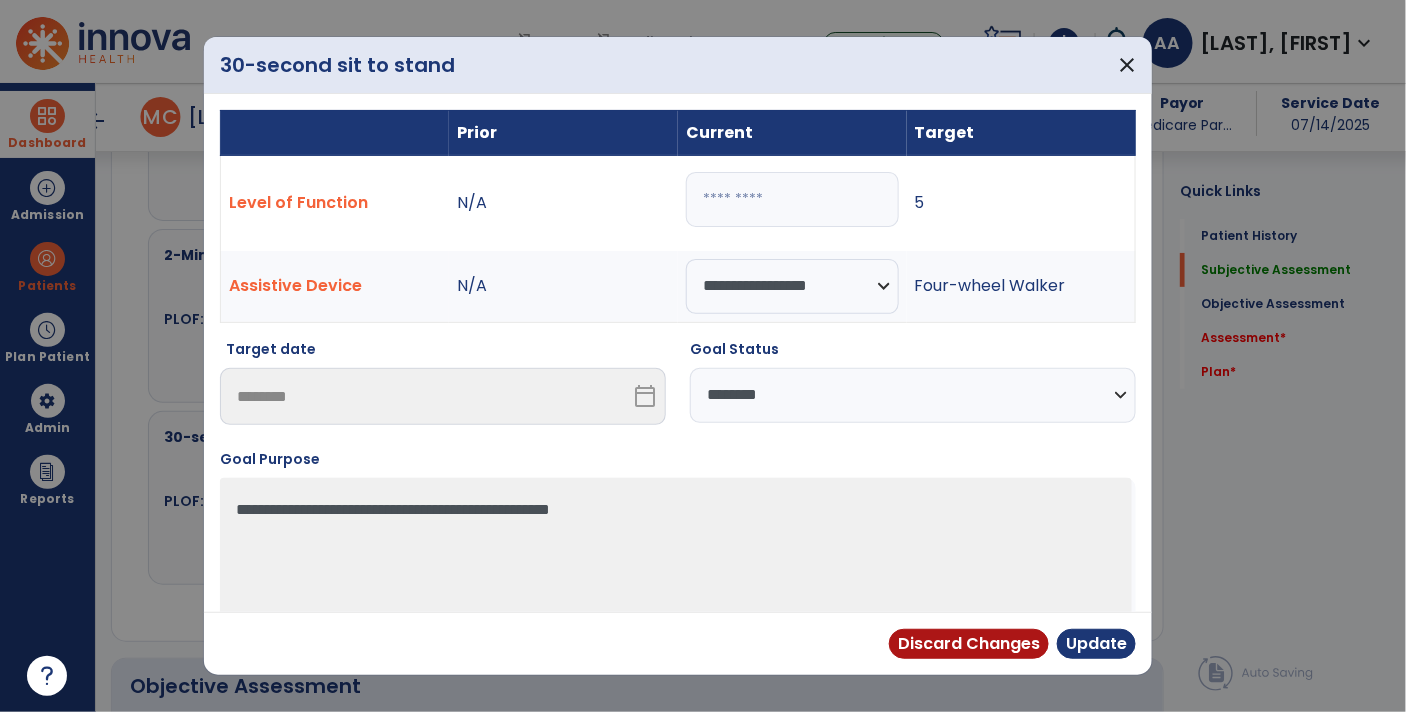 click on "**********" at bounding box center [913, 395] 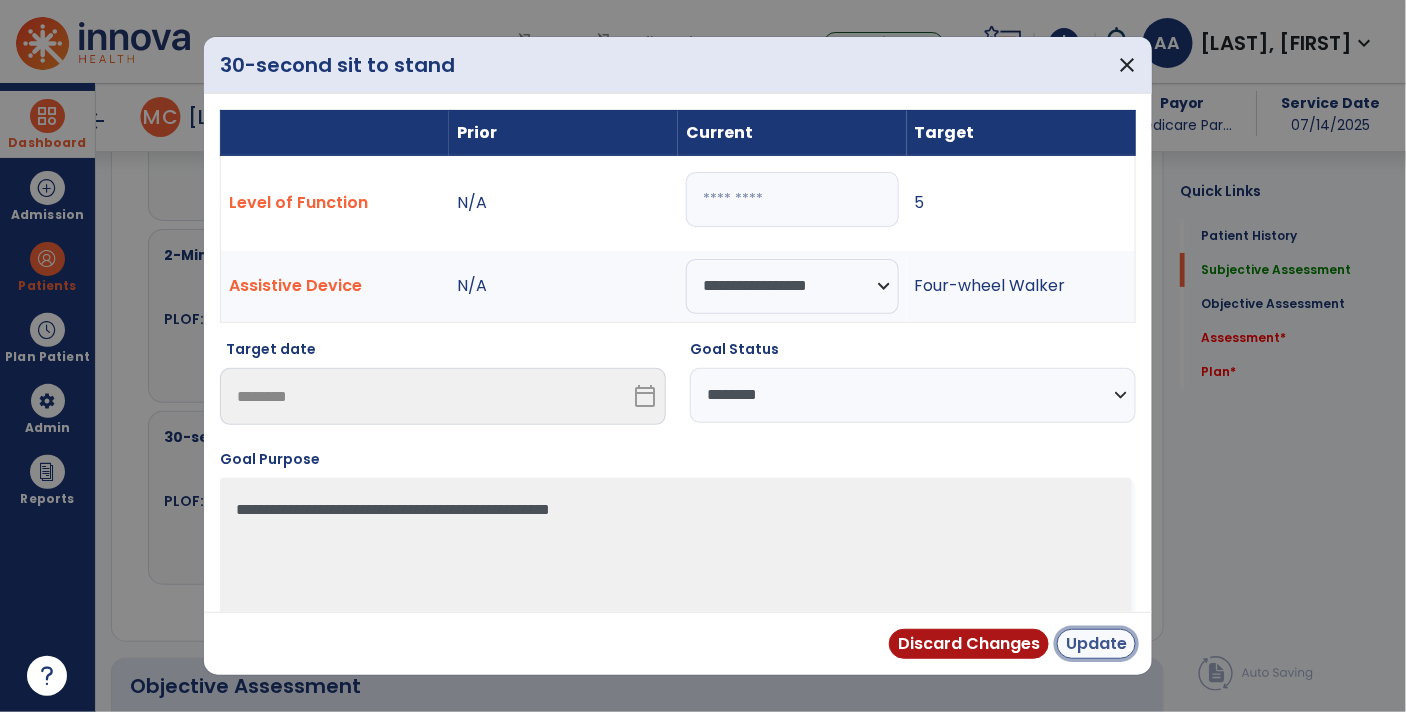 click on "Update" at bounding box center [1096, 644] 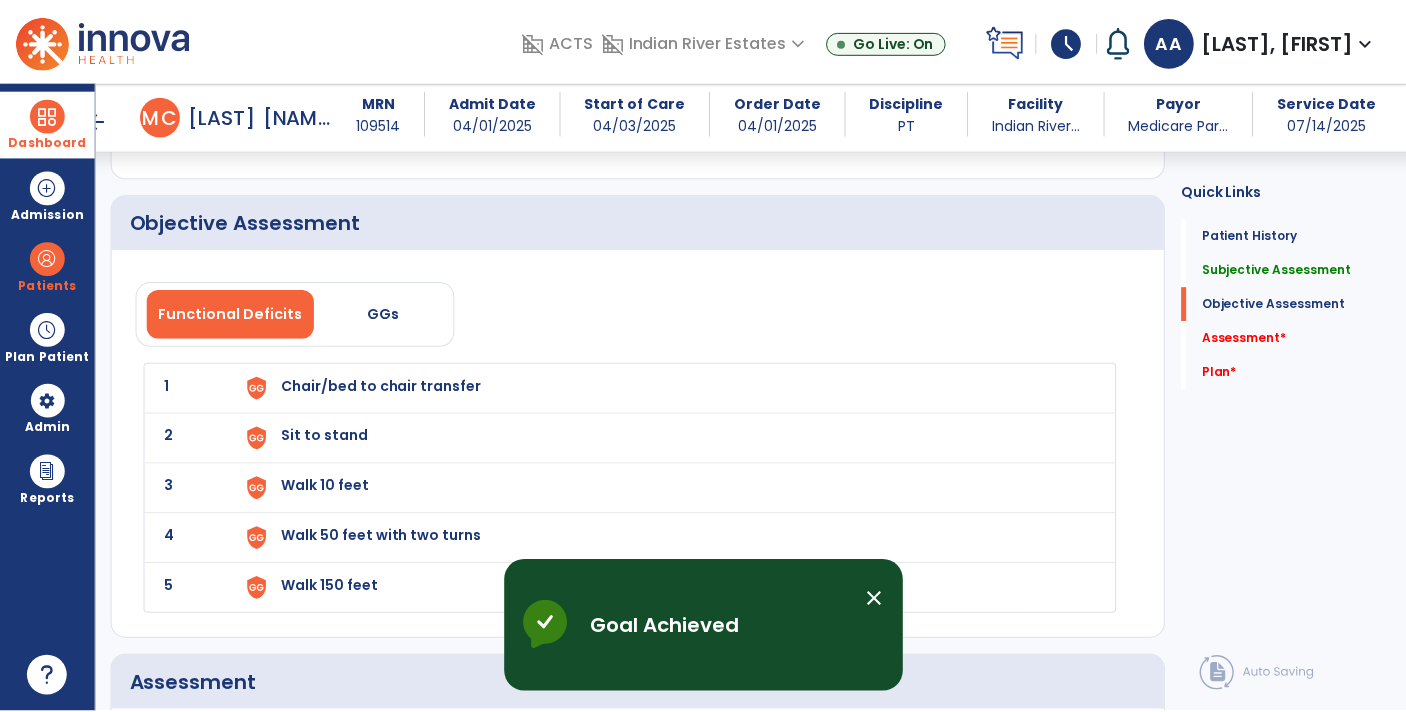 scroll, scrollTop: 2849, scrollLeft: 0, axis: vertical 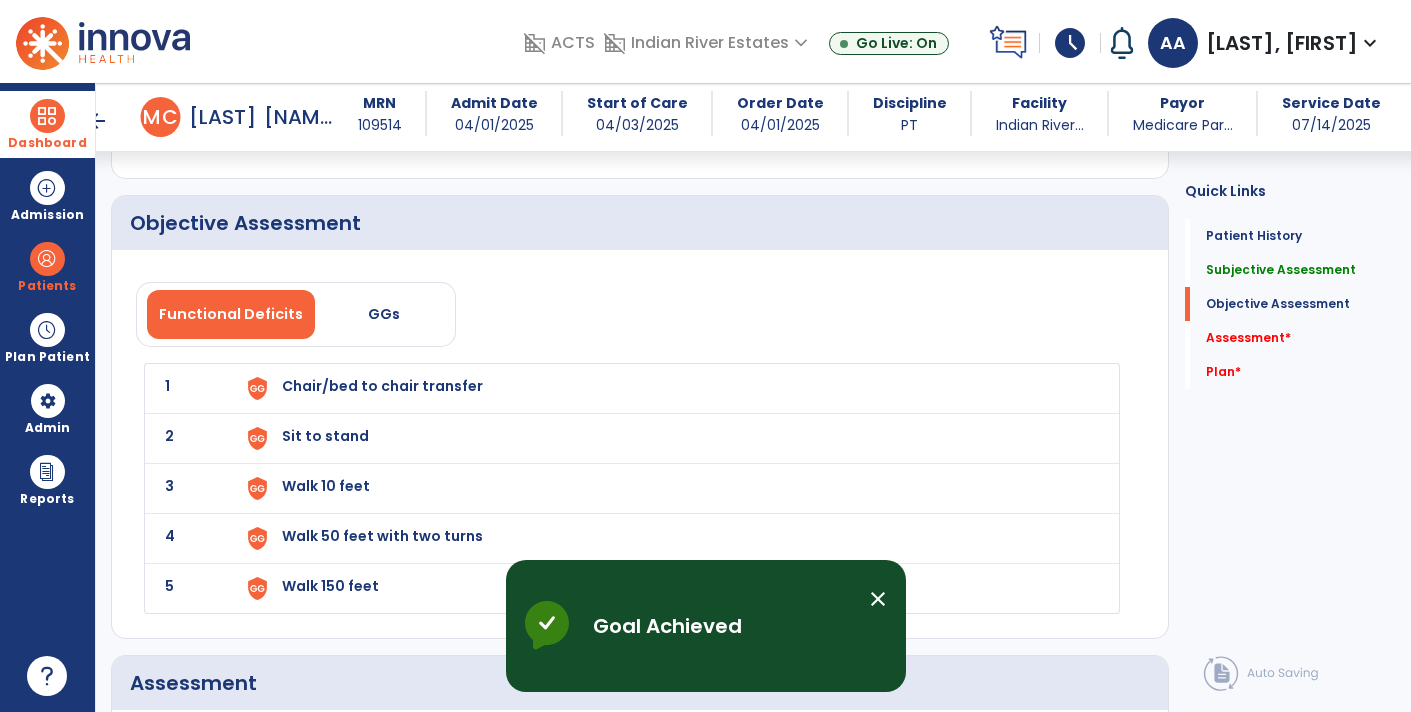 click on "Chair/bed to chair transfer" at bounding box center (668, 388) 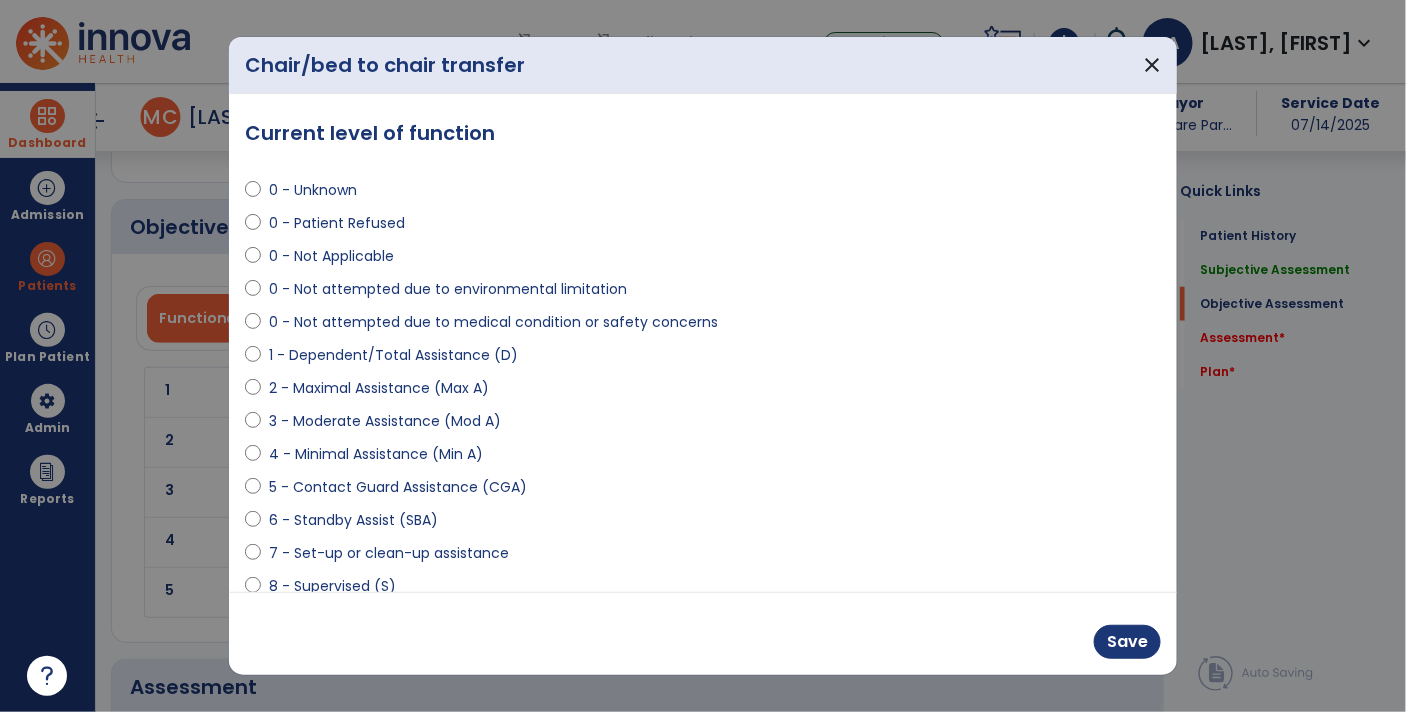 scroll, scrollTop: 2849, scrollLeft: 0, axis: vertical 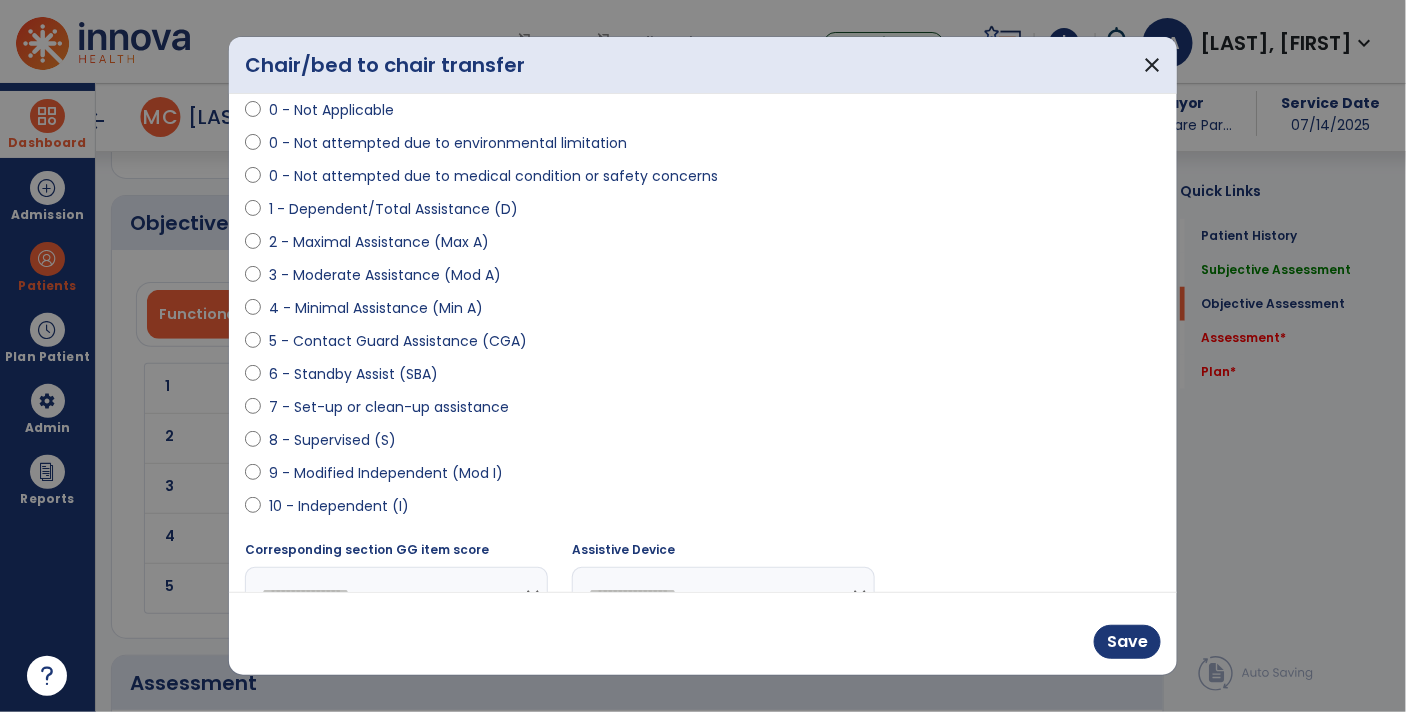 click on "9 - Modified Independent (Mod I)" at bounding box center [386, 473] 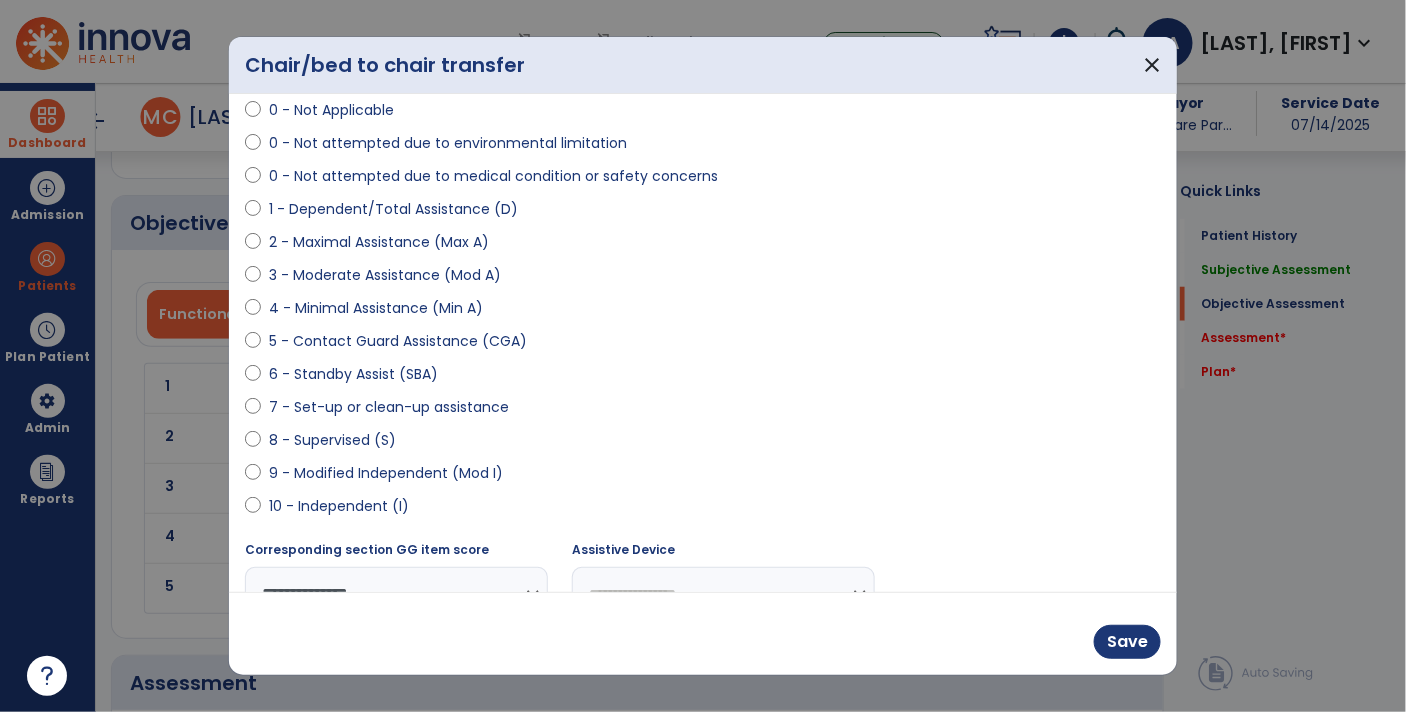 click on "**********" at bounding box center [723, 594] 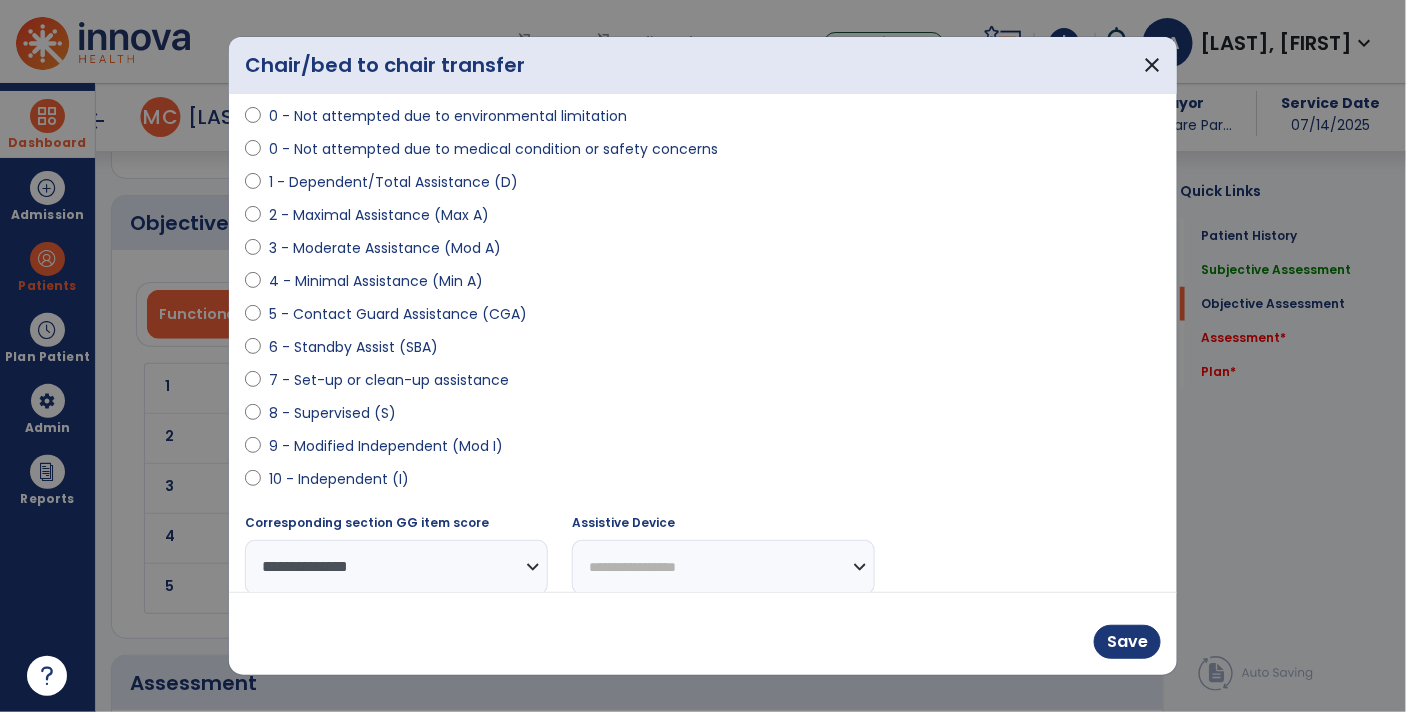 select on "**********" 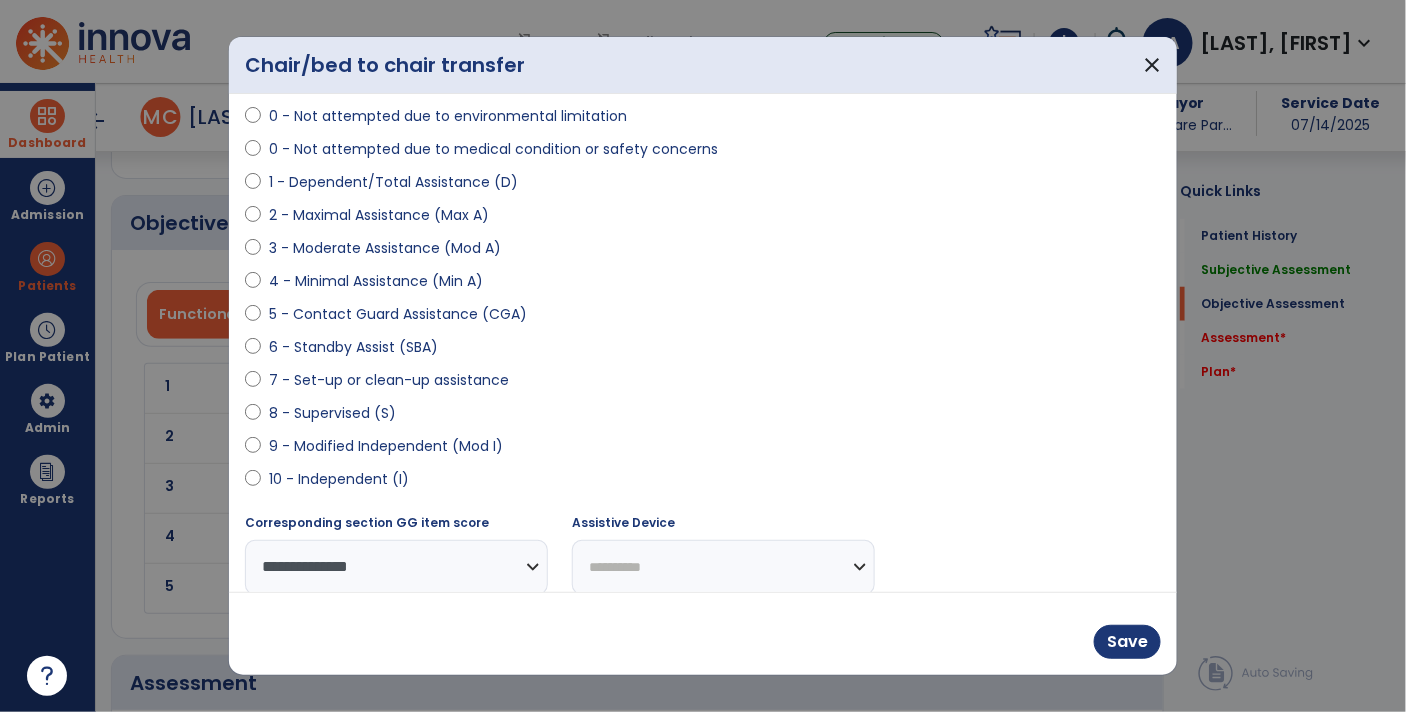 click on "**********" at bounding box center [723, 567] 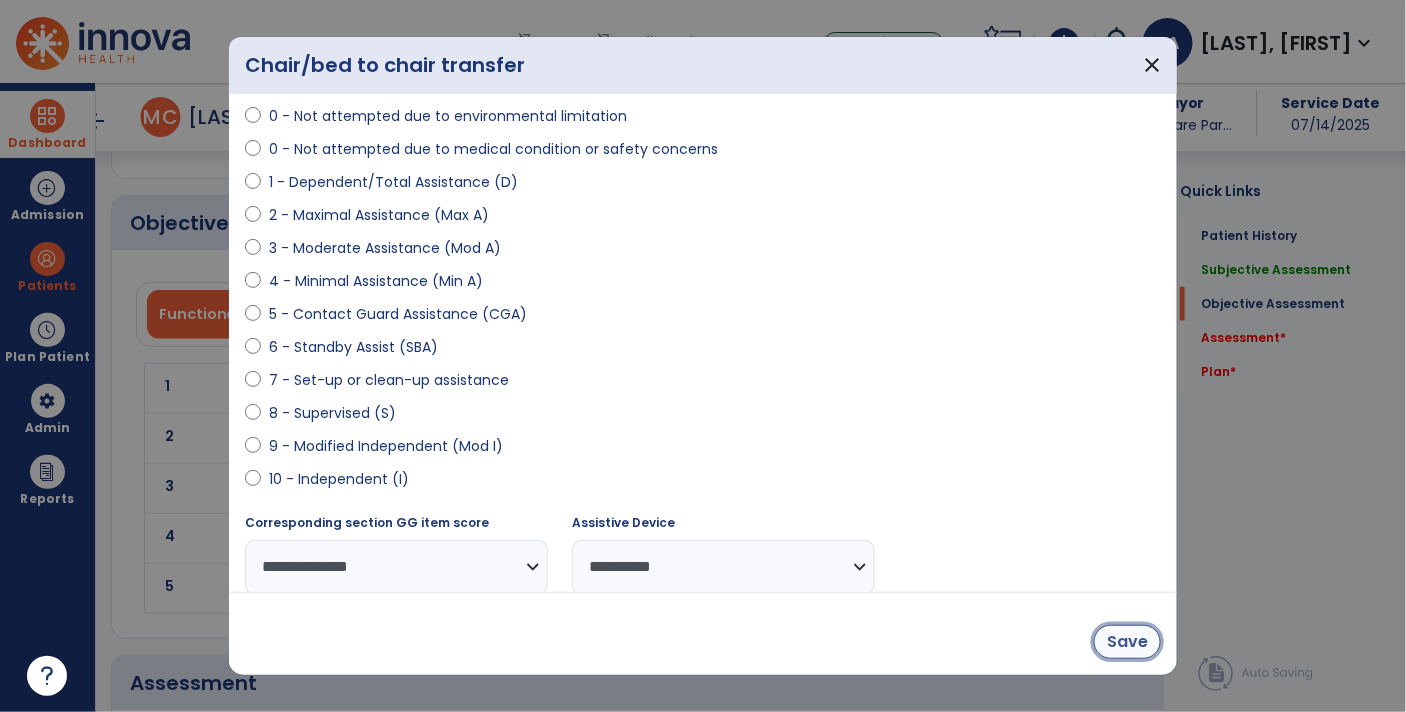 click on "Save" at bounding box center (1127, 642) 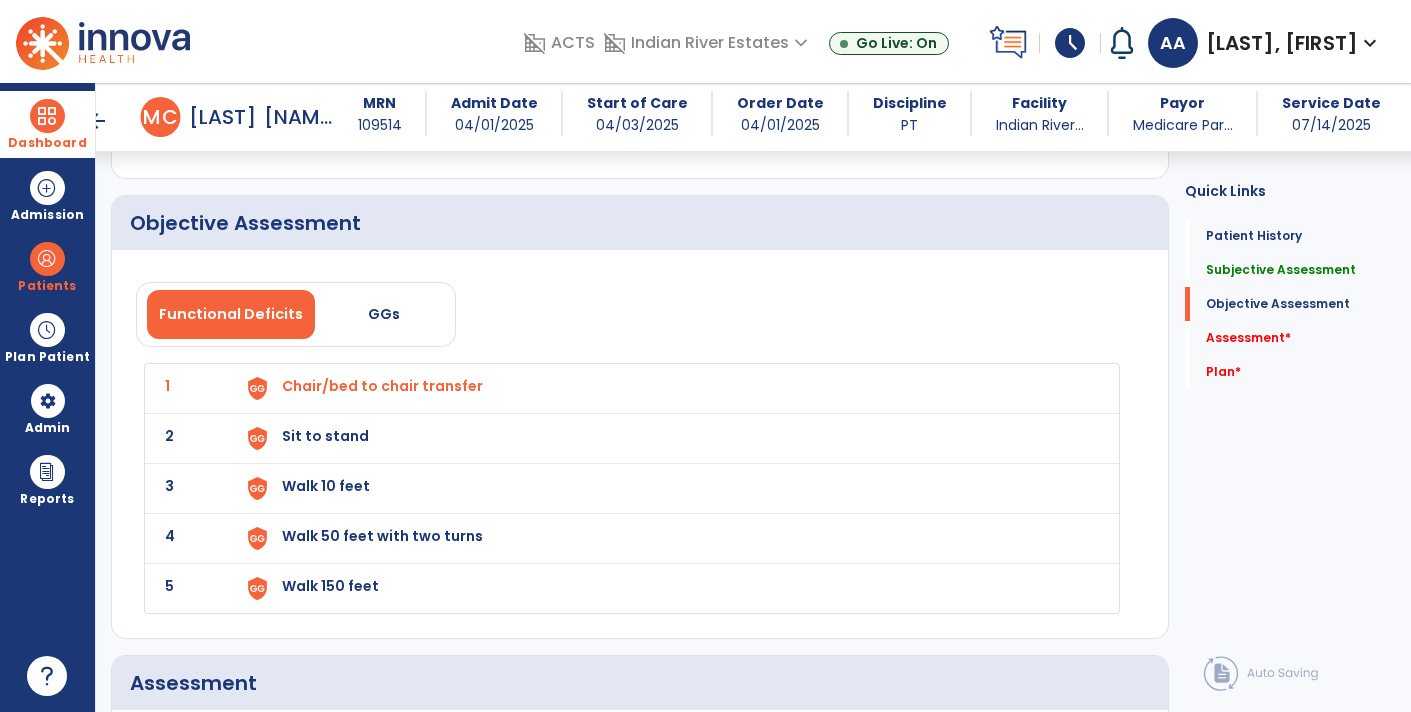 click on "Sit to stand" at bounding box center [668, 388] 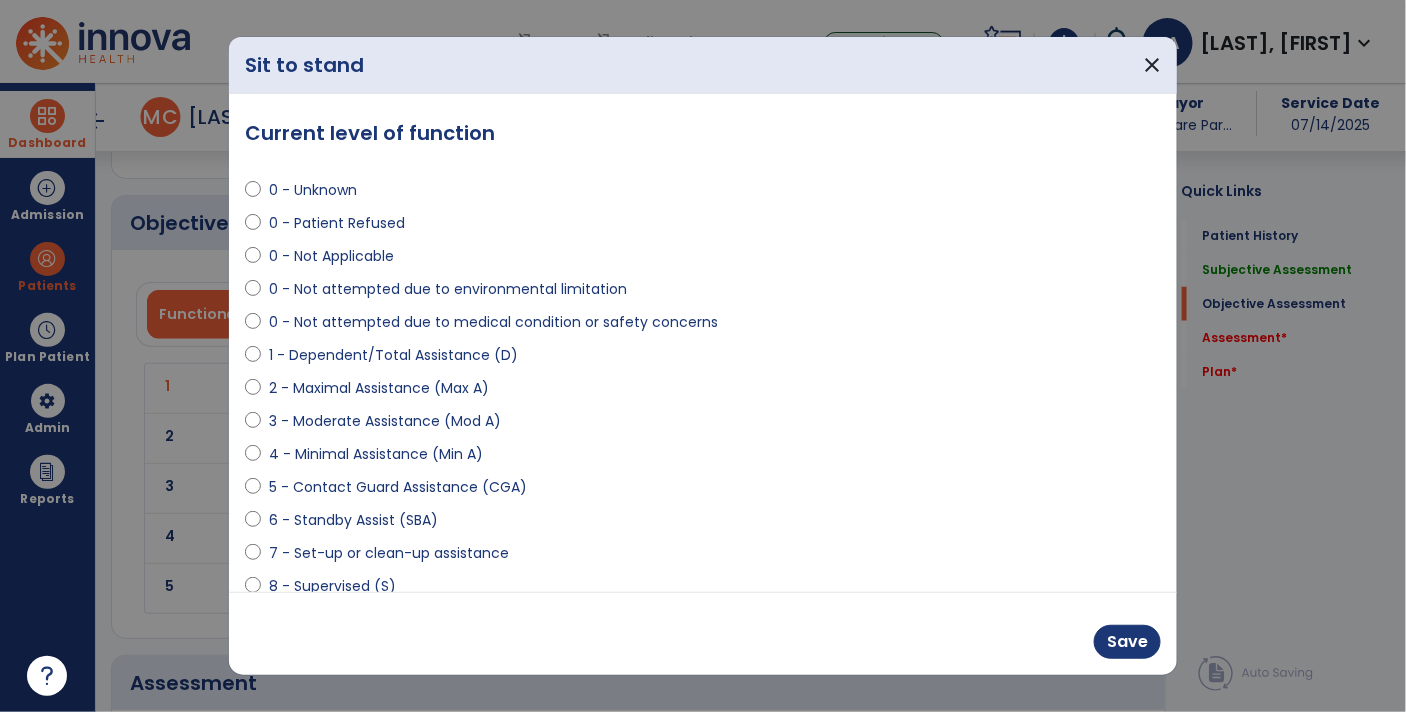 scroll, scrollTop: 2849, scrollLeft: 0, axis: vertical 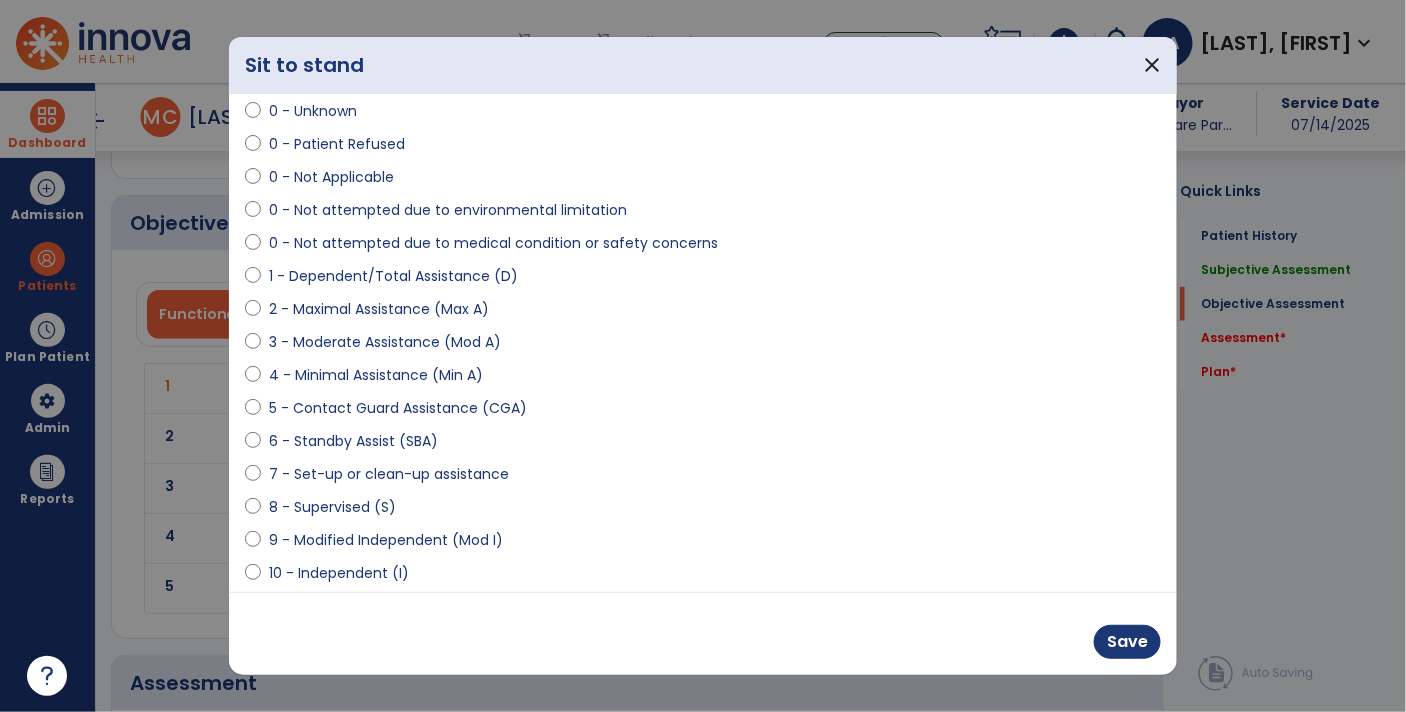 click on "9 - Modified Independent (Mod I)" at bounding box center (386, 540) 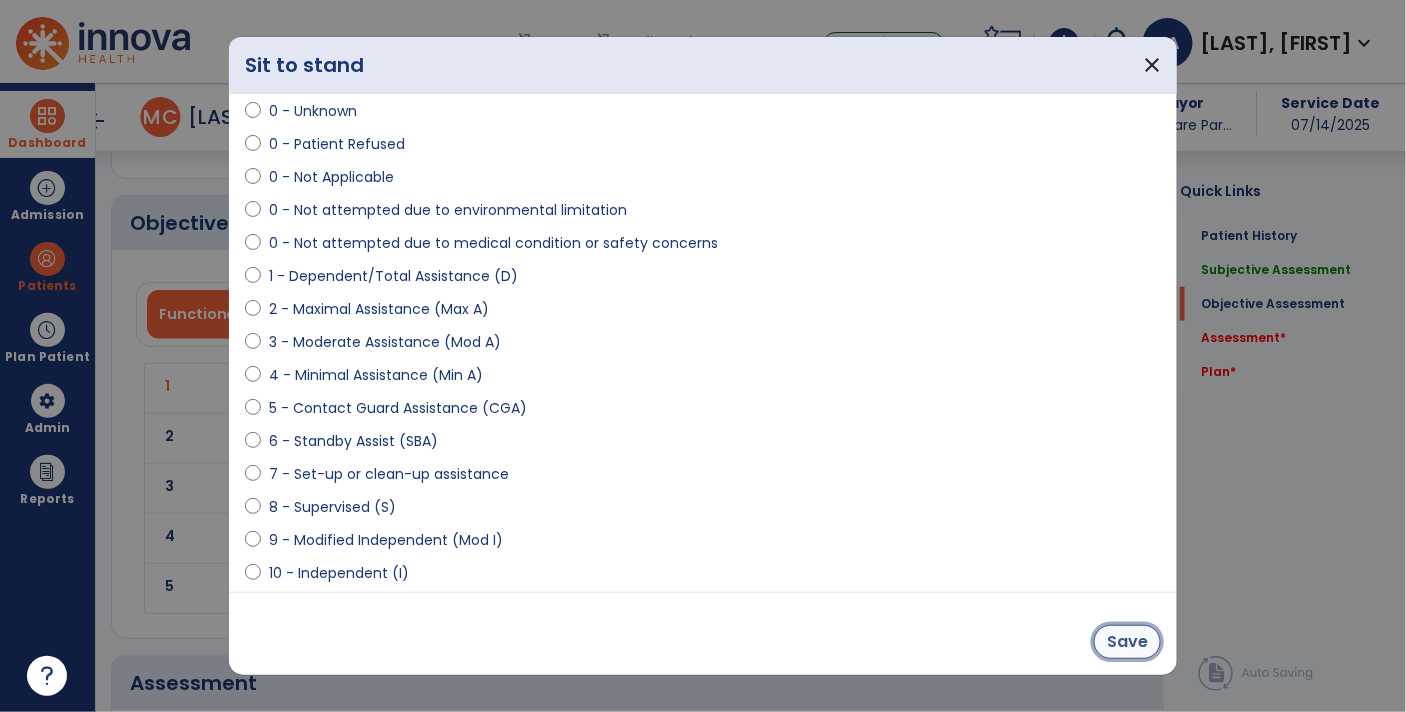 click on "Save" at bounding box center [1127, 642] 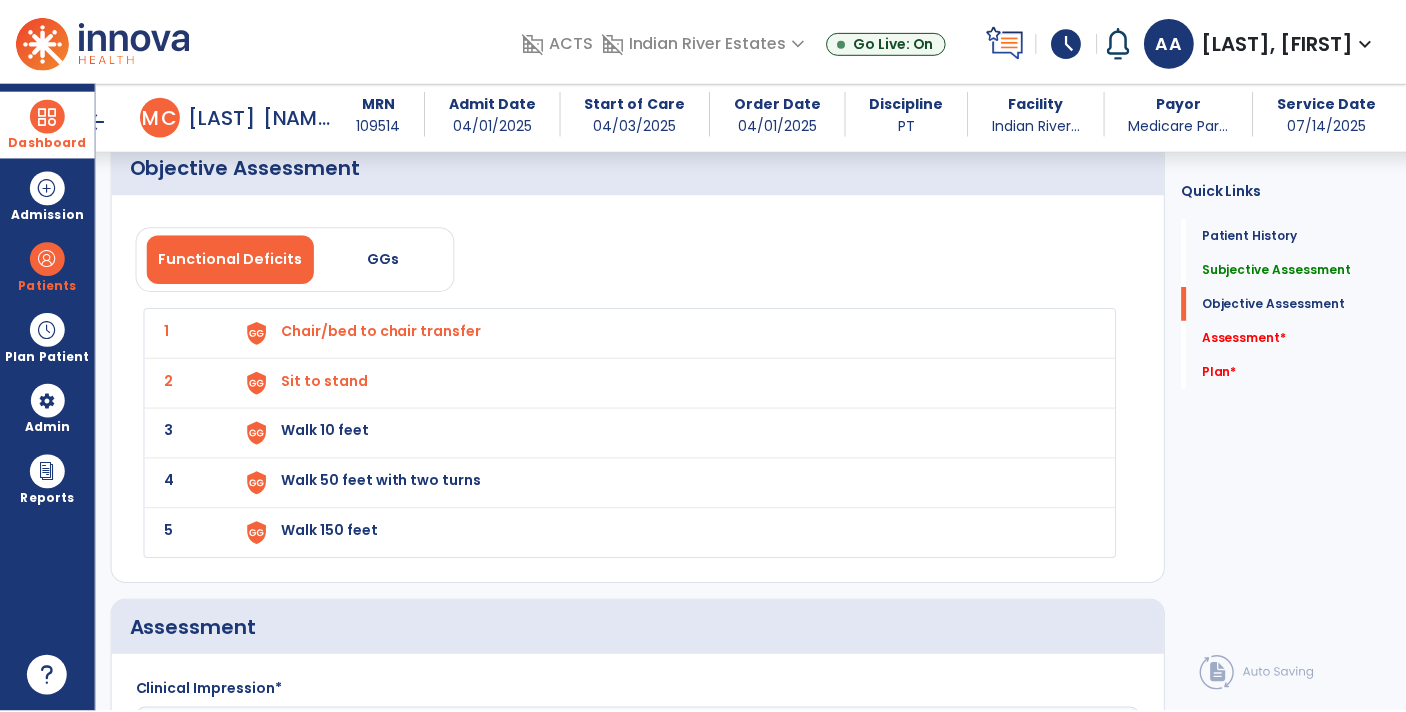 scroll, scrollTop: 2913, scrollLeft: 0, axis: vertical 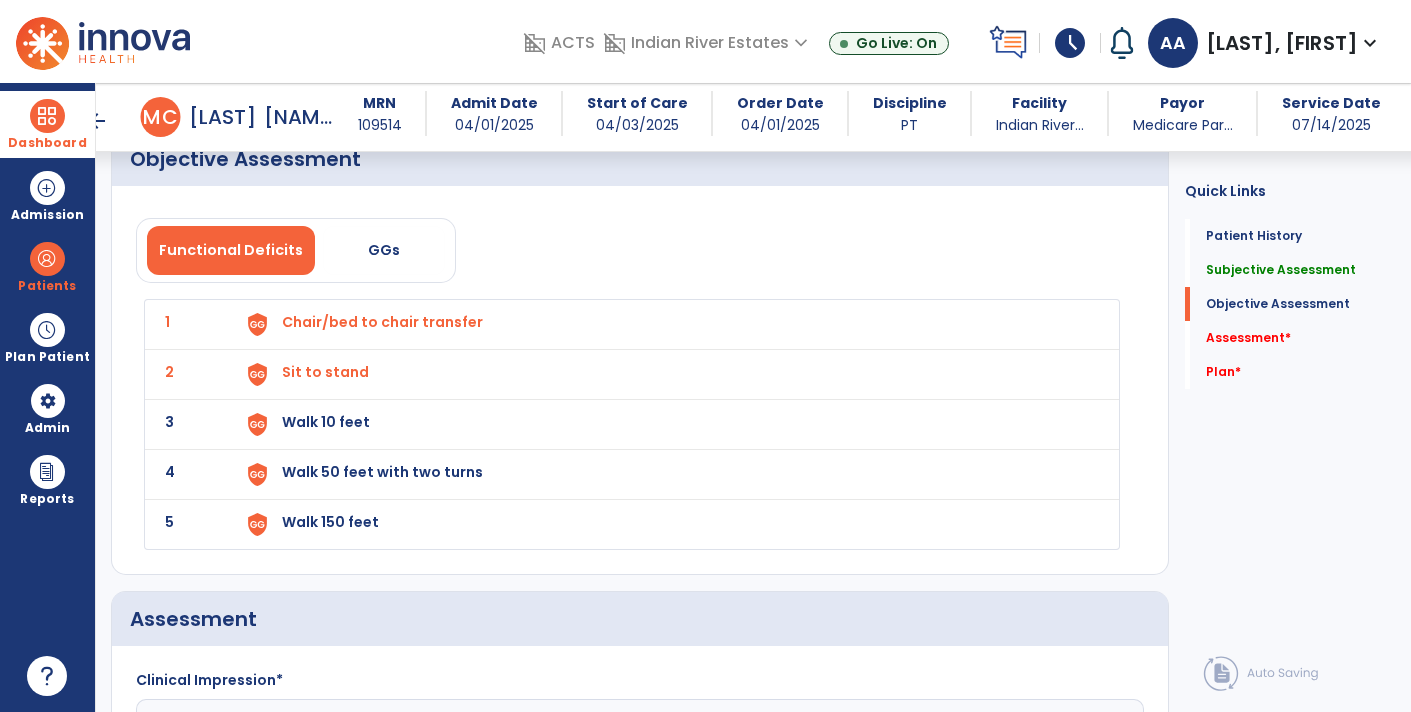 click on "Sit to stand" at bounding box center [668, 324] 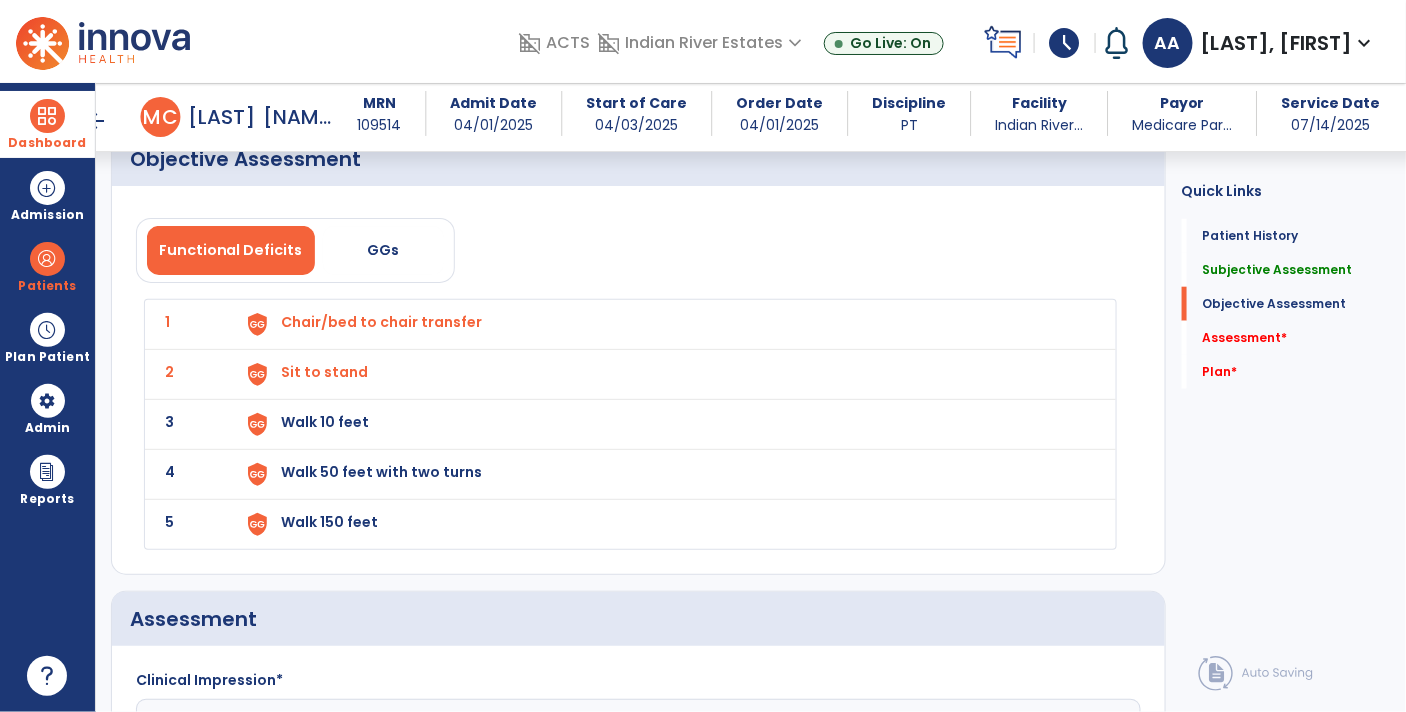 select on "**********" 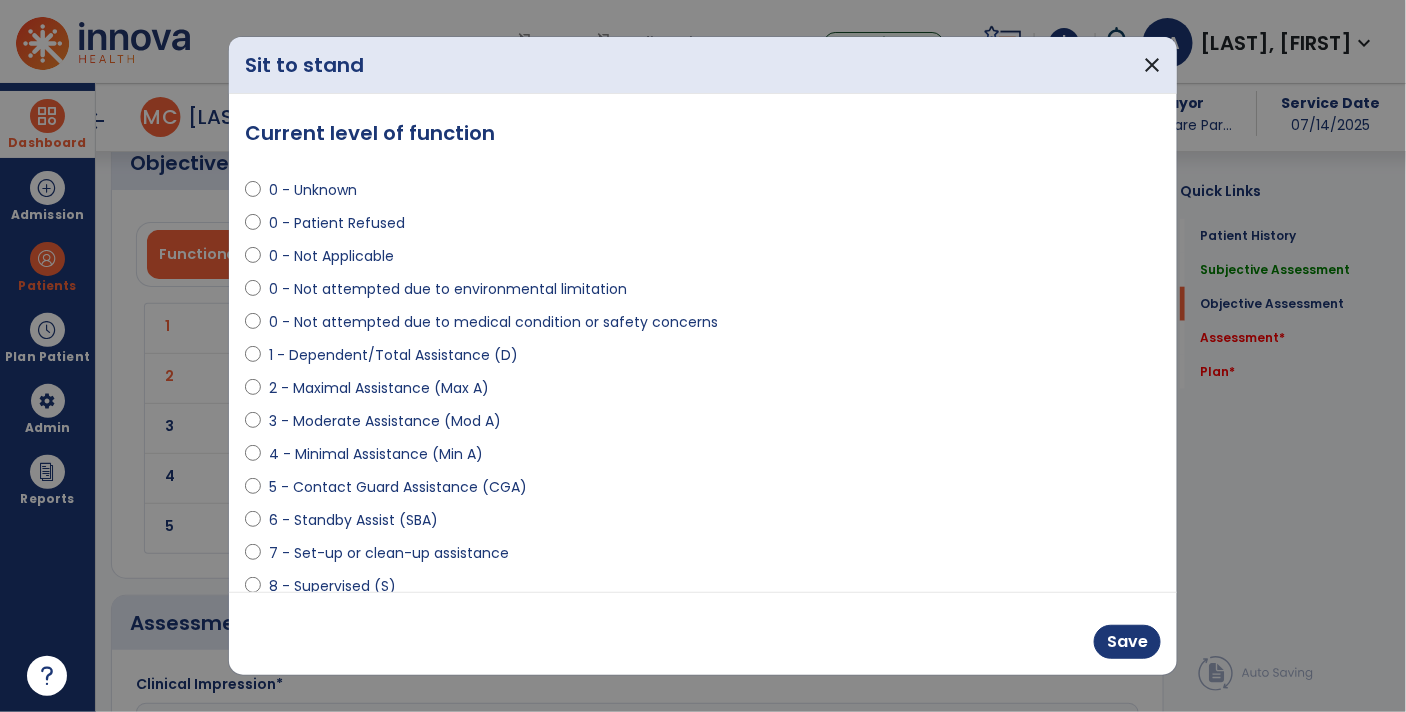scroll, scrollTop: 2913, scrollLeft: 0, axis: vertical 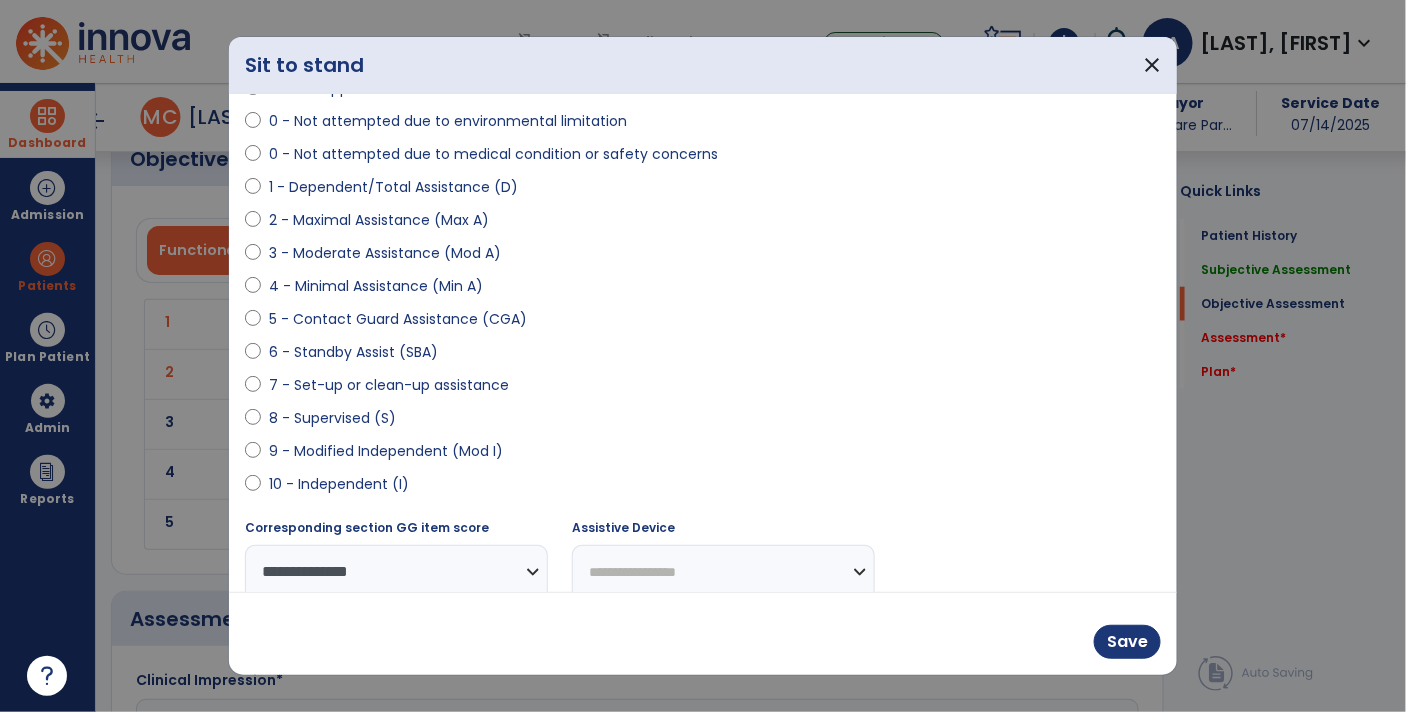 click on "**********" at bounding box center [723, 572] 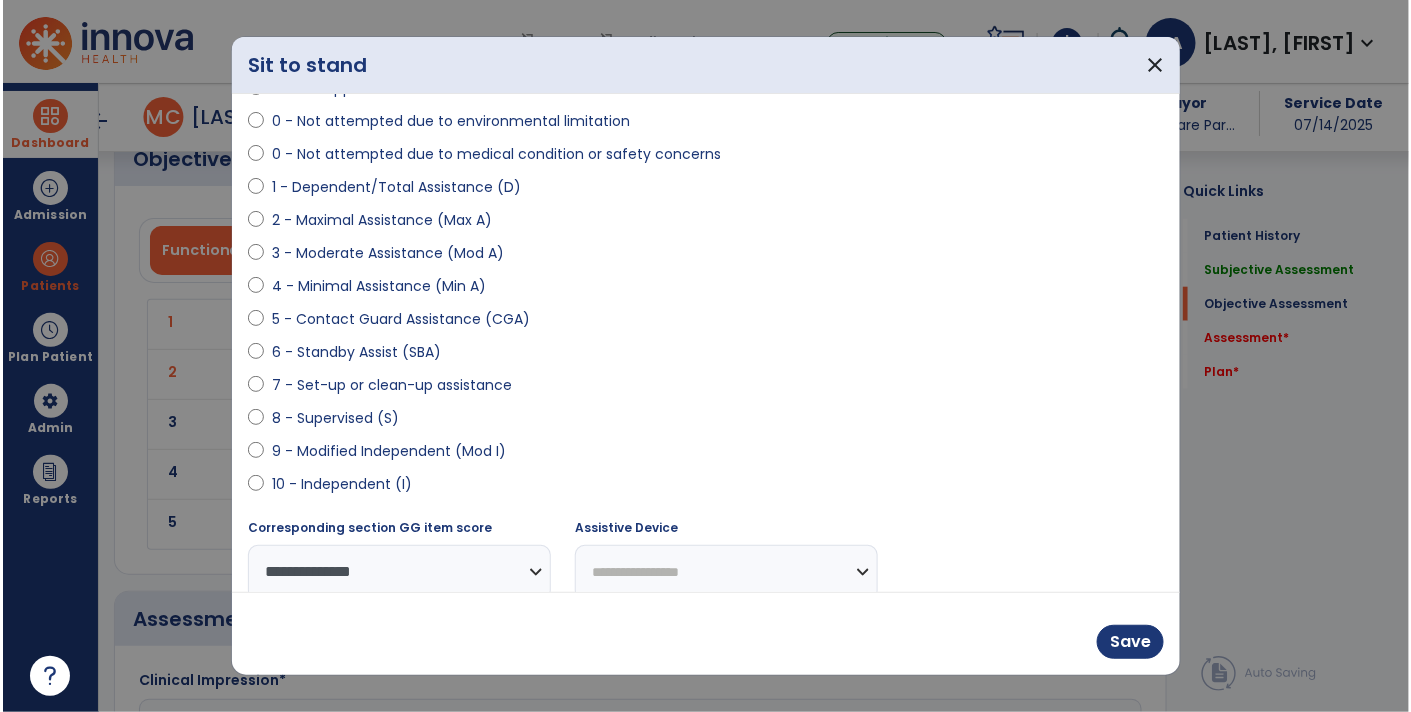 scroll, scrollTop: 173, scrollLeft: 0, axis: vertical 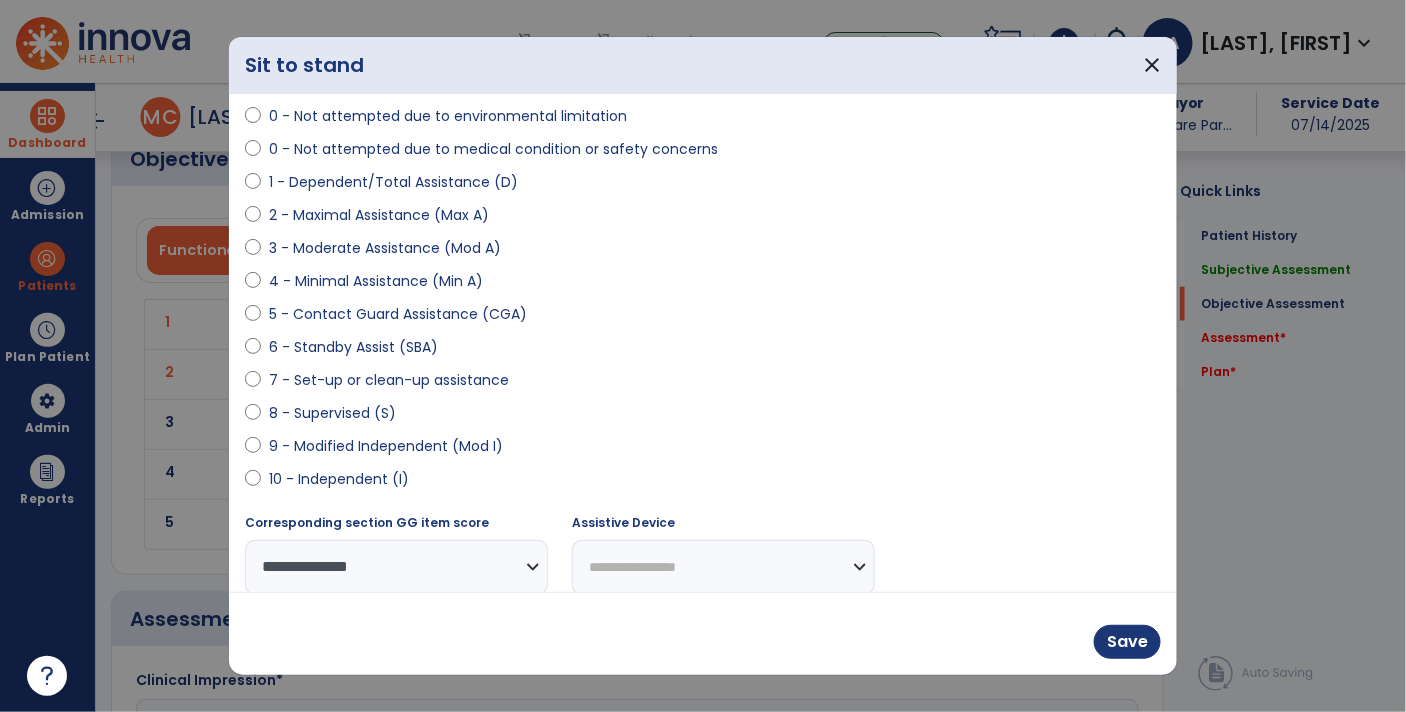 select on "**********" 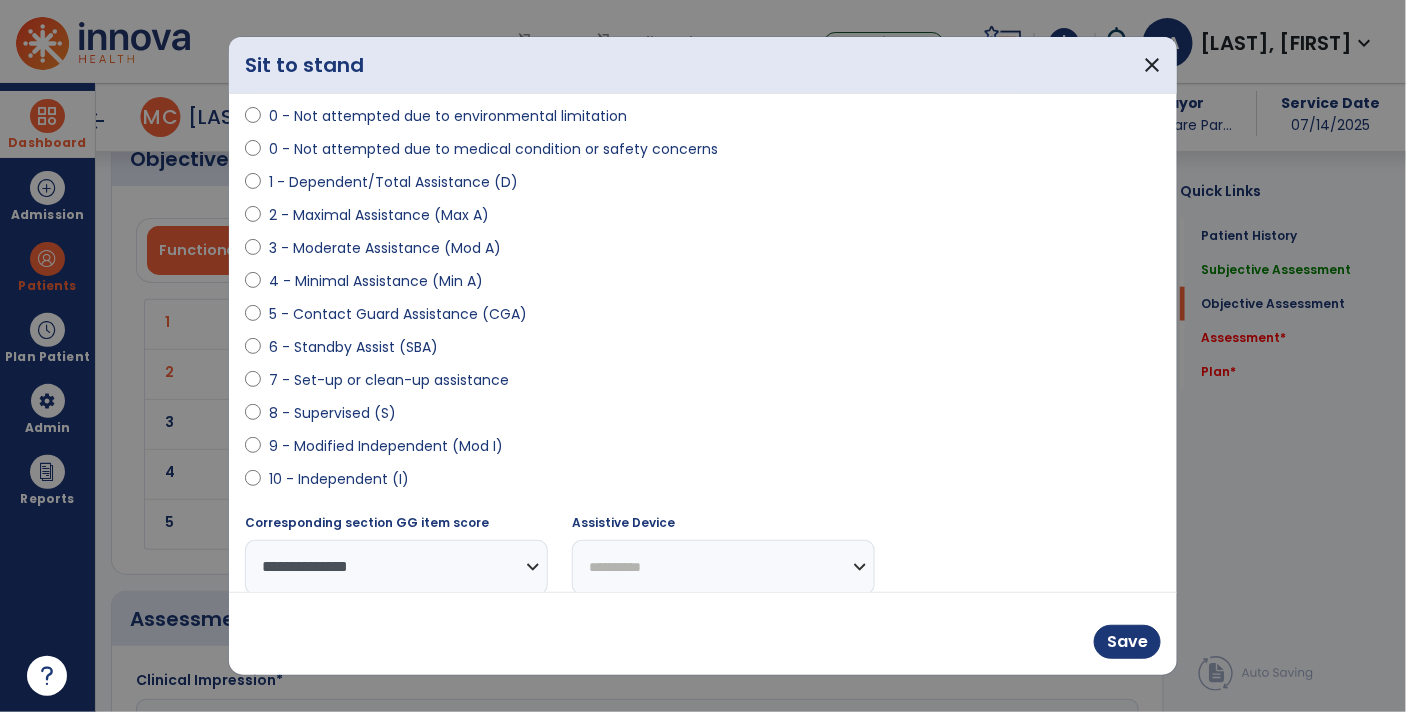 click on "**********" at bounding box center [723, 567] 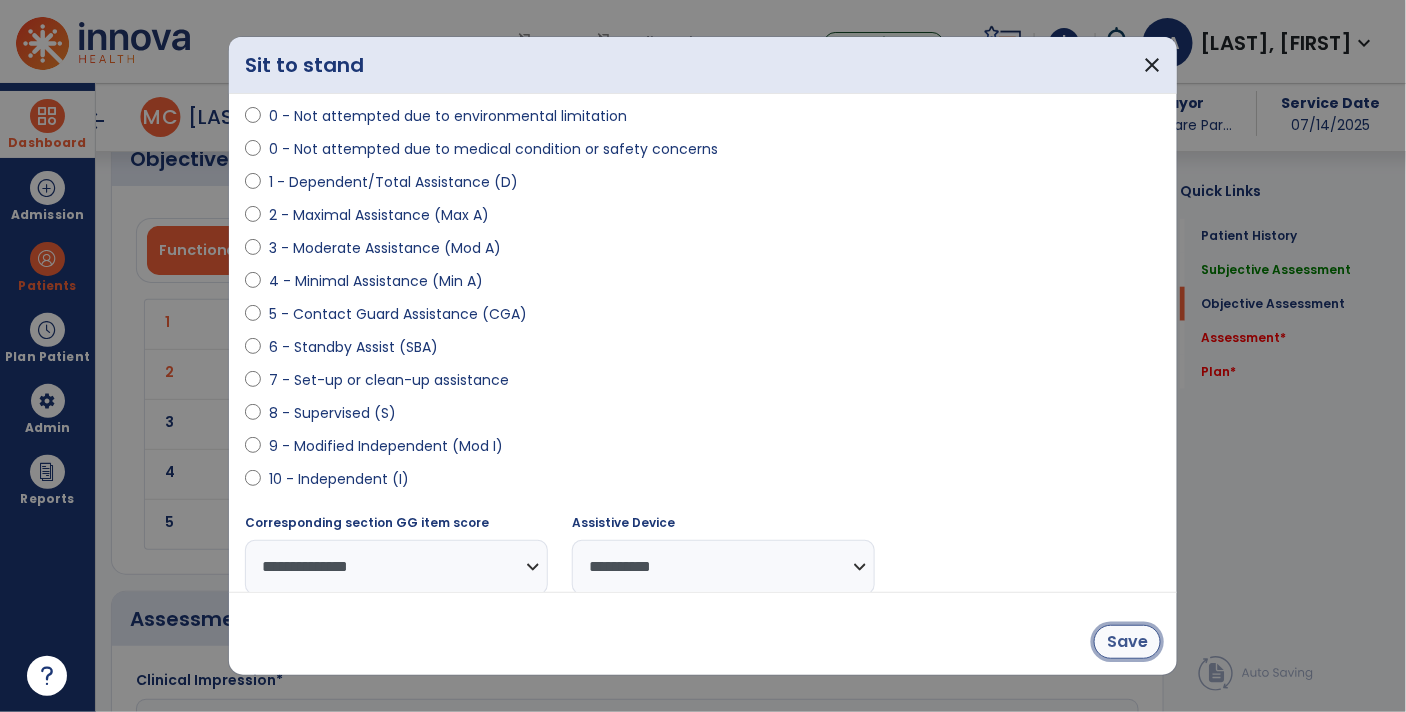 click on "Save" at bounding box center (1127, 642) 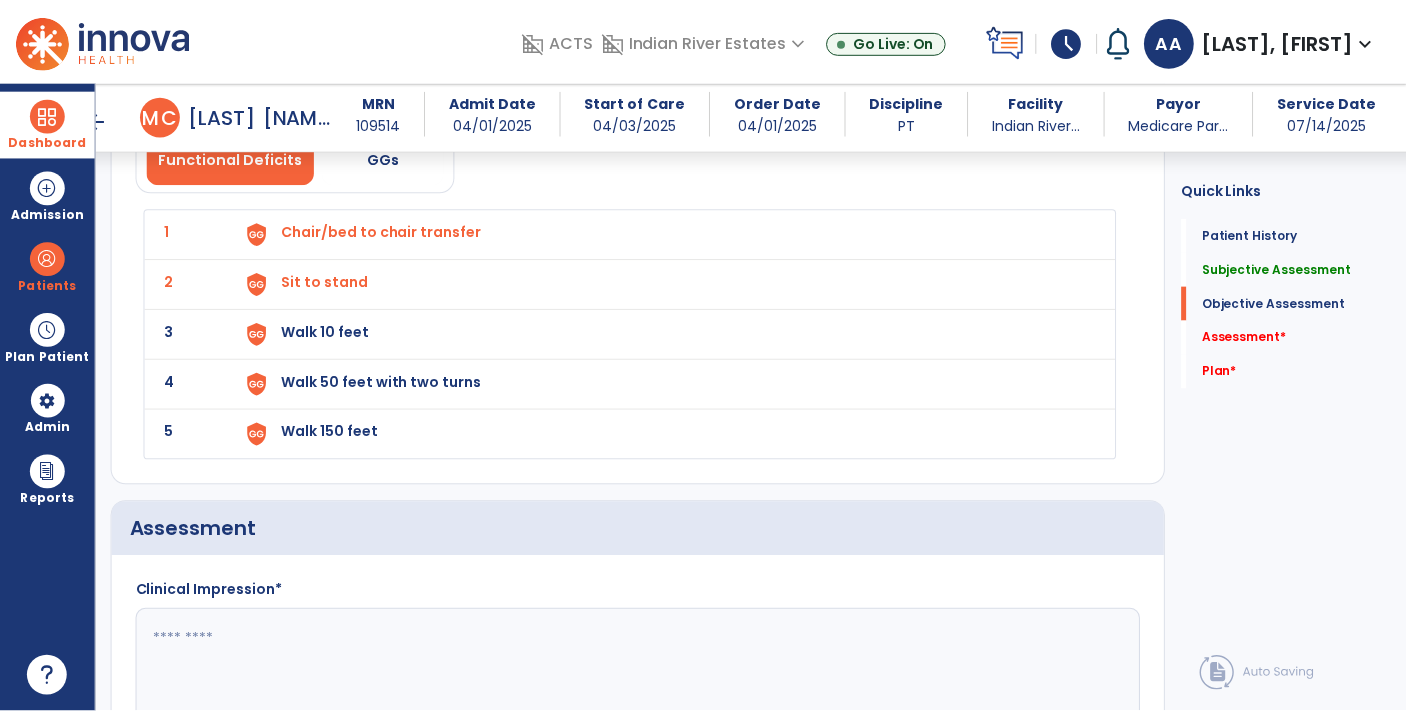 scroll, scrollTop: 3006, scrollLeft: 0, axis: vertical 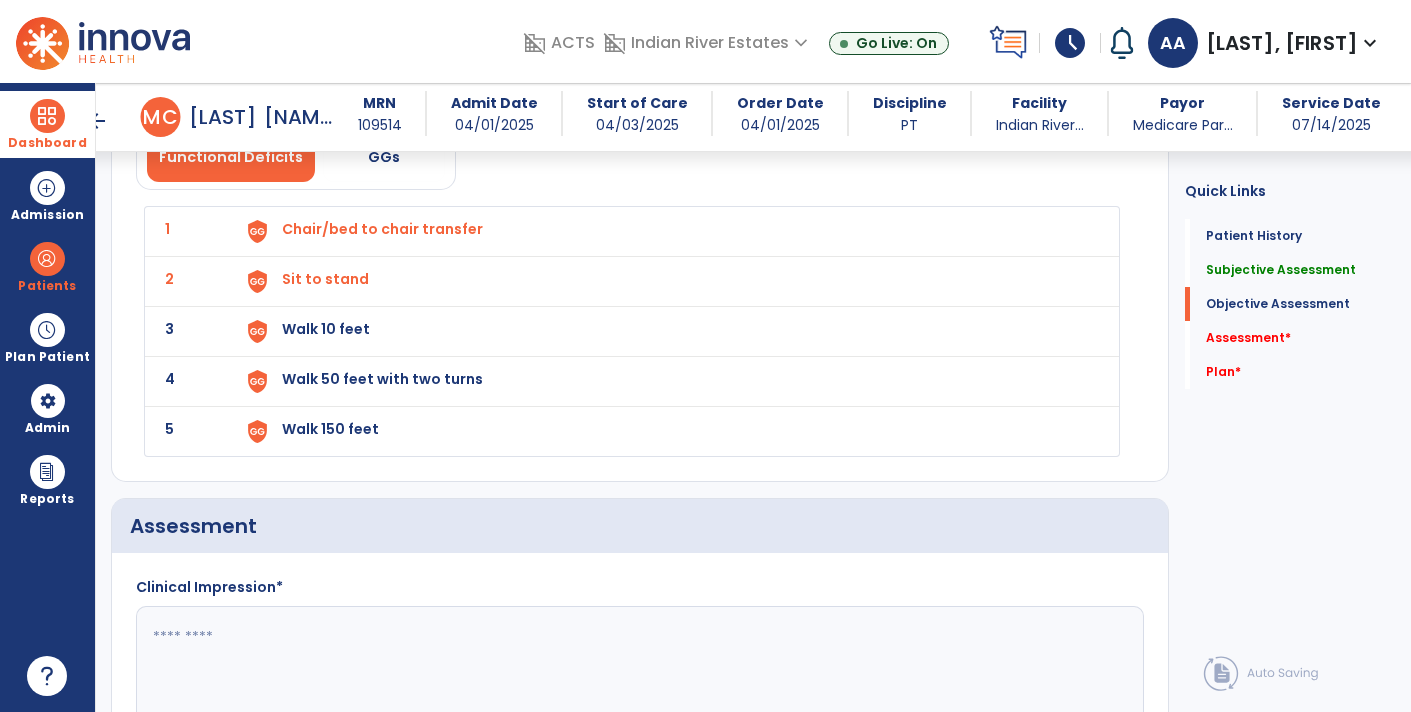 click on "Walk 10 feet" at bounding box center [668, 231] 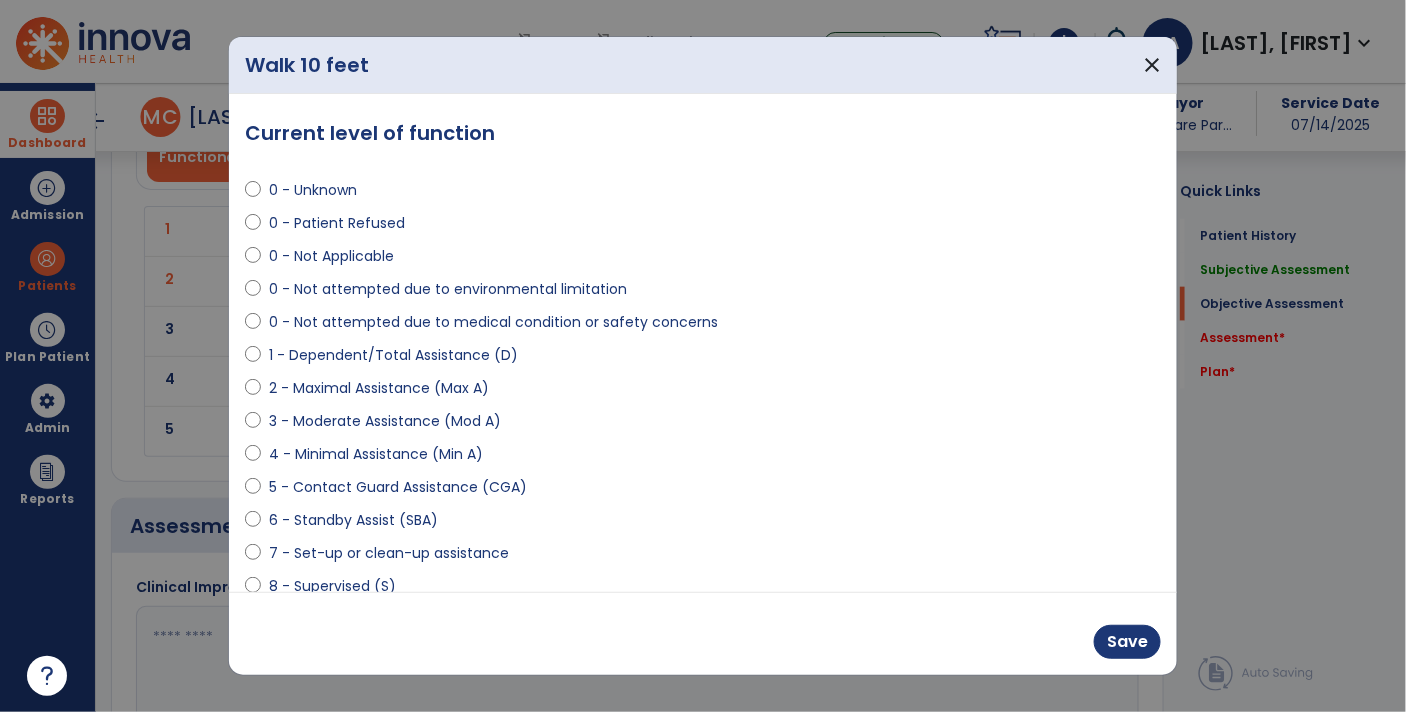 scroll, scrollTop: 3006, scrollLeft: 0, axis: vertical 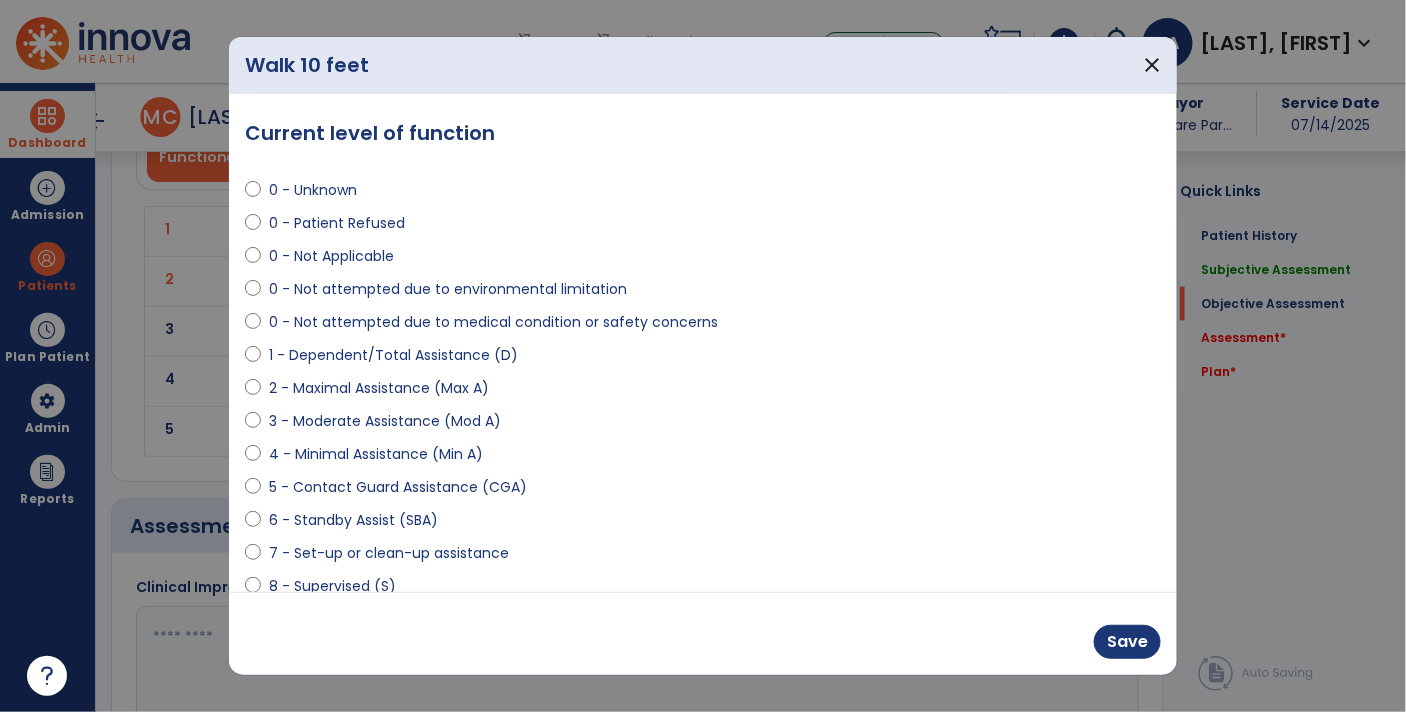 click on "5 - Contact Guard Assistance (CGA)" at bounding box center (398, 487) 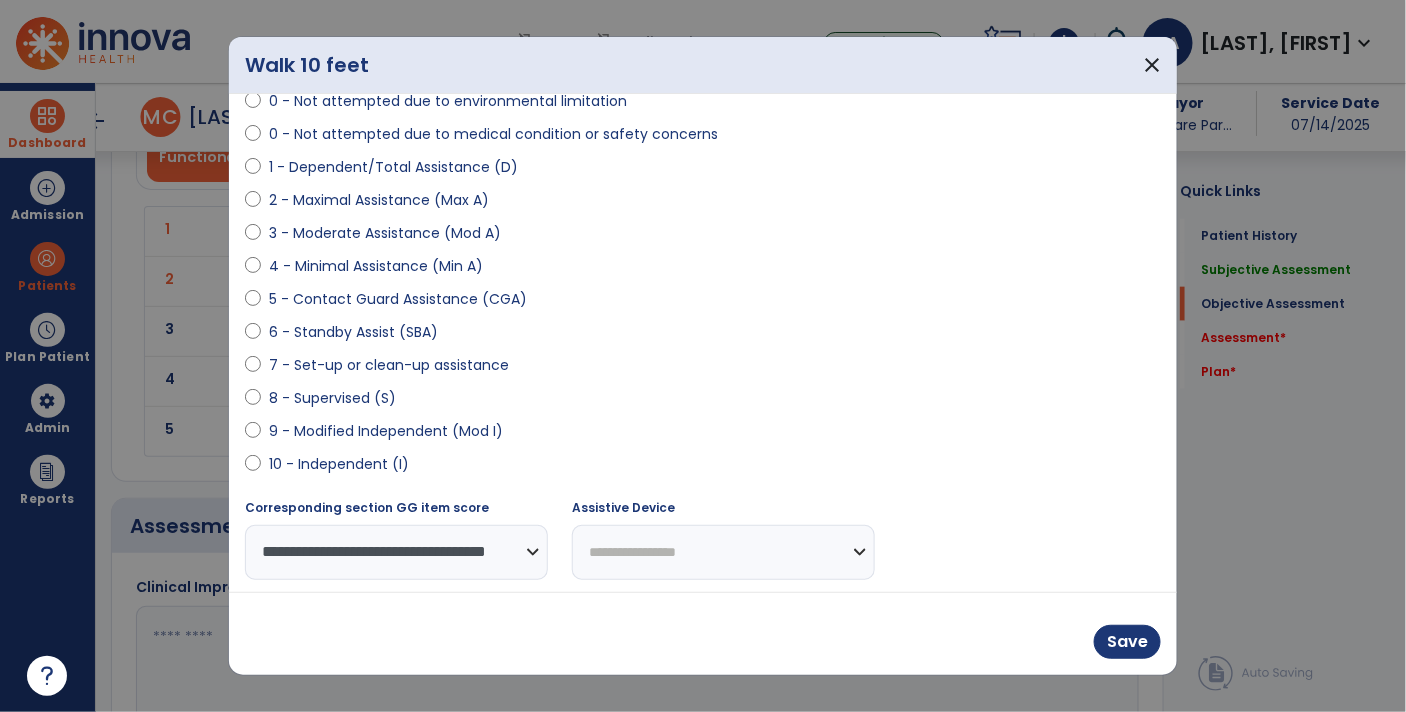 click on "**********" at bounding box center (723, 552) 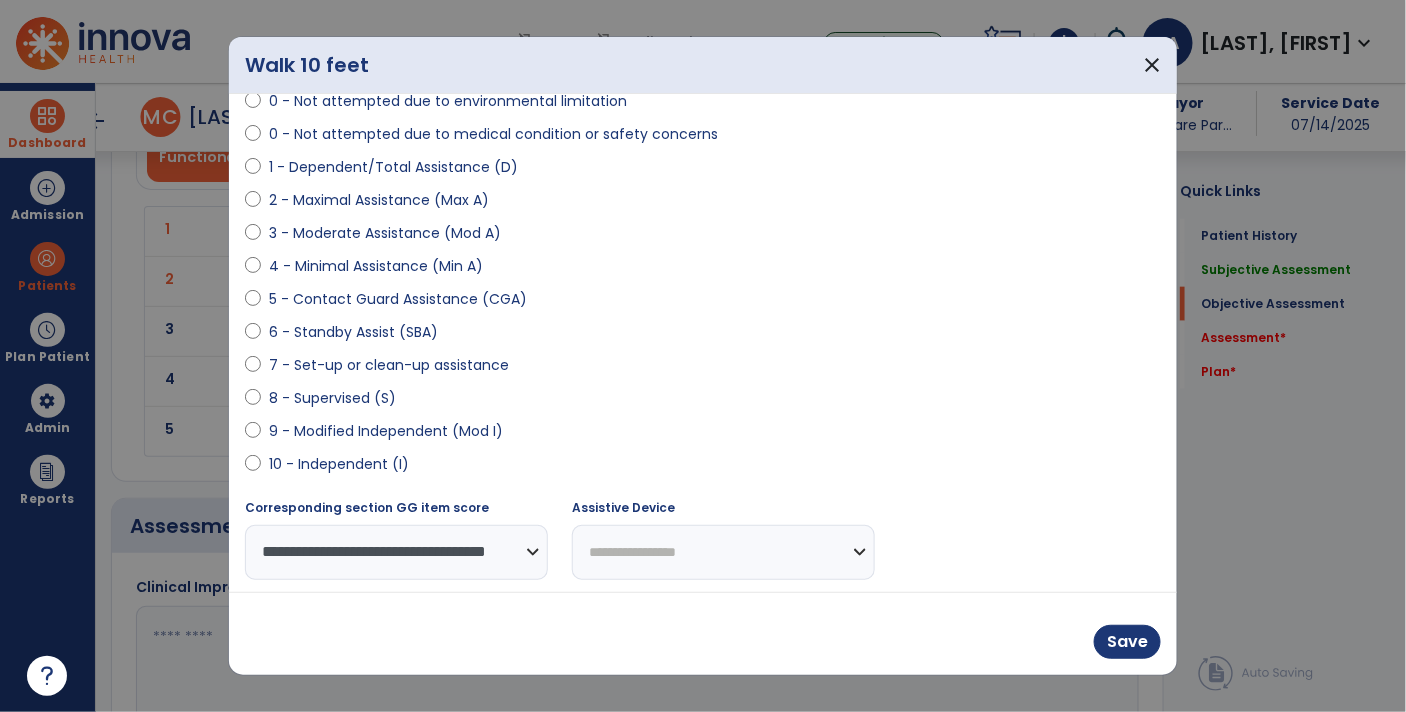 select on "**********" 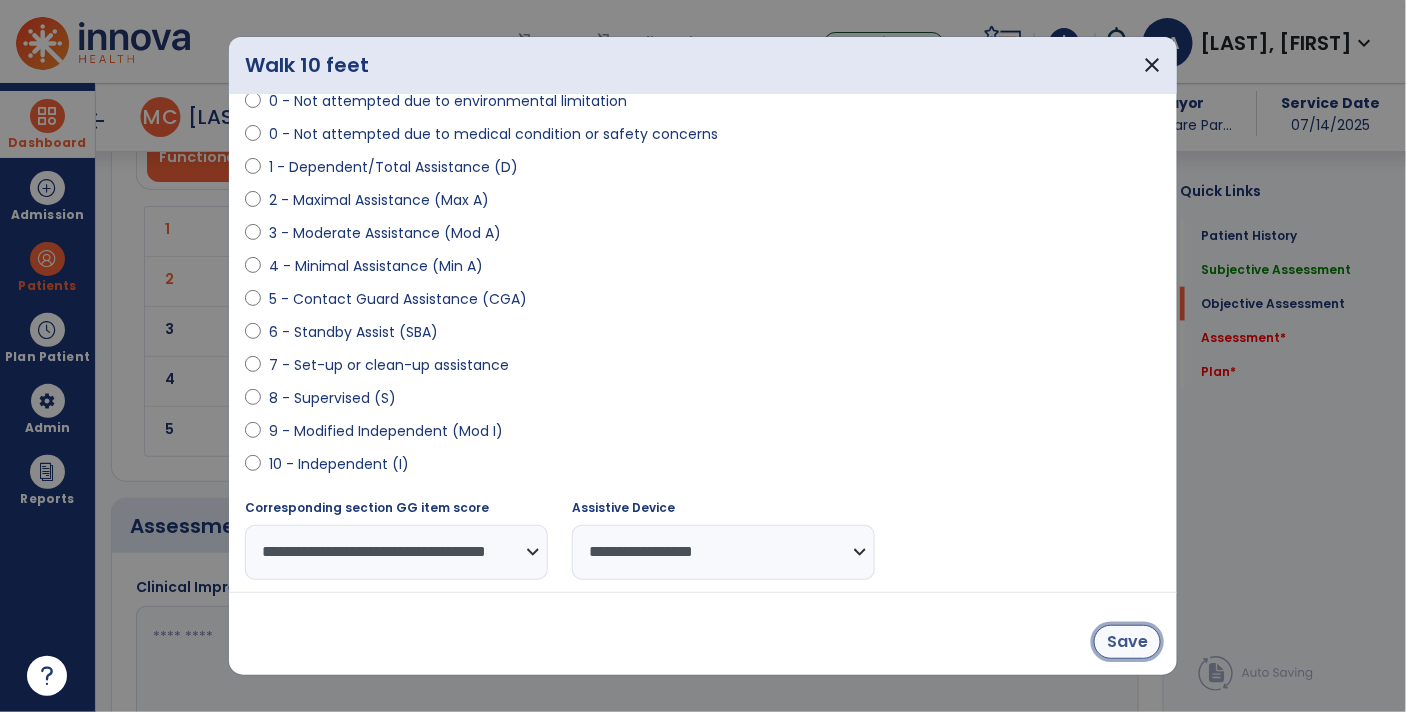 click on "Save" at bounding box center (1127, 642) 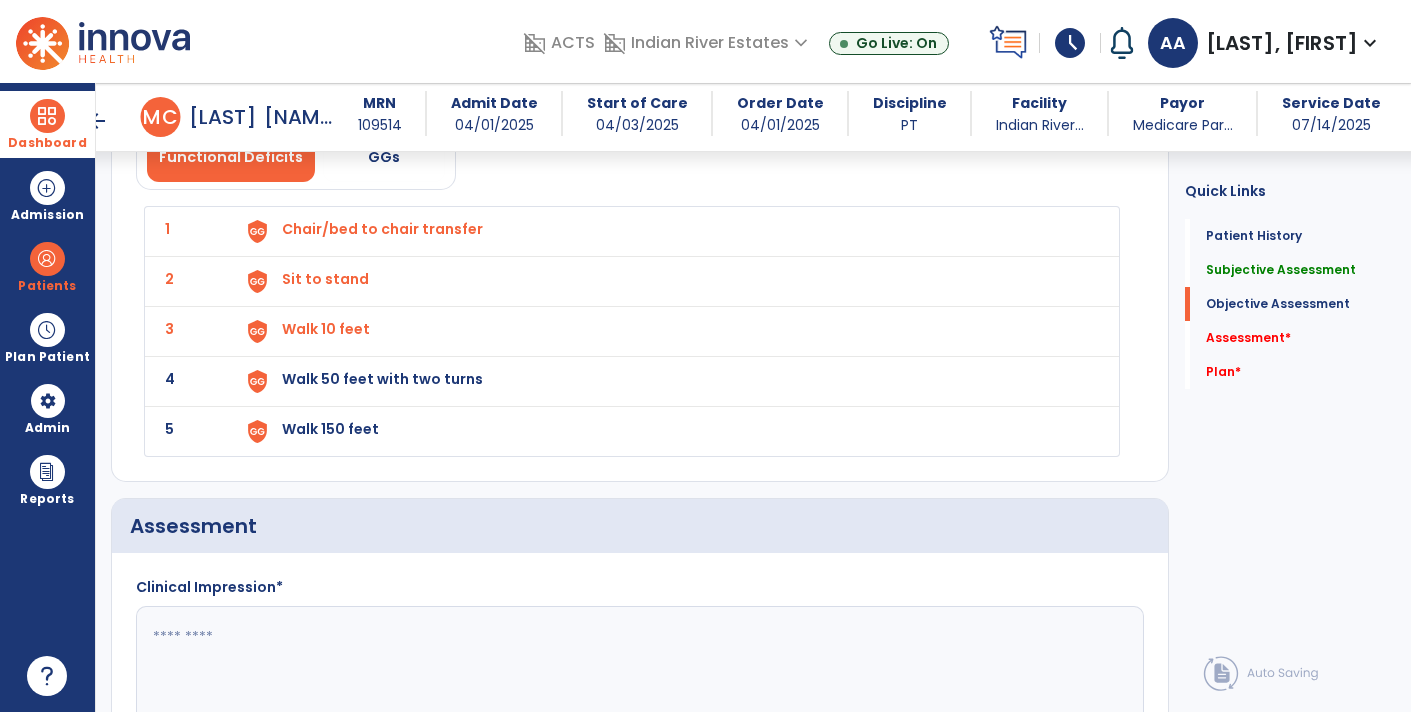 click on "Walk 50 feet with two turns" at bounding box center [668, 231] 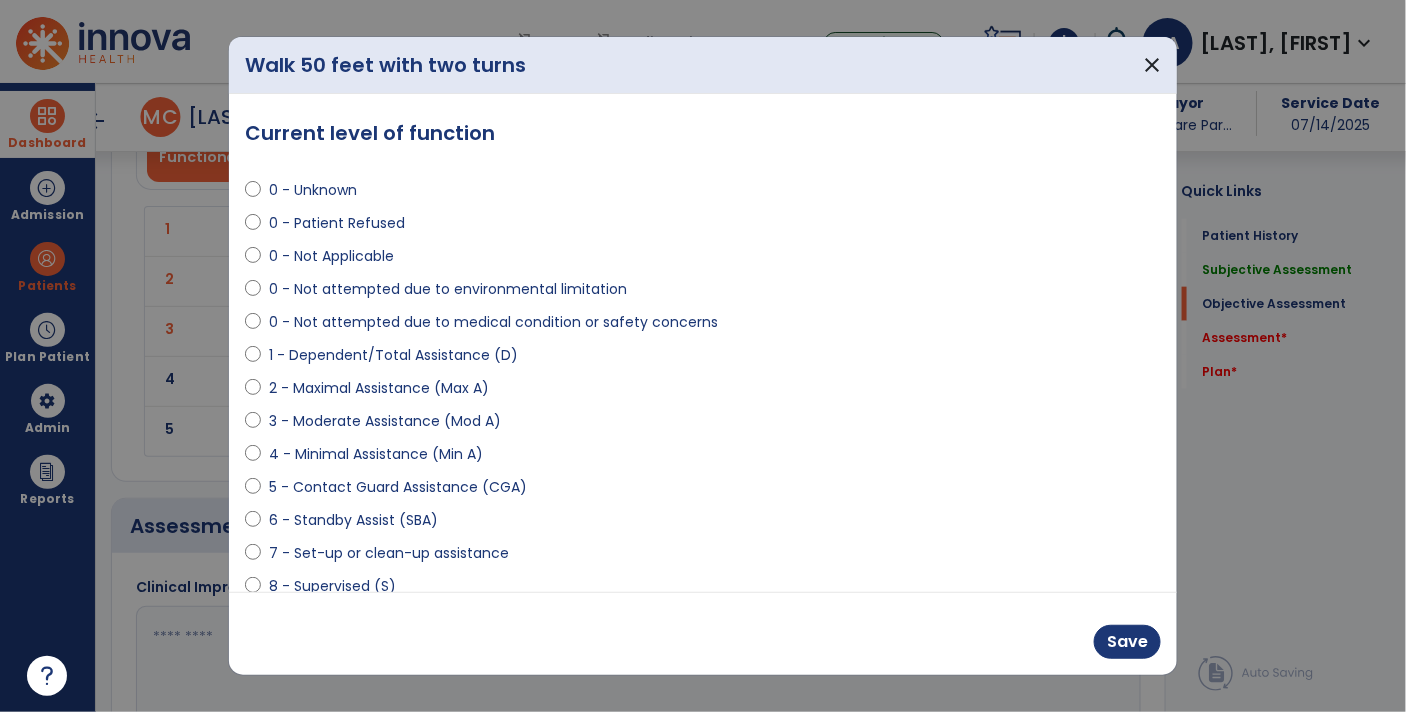 scroll, scrollTop: 3006, scrollLeft: 0, axis: vertical 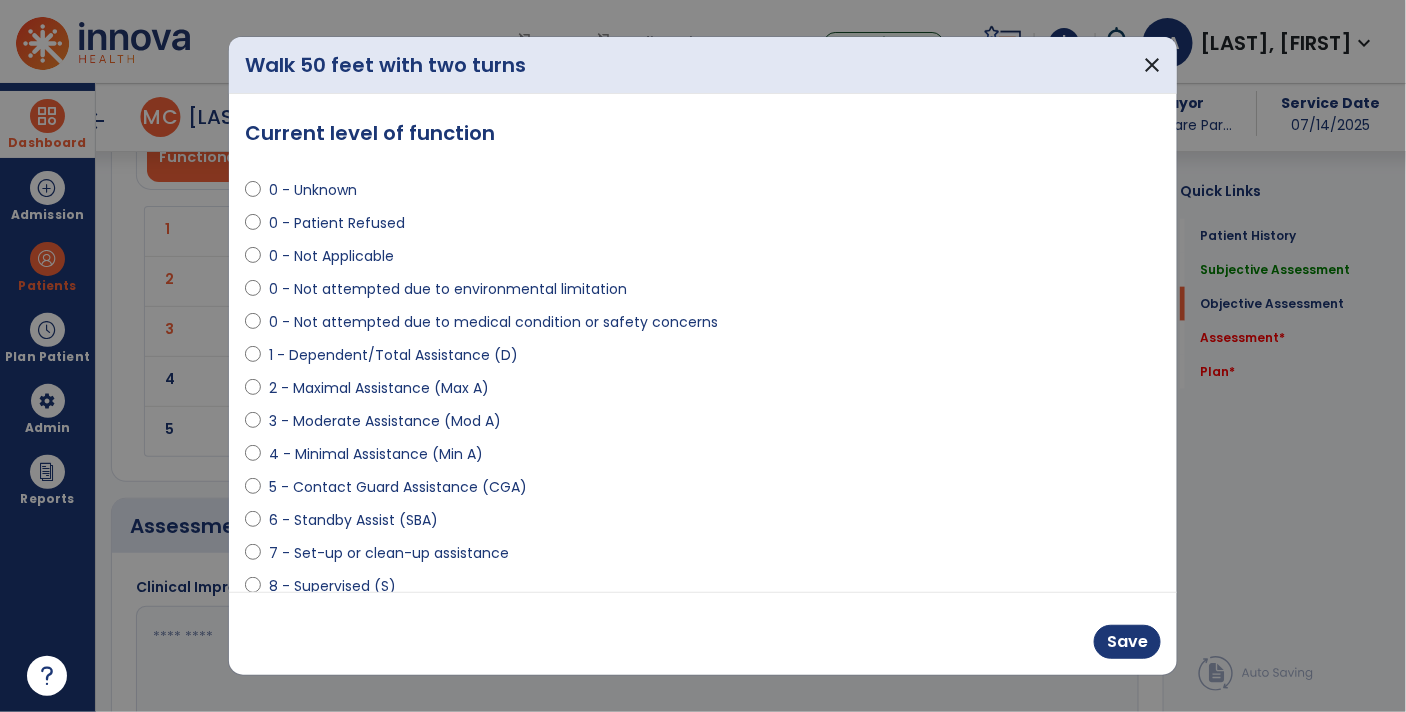 click on "1 - Dependent/Total Assistance (D)" at bounding box center (703, 359) 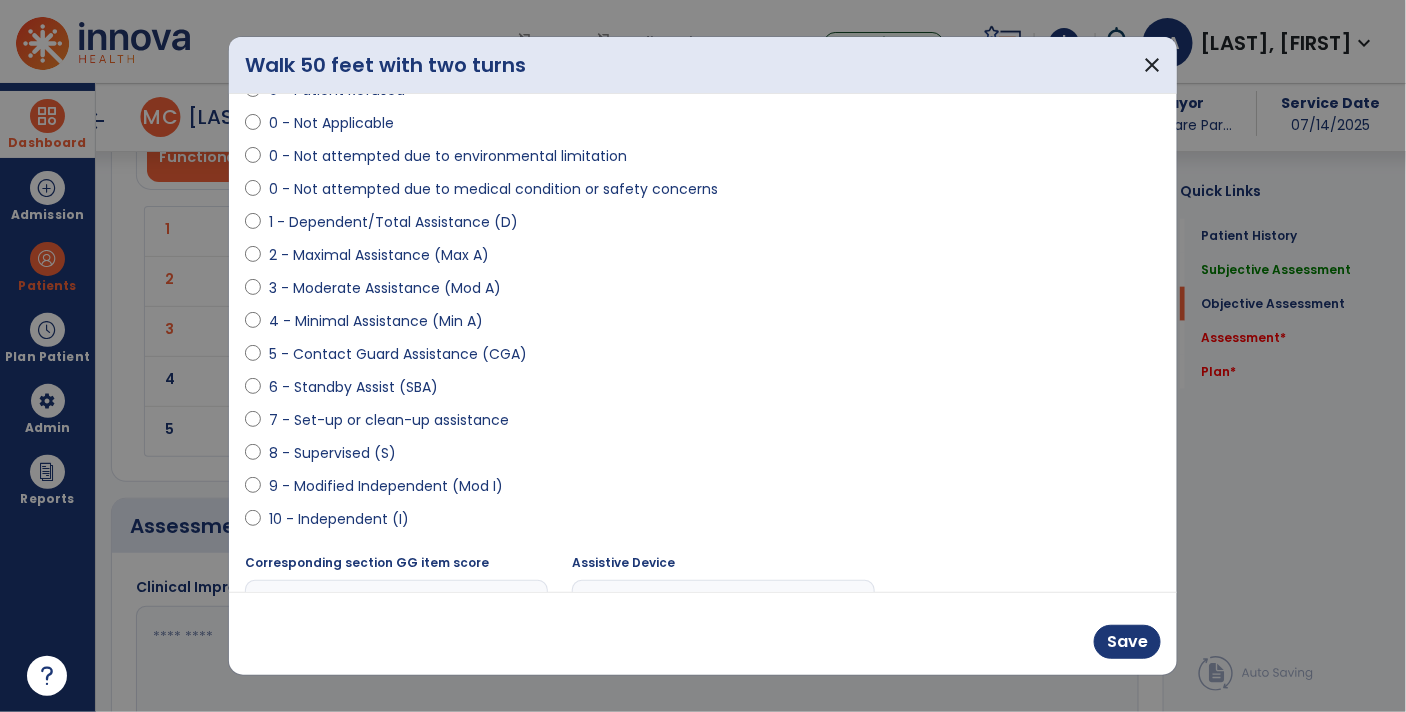 scroll, scrollTop: 164, scrollLeft: 0, axis: vertical 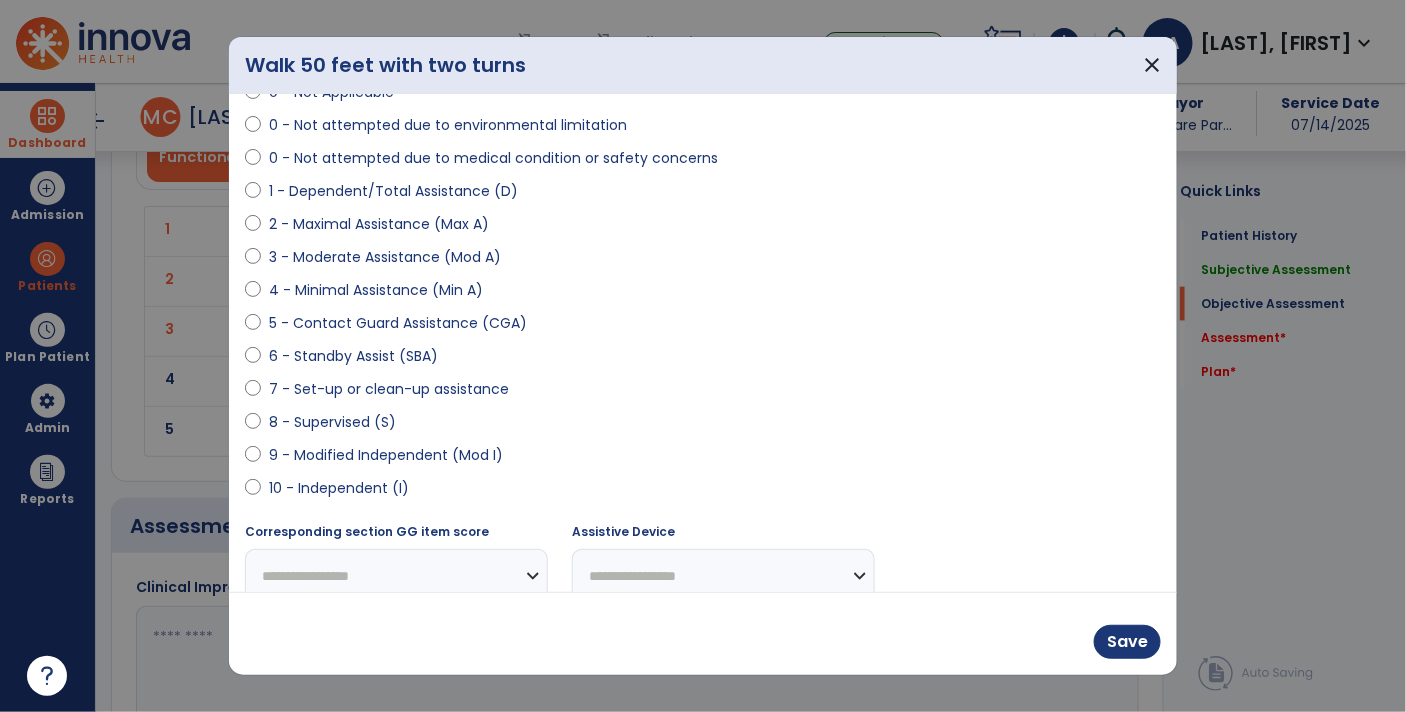 click on "9 - Modified Independent (Mod I)" at bounding box center [386, 455] 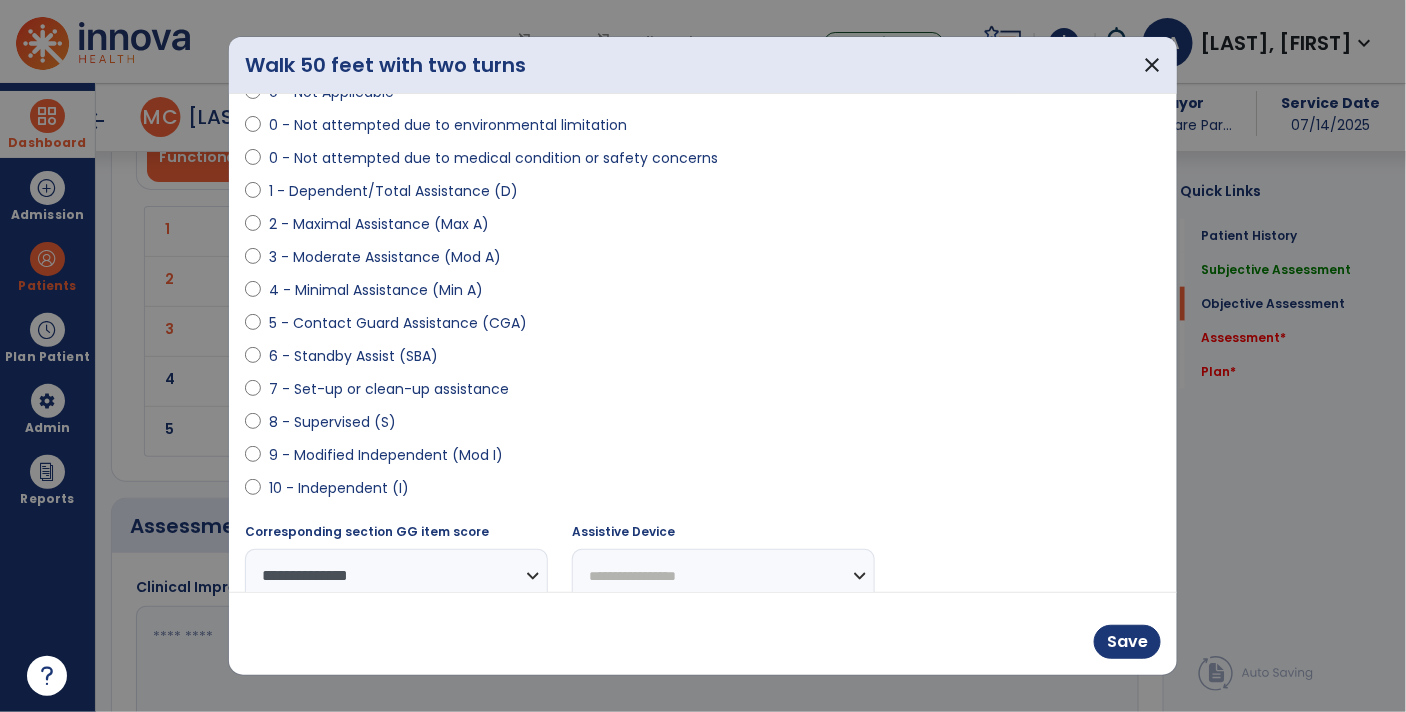 click on "**********" at bounding box center [723, 576] 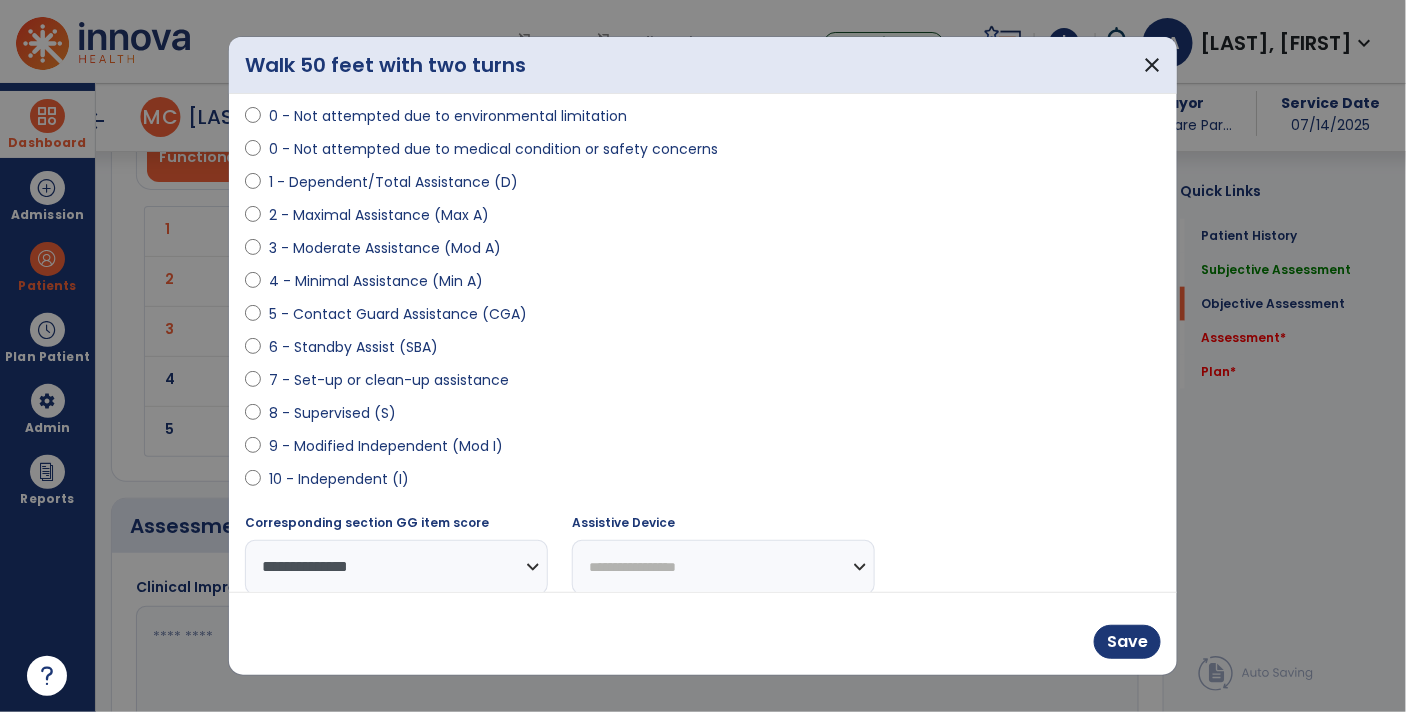 select on "**********" 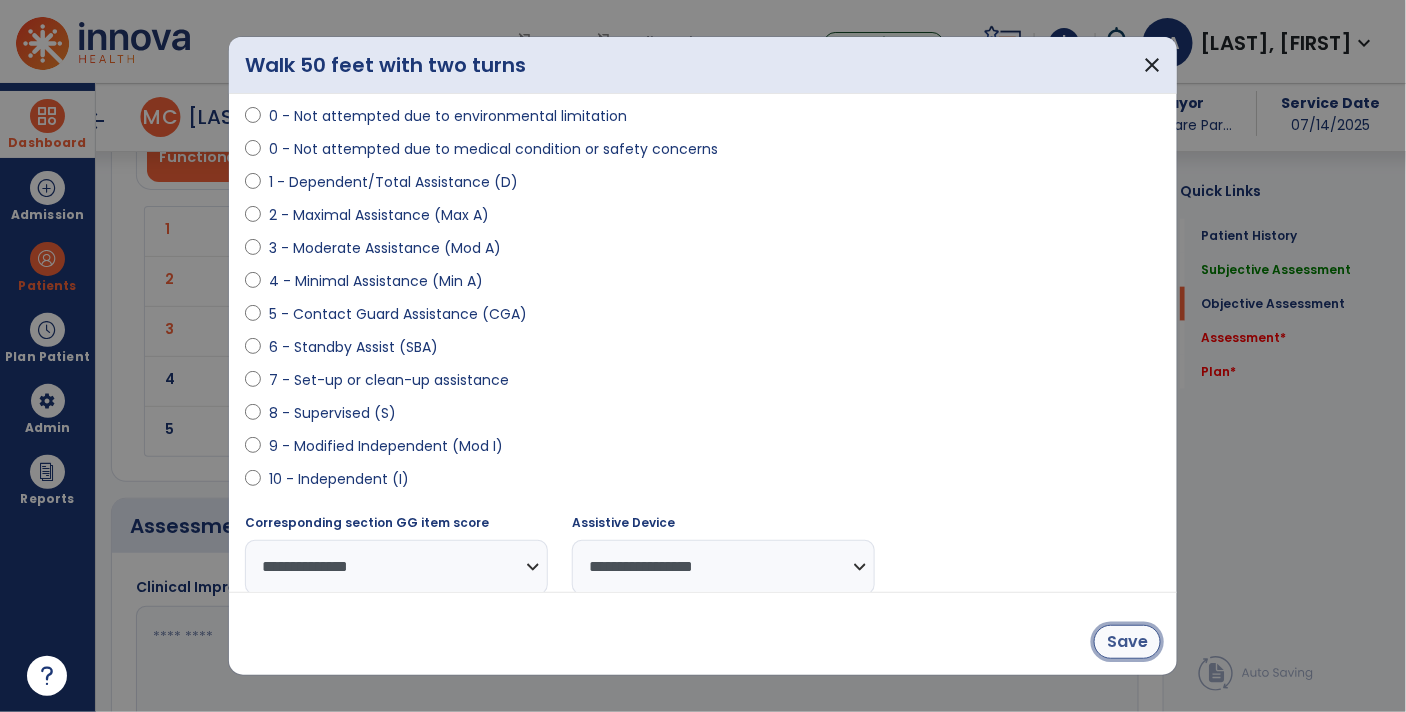click on "Save" at bounding box center [1127, 642] 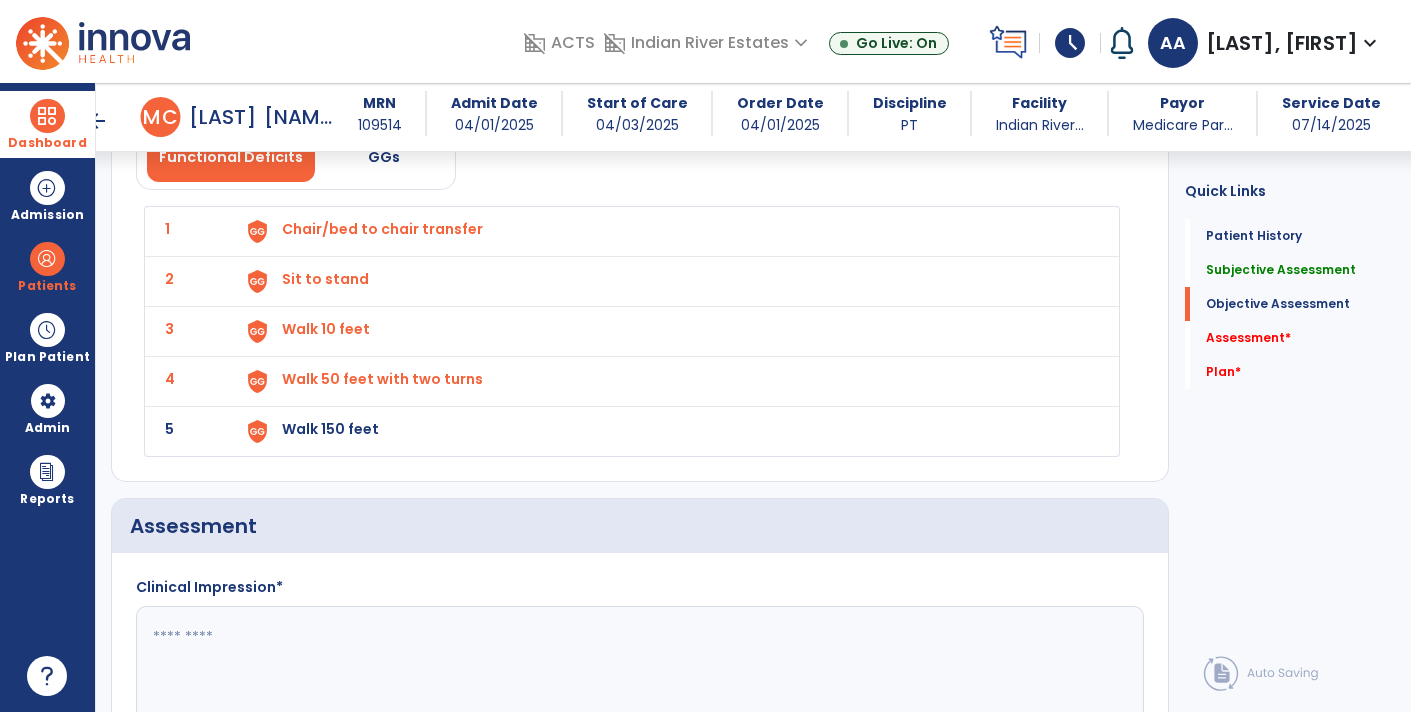 click on "Walk 150 feet" at bounding box center (668, 231) 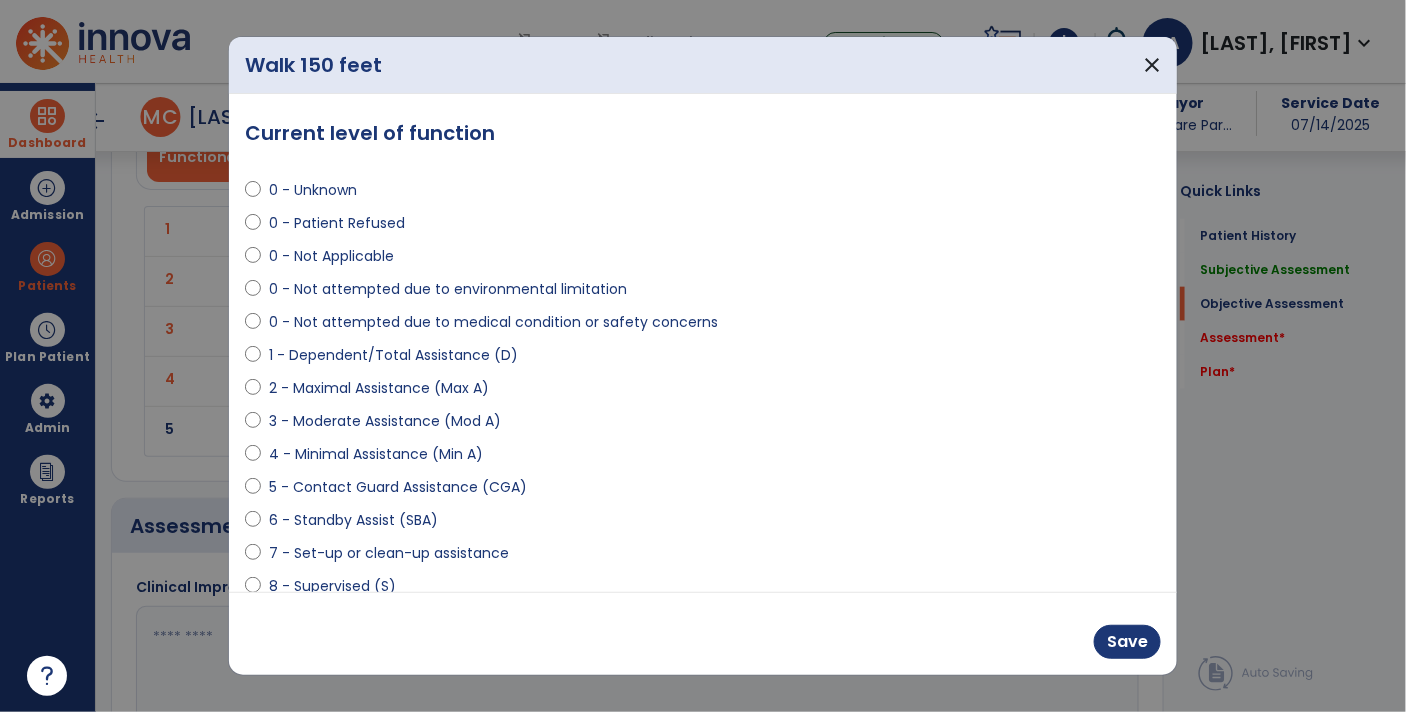 scroll, scrollTop: 3006, scrollLeft: 0, axis: vertical 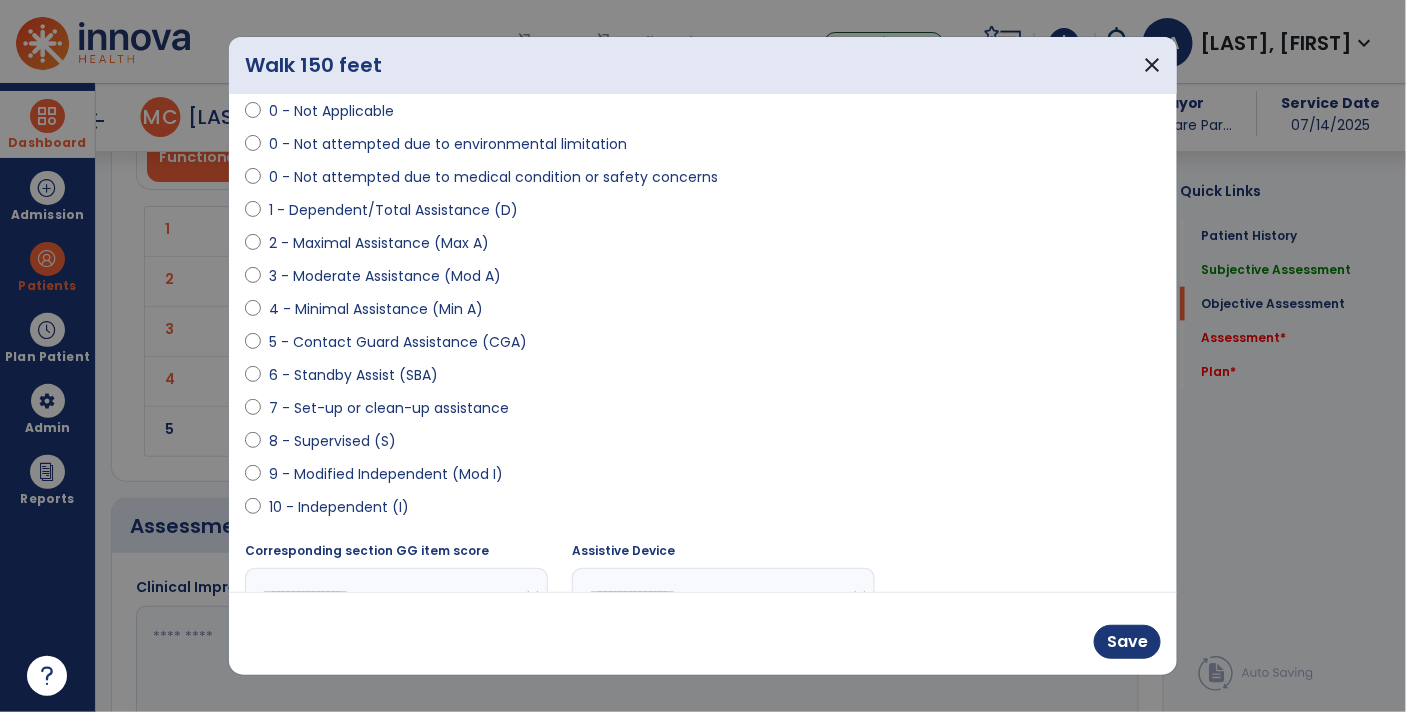 click on "5 - Contact Guard Assistance (CGA)" at bounding box center [398, 342] 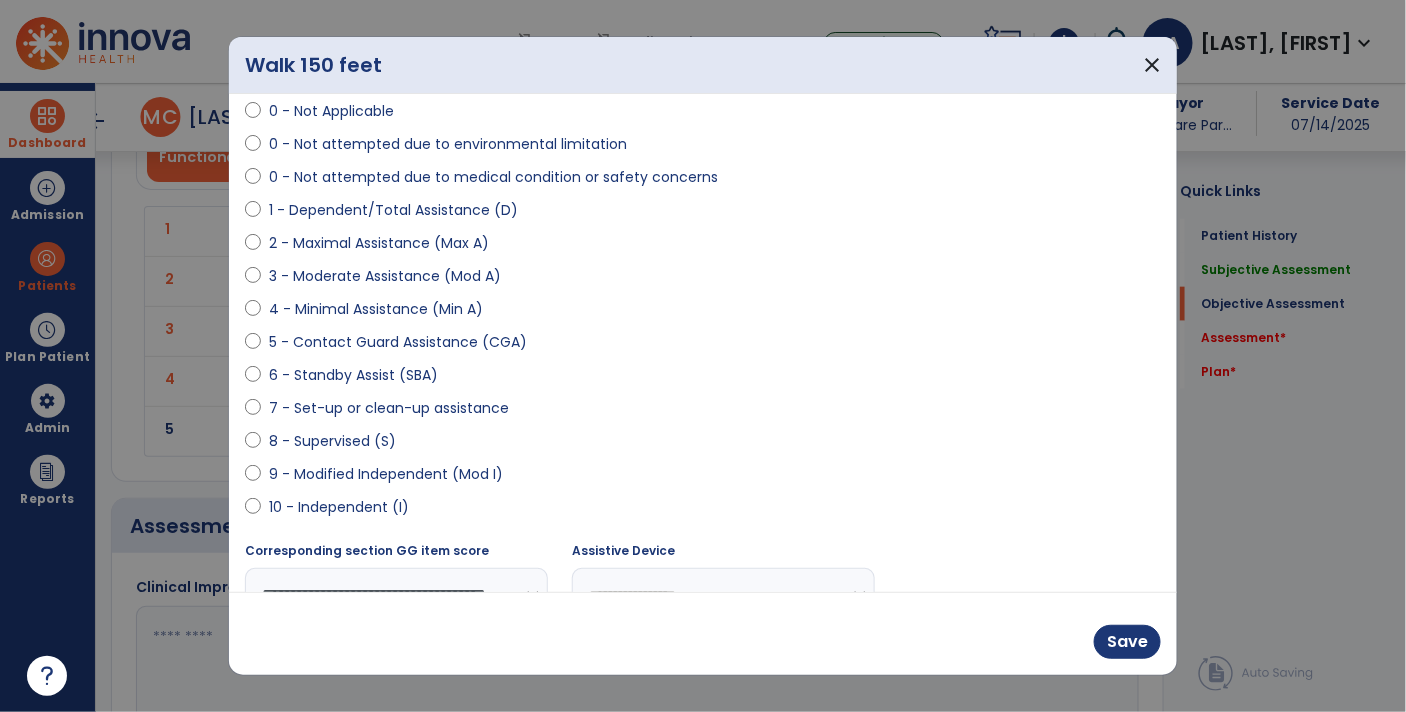 click on "**********" at bounding box center (723, 595) 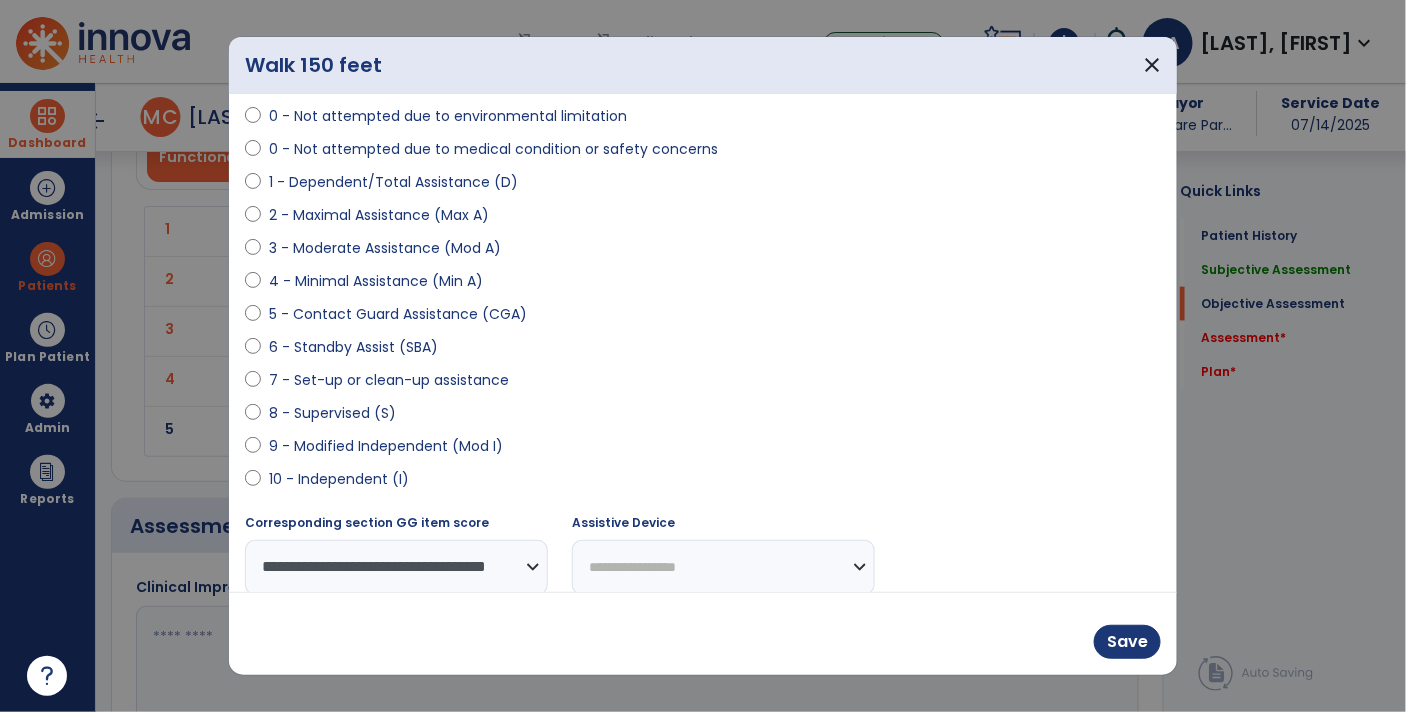 select on "**********" 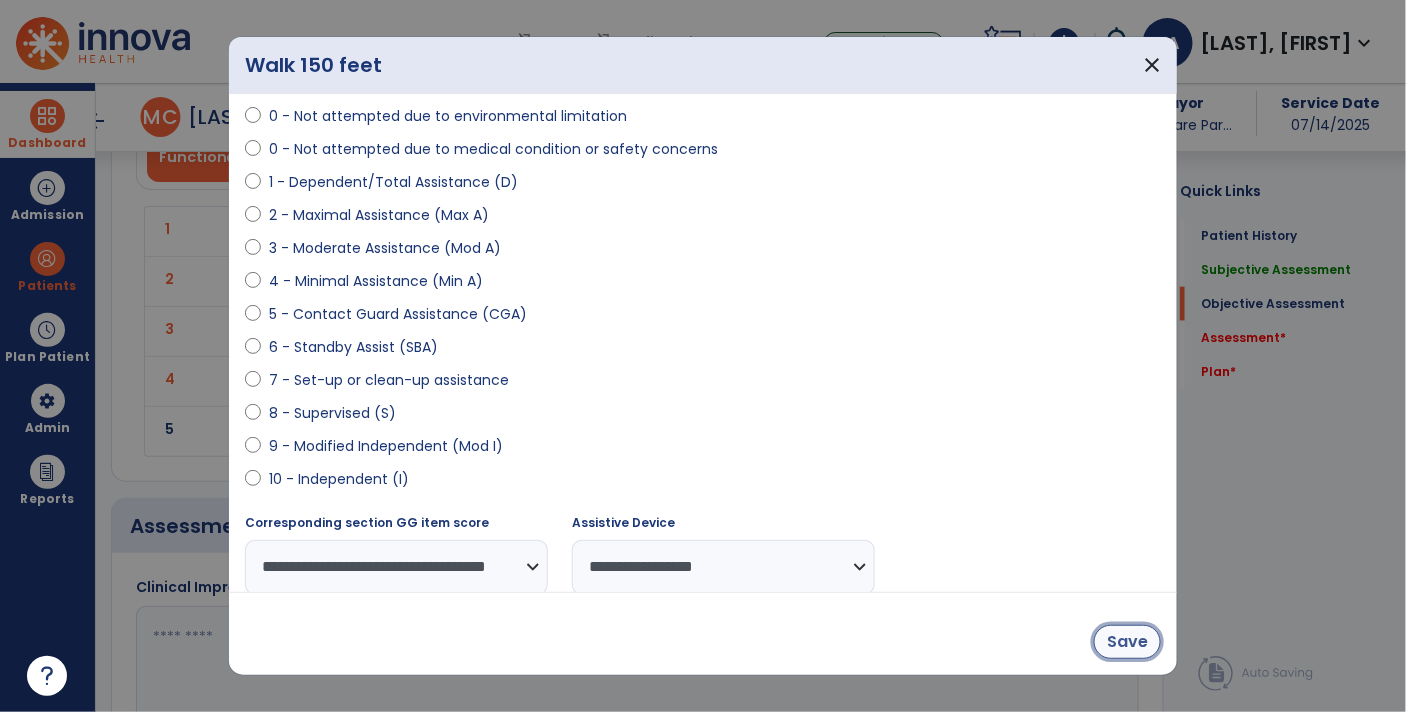 click on "Save" at bounding box center [1127, 642] 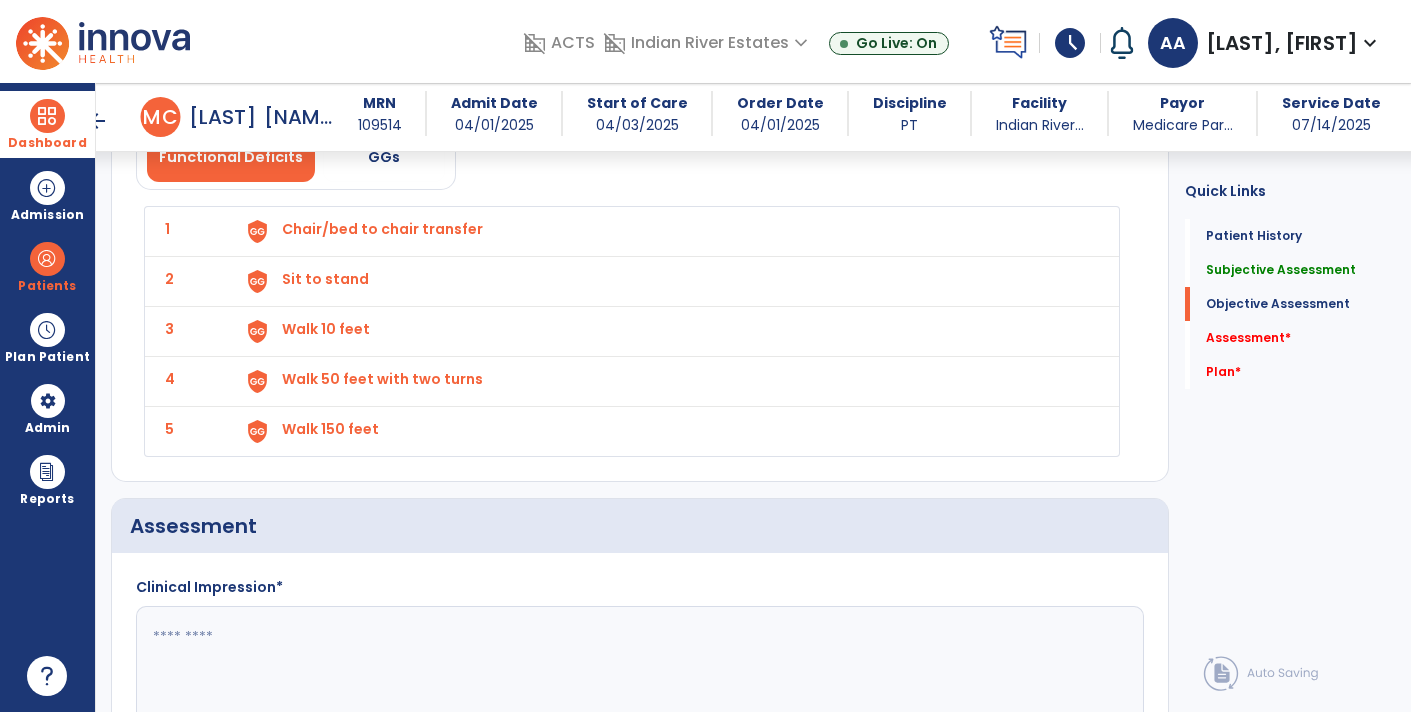 click on "Walk 50 feet with two turns" at bounding box center (668, 231) 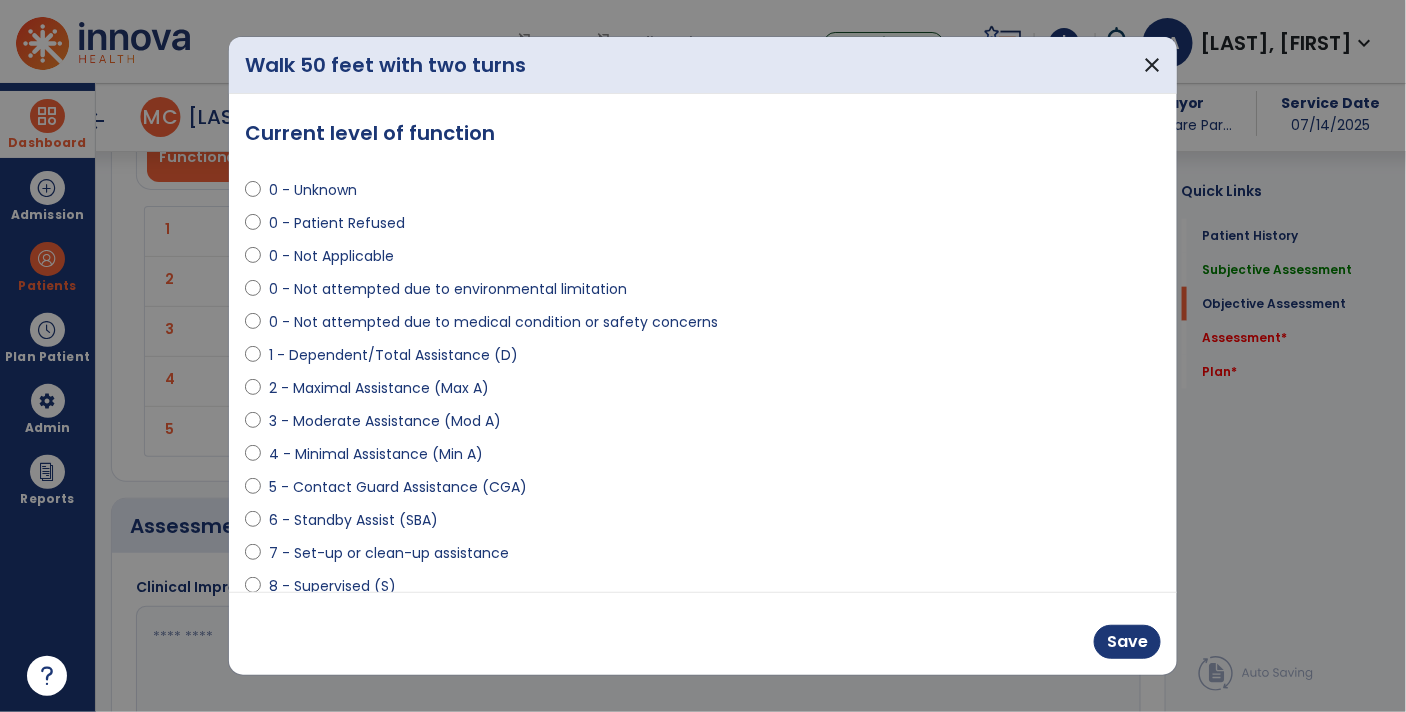 scroll, scrollTop: 3006, scrollLeft: 0, axis: vertical 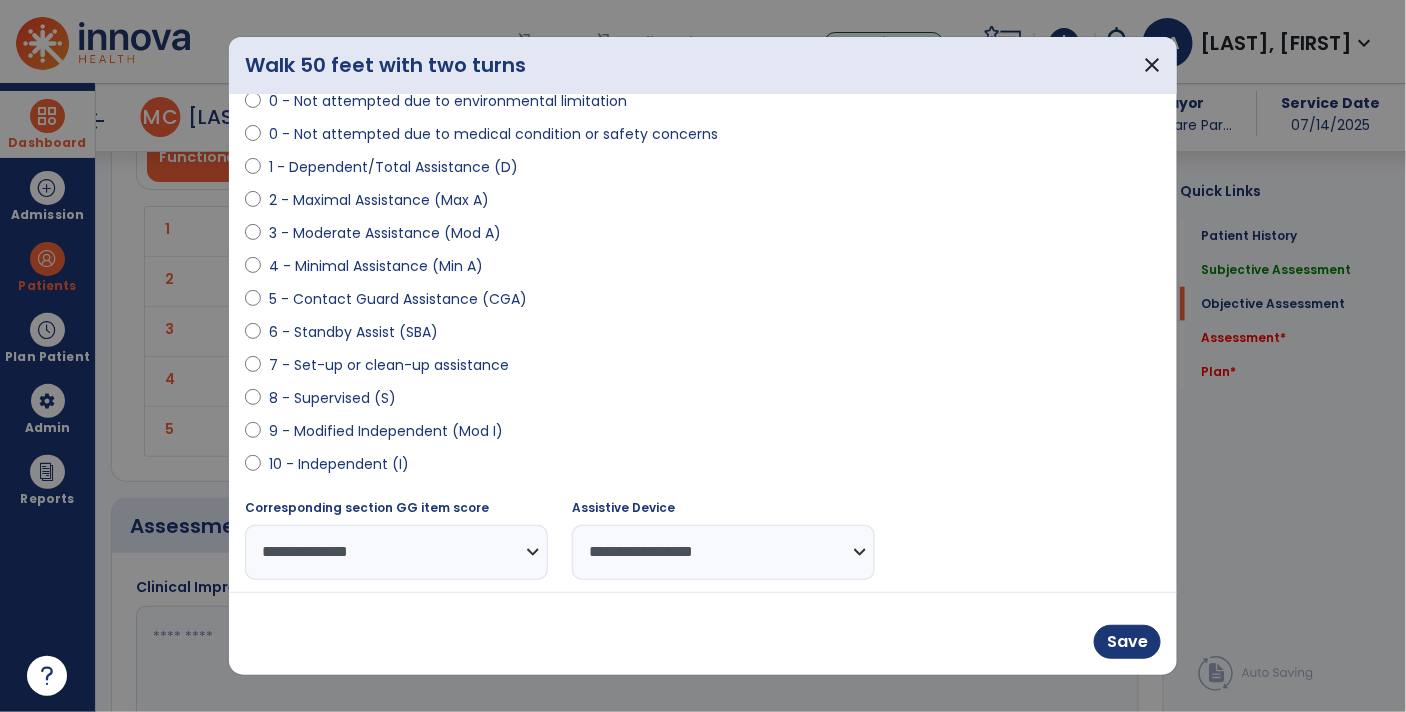 select on "**********" 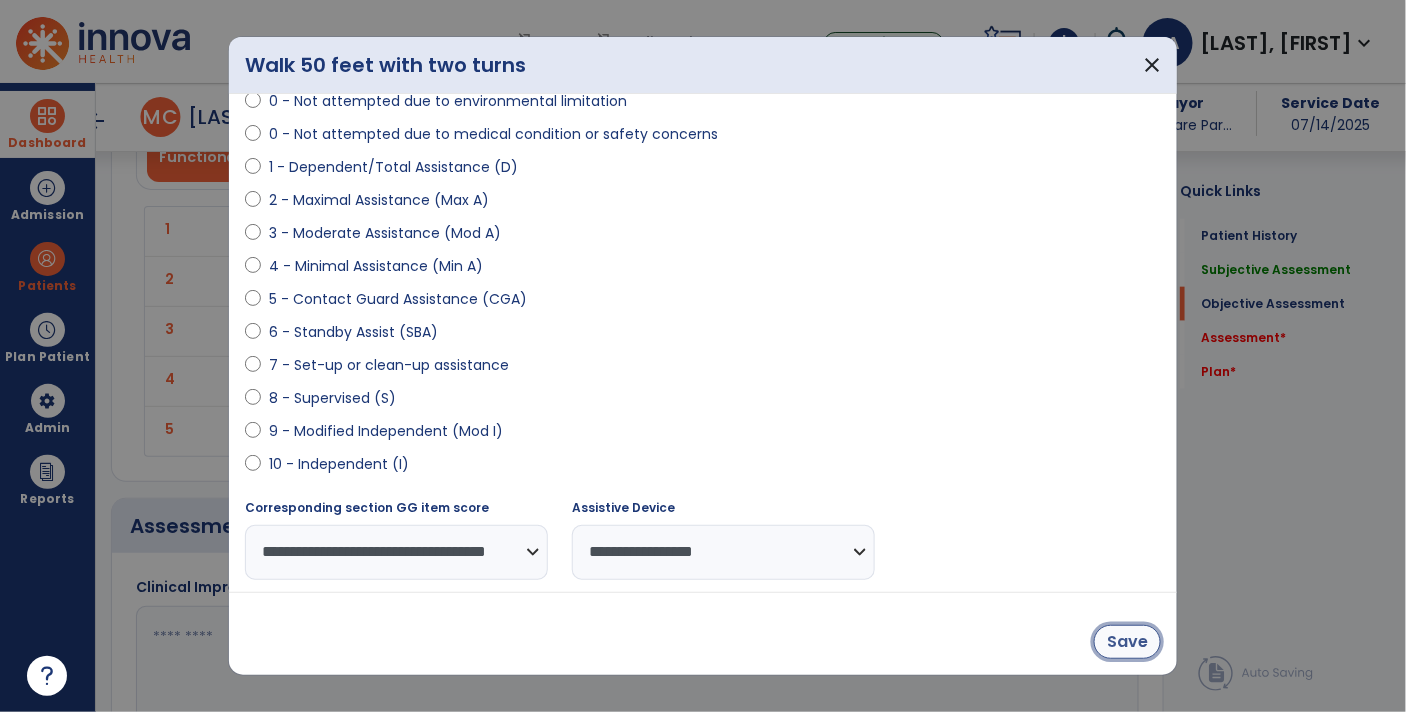 click on "Save" at bounding box center (1127, 642) 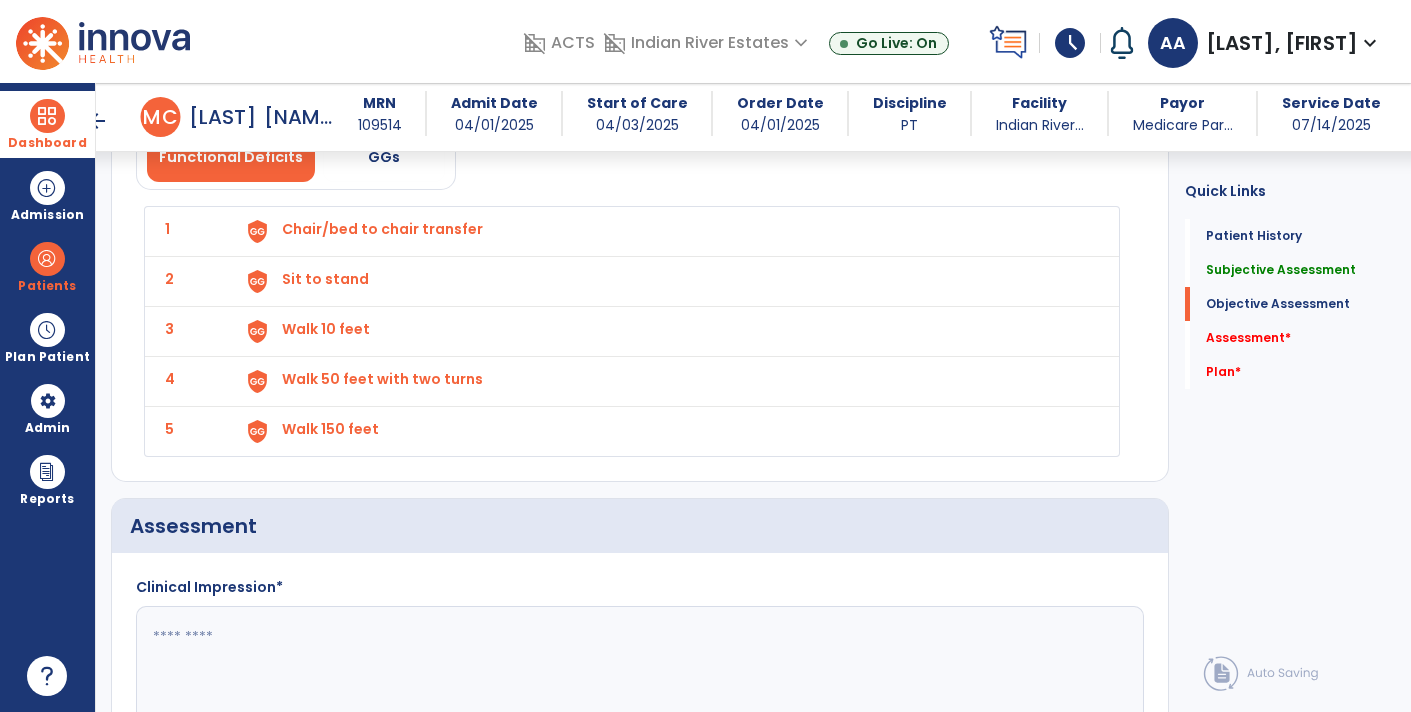 click 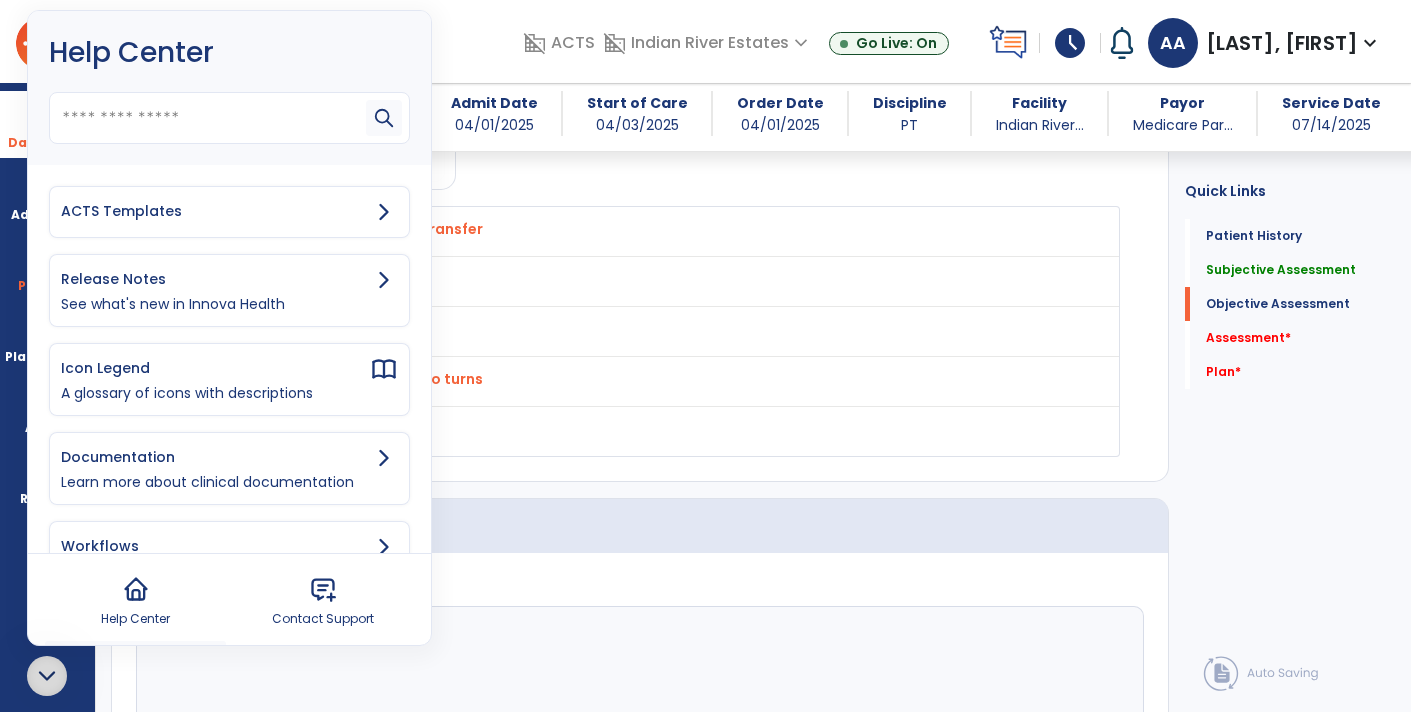 click on "ACTS Templates" at bounding box center (215, 211) 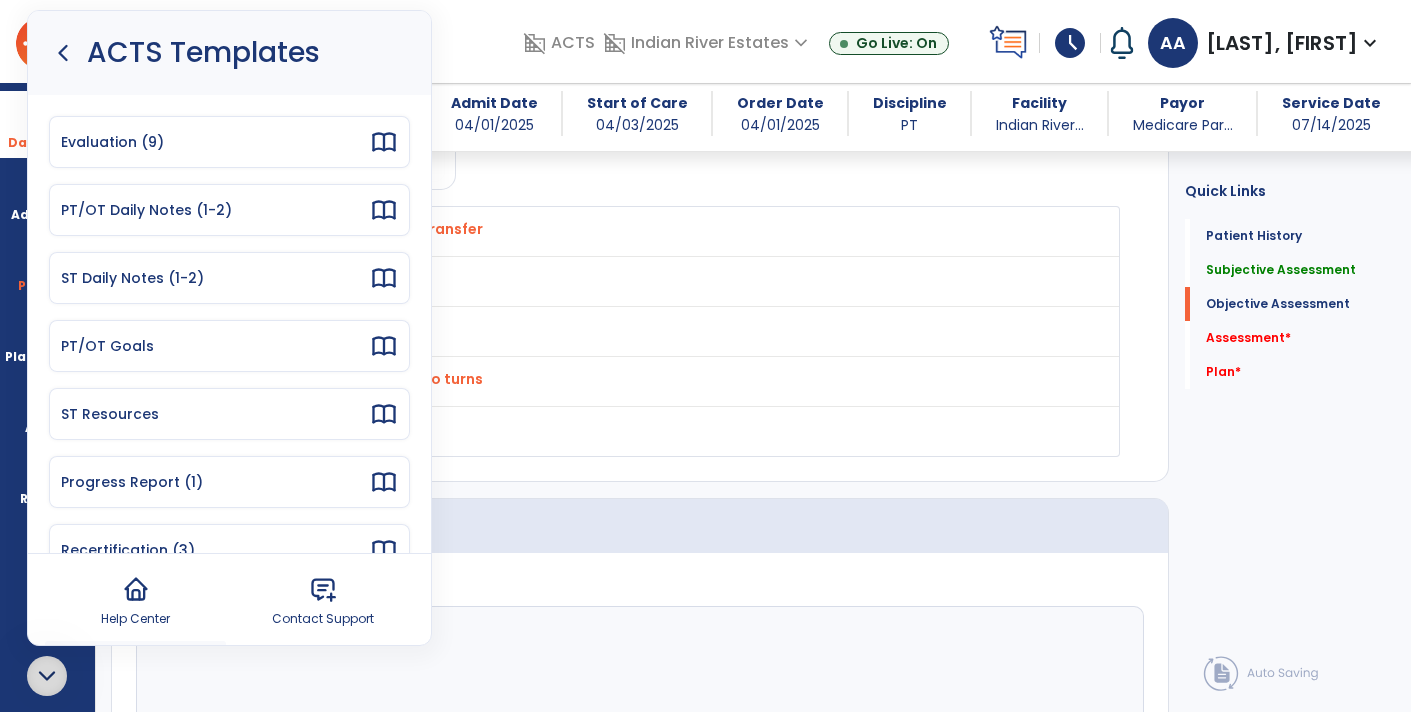 scroll, scrollTop: 179, scrollLeft: 0, axis: vertical 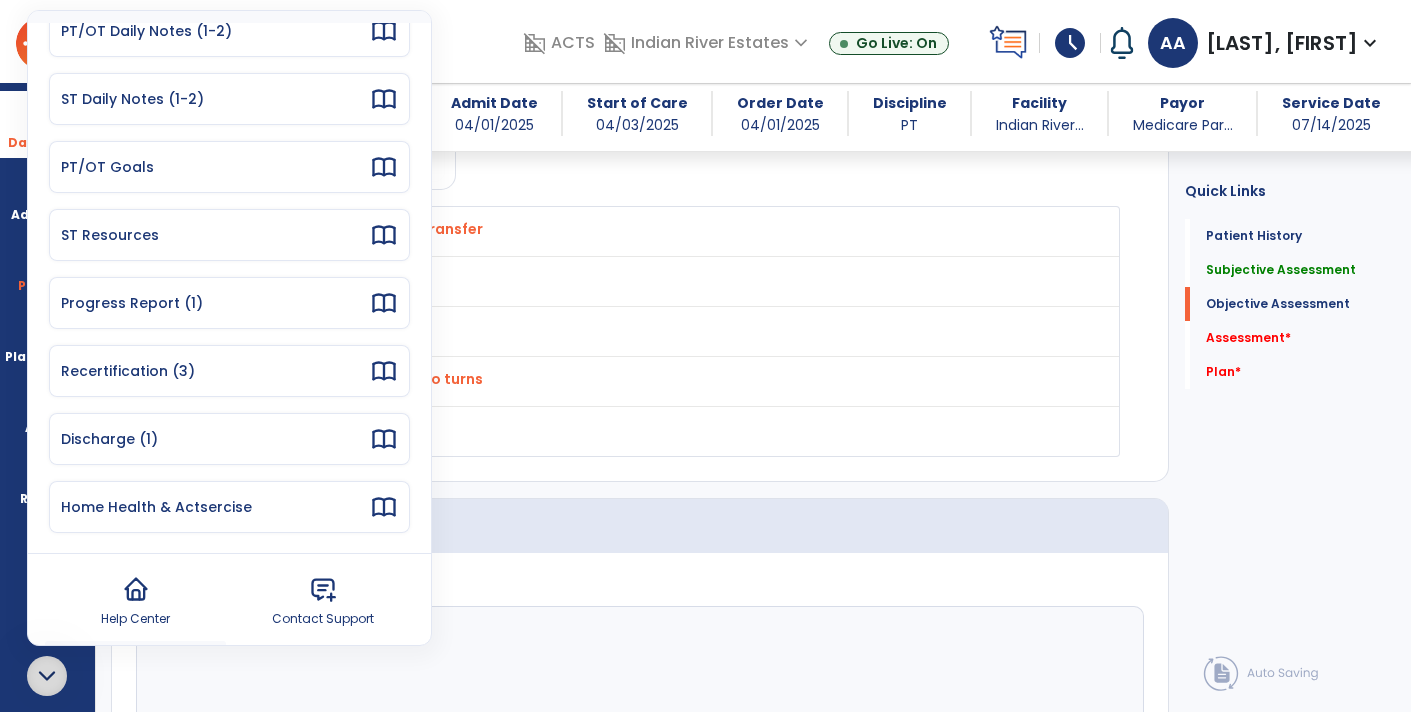 click on "Discharge (1)" at bounding box center (215, 439) 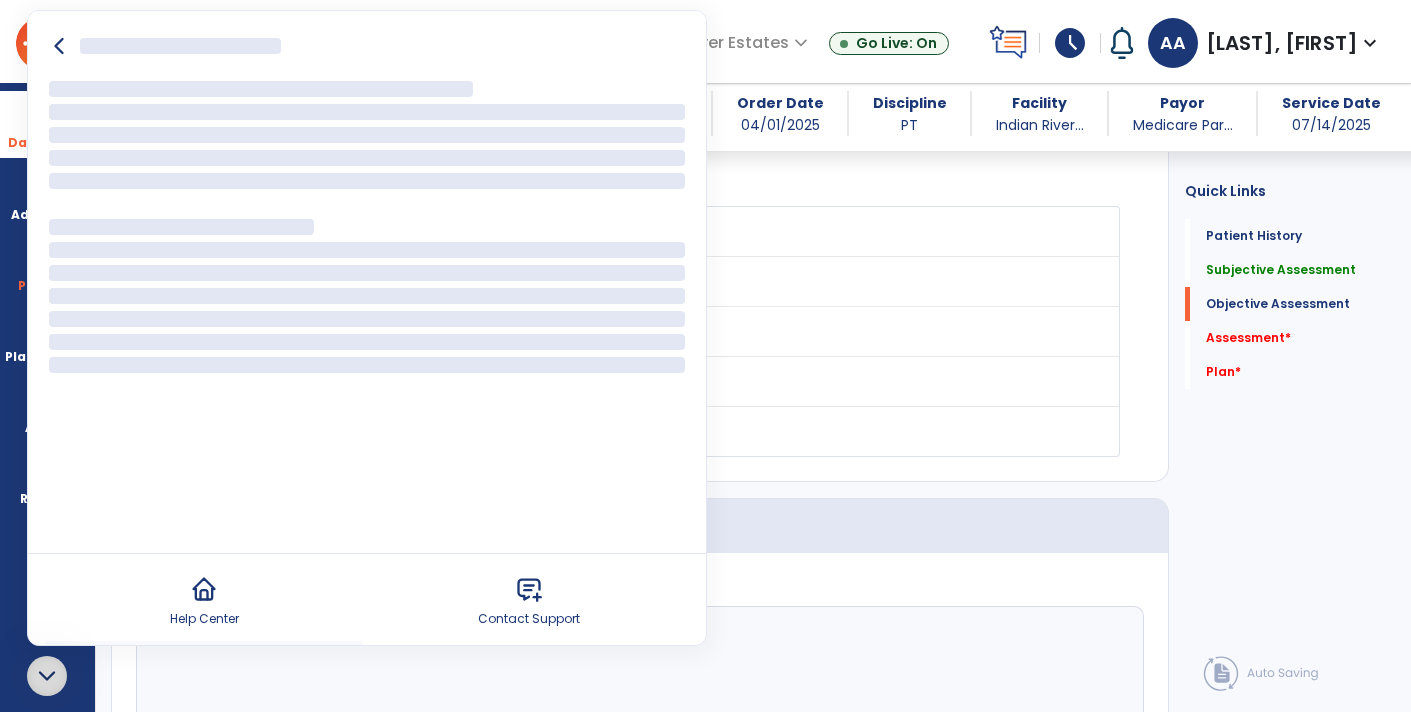 scroll, scrollTop: 0, scrollLeft: 0, axis: both 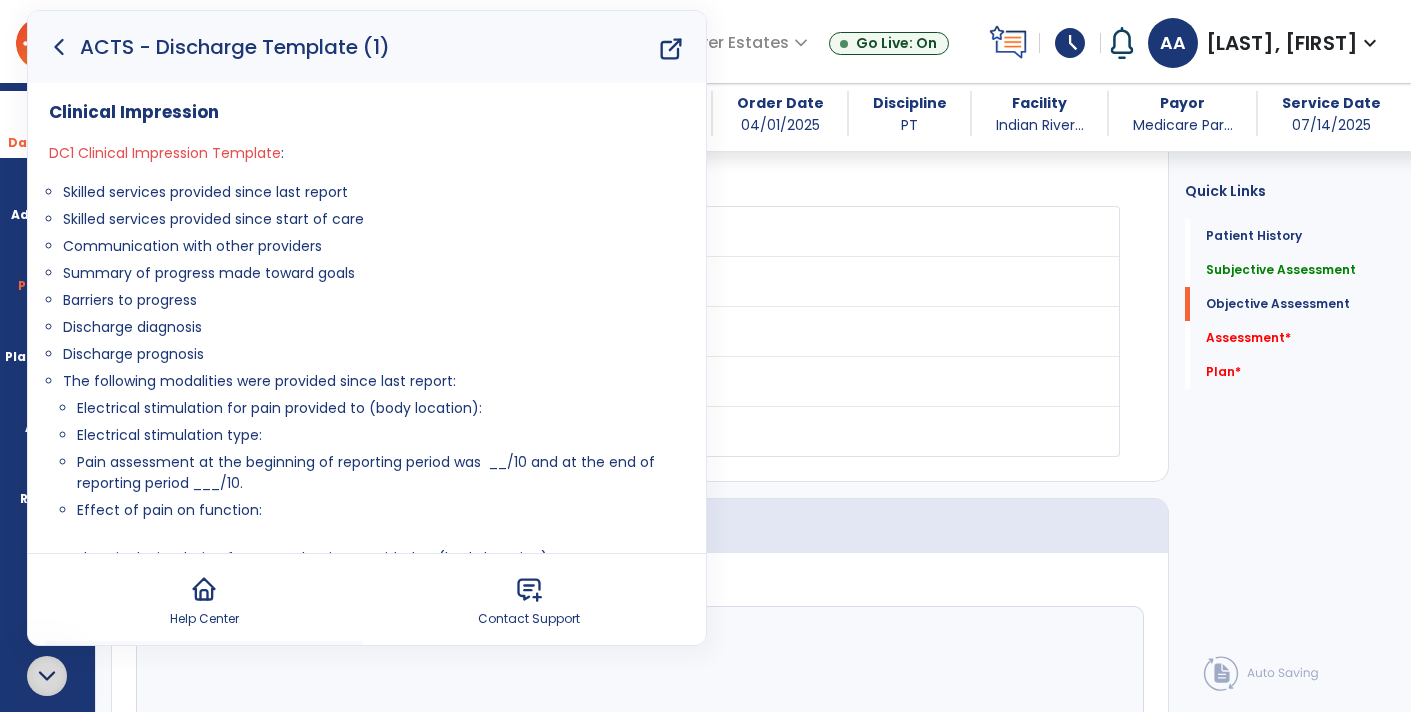 drag, startPoint x: 60, startPoint y: 192, endPoint x: 256, endPoint y: 345, distance: 248.64633 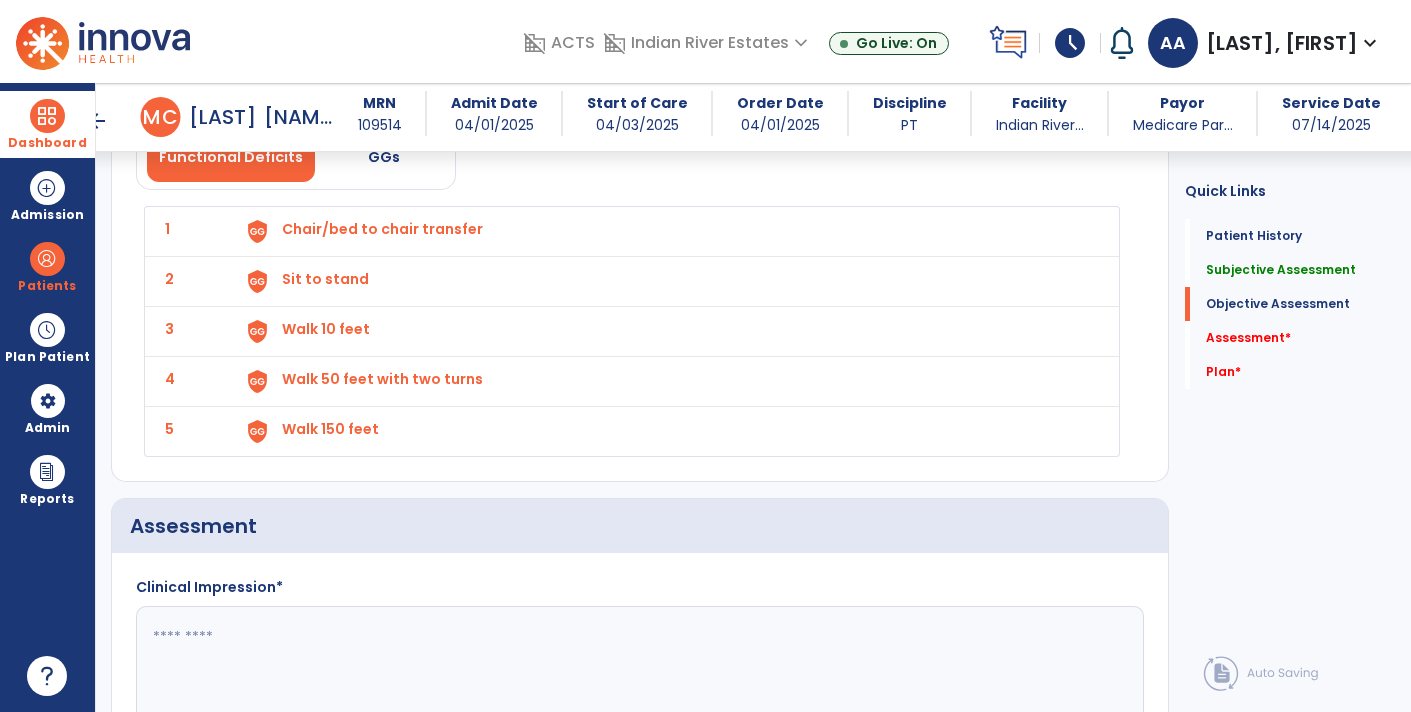 click 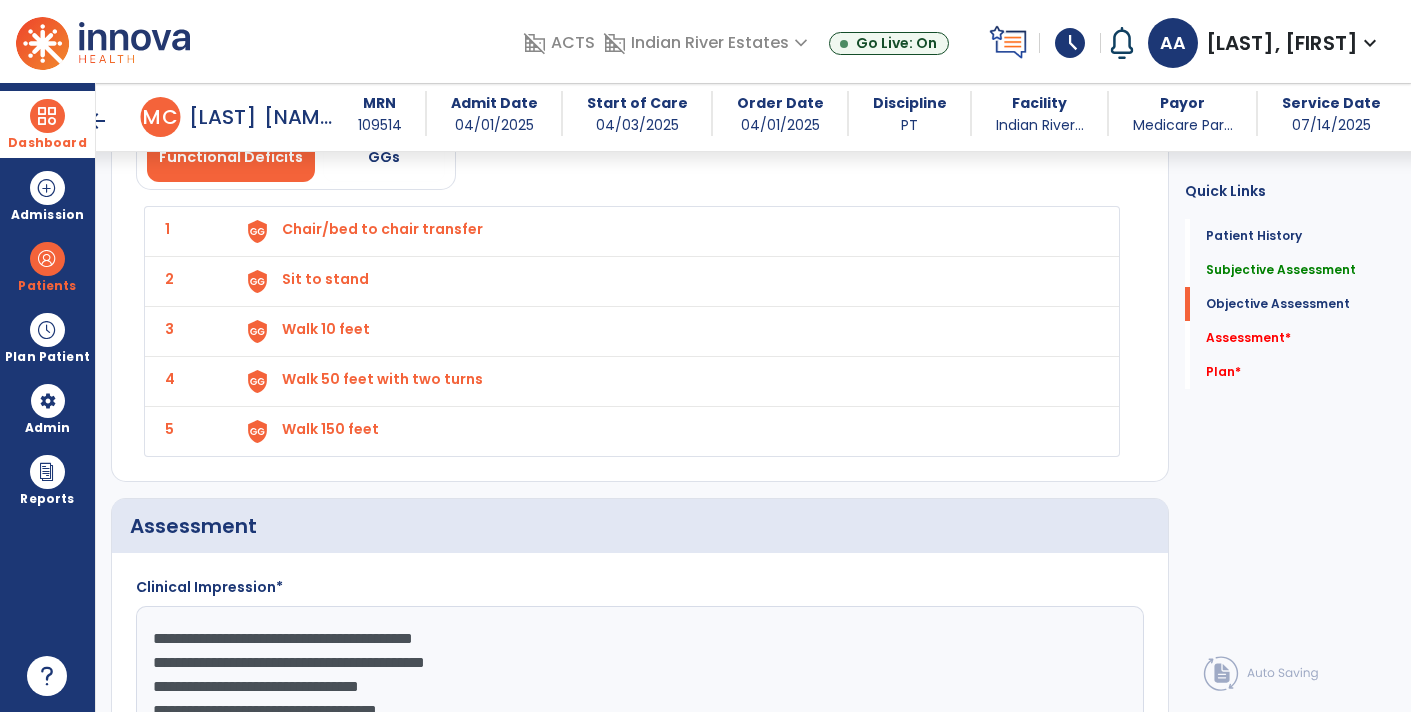 scroll, scrollTop: 39, scrollLeft: 0, axis: vertical 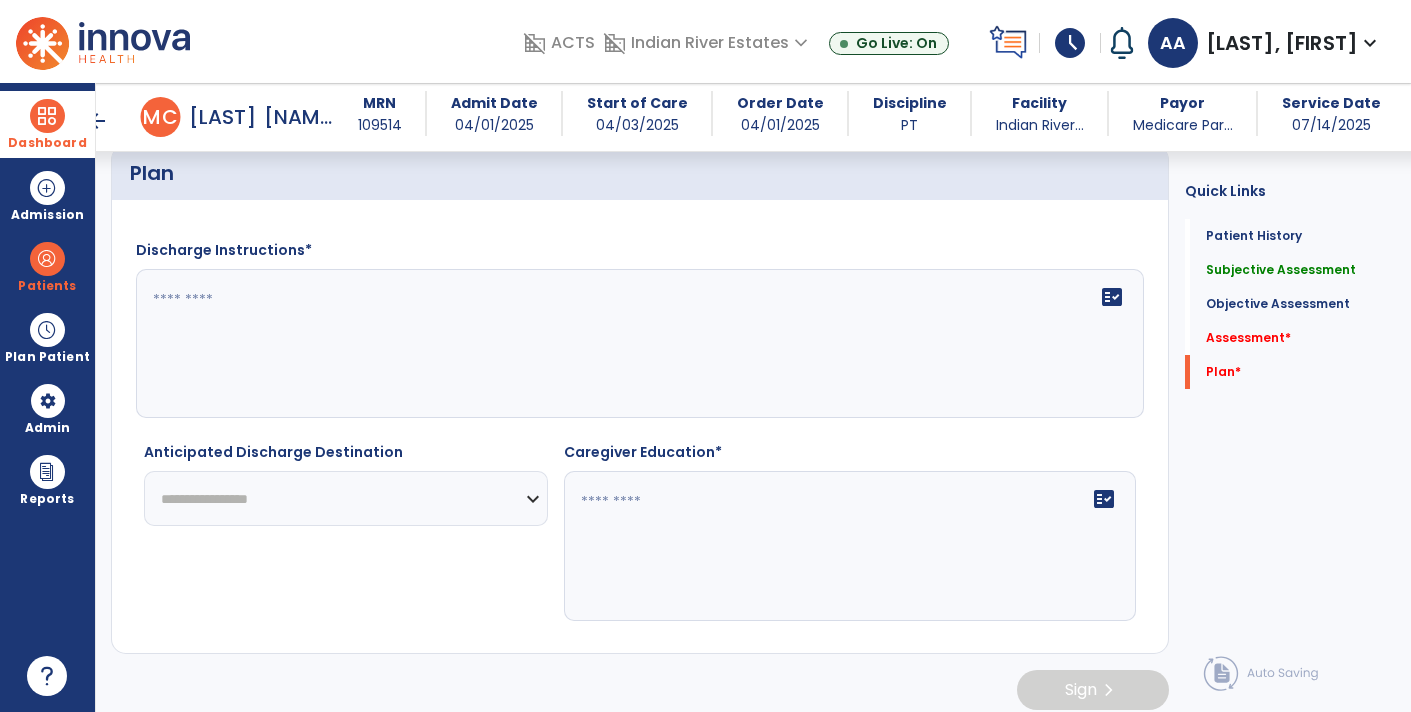 type on "**********" 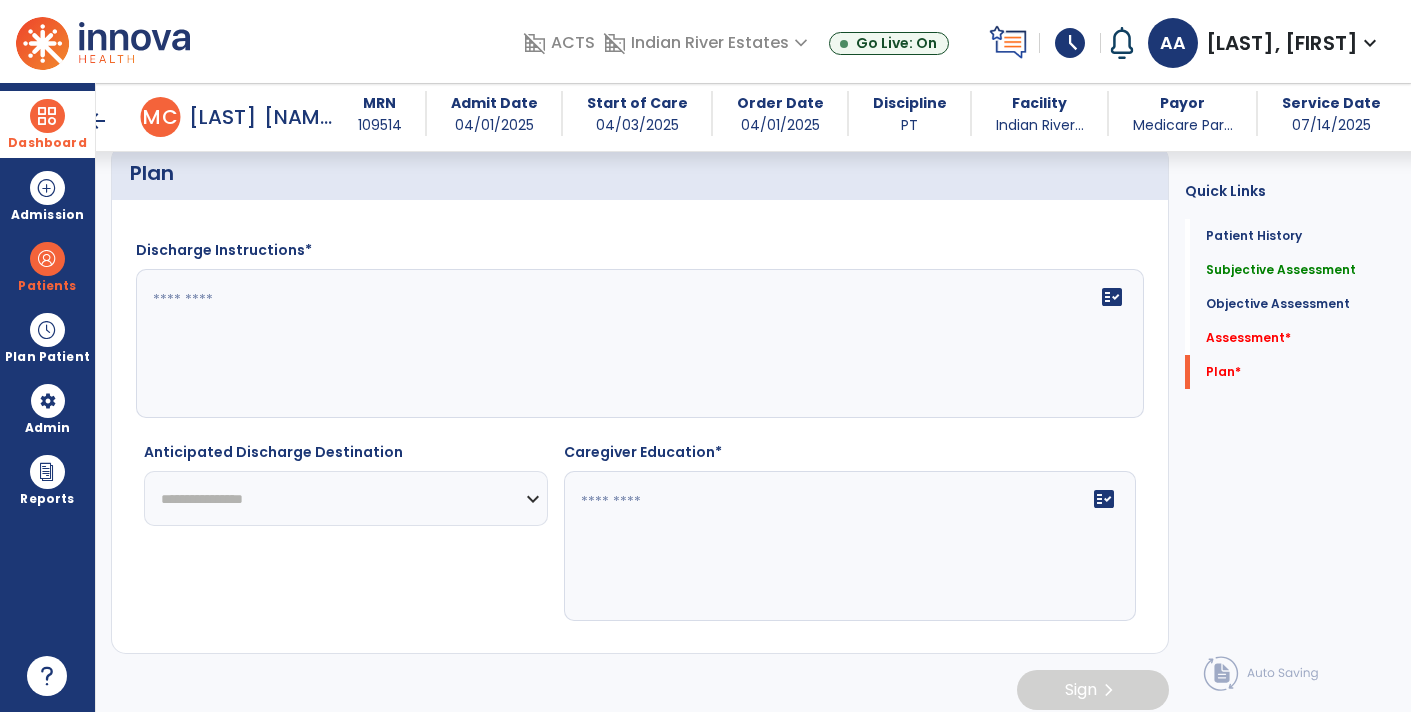 click on "**********" 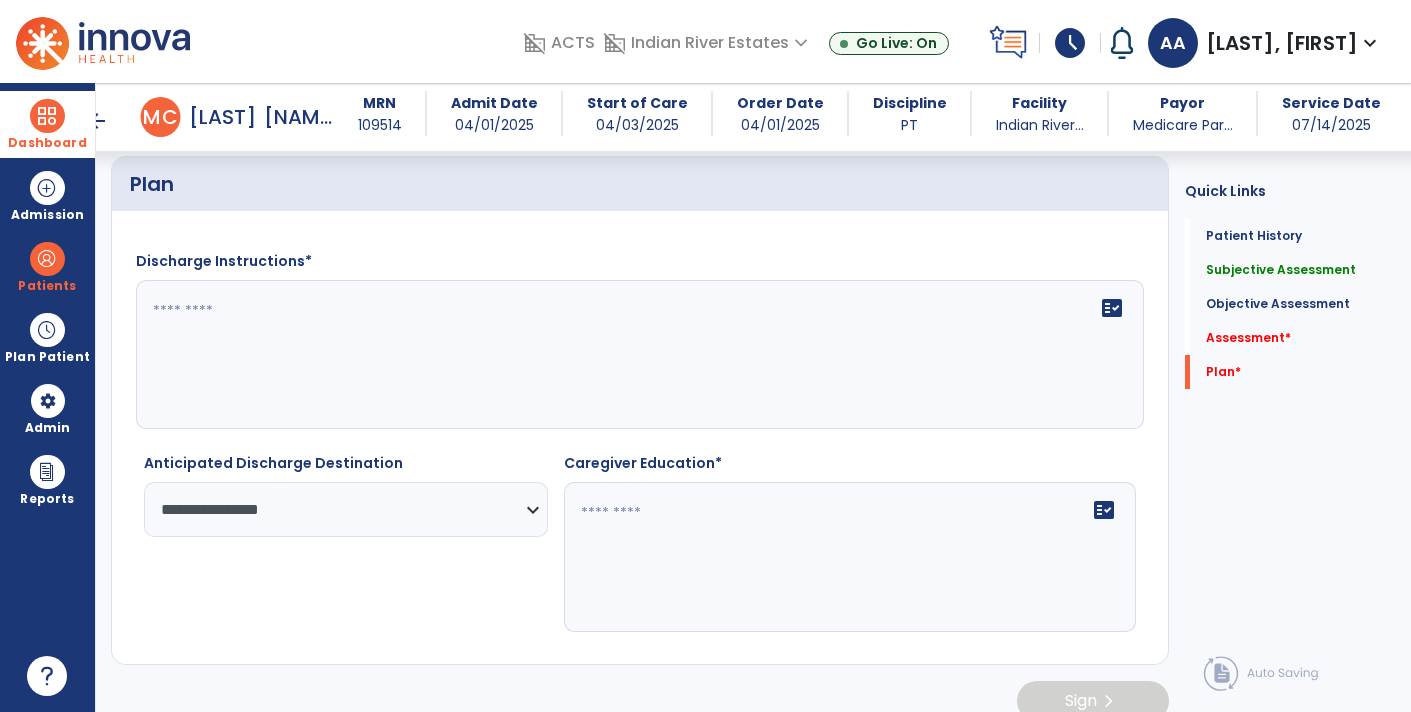 scroll, scrollTop: 3843, scrollLeft: 0, axis: vertical 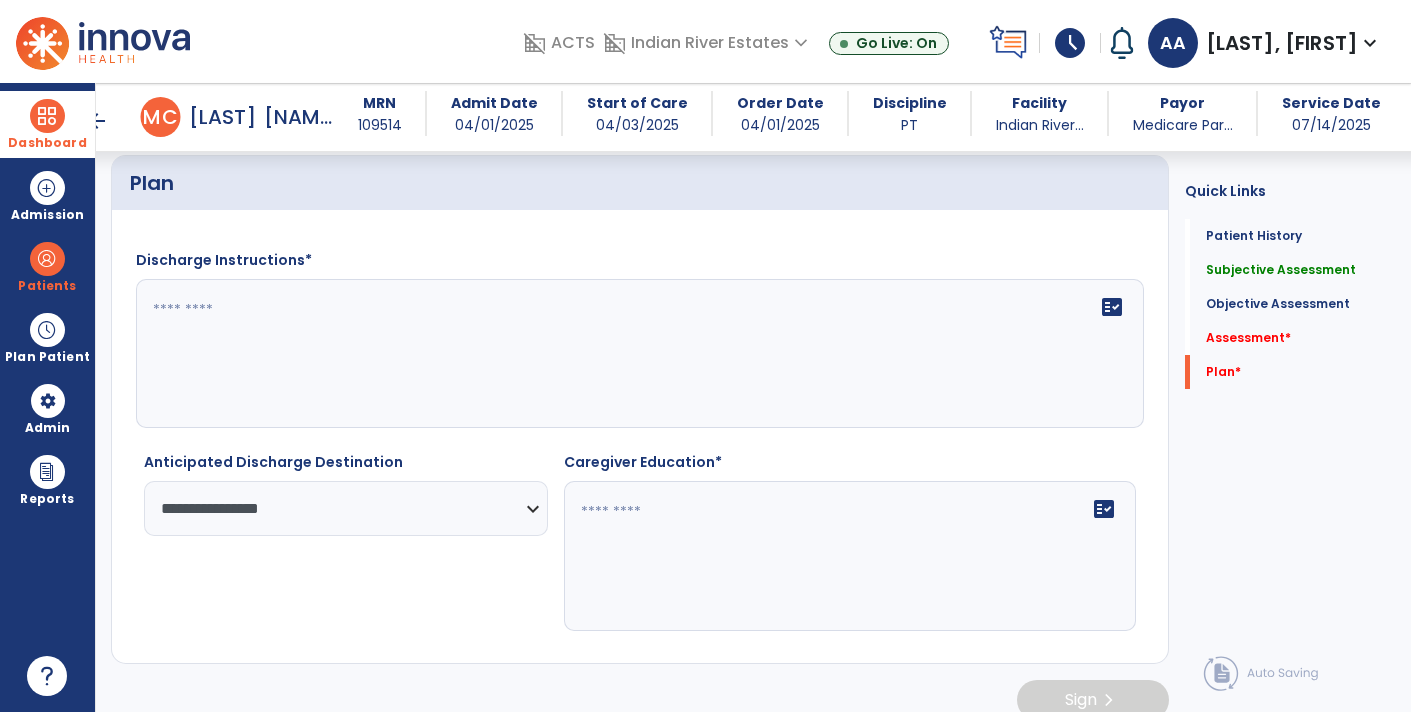 click on "**********" 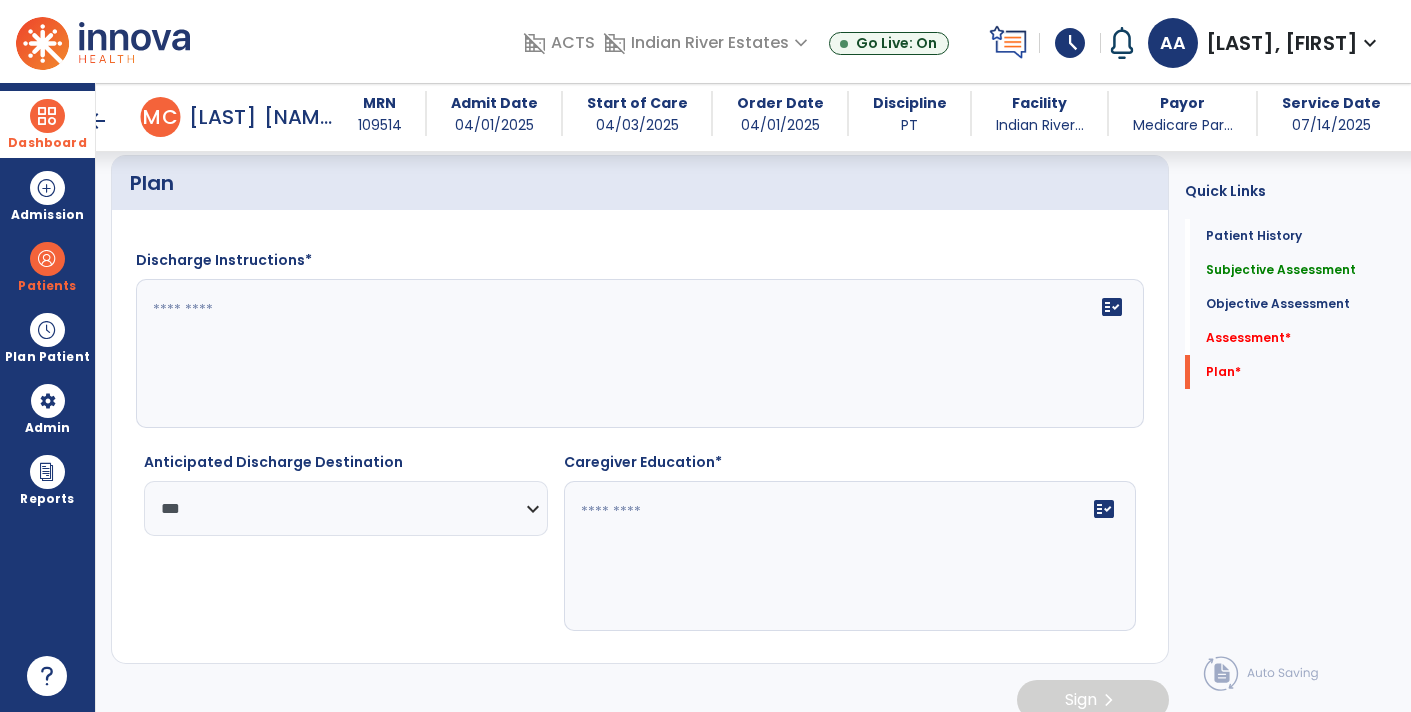 click on "**********" 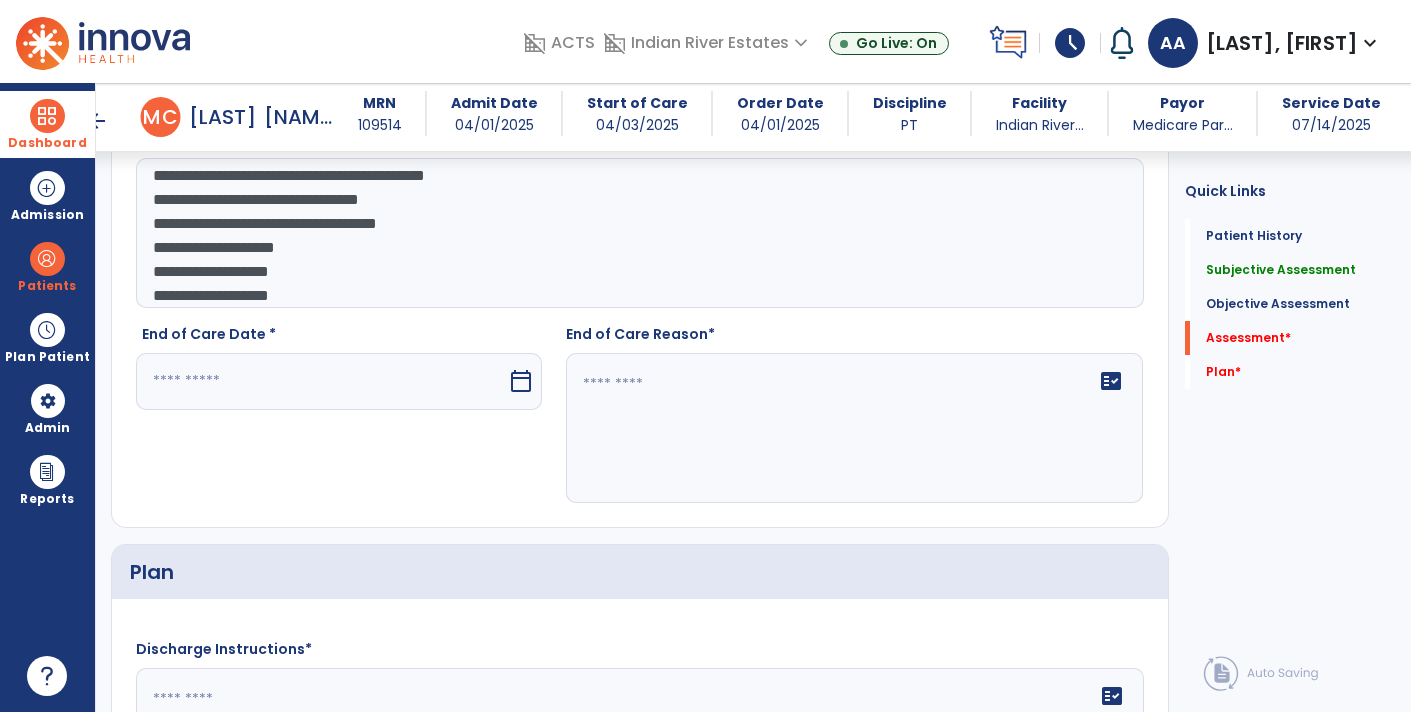 scroll, scrollTop: 3451, scrollLeft: 0, axis: vertical 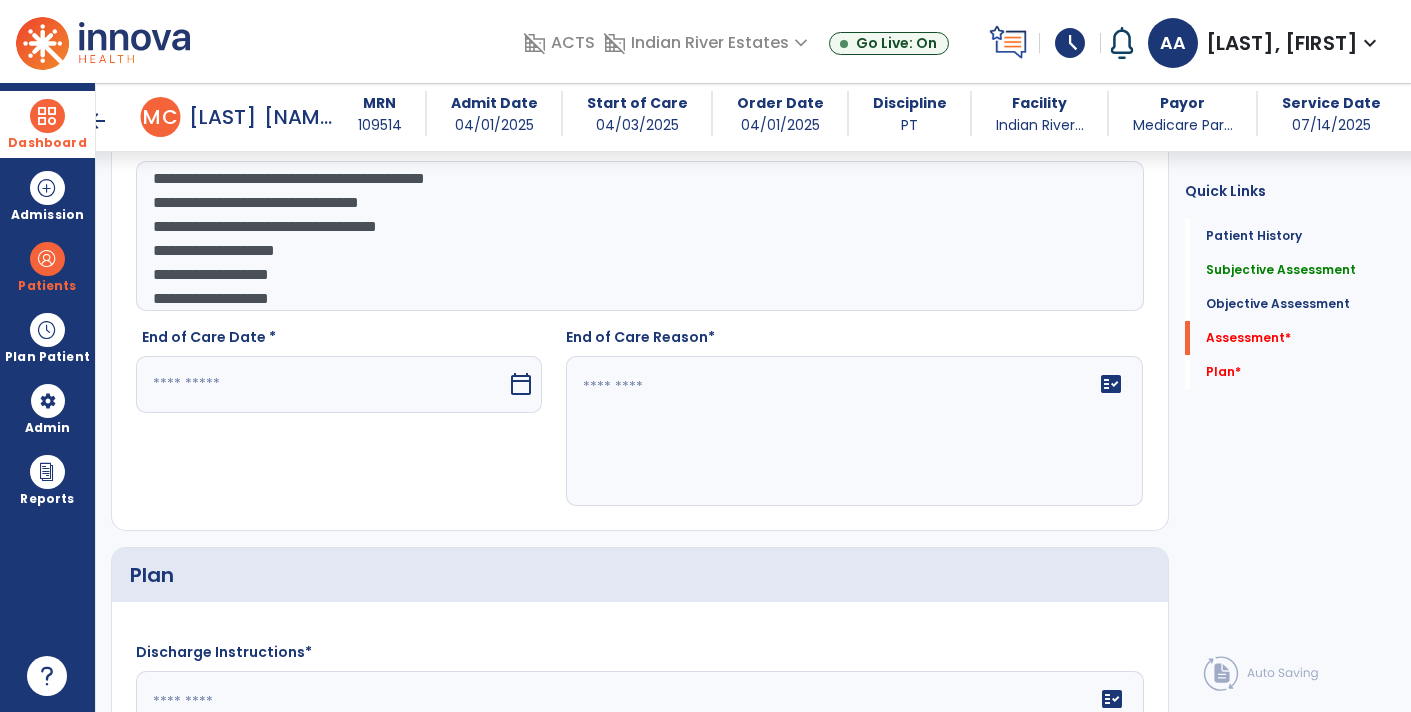click on "calendar_today" at bounding box center [521, 384] 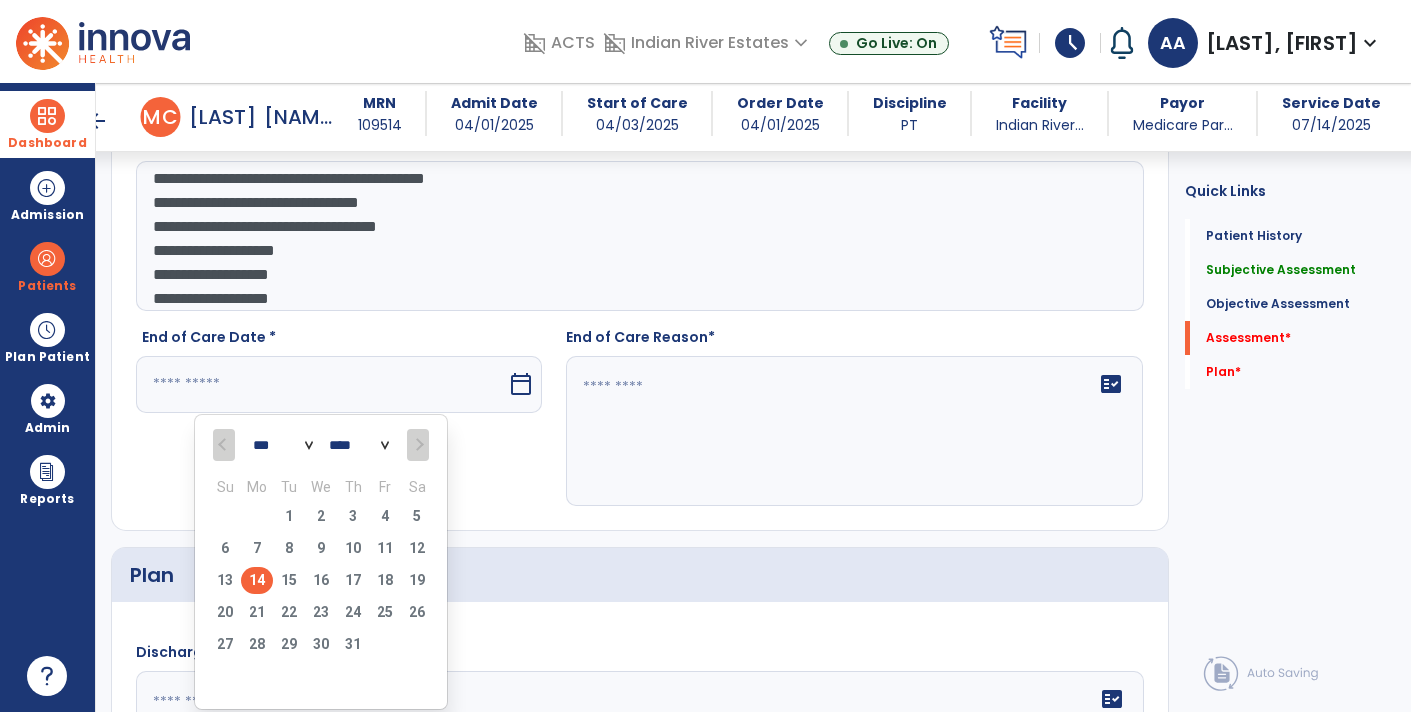 click on "14" at bounding box center [257, 580] 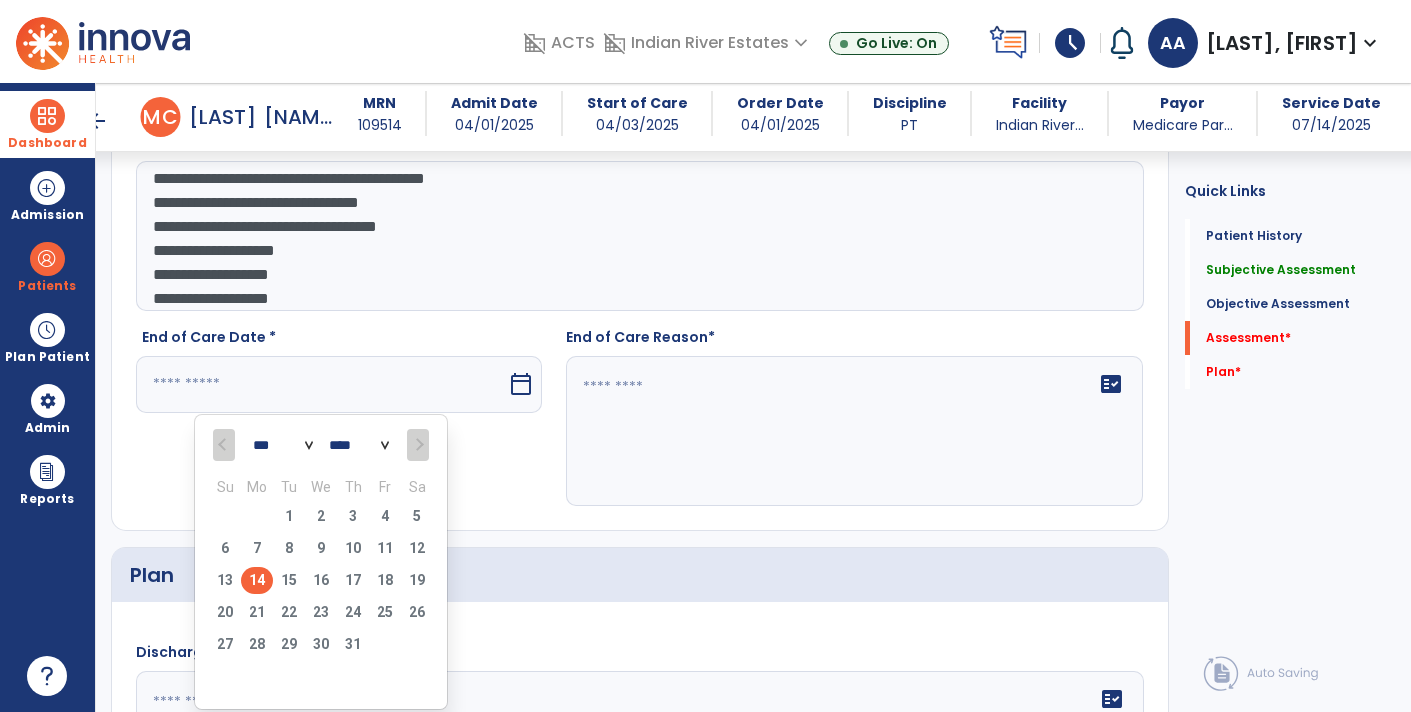 type on "*********" 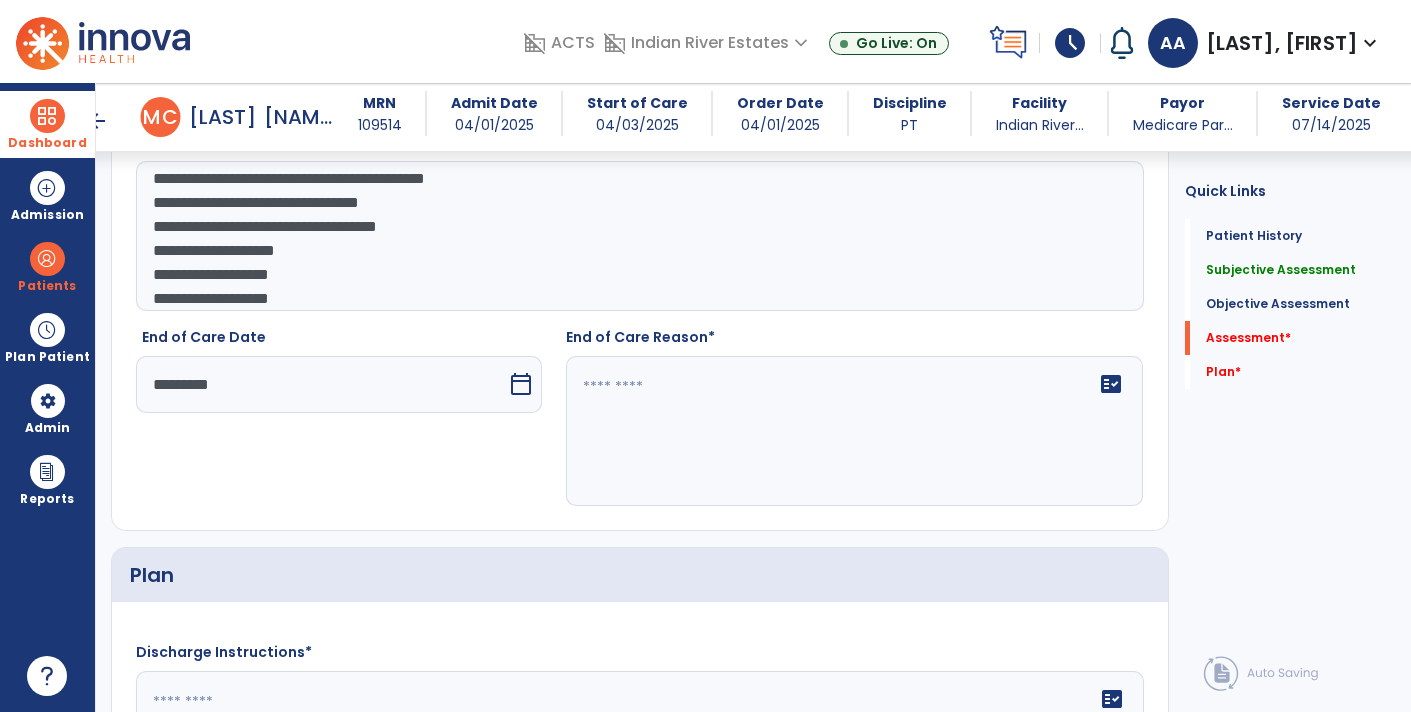 click on "fact_check" 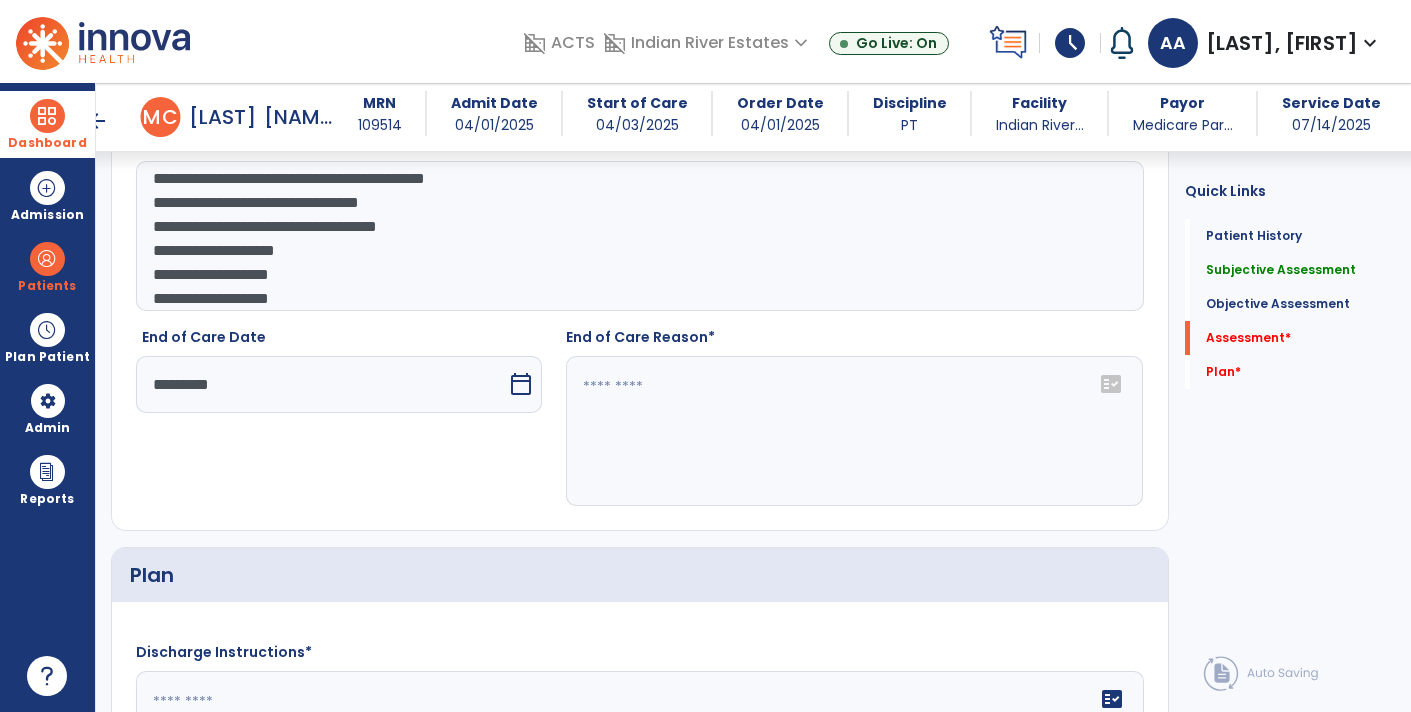 click 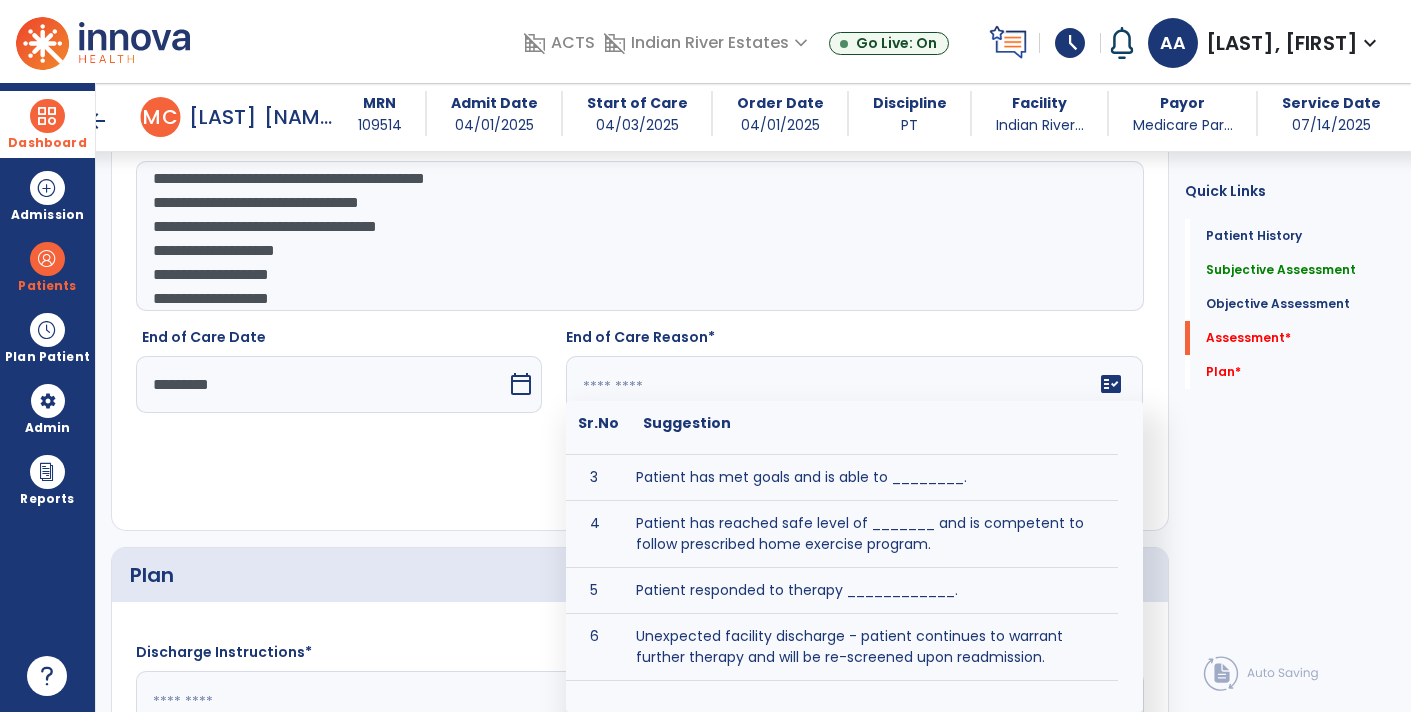 scroll, scrollTop: 126, scrollLeft: 0, axis: vertical 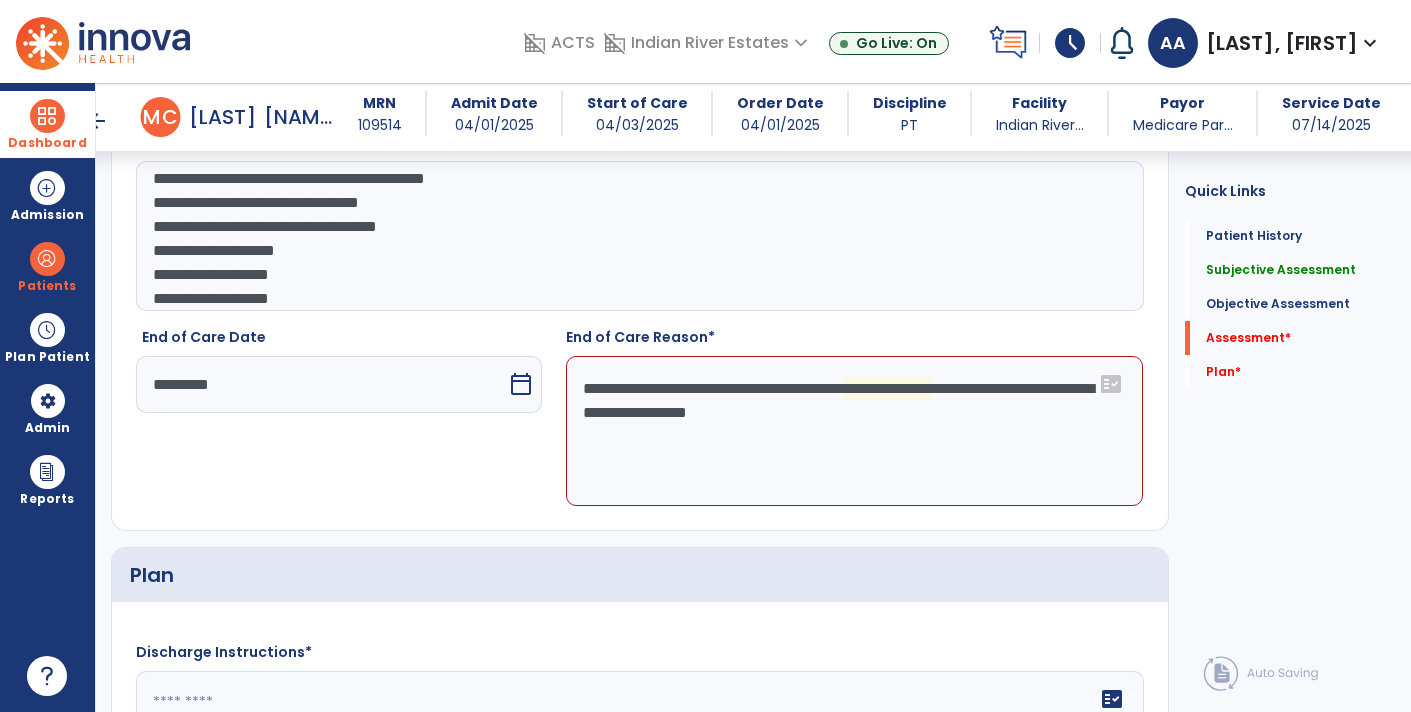 click on "**********" 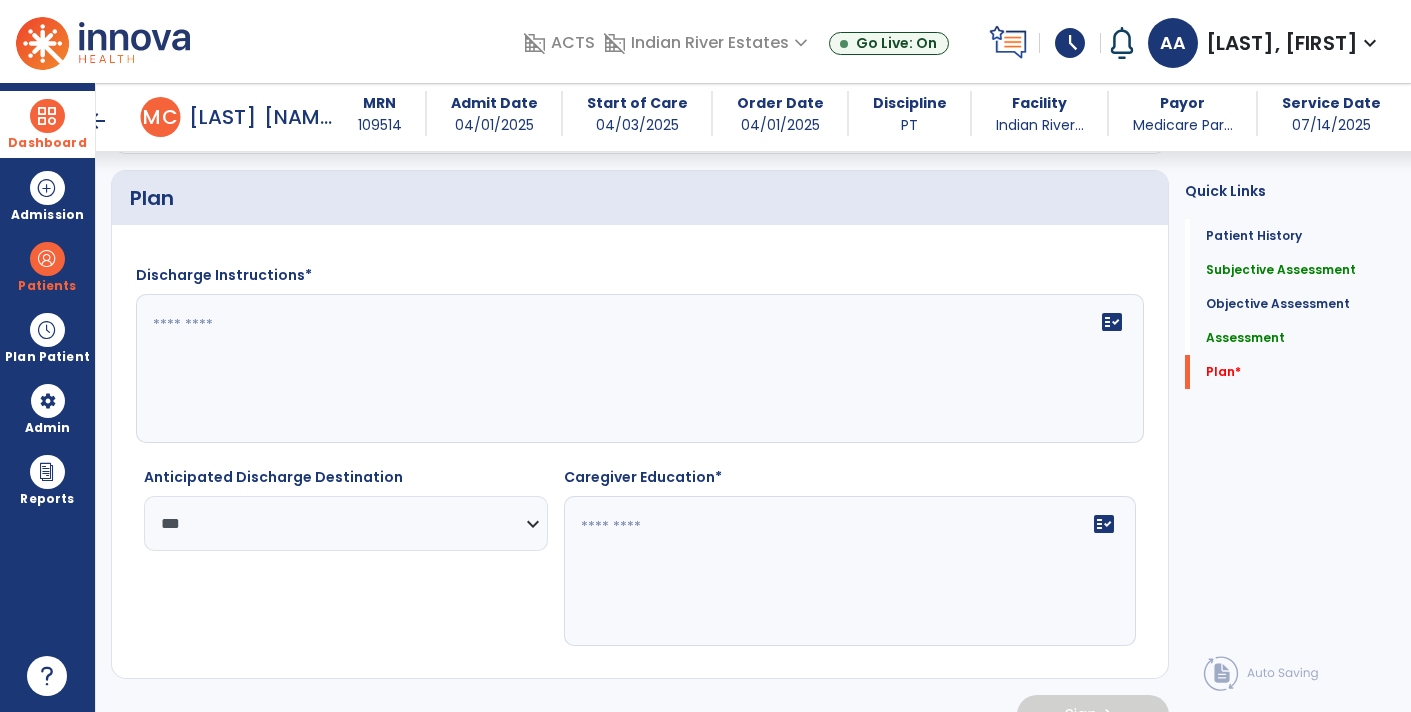 scroll, scrollTop: 3853, scrollLeft: 0, axis: vertical 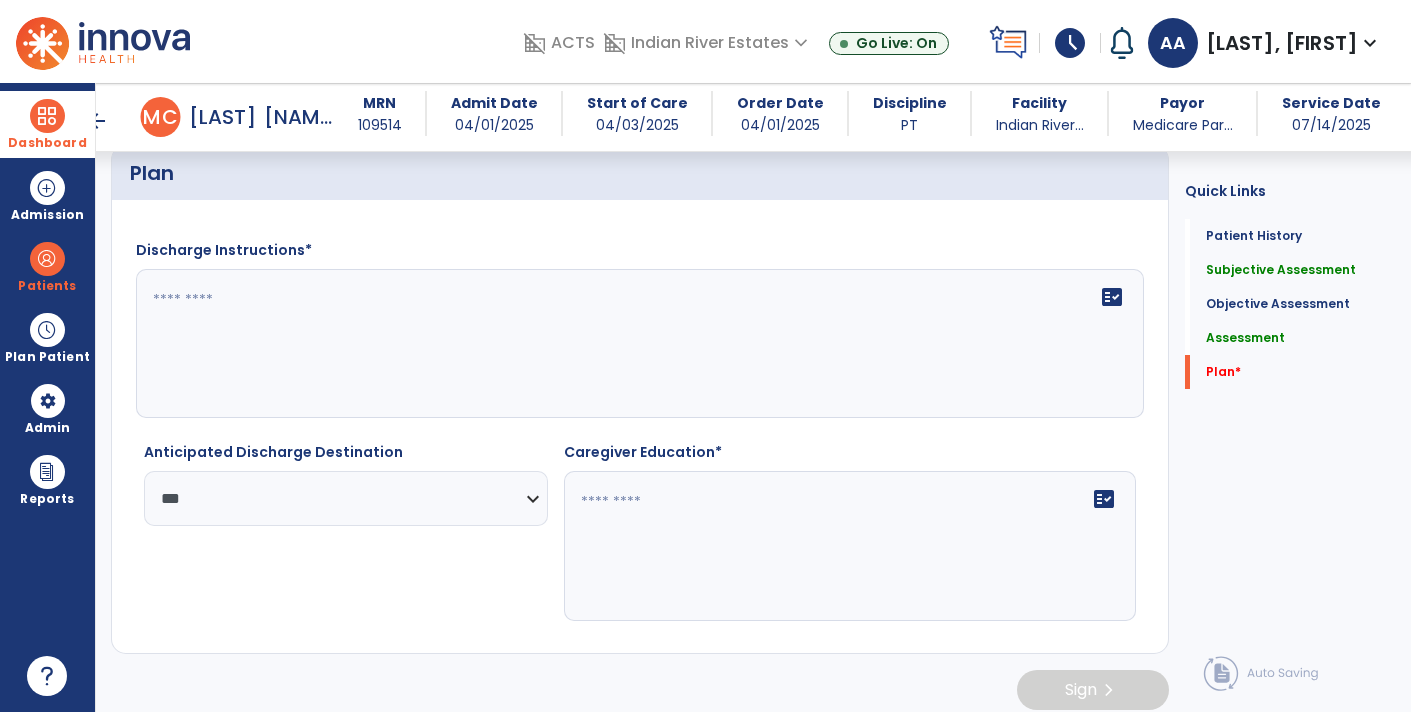 type on "**********" 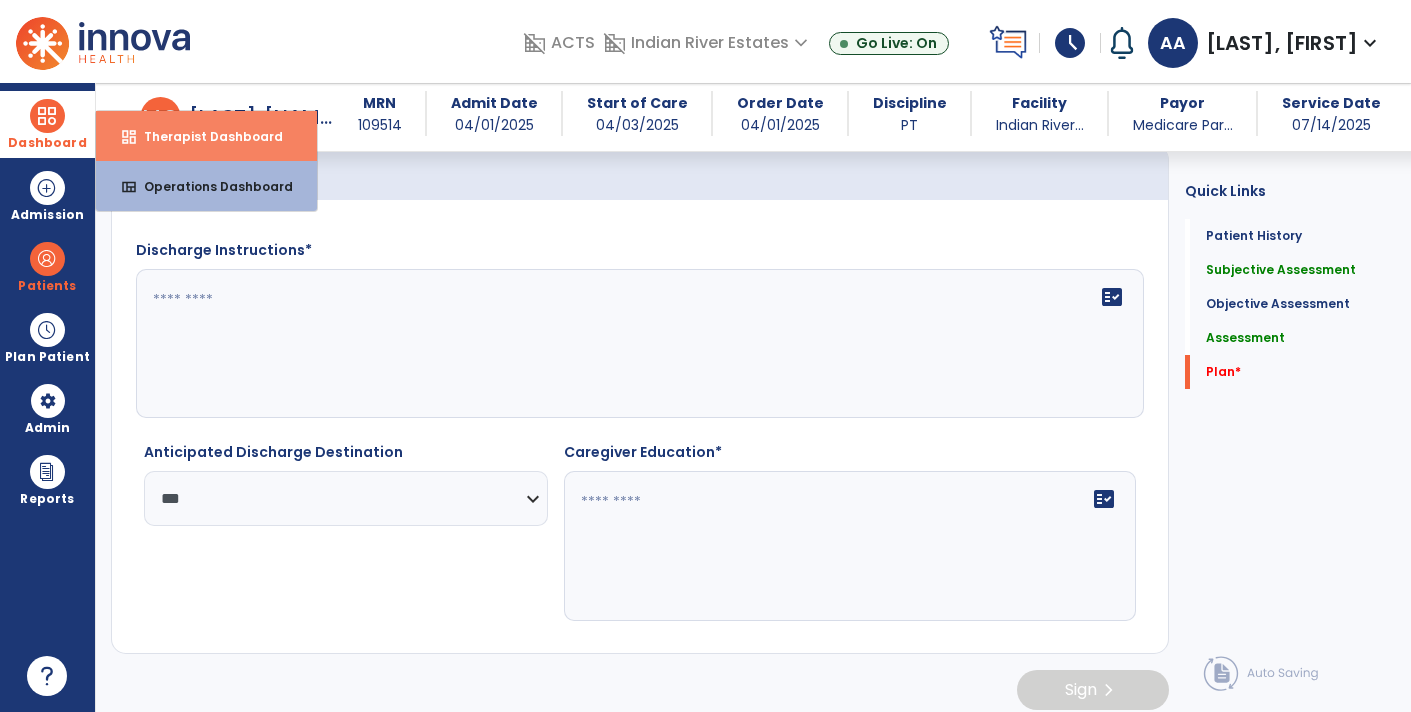 click on "Therapist Dashboard" at bounding box center [205, 136] 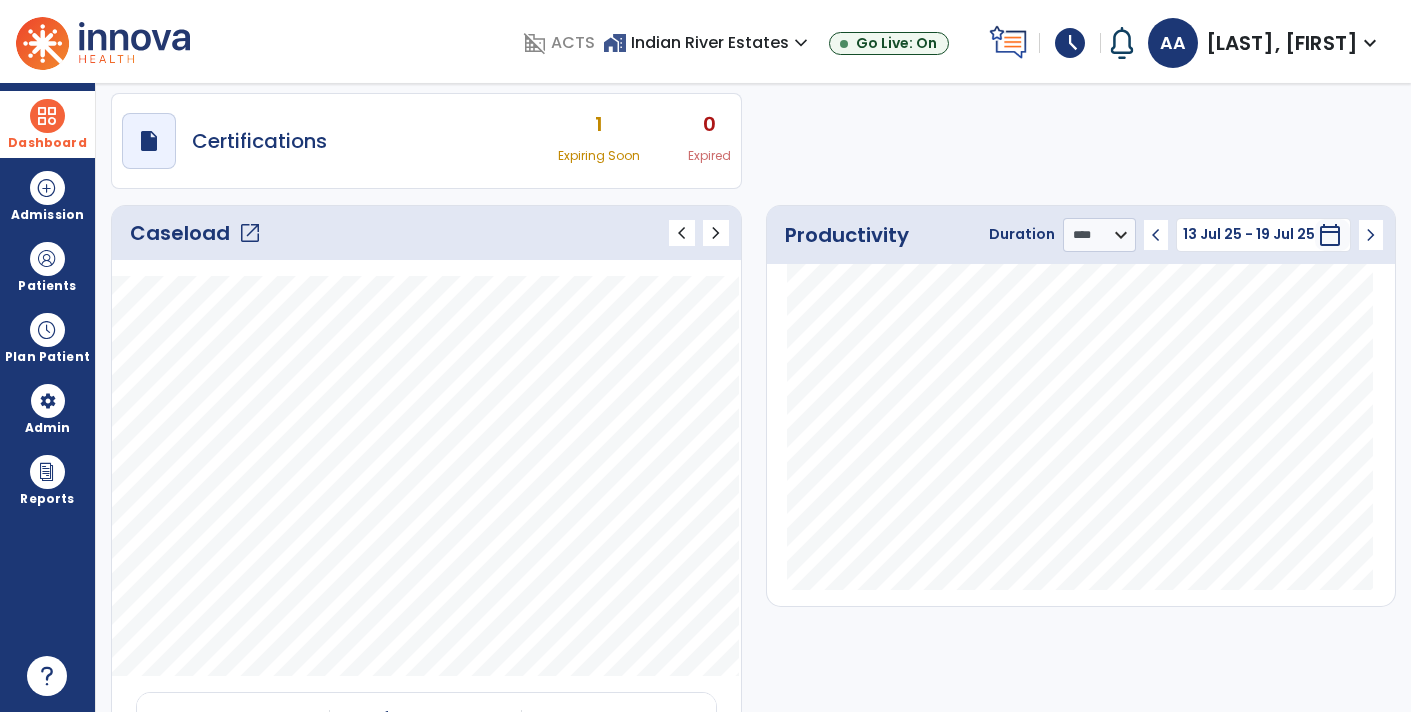 scroll, scrollTop: 0, scrollLeft: 0, axis: both 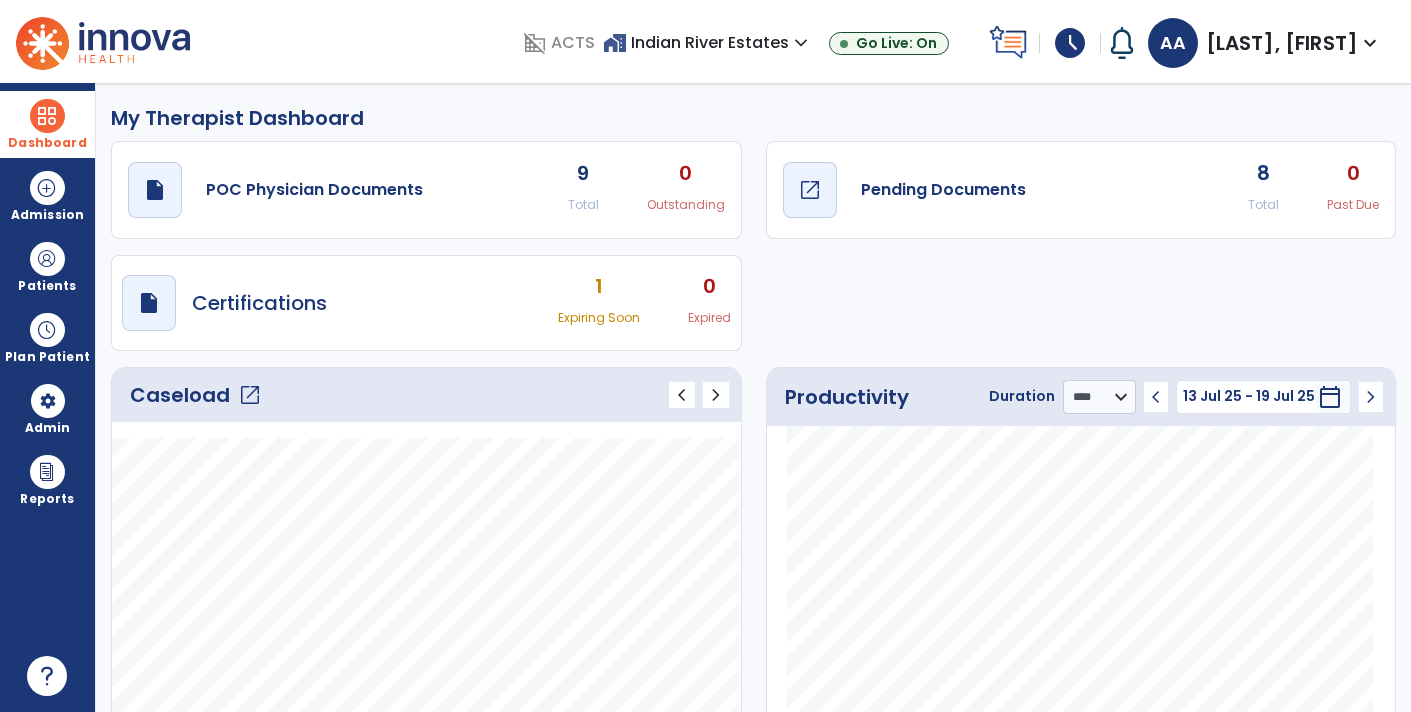 click on "Pending Documents" 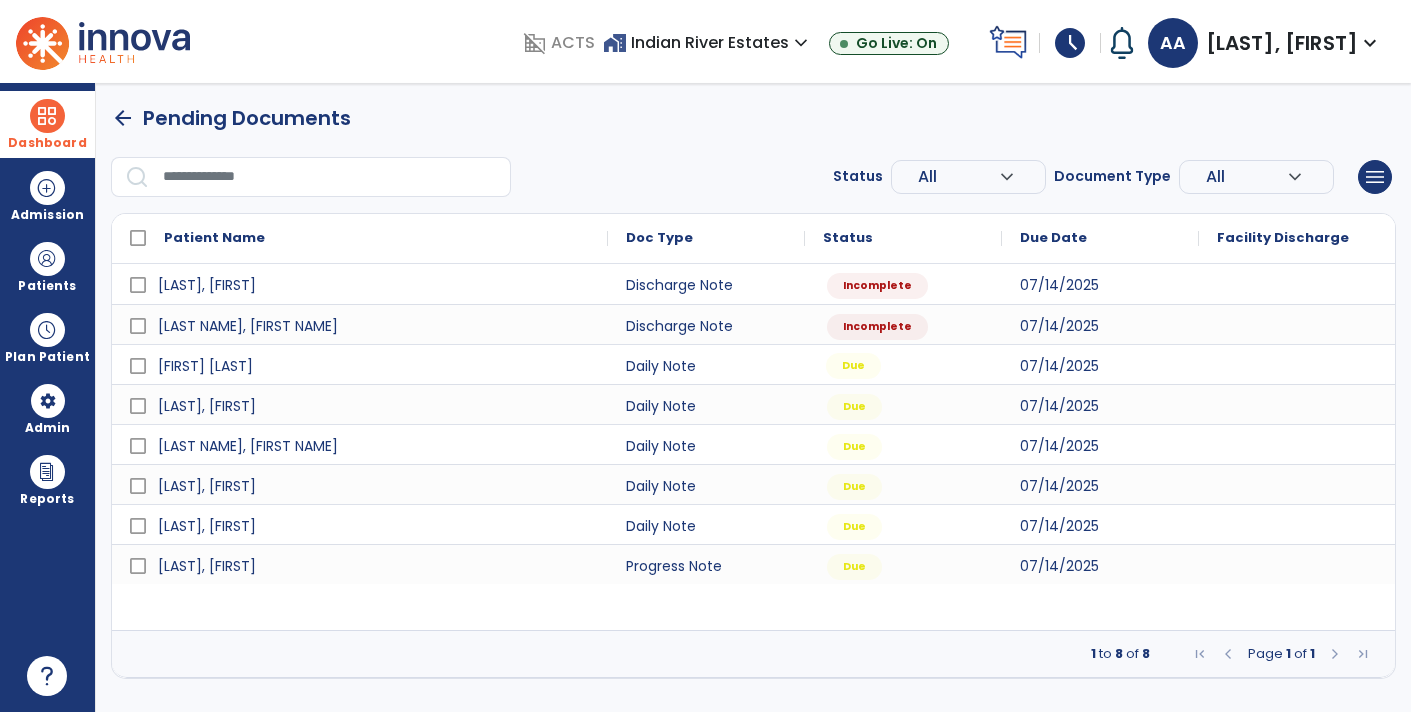 click on "Due" at bounding box center (853, 366) 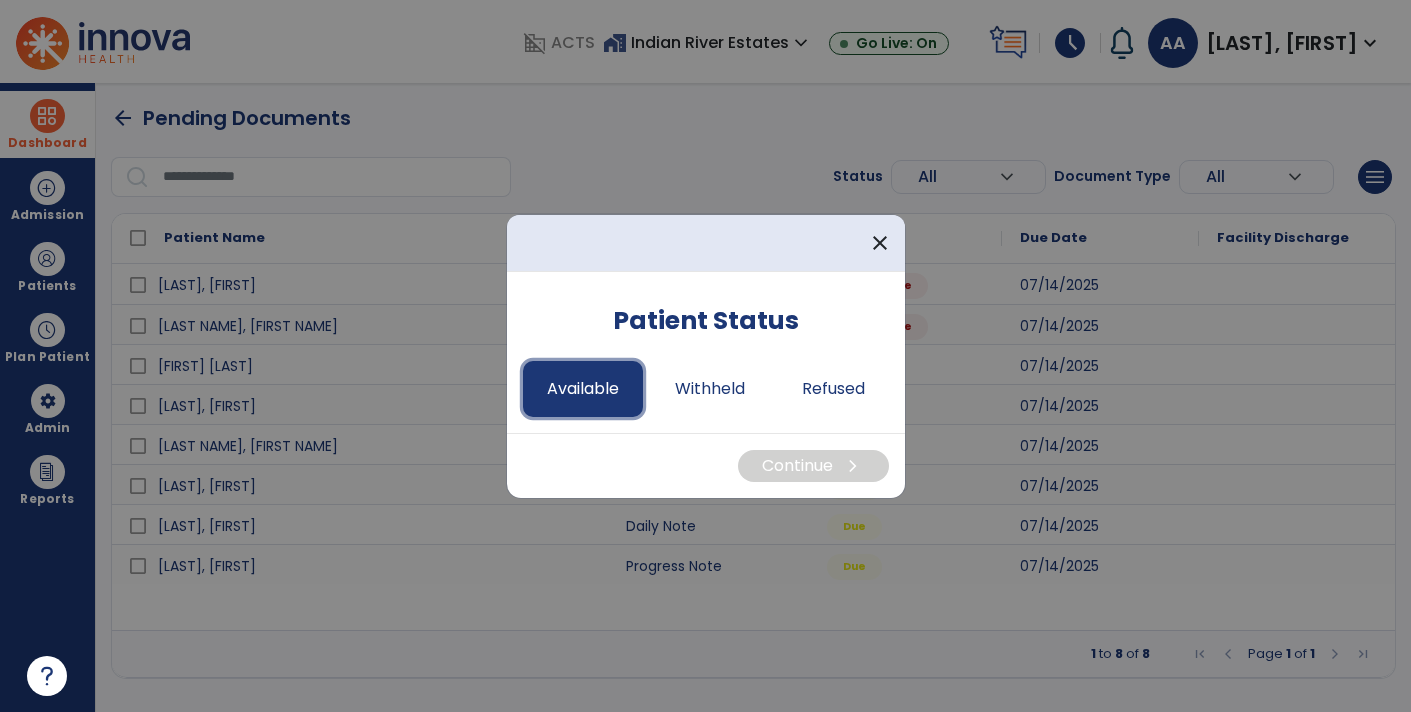 click on "Available" at bounding box center [583, 389] 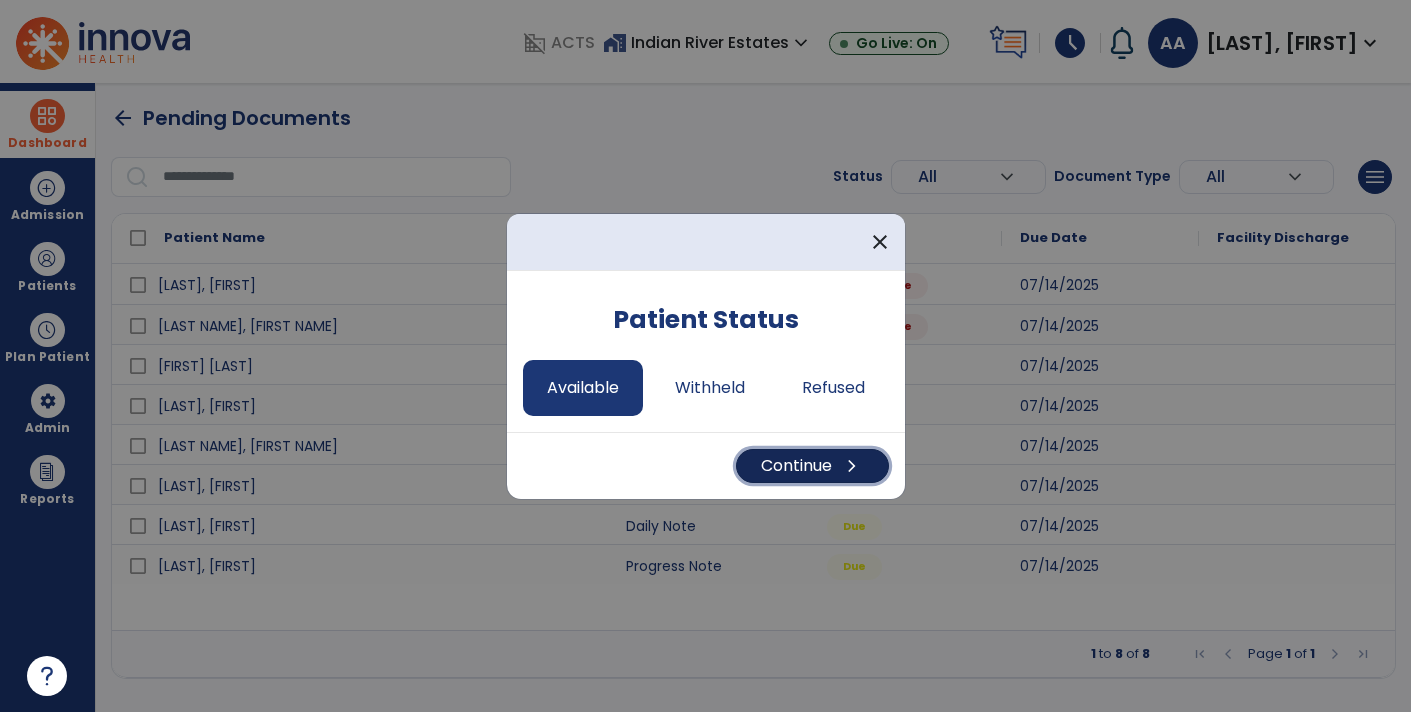 click on "Continue   chevron_right" at bounding box center (812, 466) 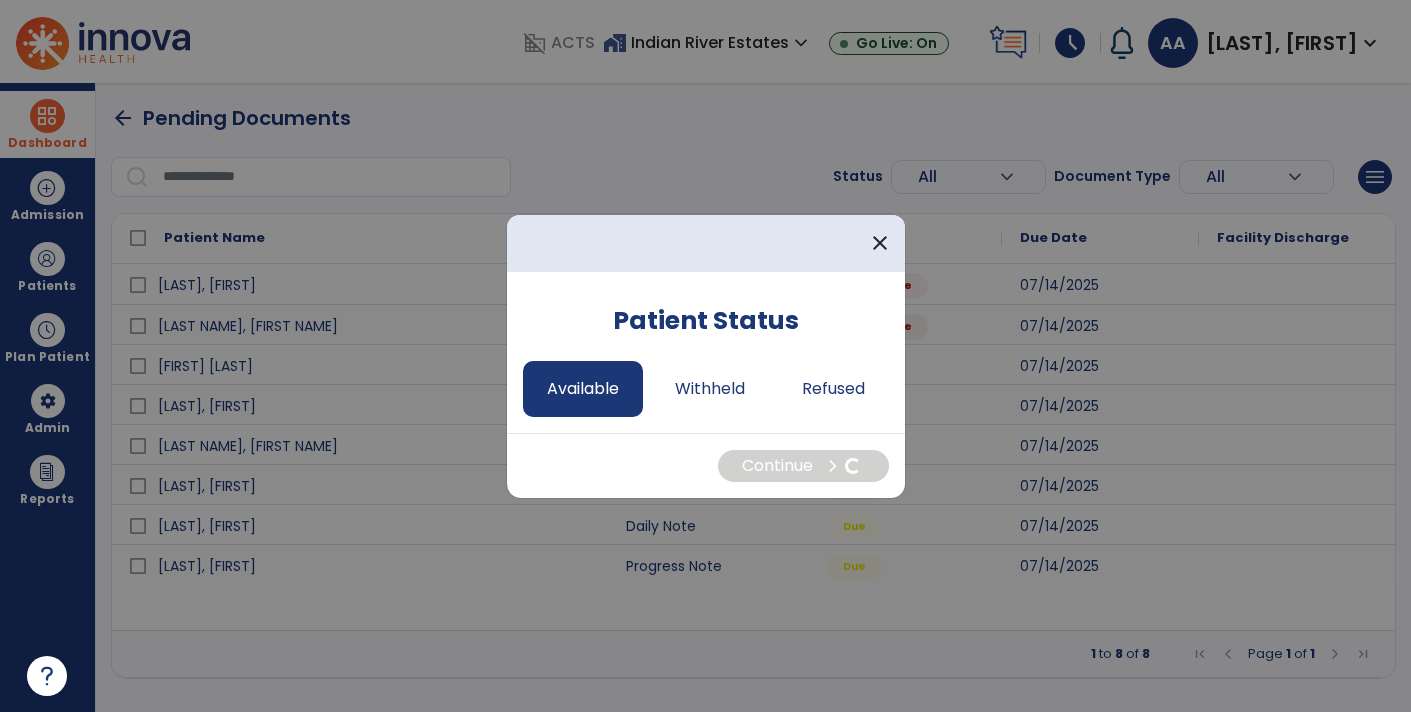select on "*" 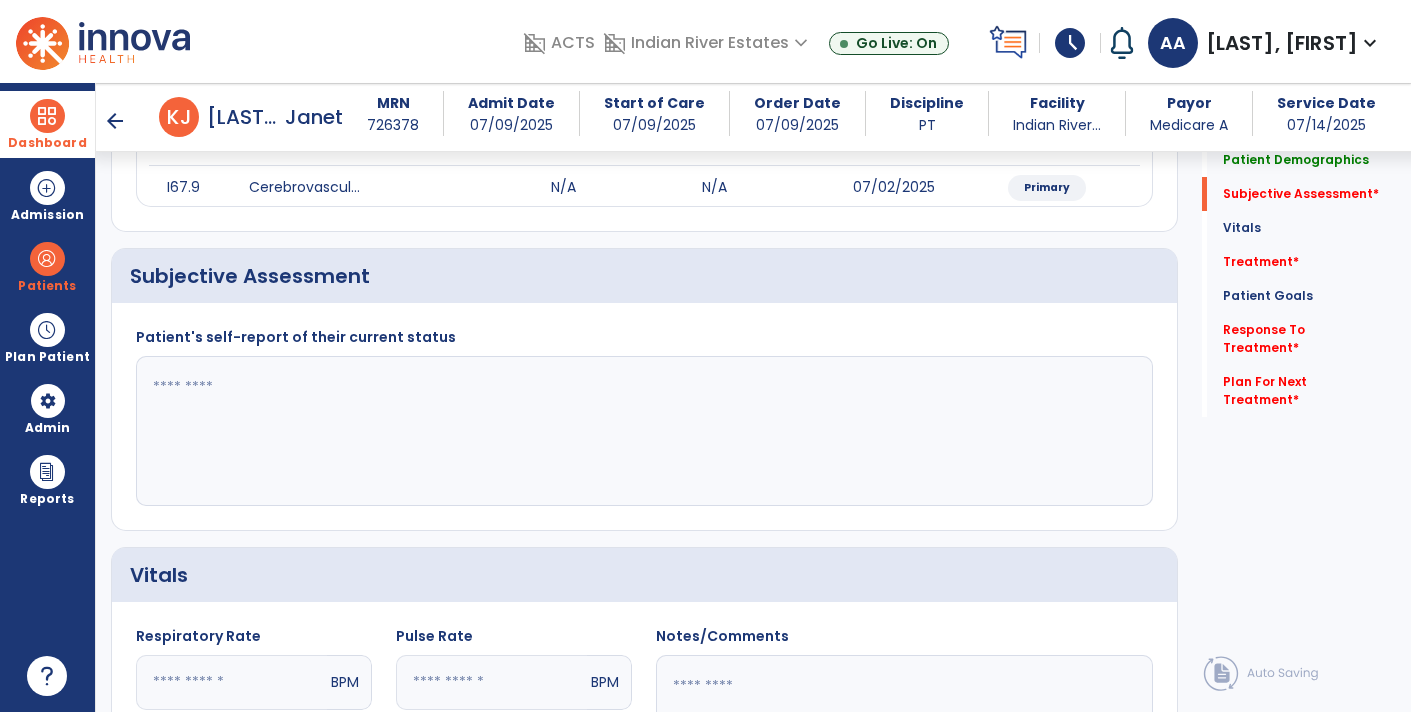scroll, scrollTop: 285, scrollLeft: 0, axis: vertical 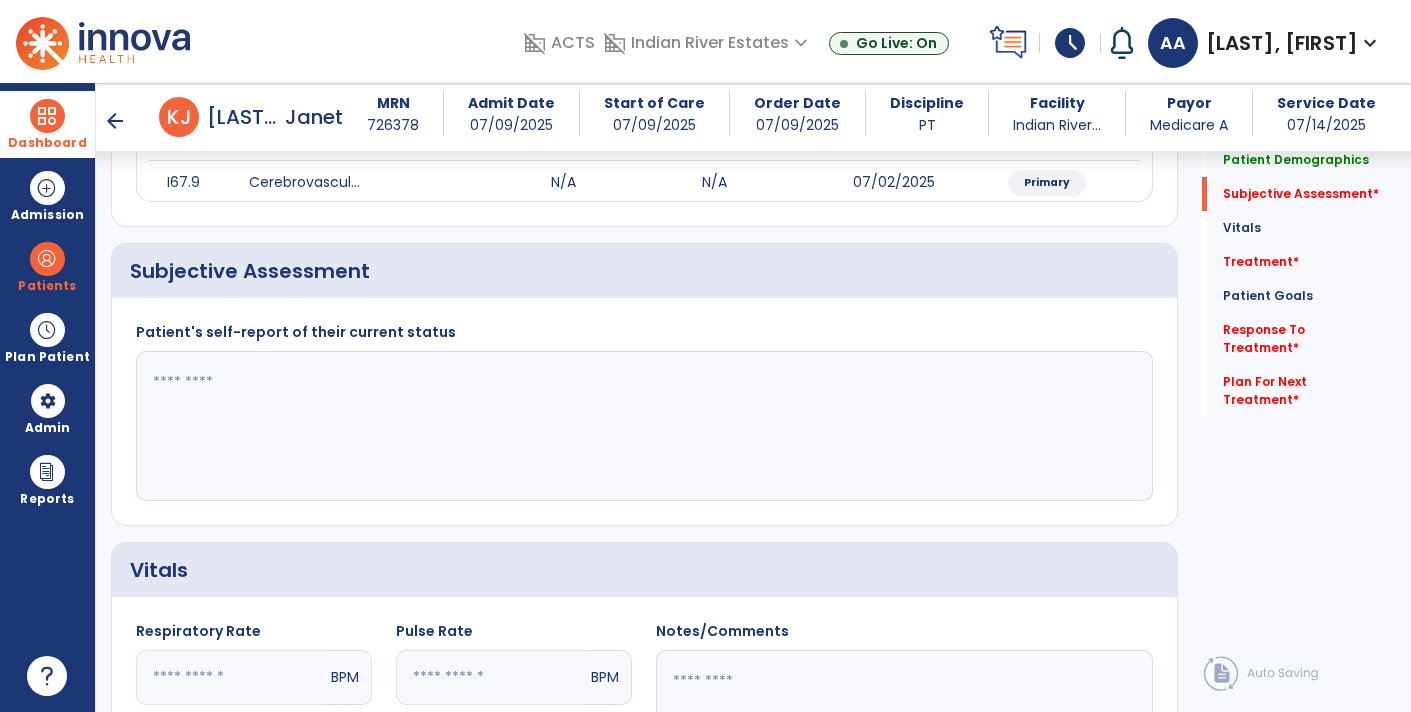 click 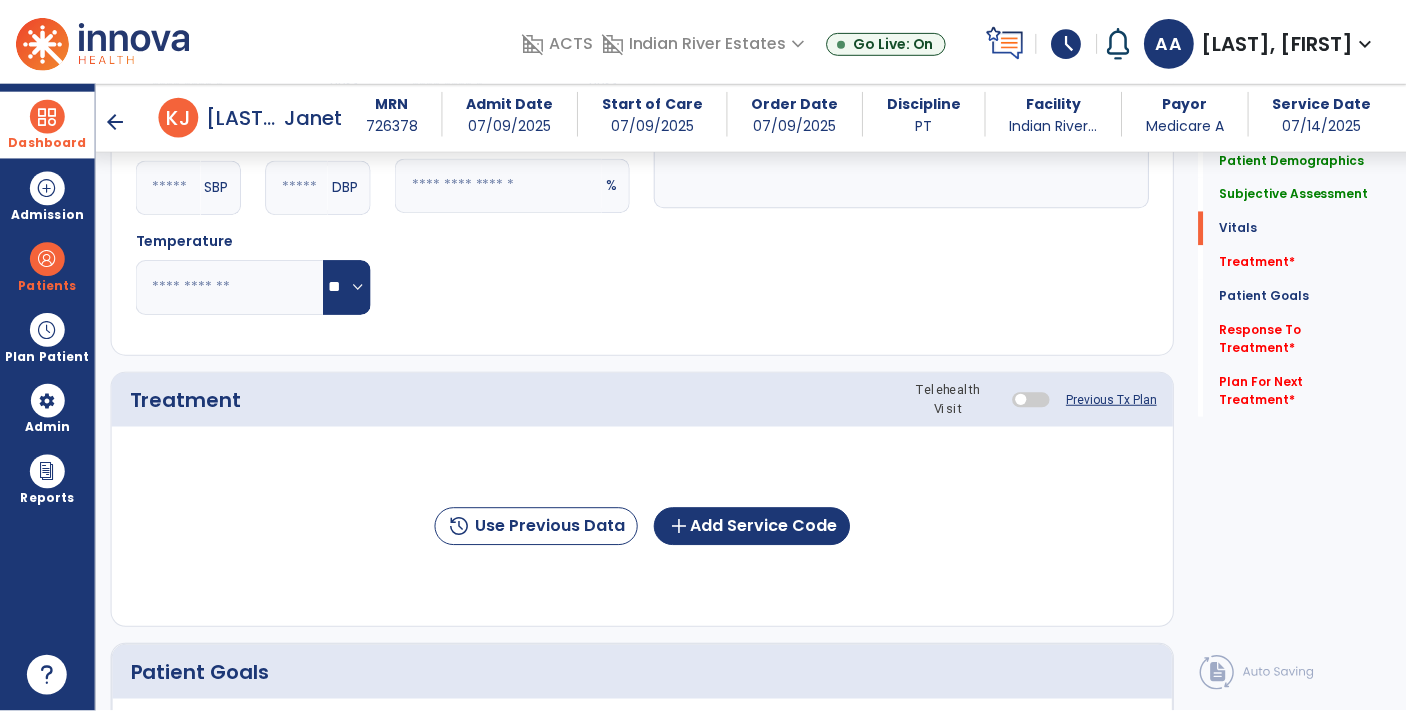 scroll, scrollTop: 898, scrollLeft: 0, axis: vertical 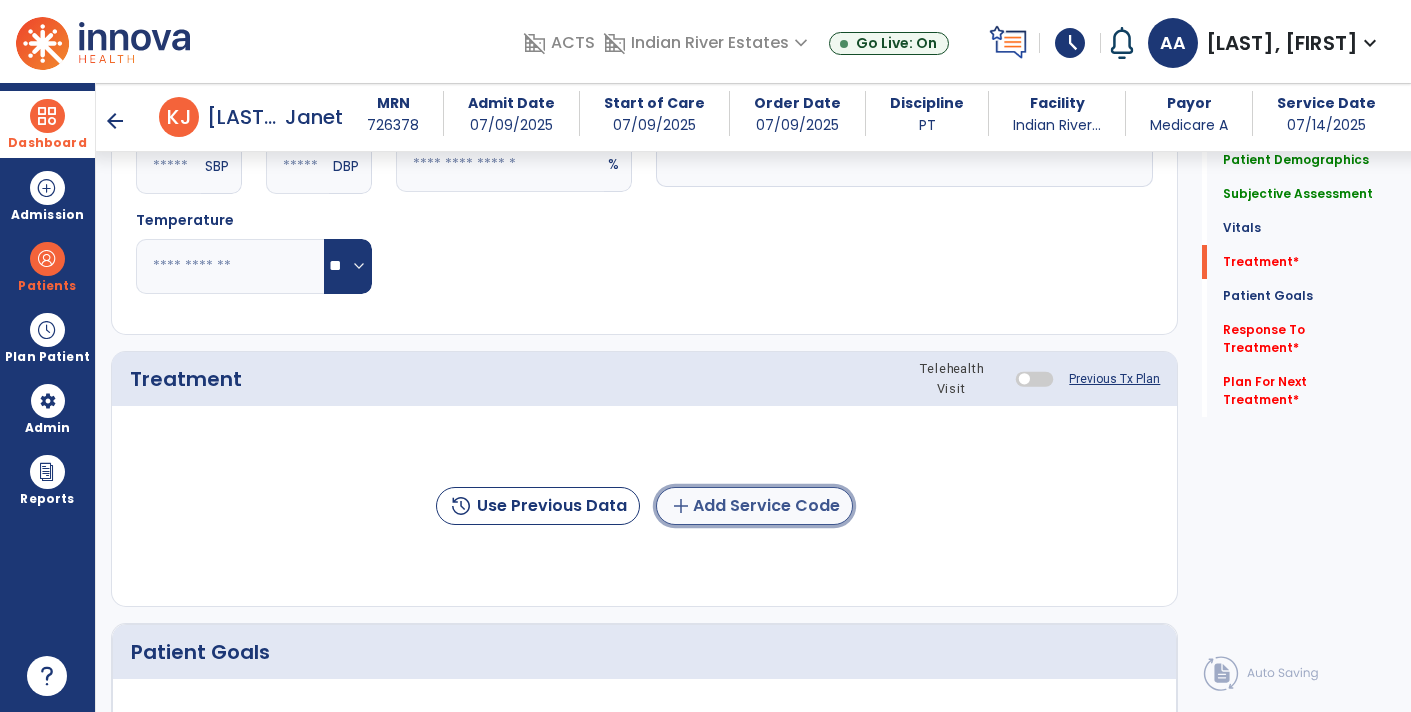 click on "add  Add Service Code" 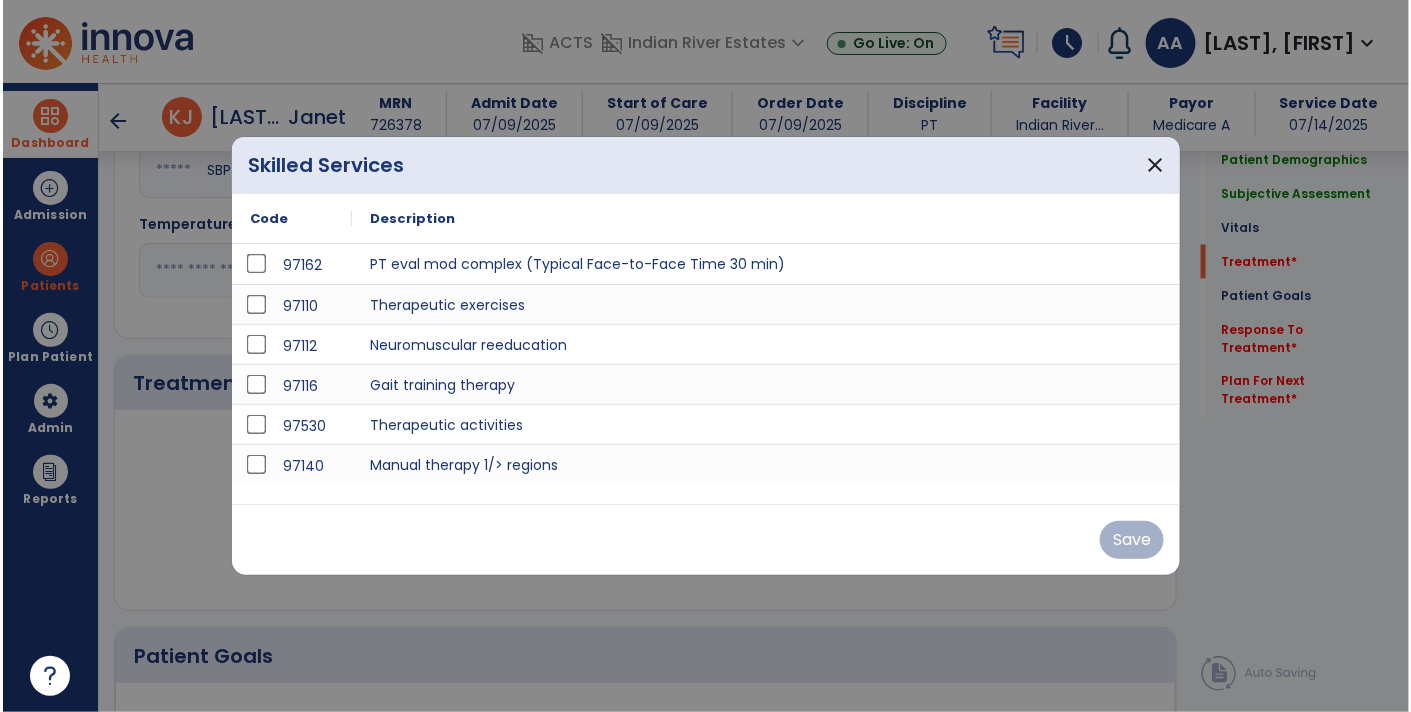 scroll, scrollTop: 898, scrollLeft: 0, axis: vertical 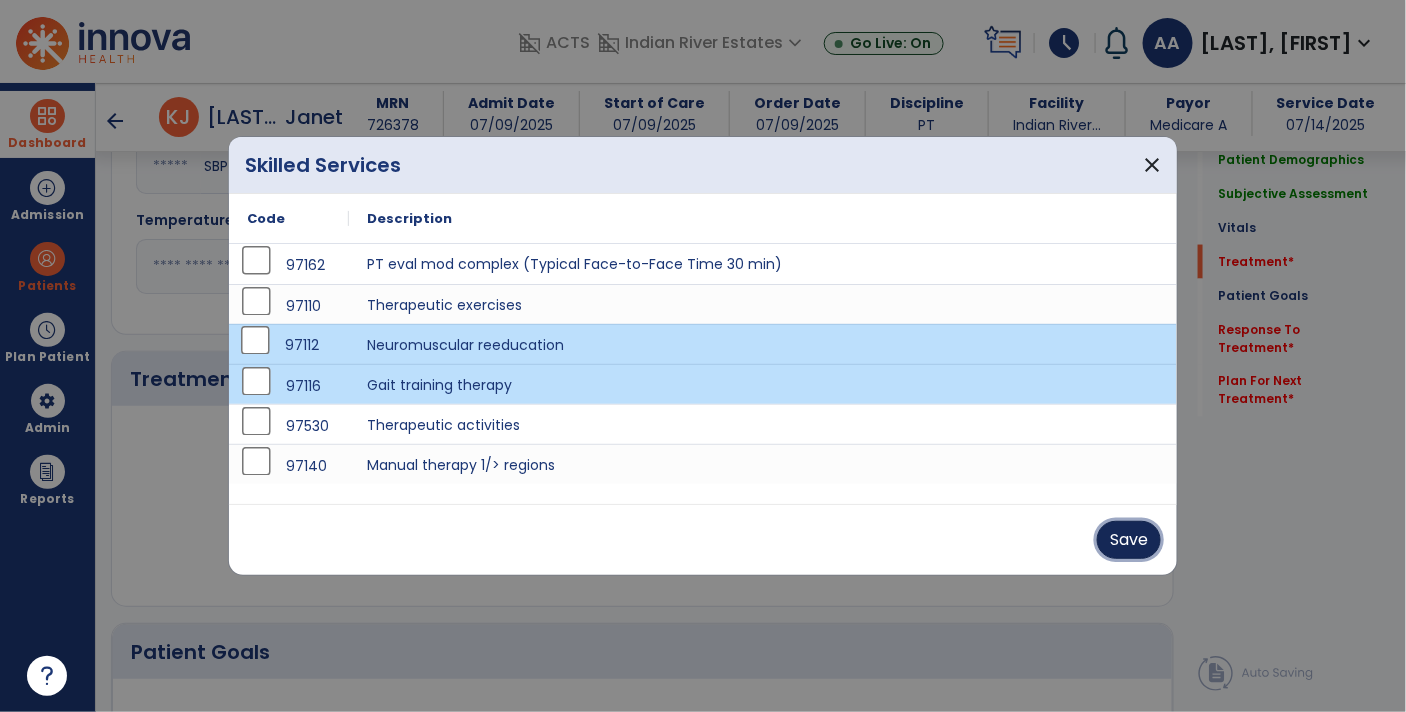 click on "Save" at bounding box center (1129, 540) 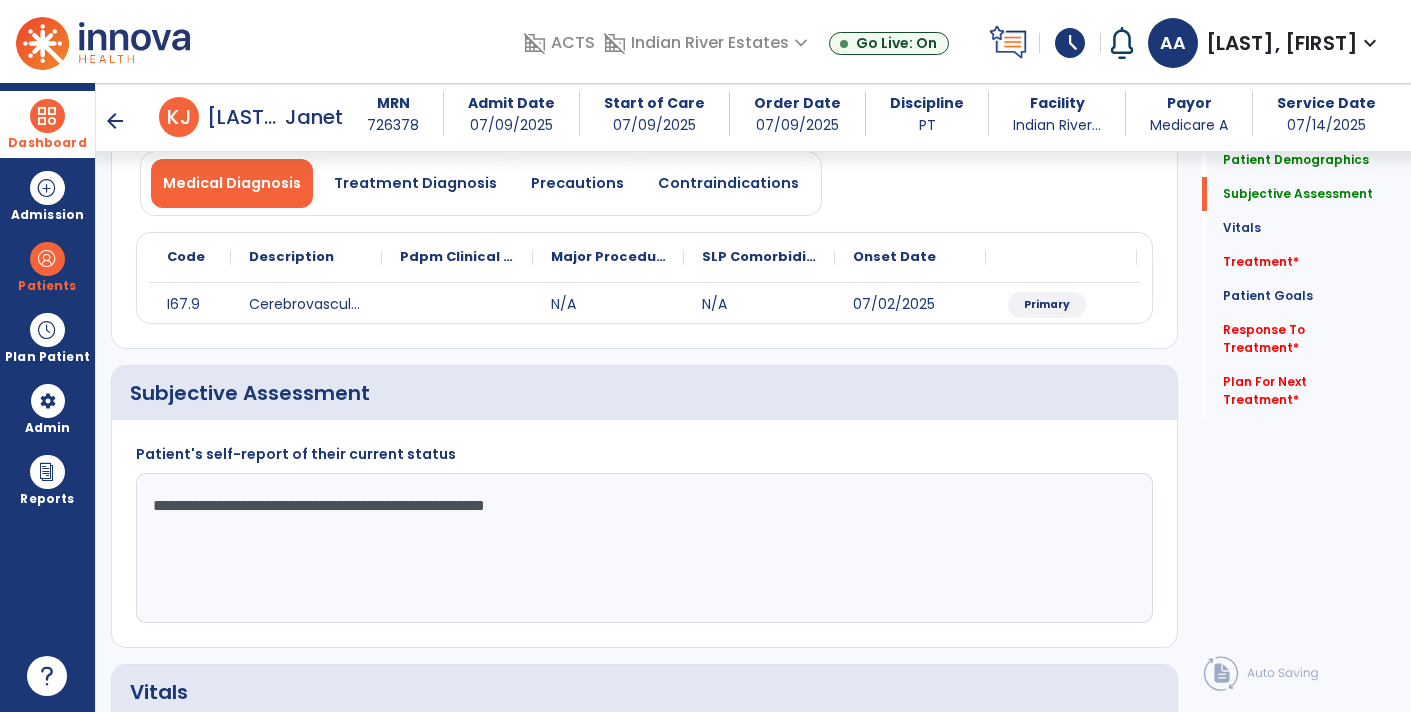 scroll, scrollTop: 158, scrollLeft: 0, axis: vertical 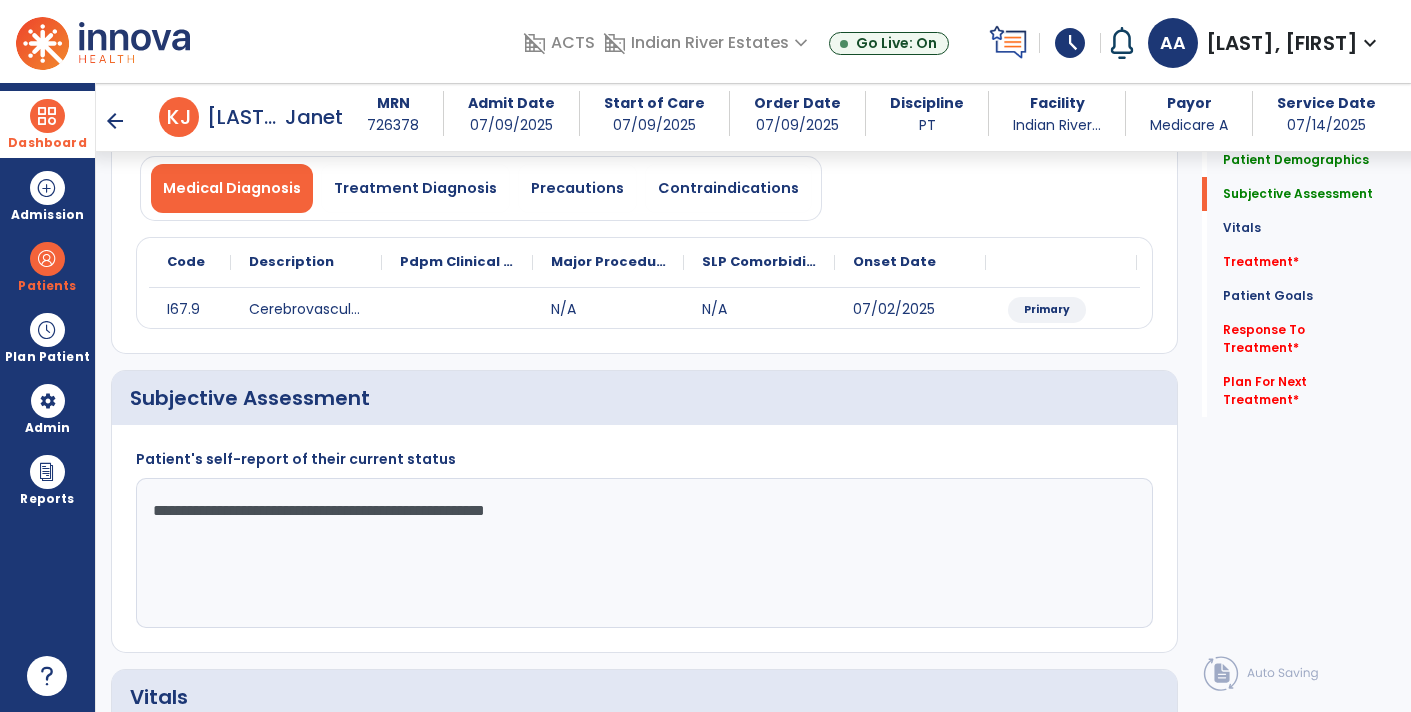 click on "**********" 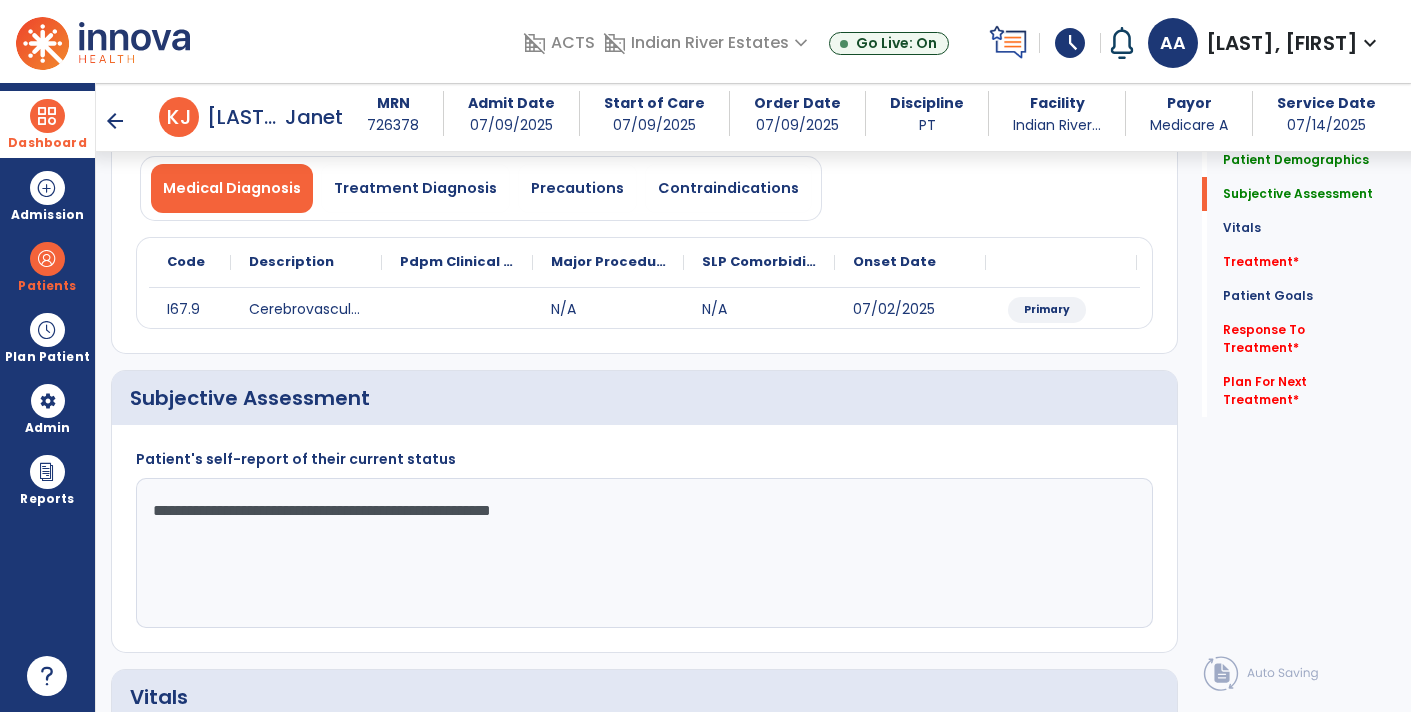 click on "**********" 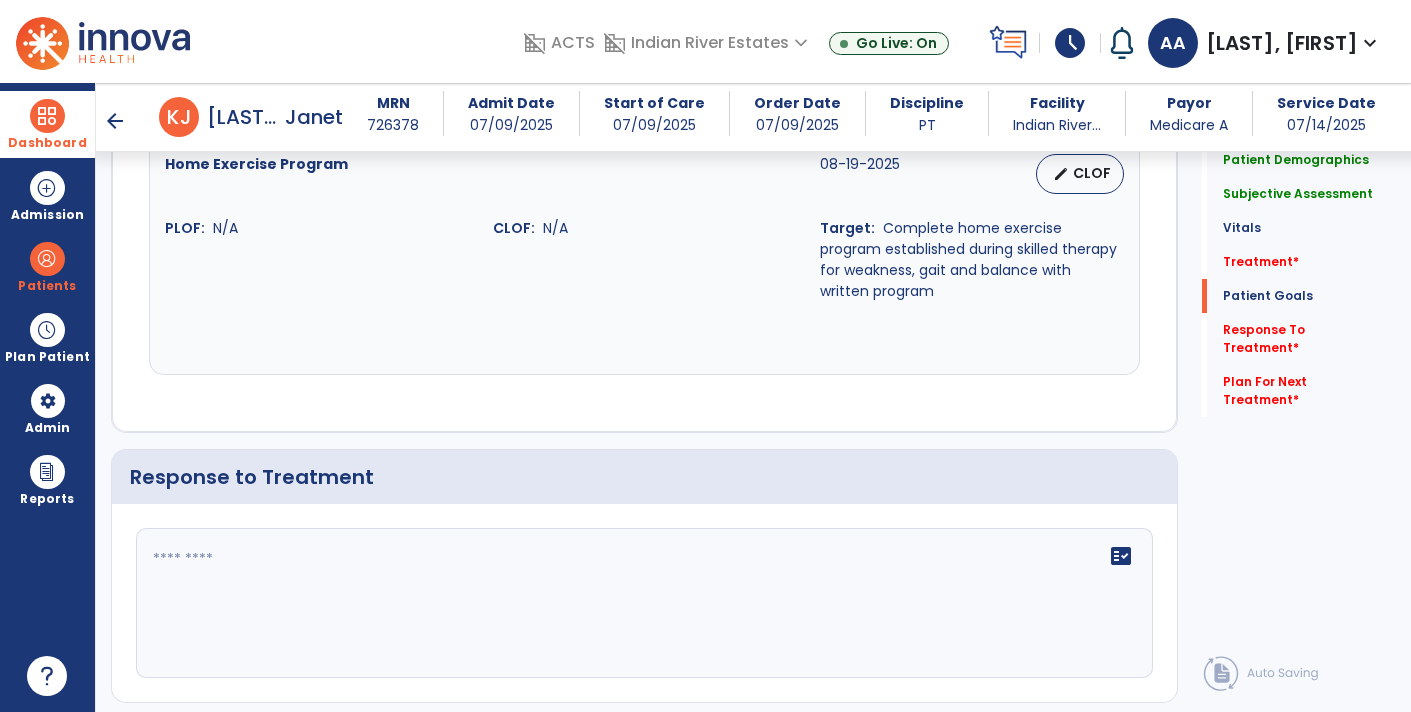 scroll, scrollTop: 2357, scrollLeft: 0, axis: vertical 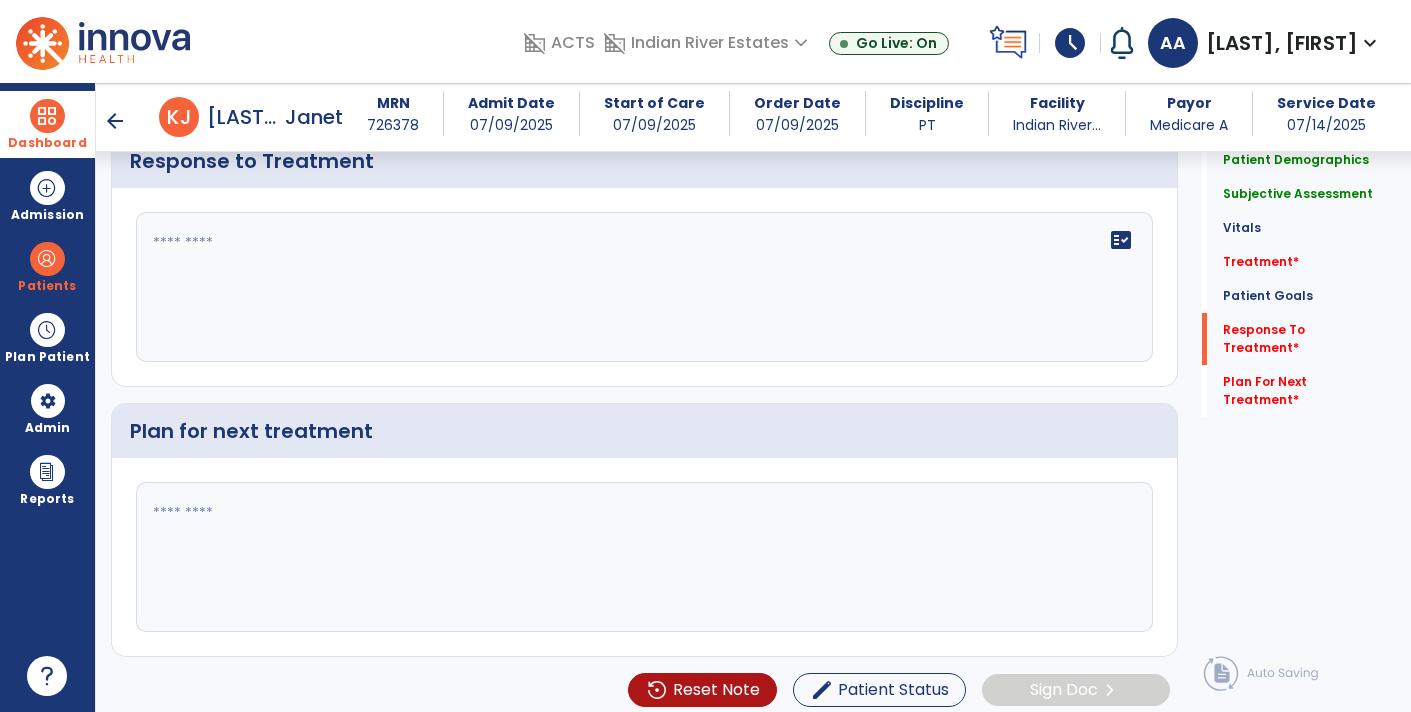 type on "**********" 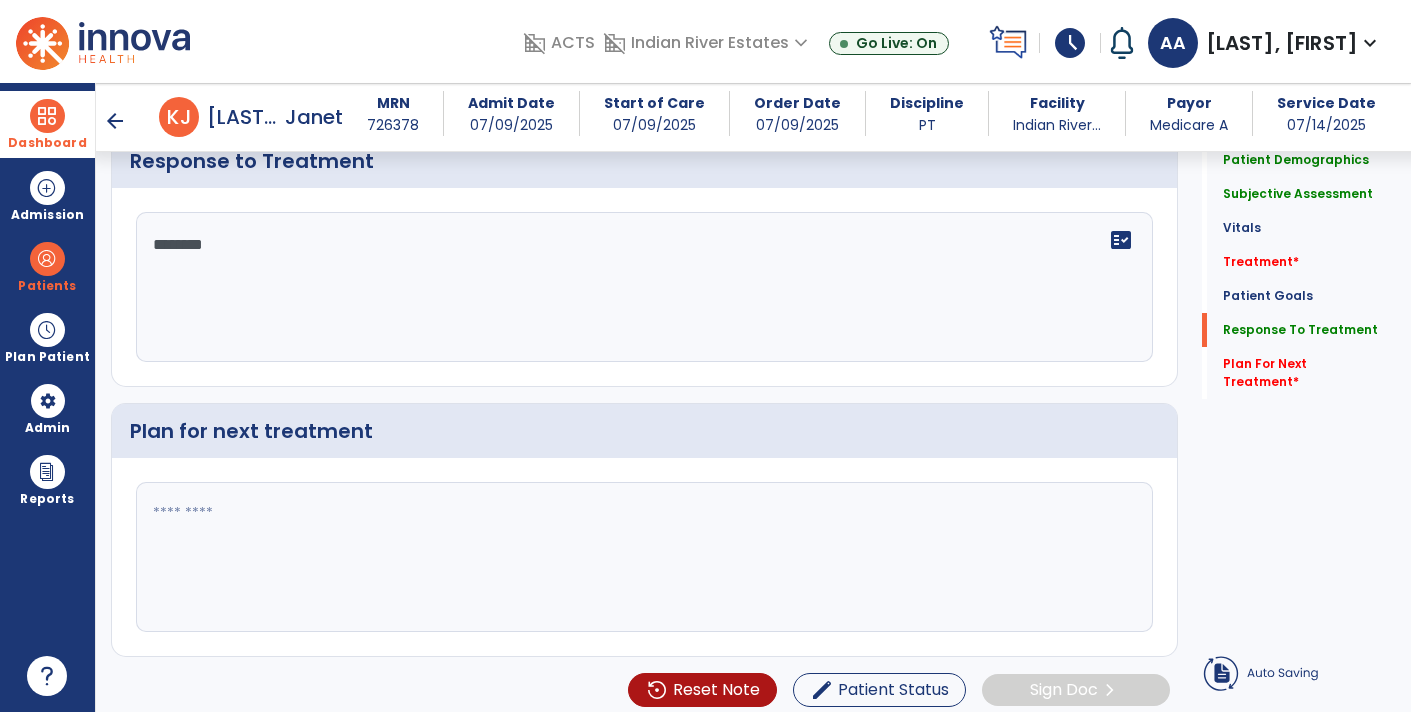 type on "*******" 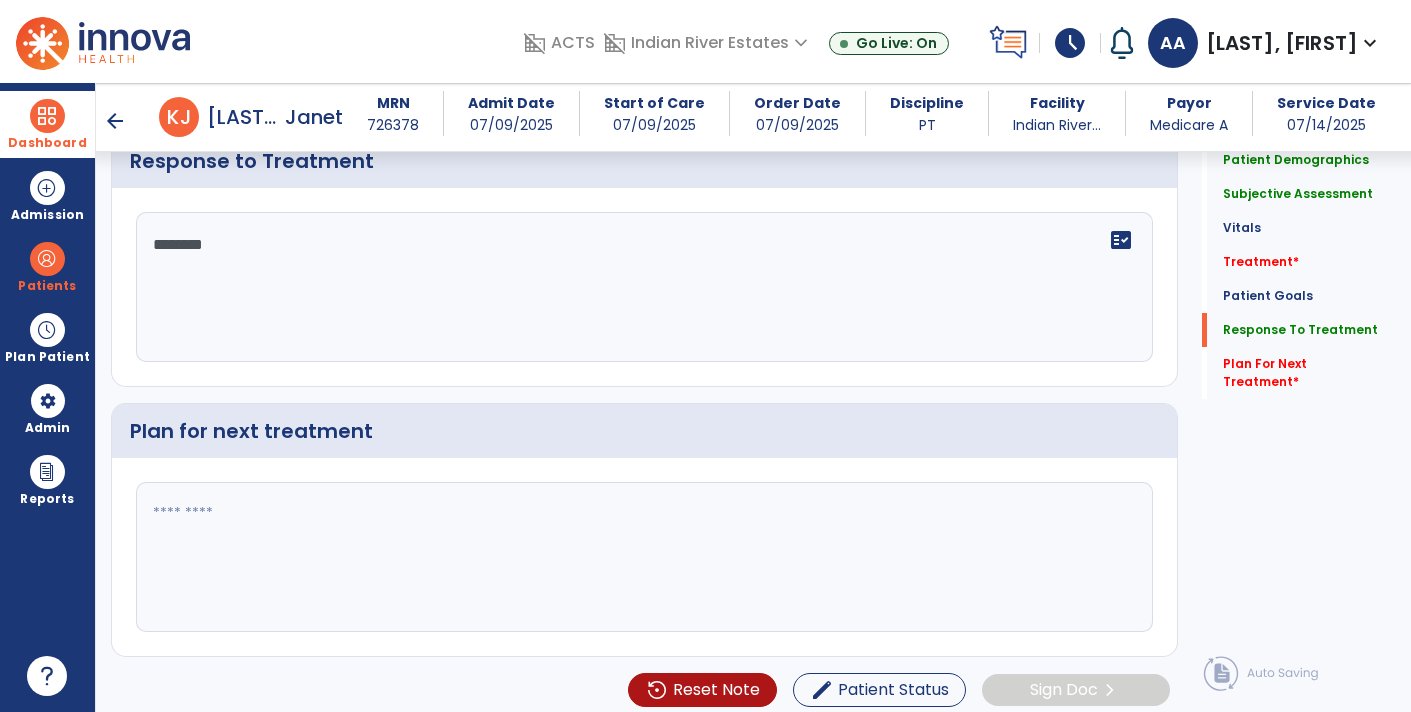 scroll, scrollTop: 2357, scrollLeft: 0, axis: vertical 